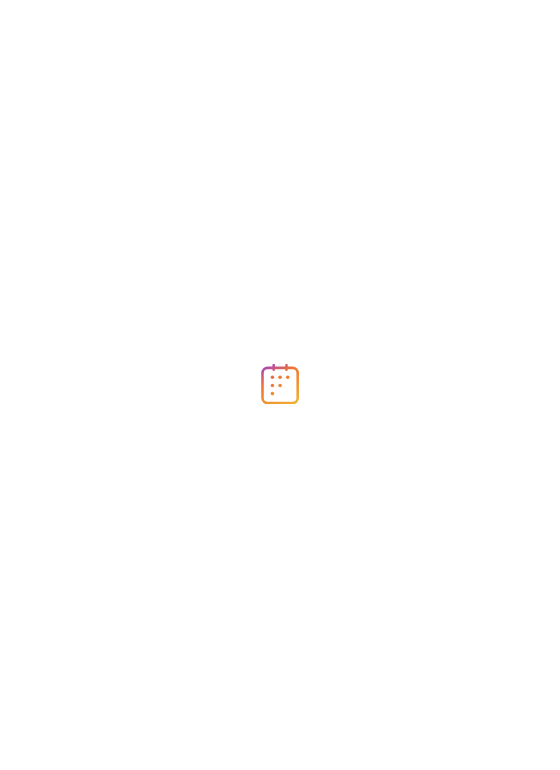 scroll, scrollTop: 0, scrollLeft: 0, axis: both 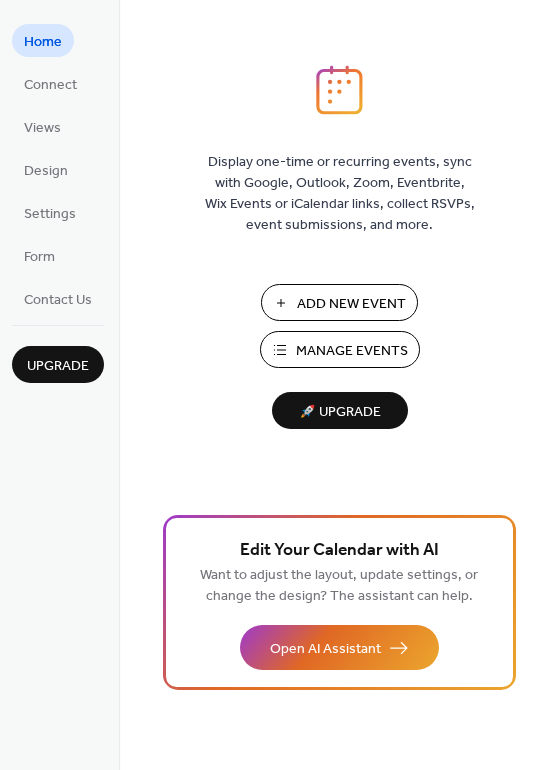 click on "Manage Events" at bounding box center [352, 351] 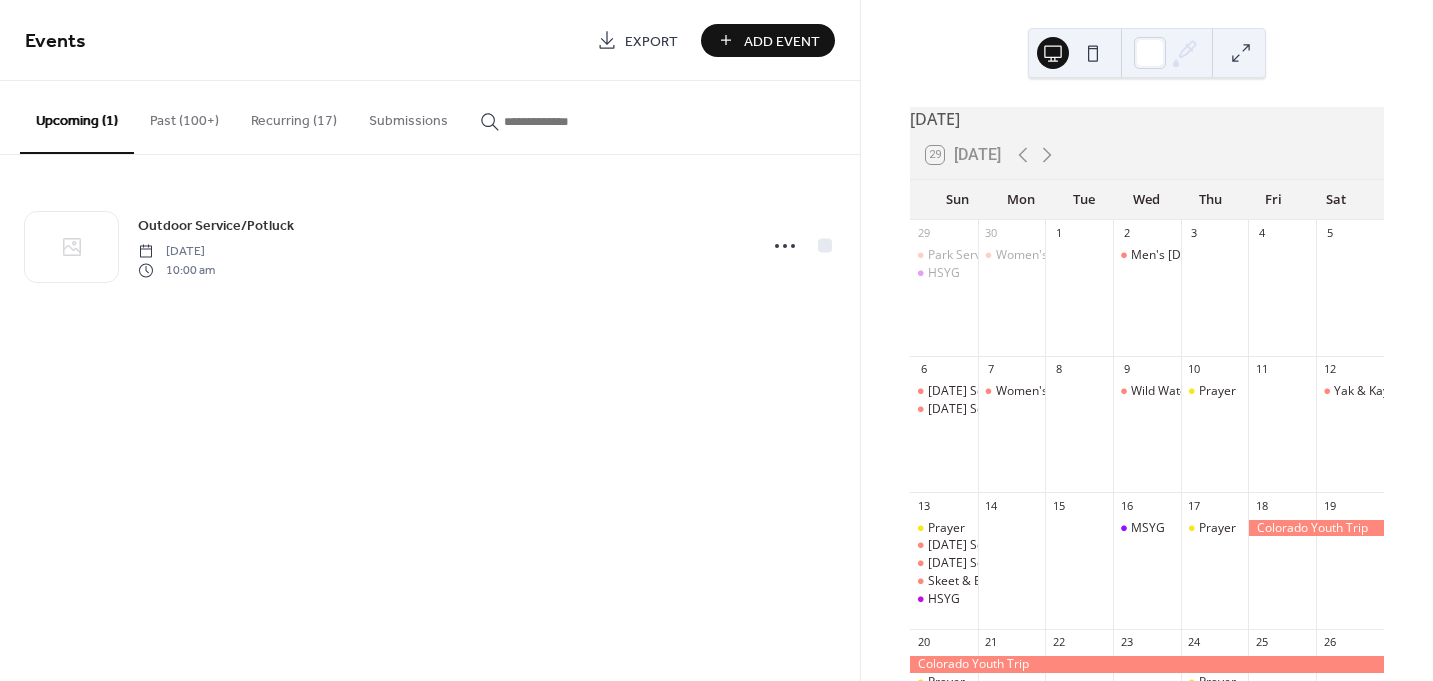 scroll, scrollTop: 0, scrollLeft: 0, axis: both 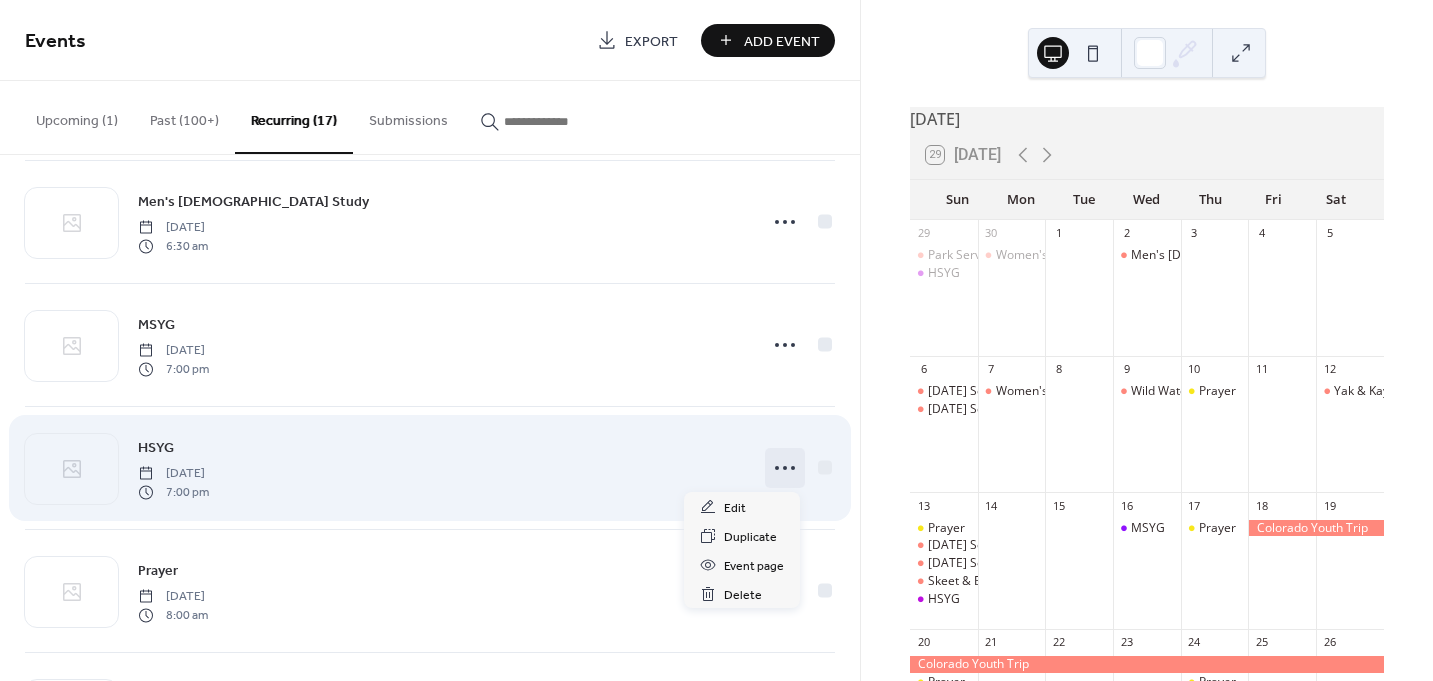 click 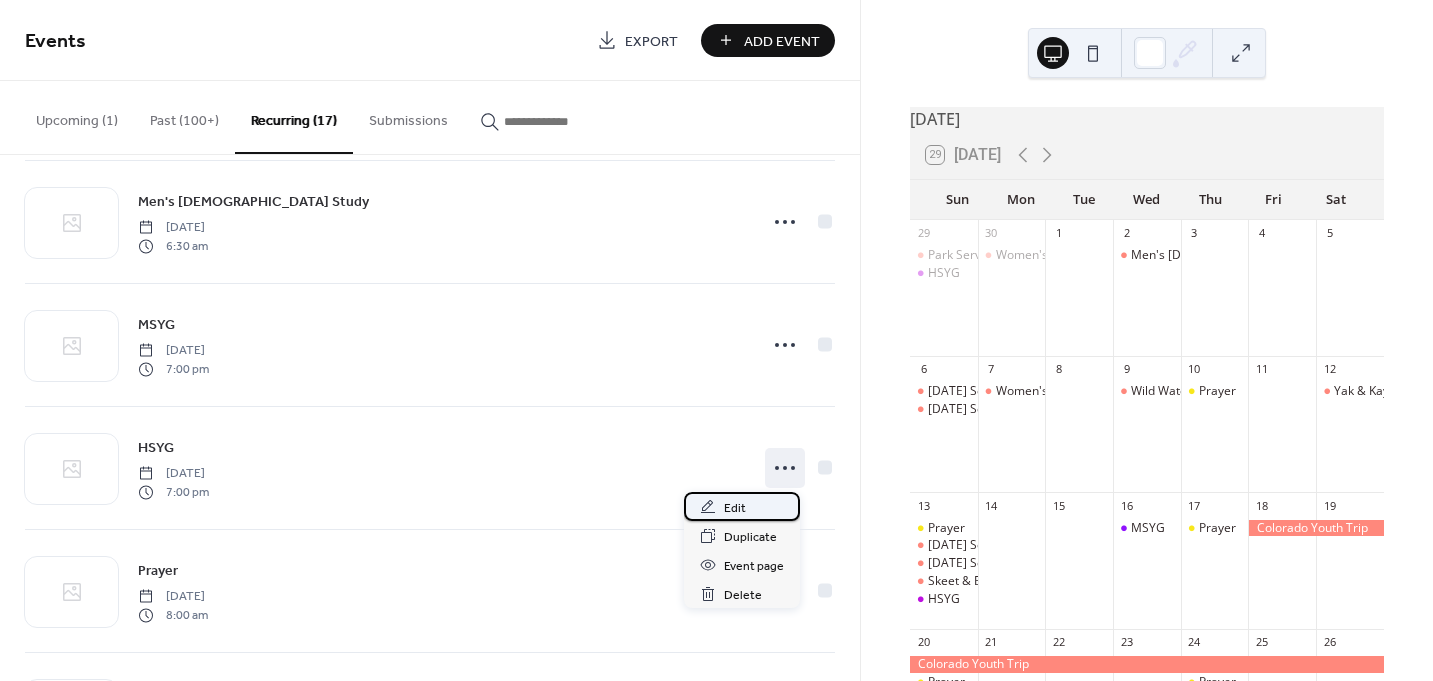 click on "Edit" at bounding box center [742, 506] 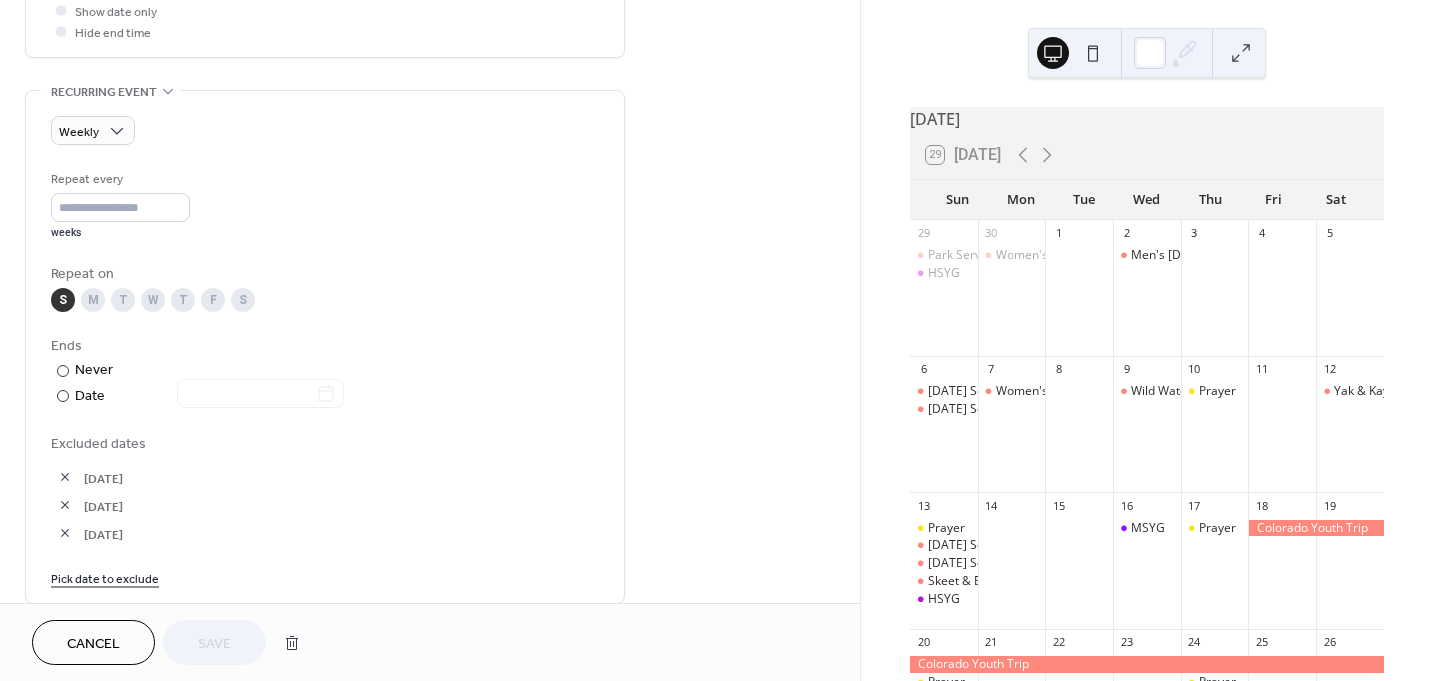 scroll, scrollTop: 800, scrollLeft: 0, axis: vertical 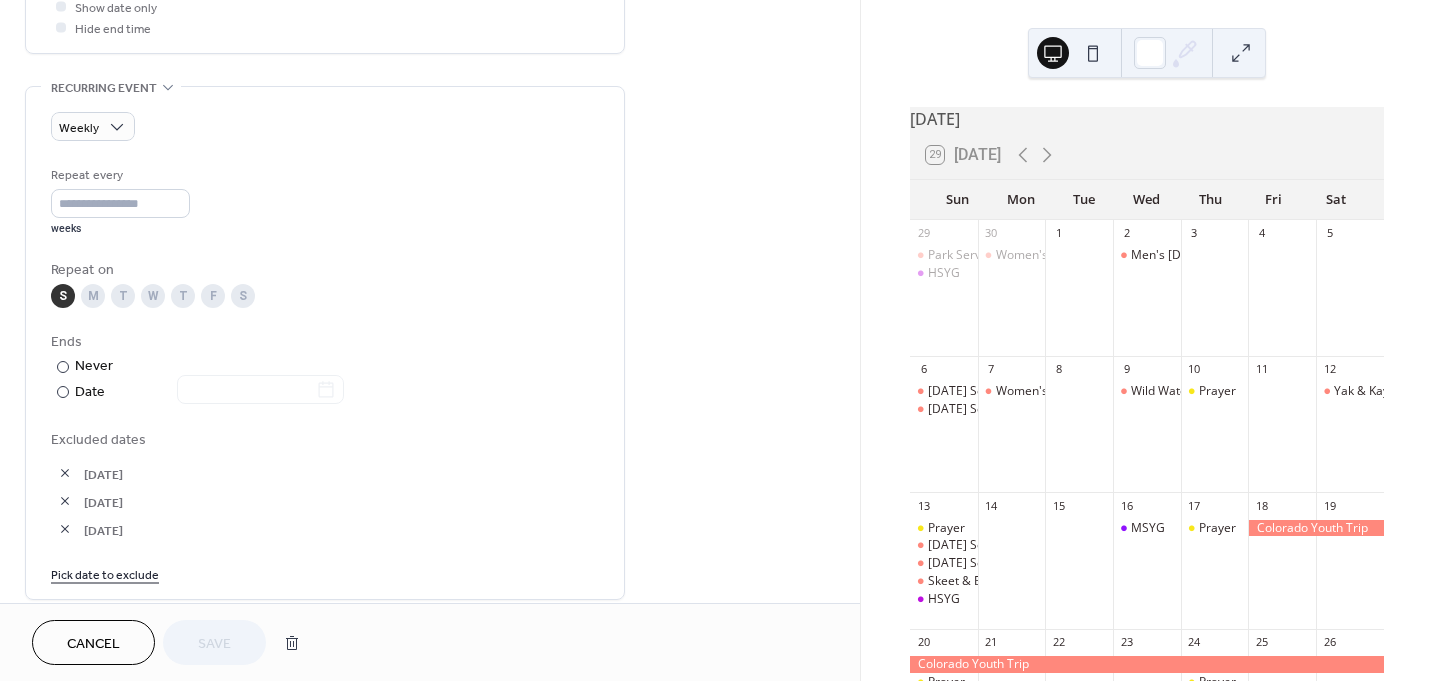 click on "Pick date to exclude" at bounding box center (105, 573) 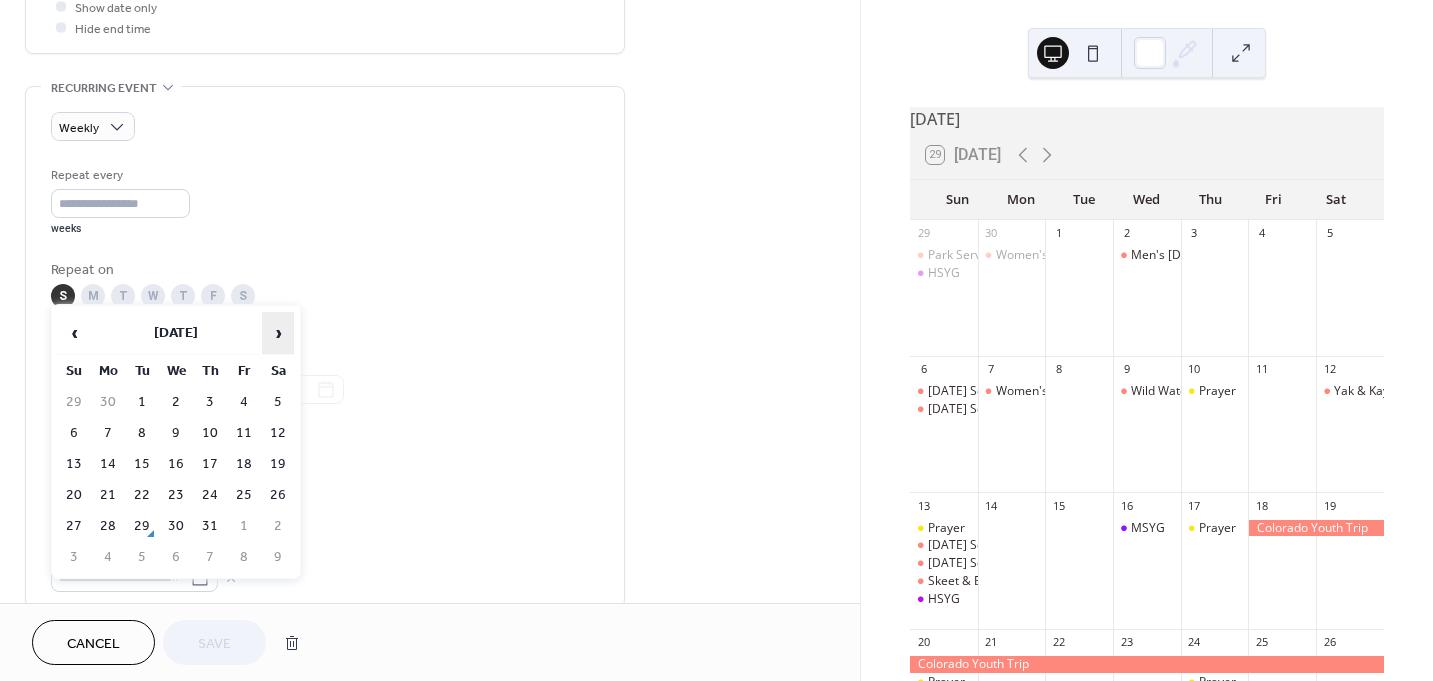 click on "›" at bounding box center [278, 333] 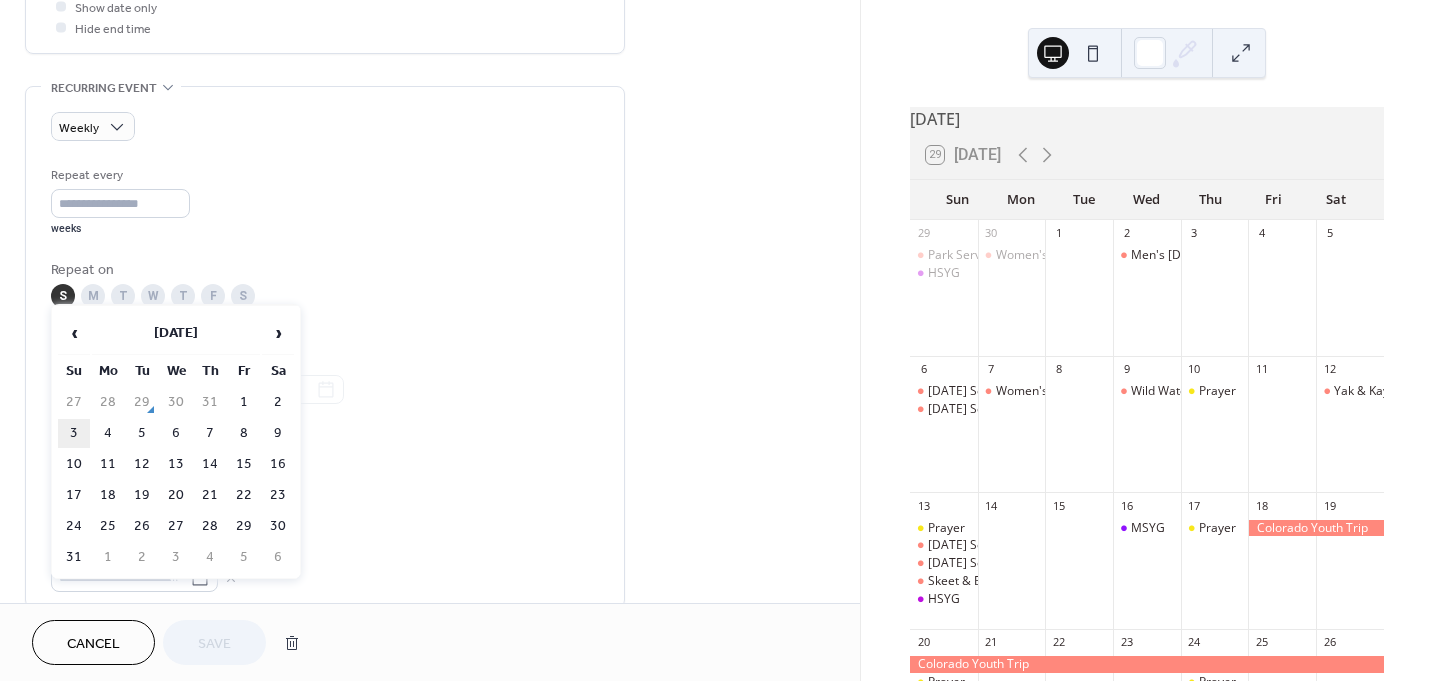 click on "3" at bounding box center [74, 433] 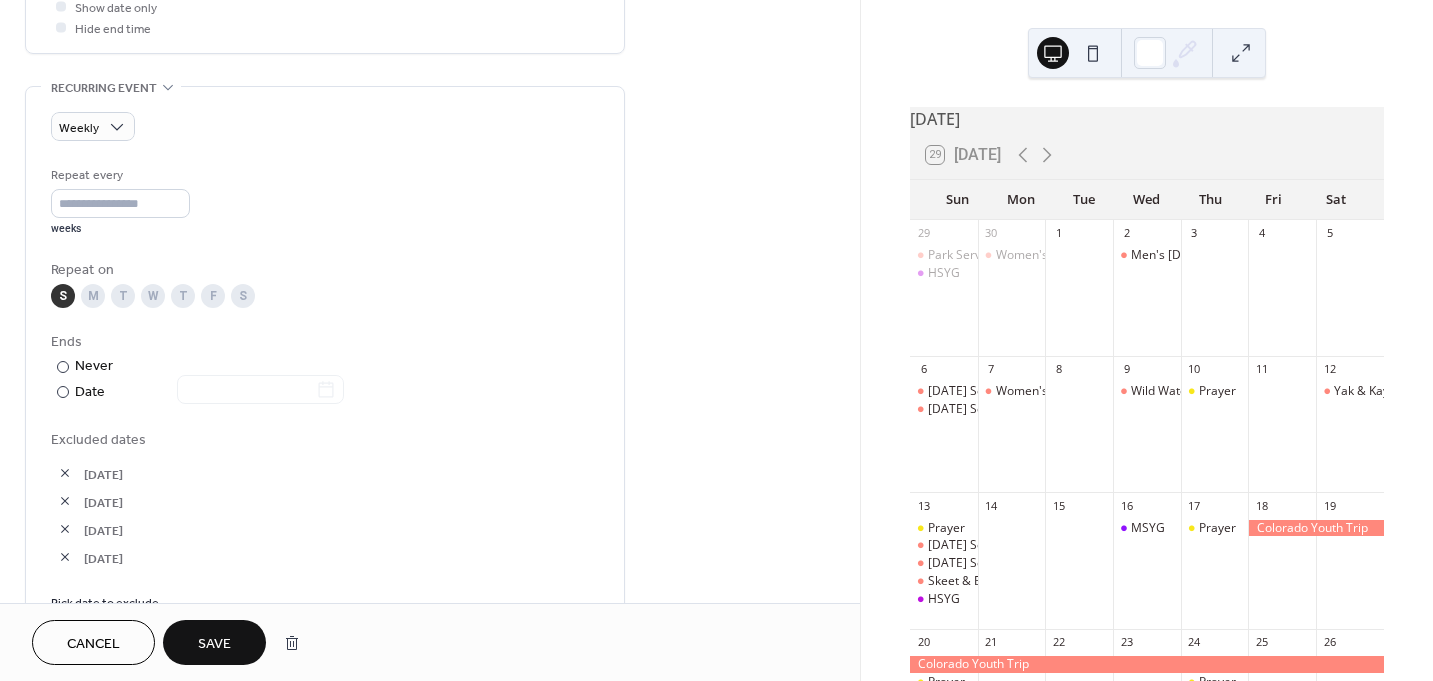click on "Save" at bounding box center (214, 644) 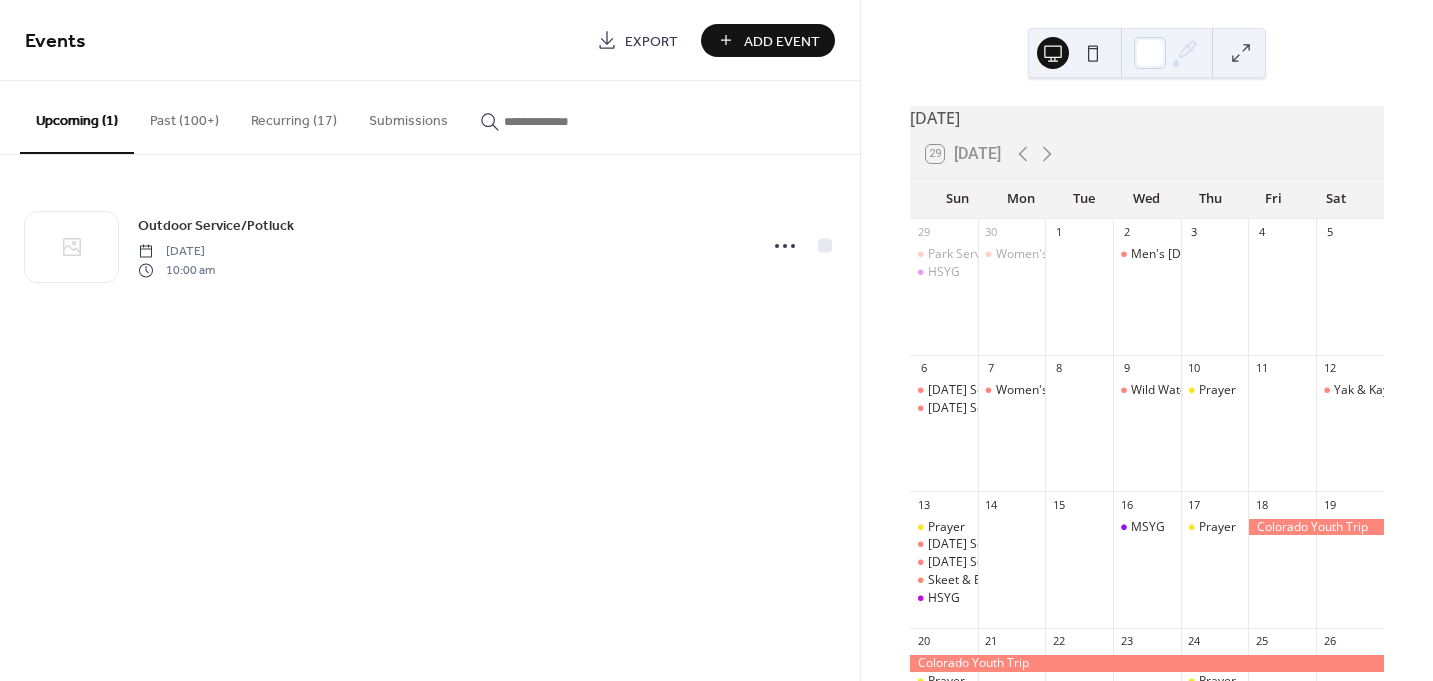 scroll, scrollTop: 0, scrollLeft: 0, axis: both 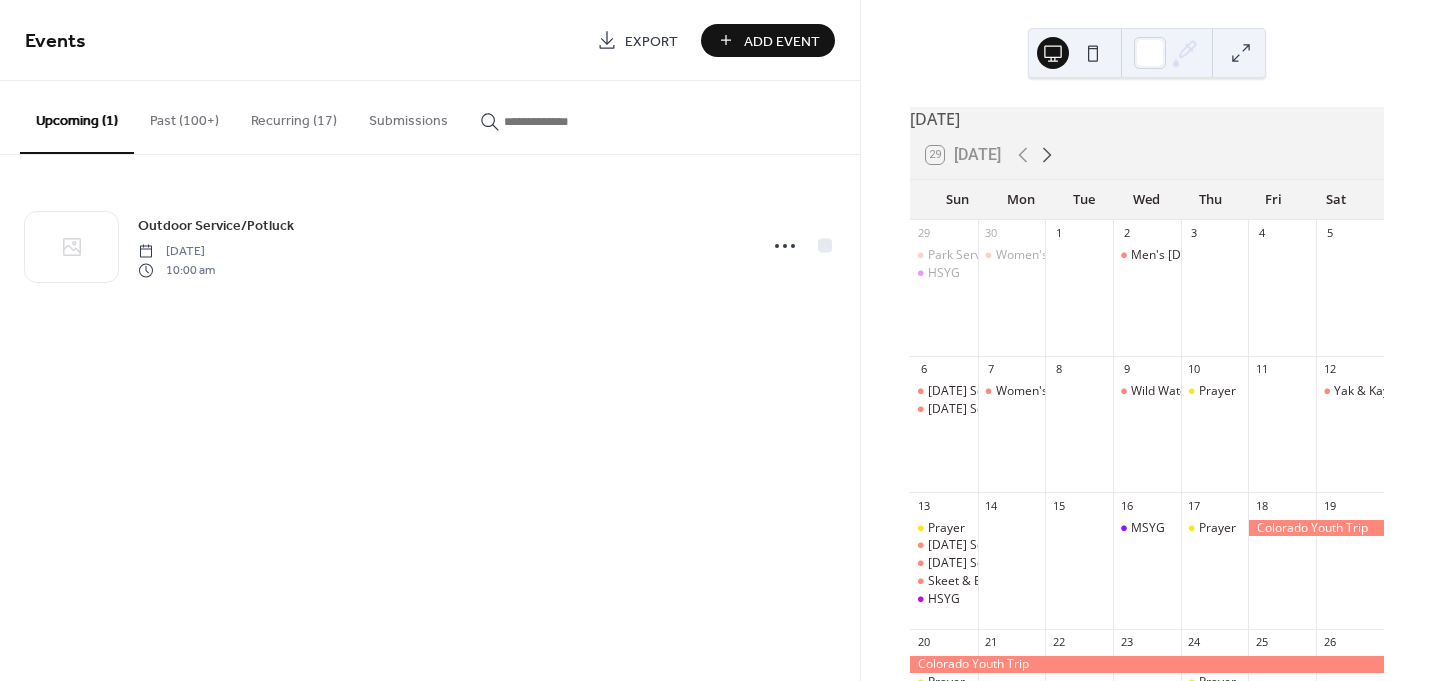 click 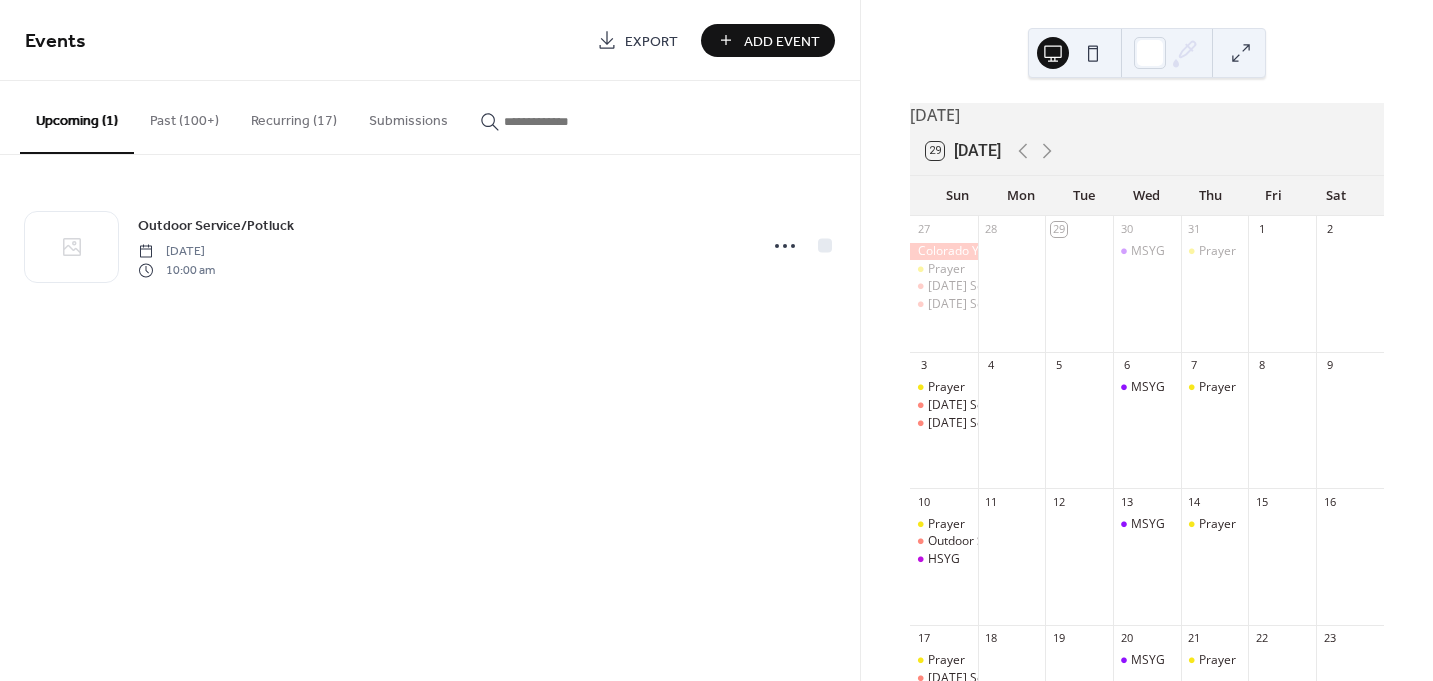 scroll, scrollTop: 0, scrollLeft: 0, axis: both 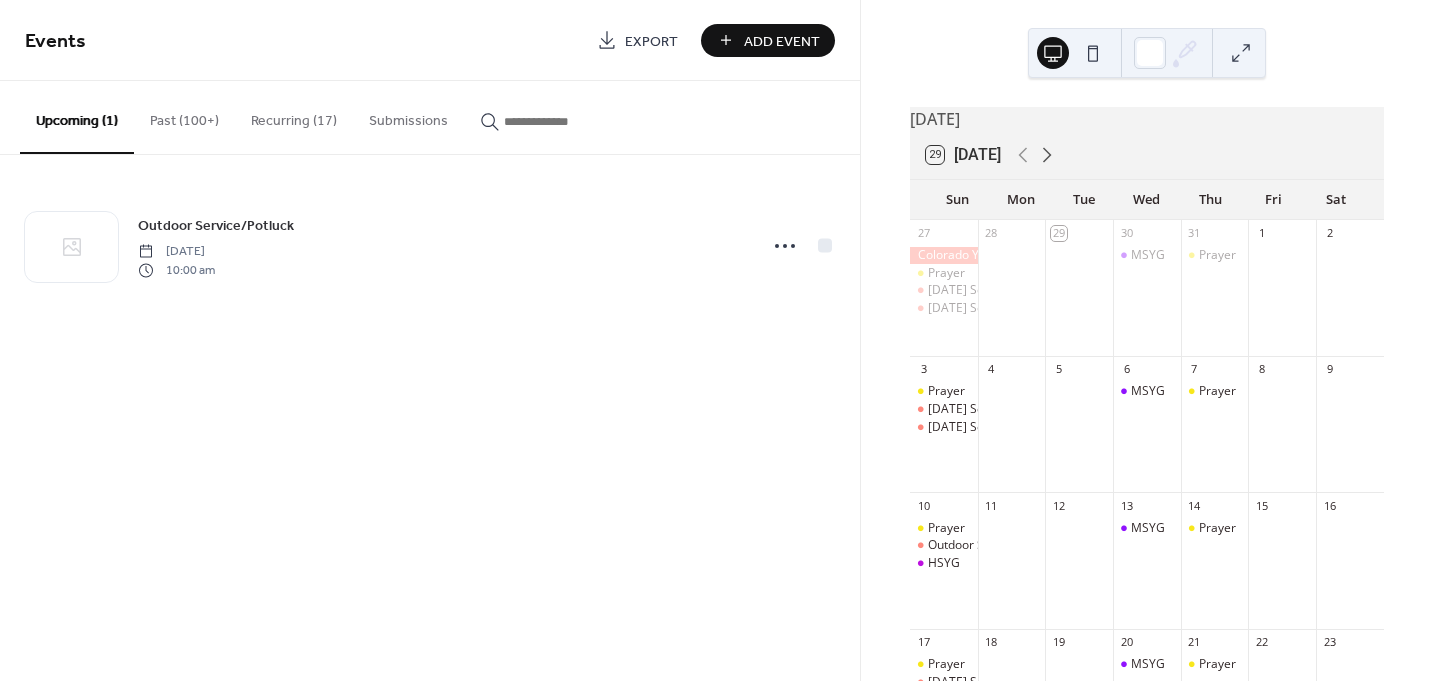 click 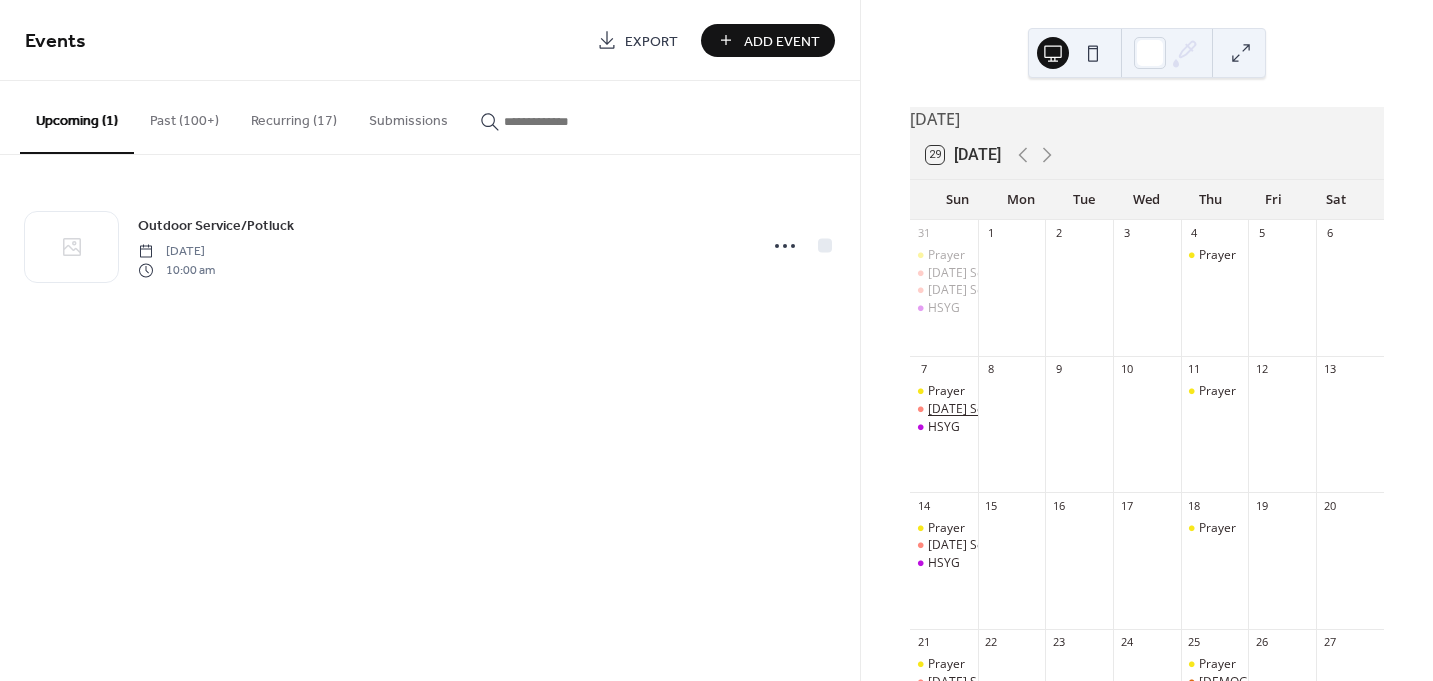 click on "[DATE] Service" at bounding box center (969, 409) 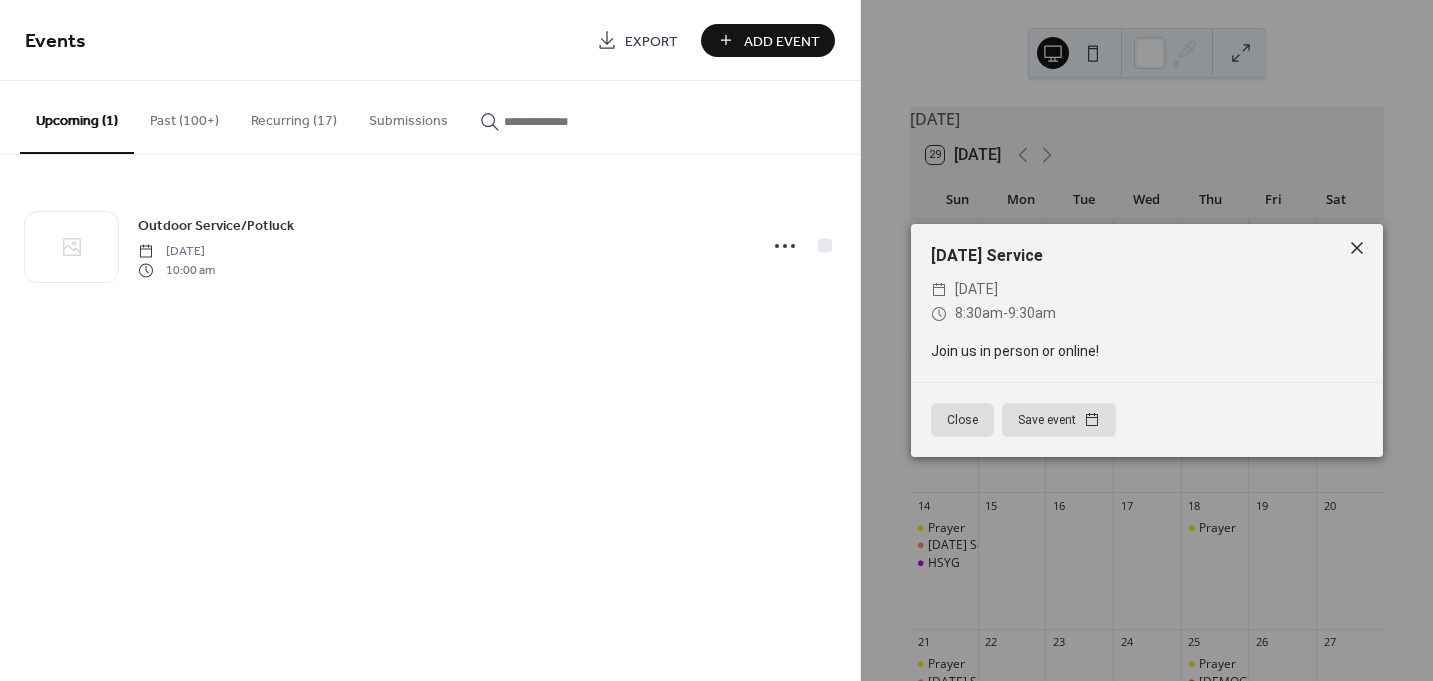 click 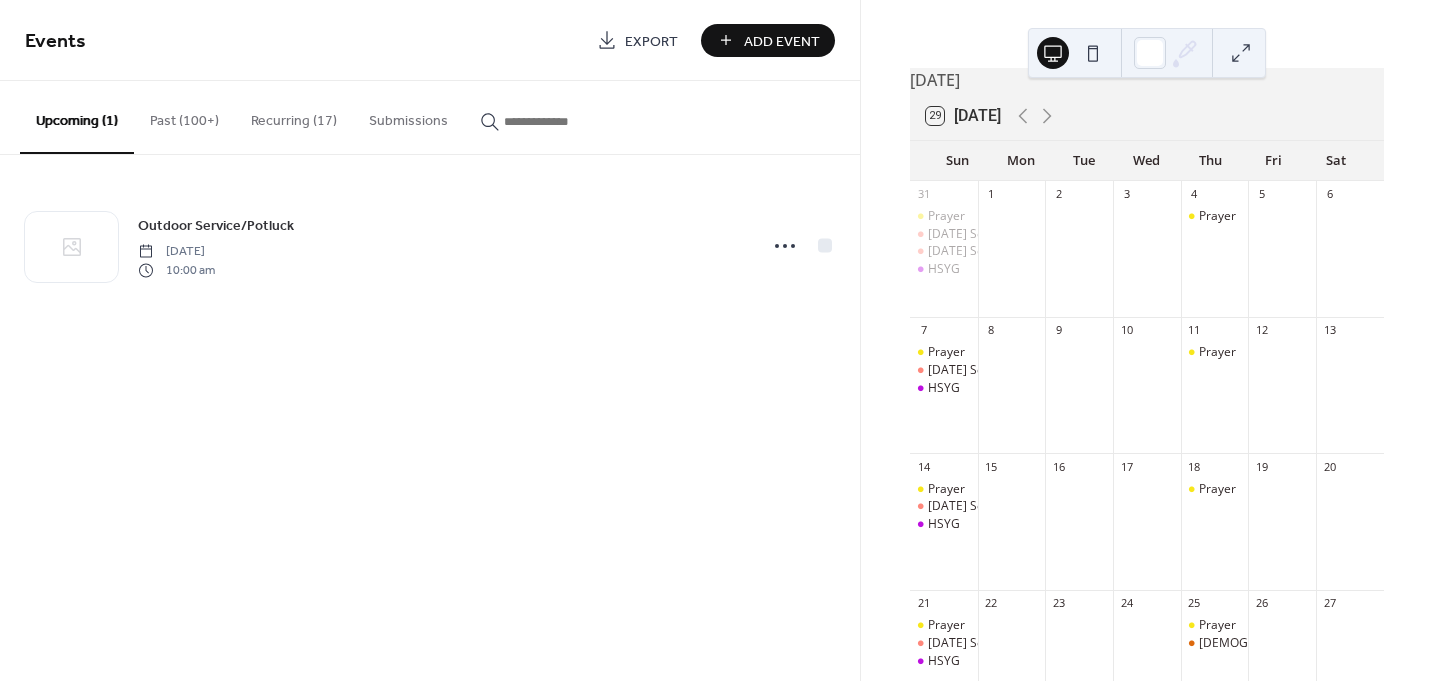 scroll, scrollTop: 0, scrollLeft: 0, axis: both 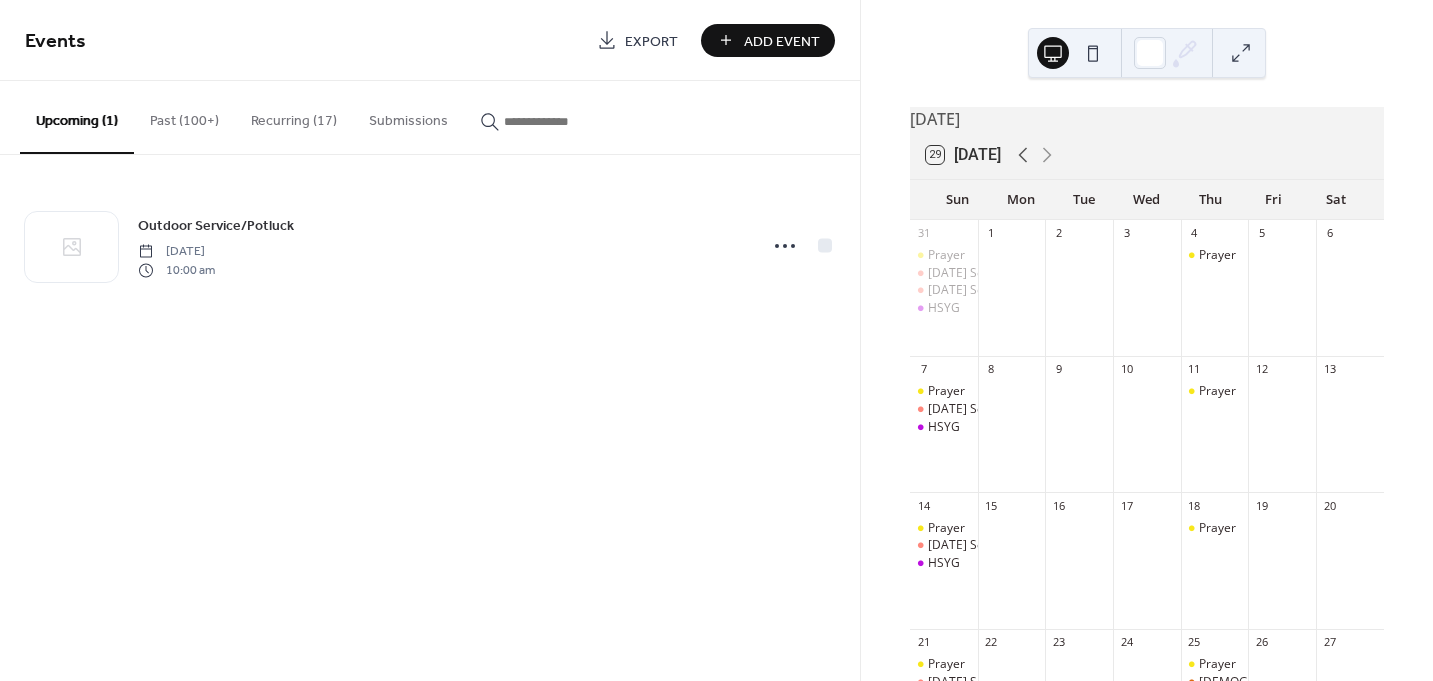 click 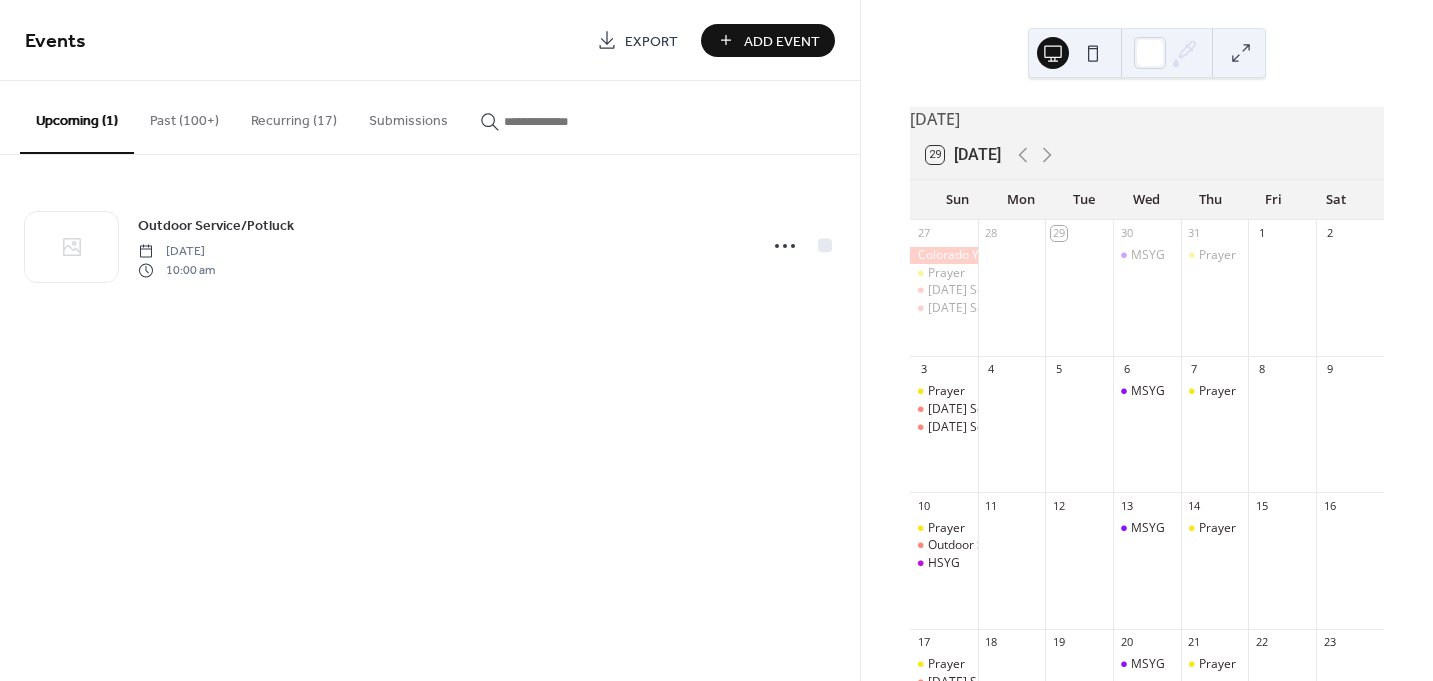 click on "Add Event" at bounding box center [782, 41] 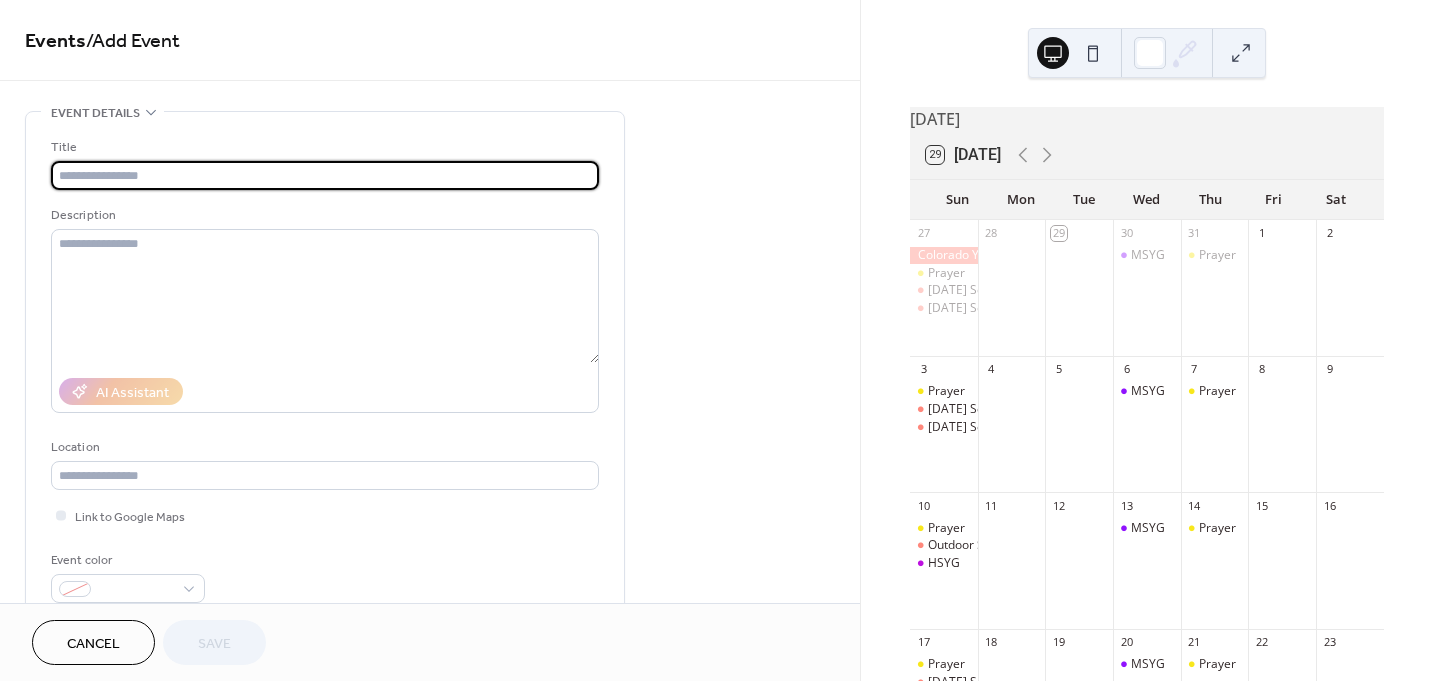 click at bounding box center (325, 175) 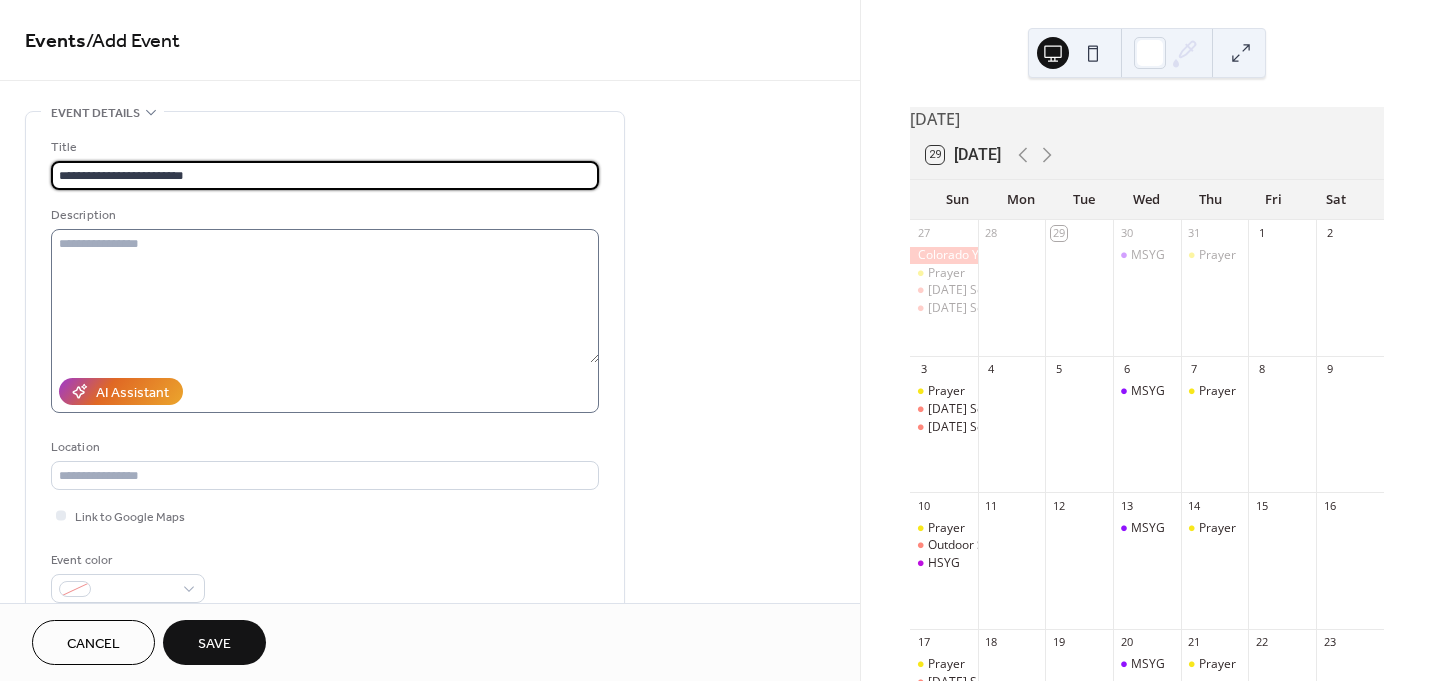 type on "**********" 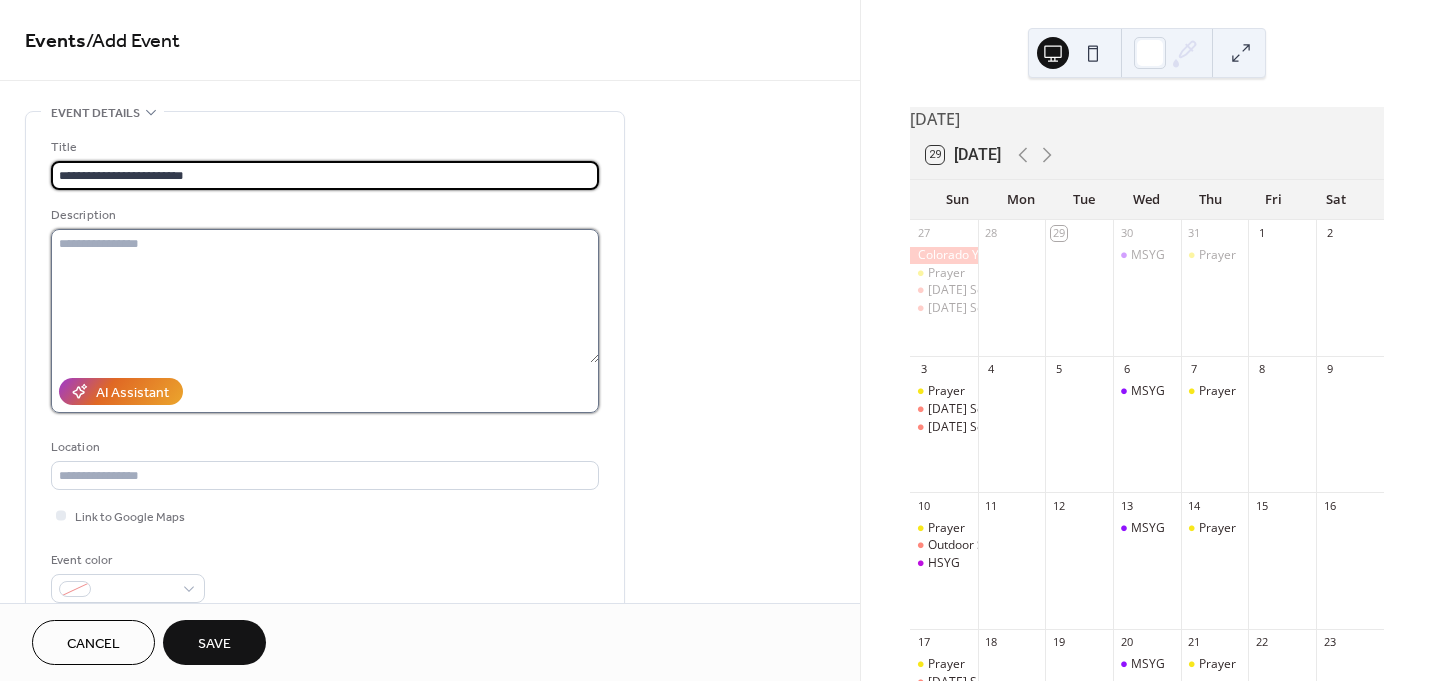 click at bounding box center (325, 296) 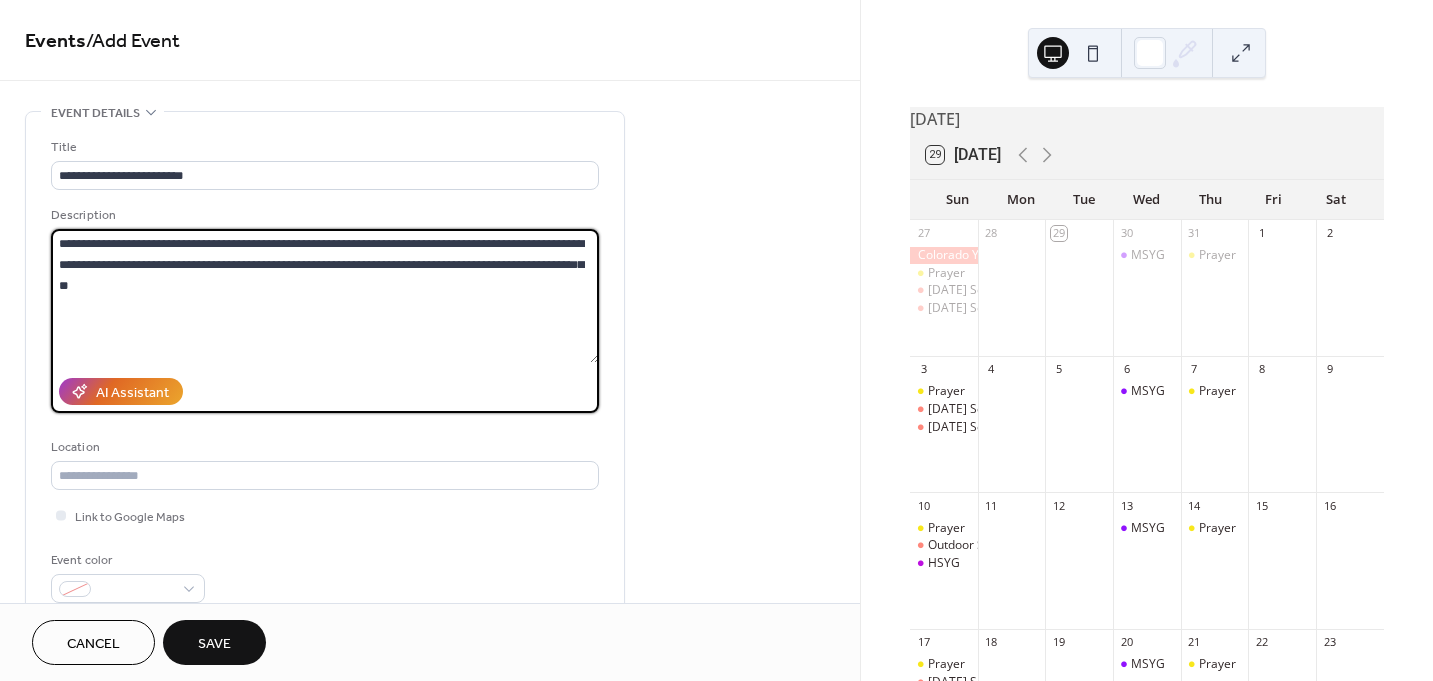 drag, startPoint x: 90, startPoint y: 263, endPoint x: 124, endPoint y: 256, distance: 34.713108 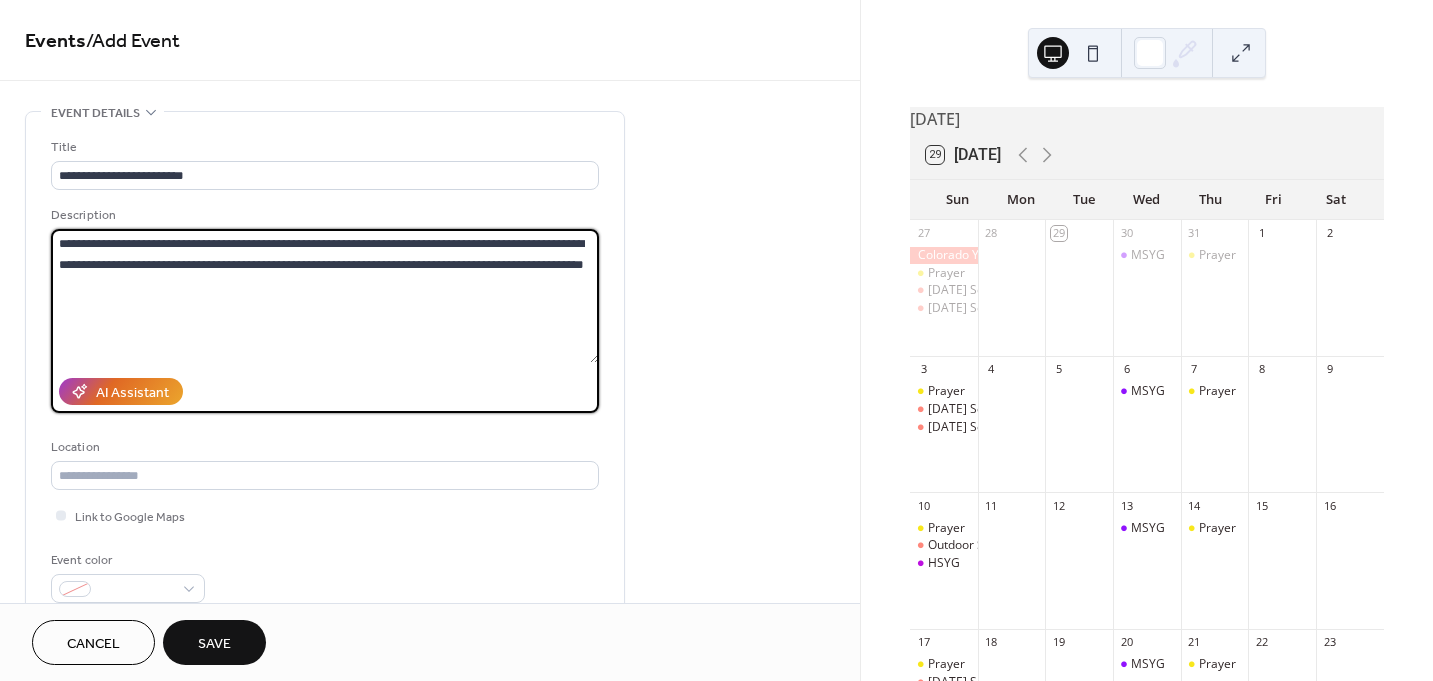 click on "**********" at bounding box center (325, 296) 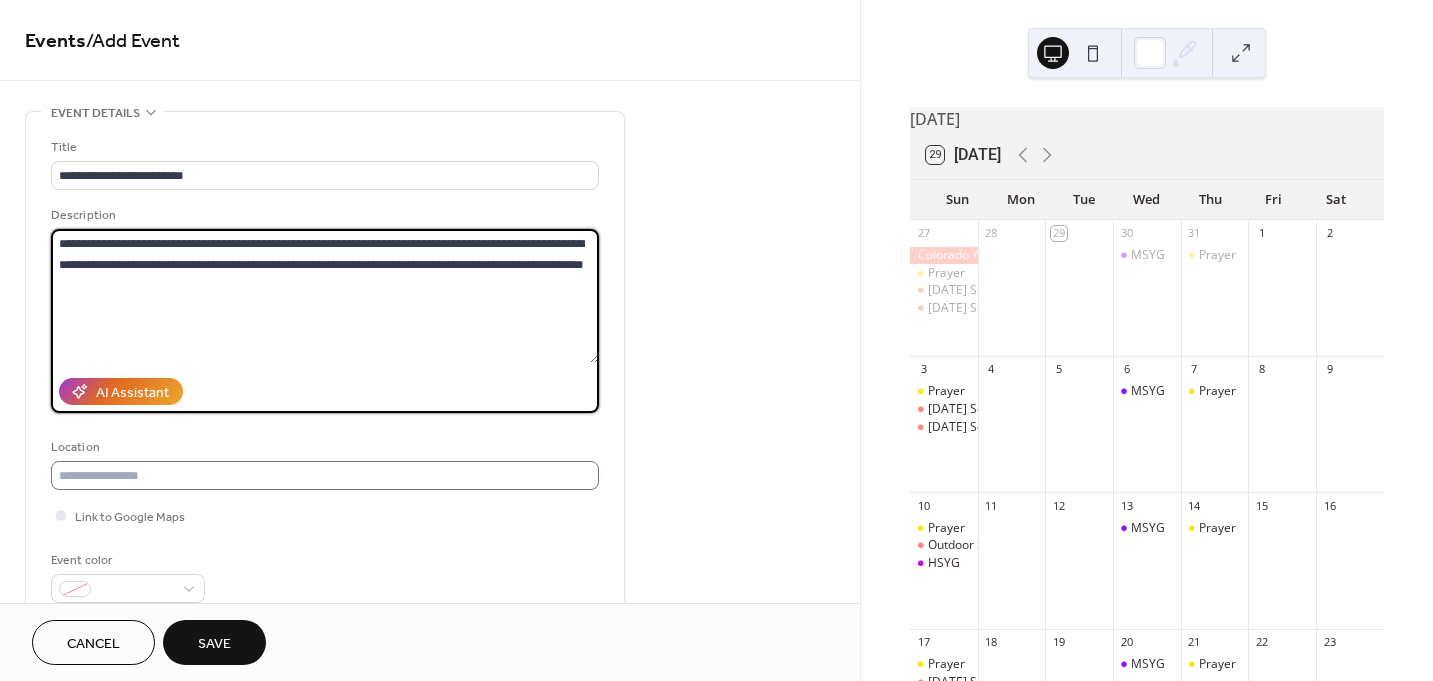 type on "**********" 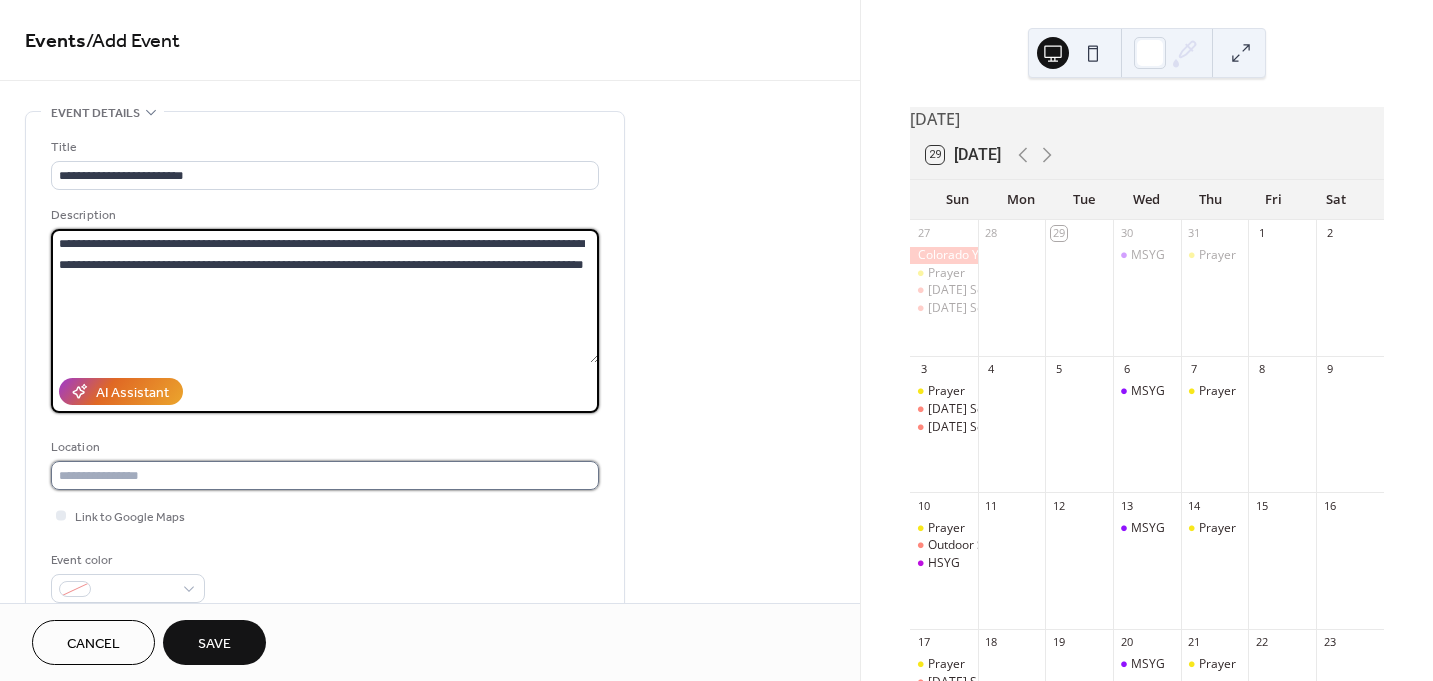 click at bounding box center (325, 475) 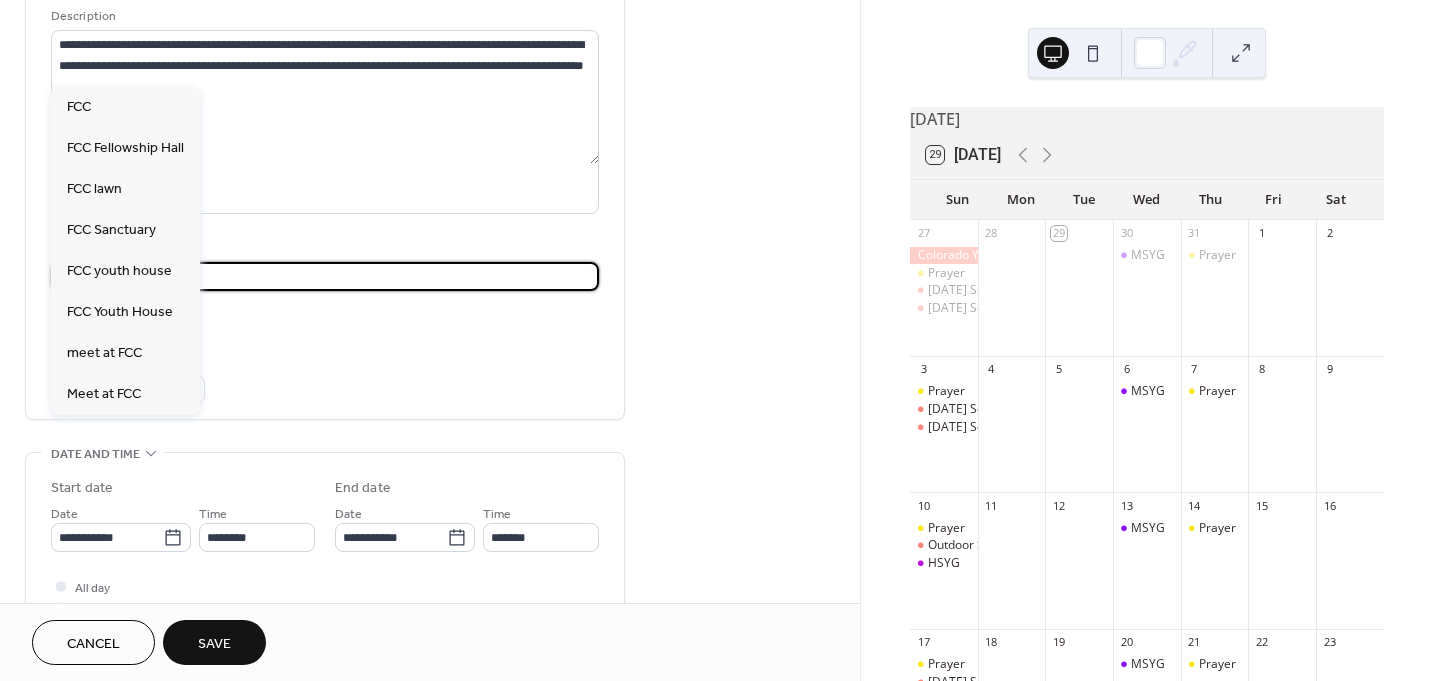 scroll, scrollTop: 200, scrollLeft: 0, axis: vertical 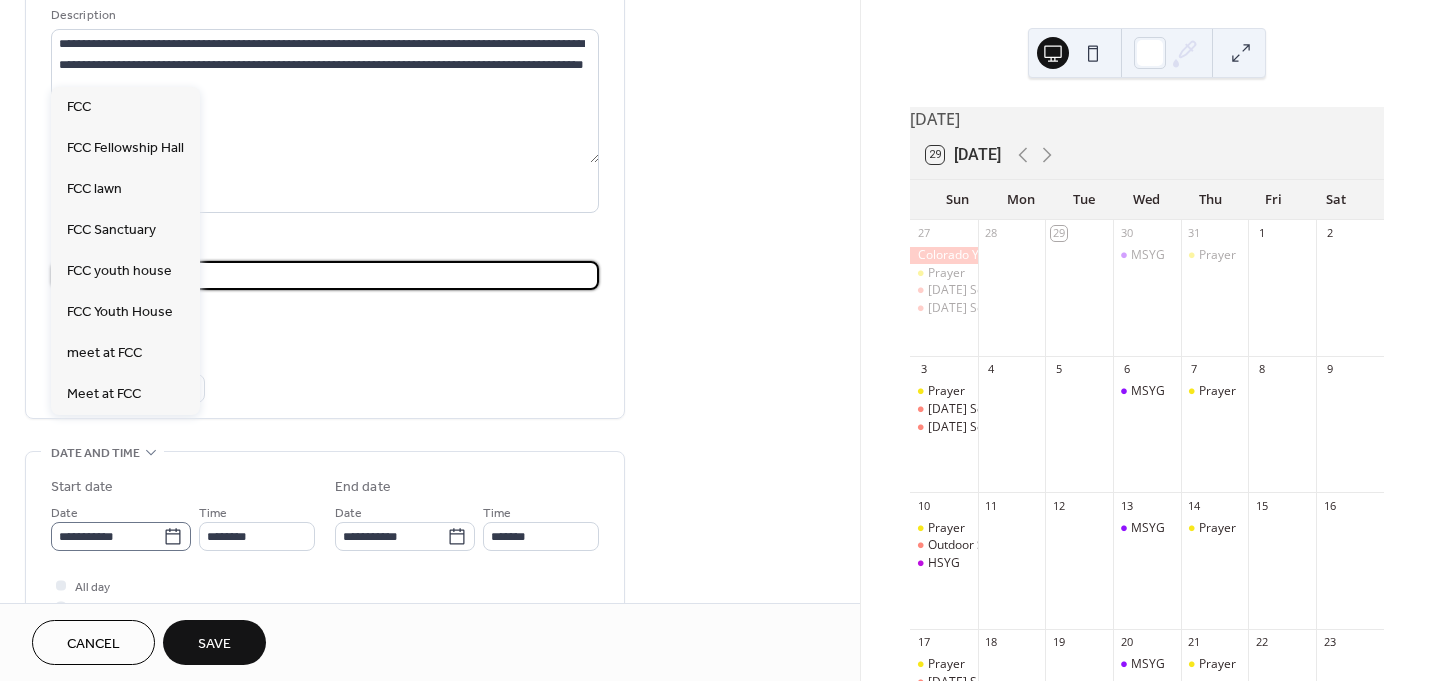 type on "***" 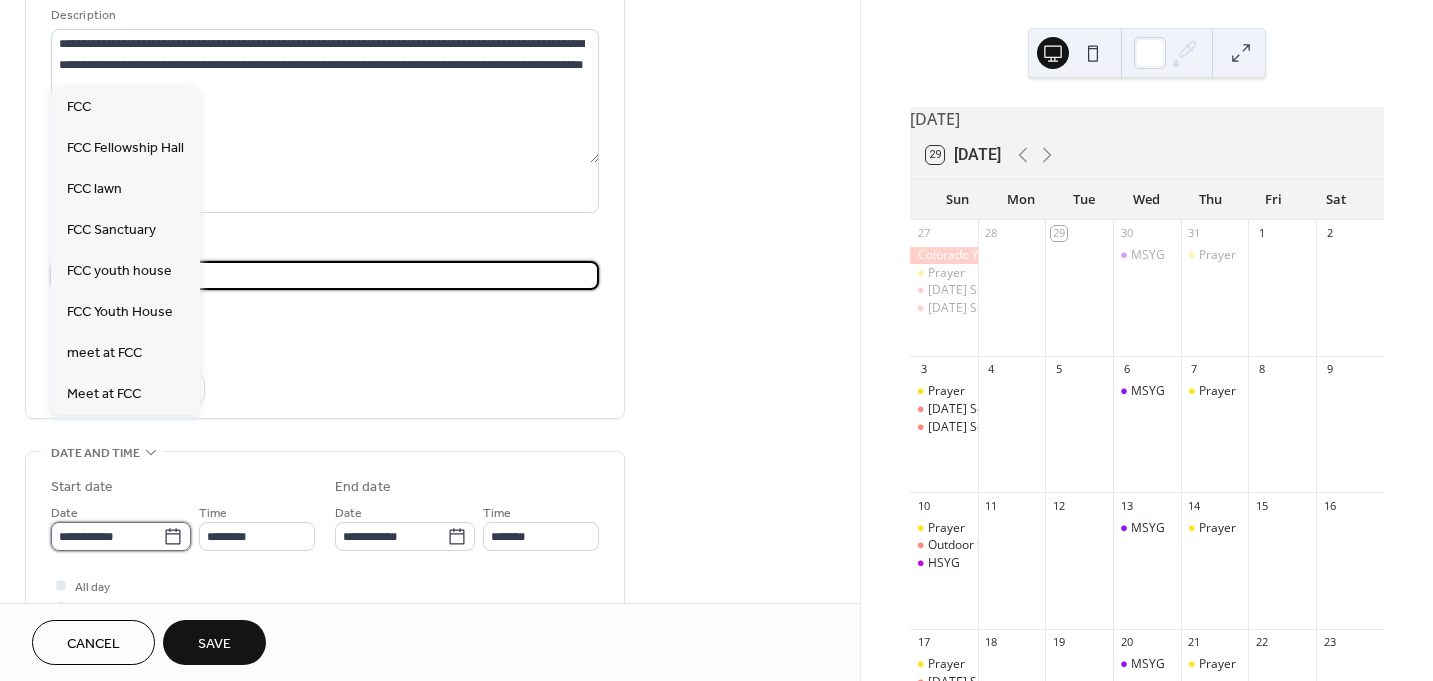 click on "**********" at bounding box center [107, 536] 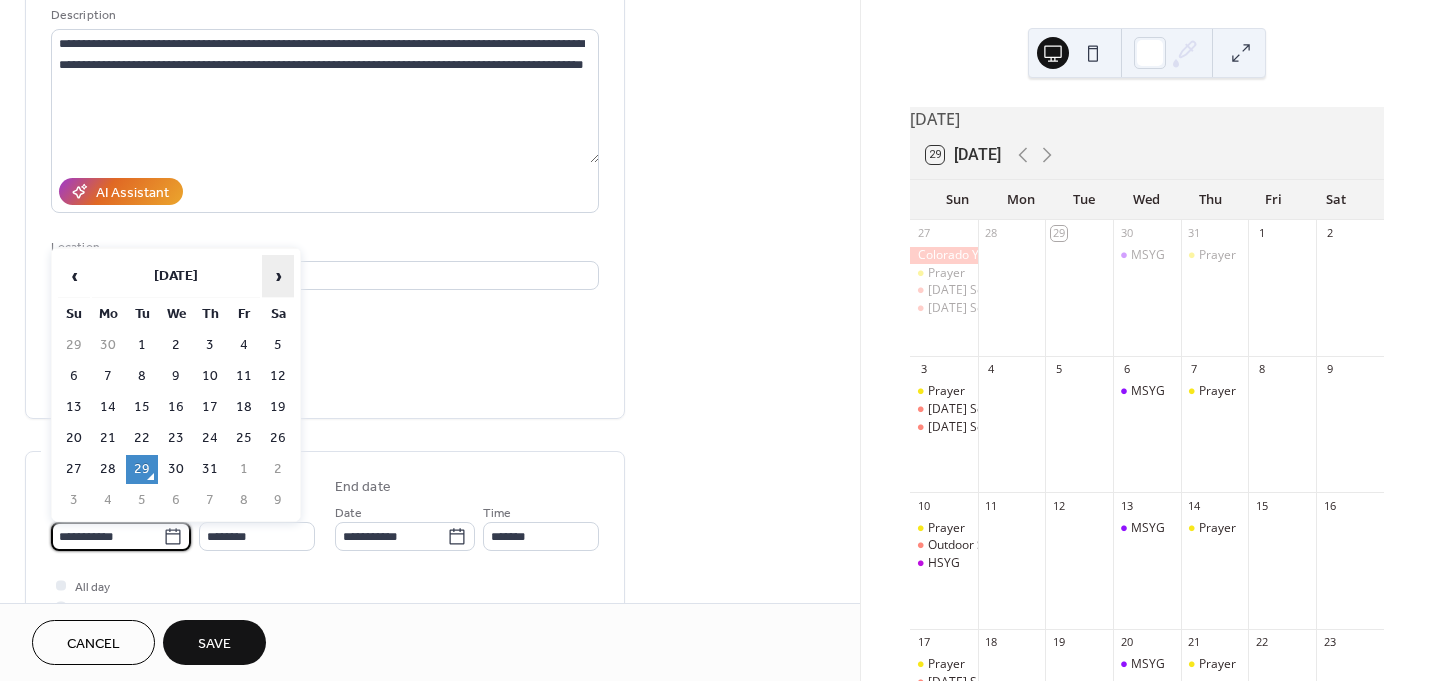 click on "›" at bounding box center (278, 276) 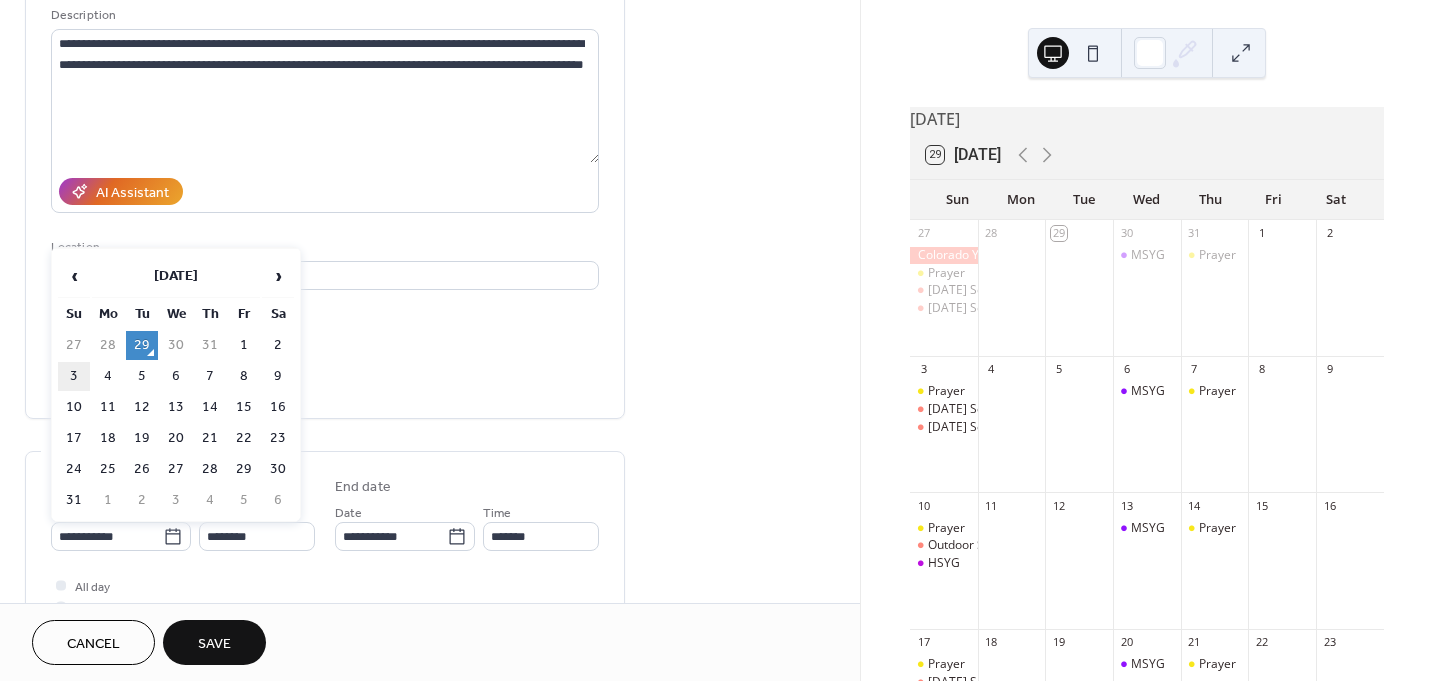 click on "3" at bounding box center (74, 376) 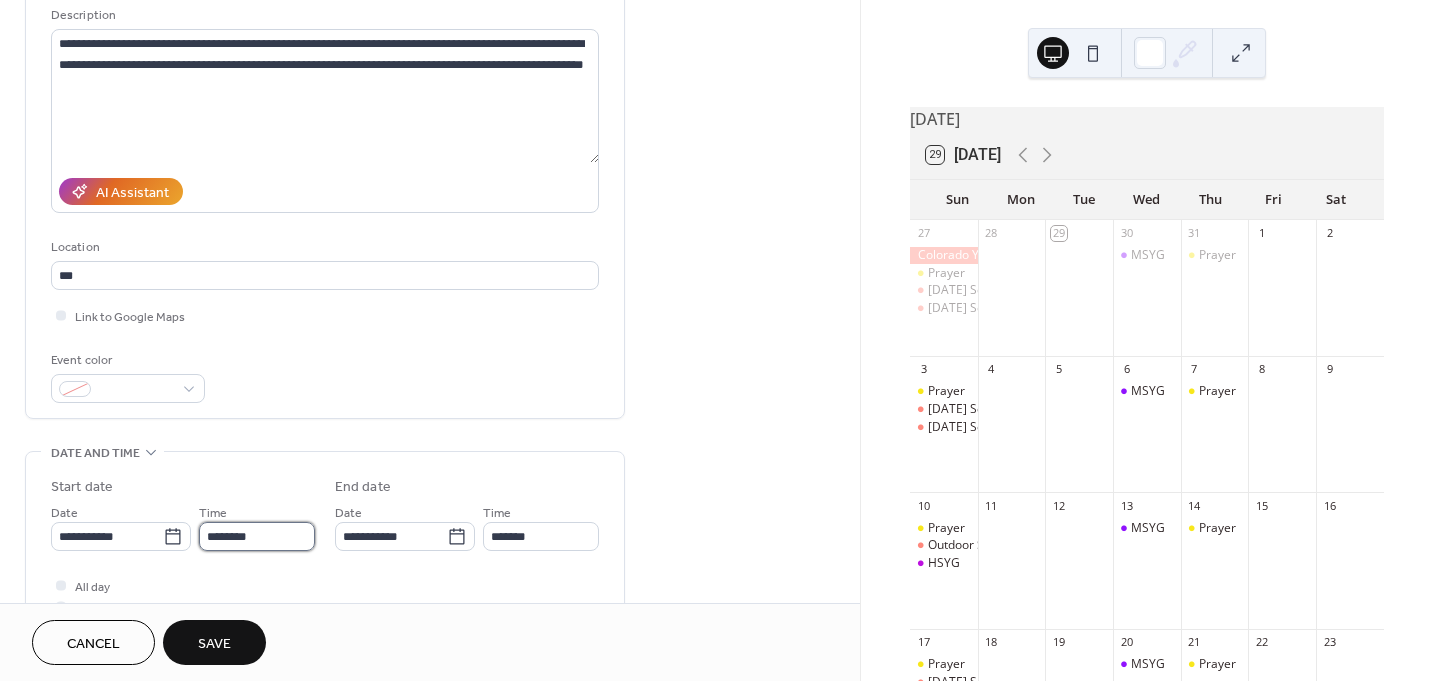 click on "********" at bounding box center [257, 536] 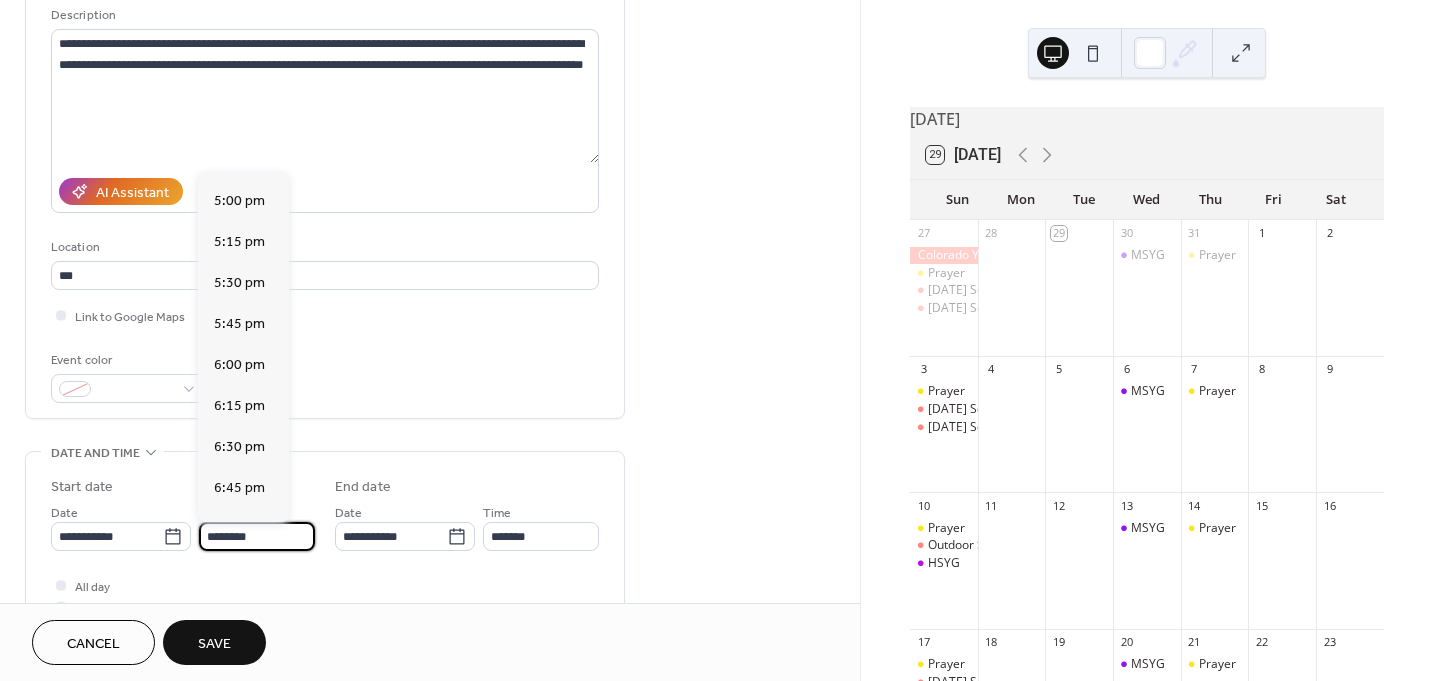 scroll, scrollTop: 2868, scrollLeft: 0, axis: vertical 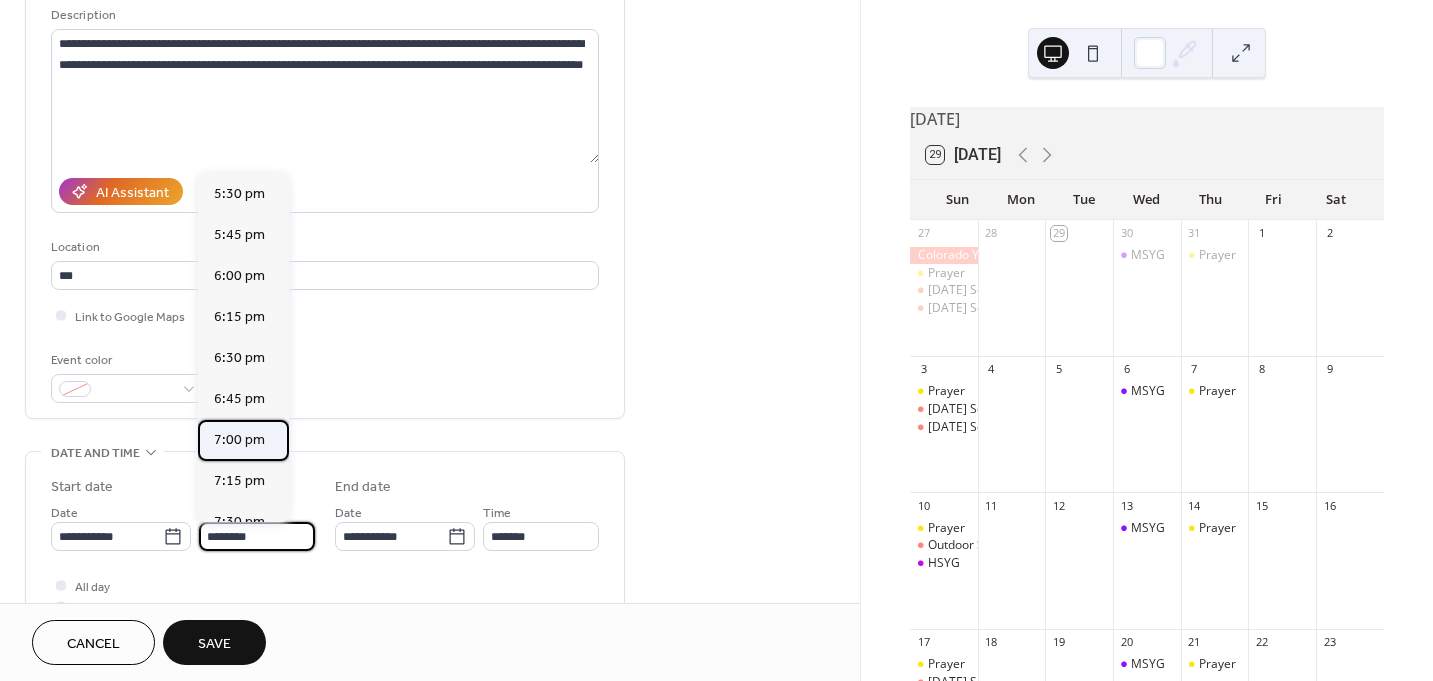 click on "7:00 pm" at bounding box center [239, 440] 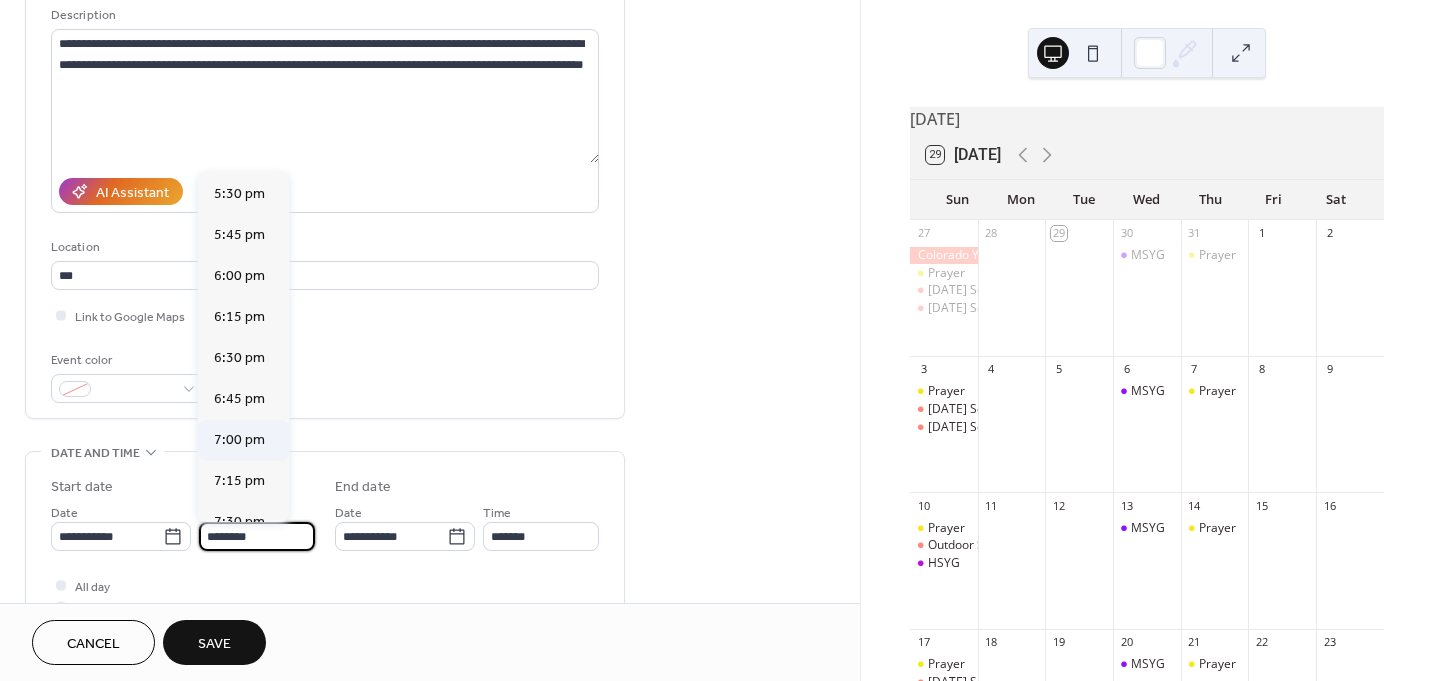 type on "*******" 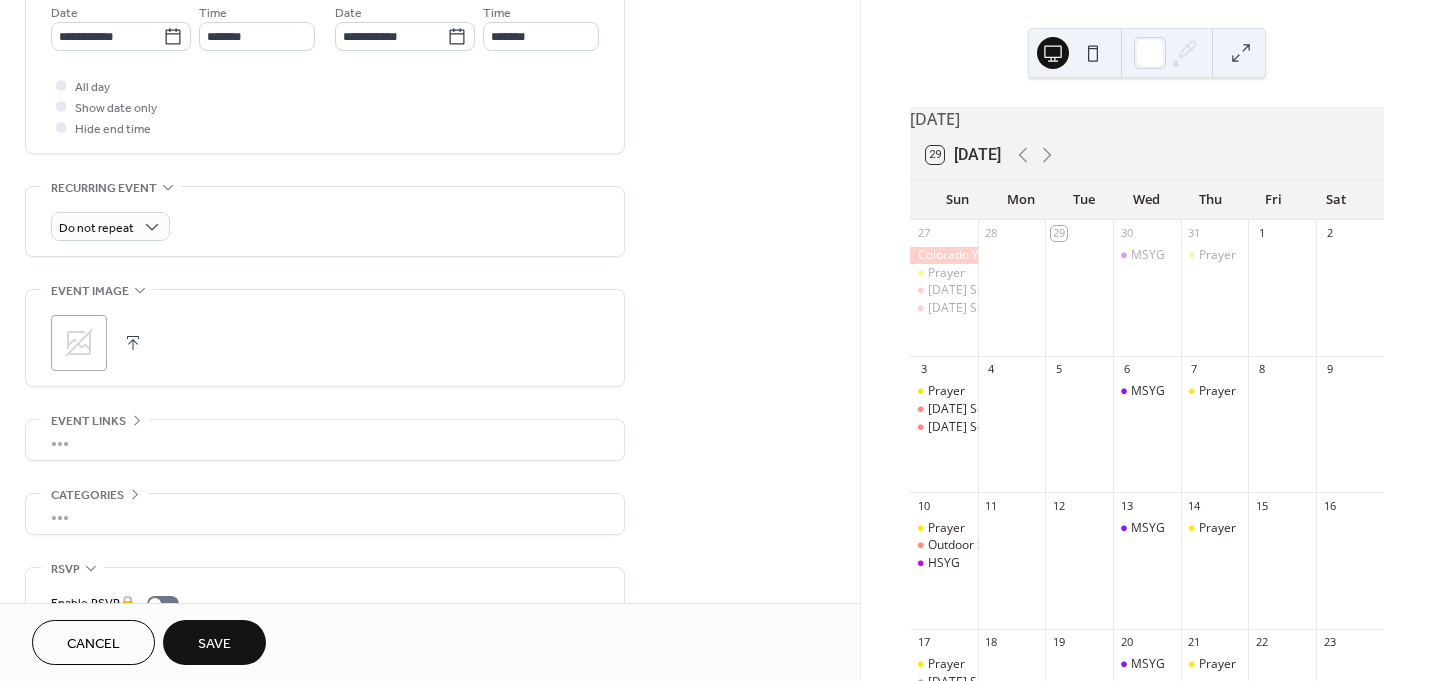 scroll, scrollTop: 792, scrollLeft: 0, axis: vertical 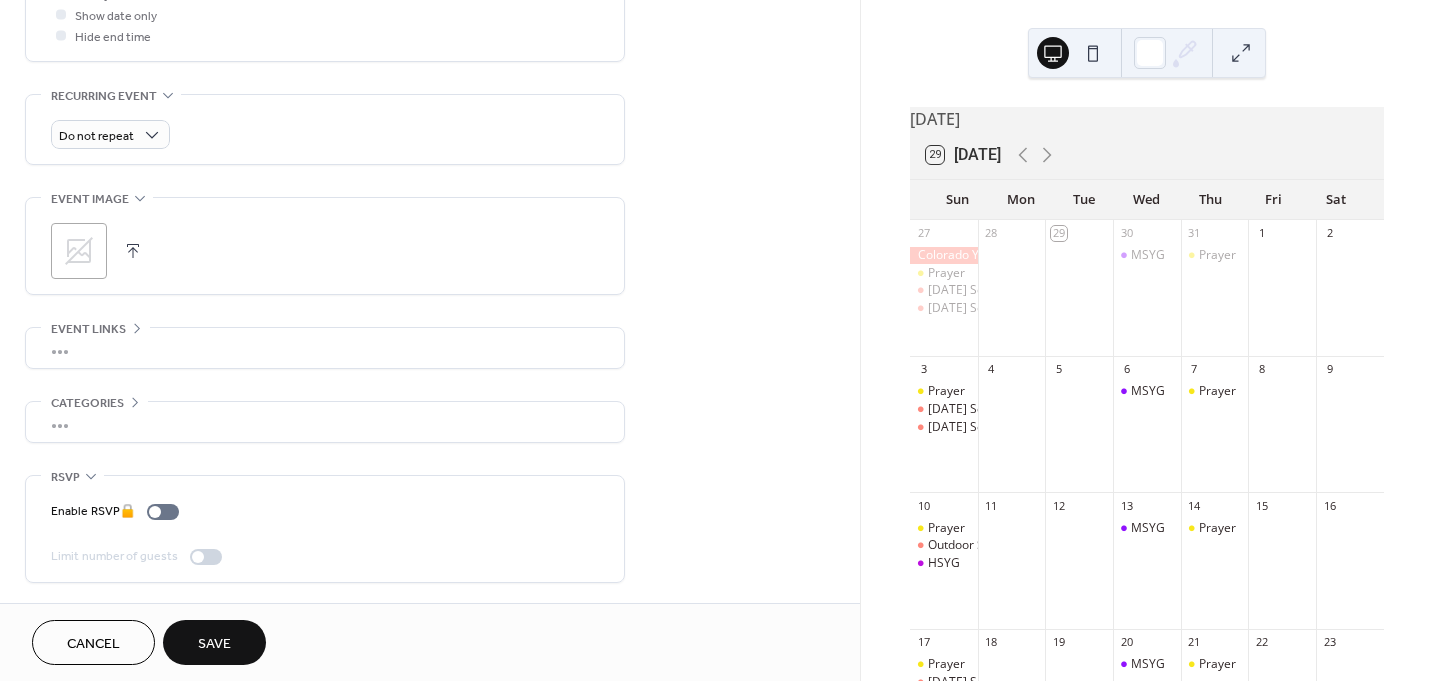 click on "Save" at bounding box center [214, 642] 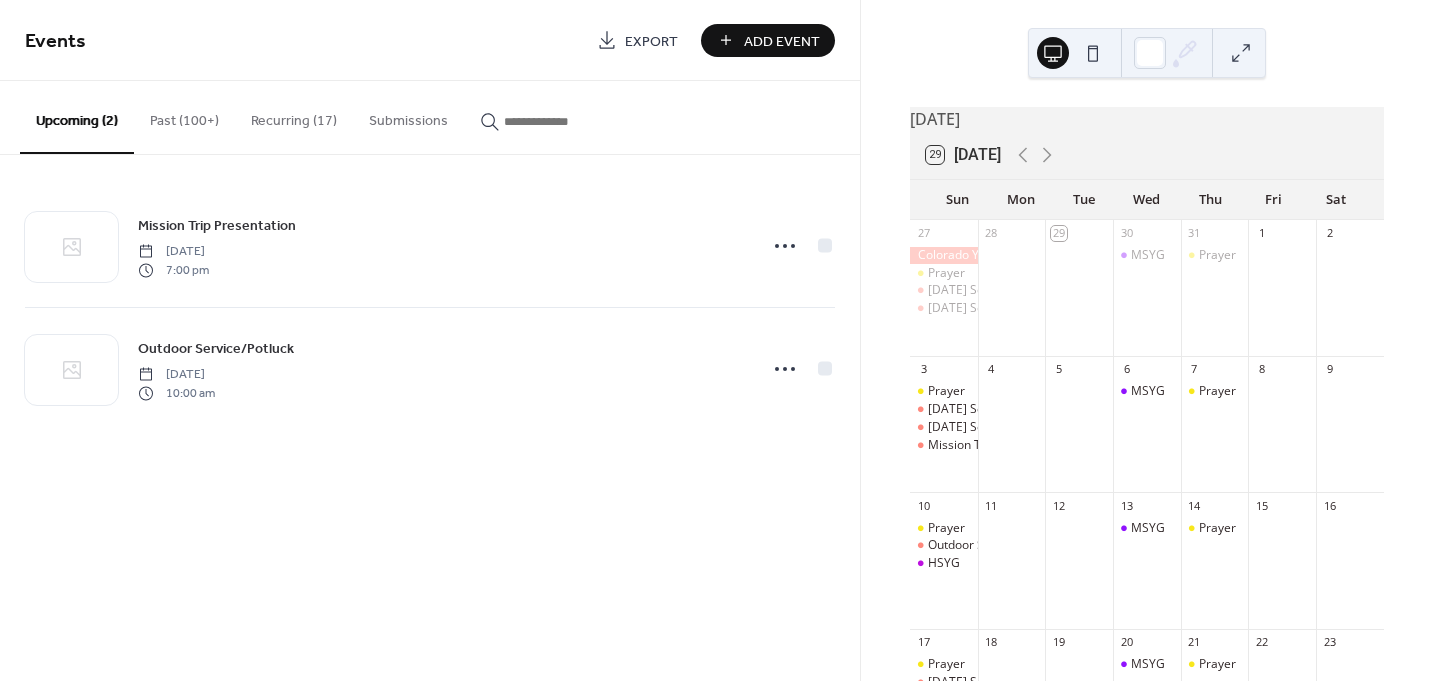 click on "Add Event" at bounding box center [782, 41] 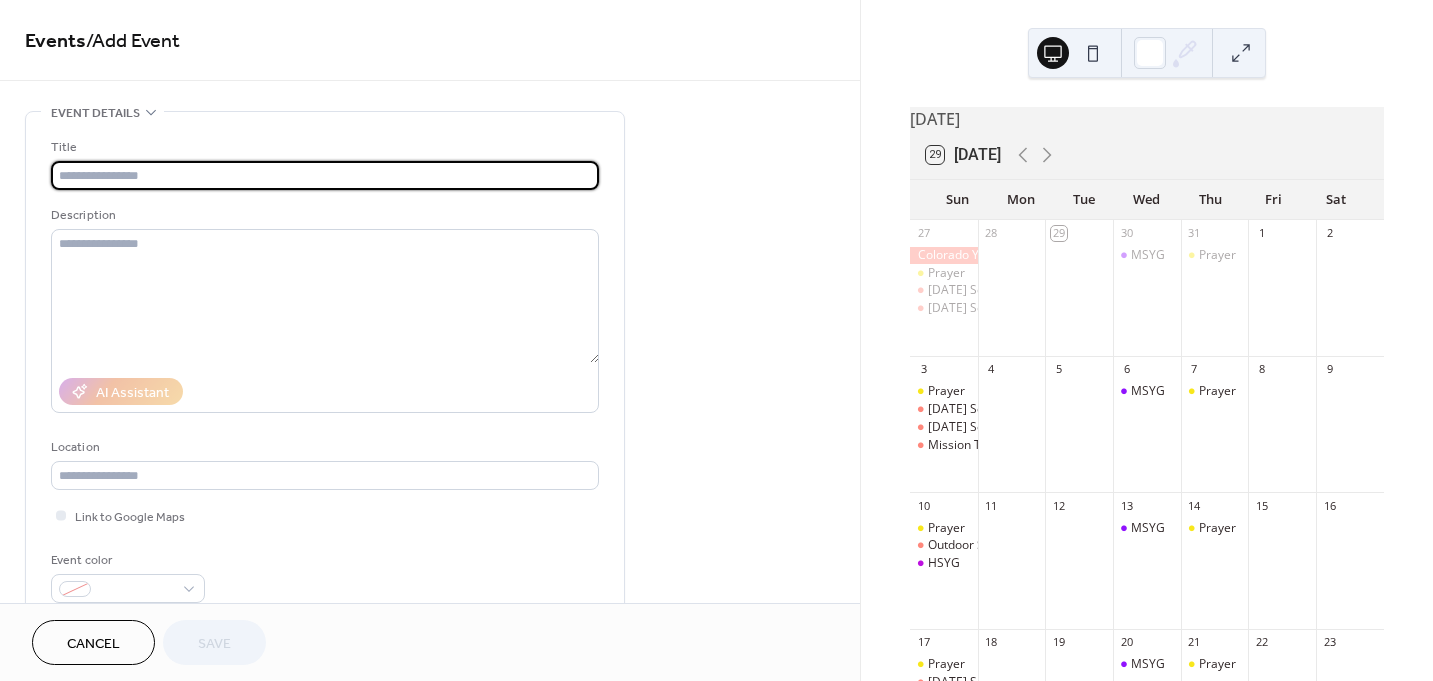 click at bounding box center (325, 175) 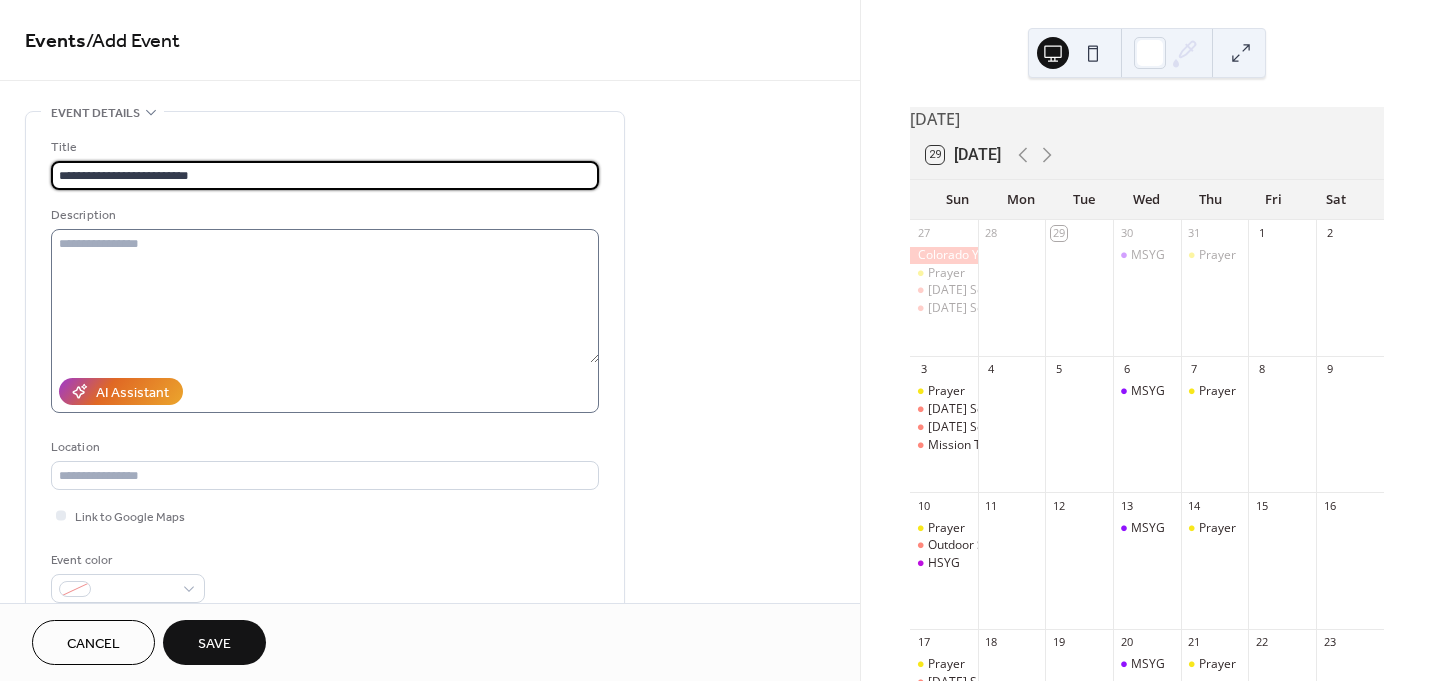 type on "**********" 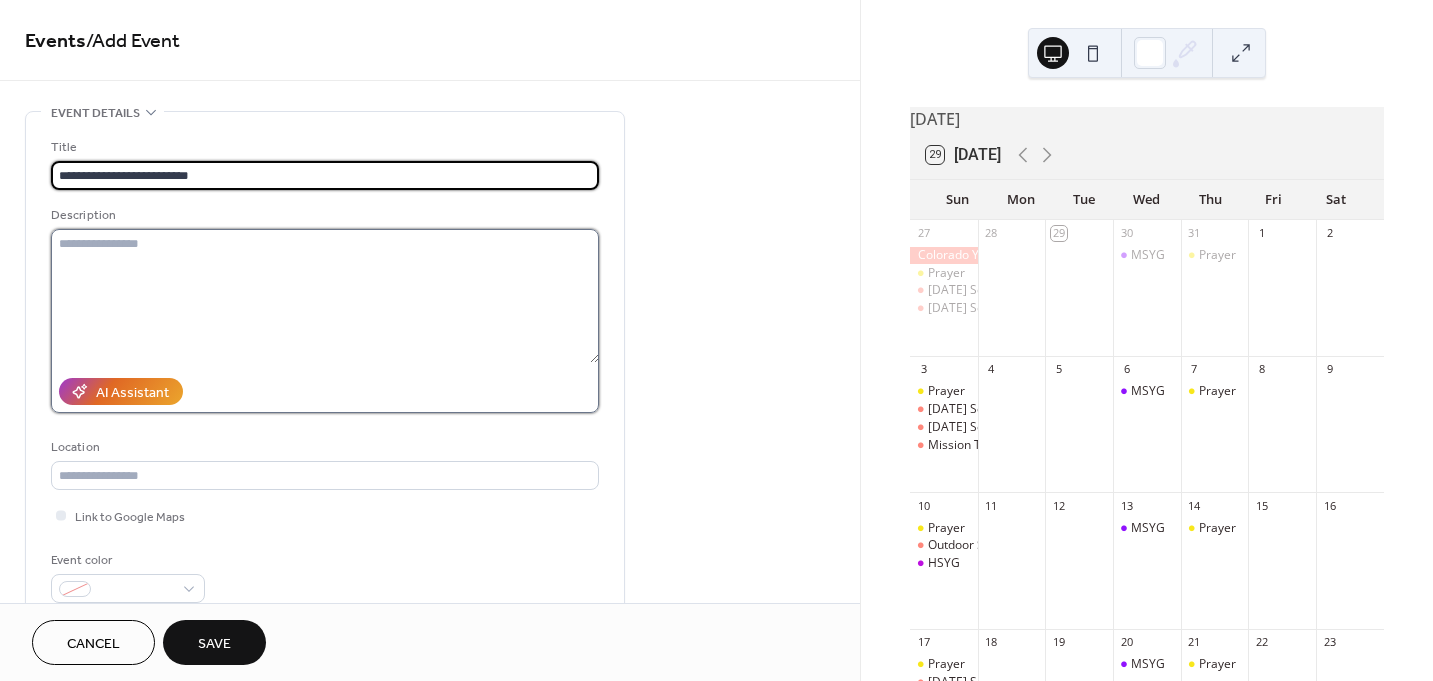 click at bounding box center [325, 296] 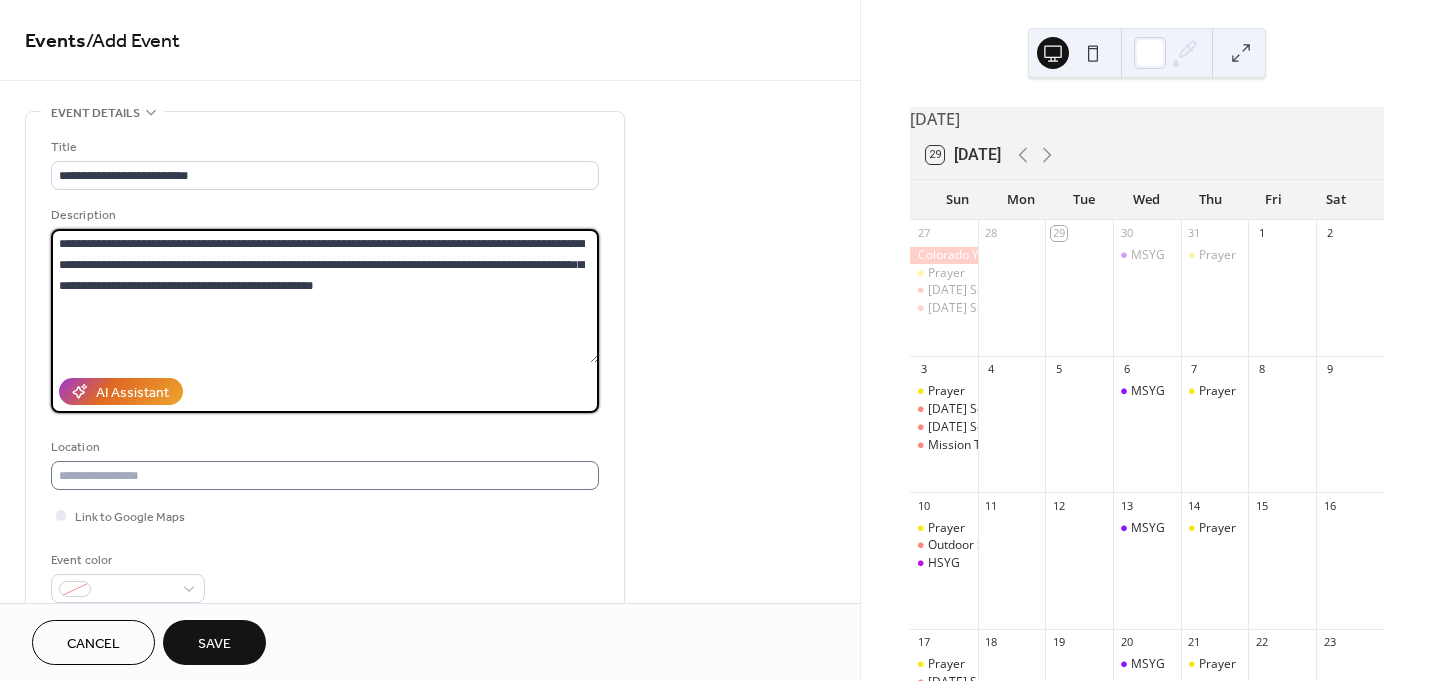 type on "**********" 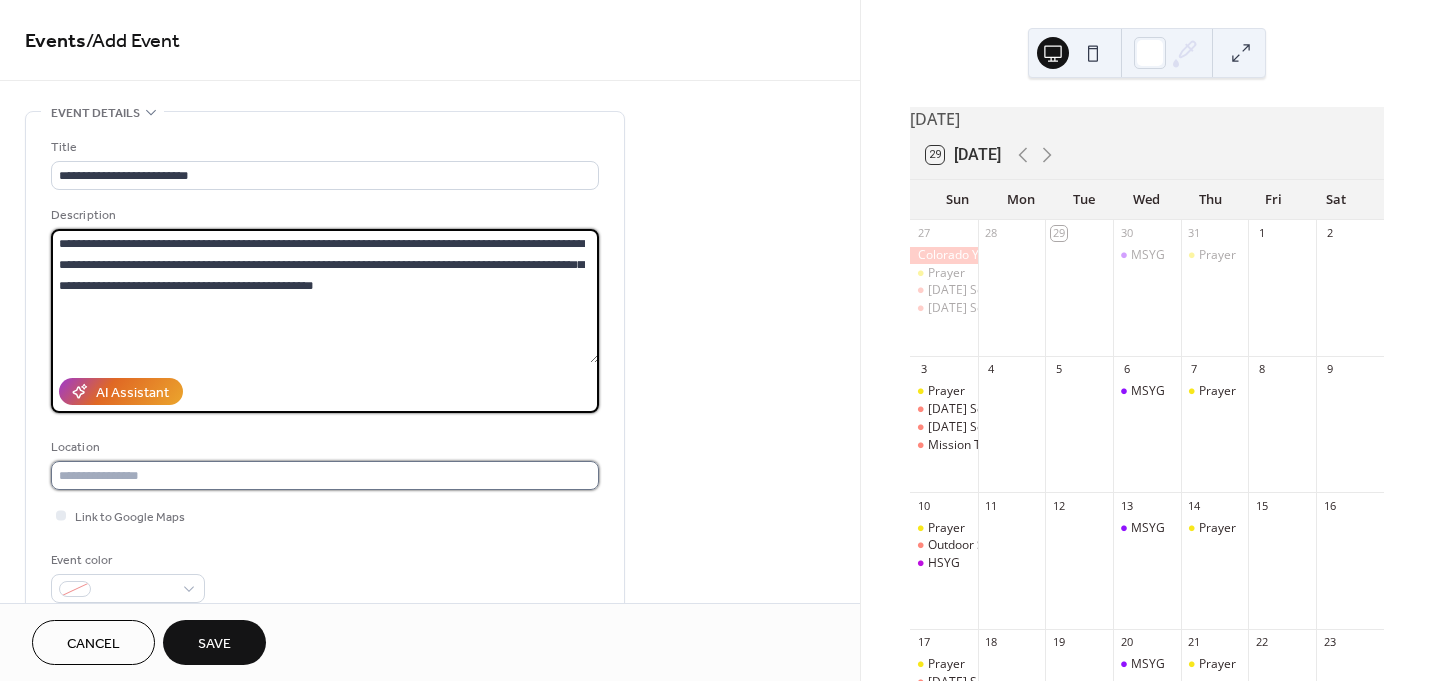 click at bounding box center [325, 475] 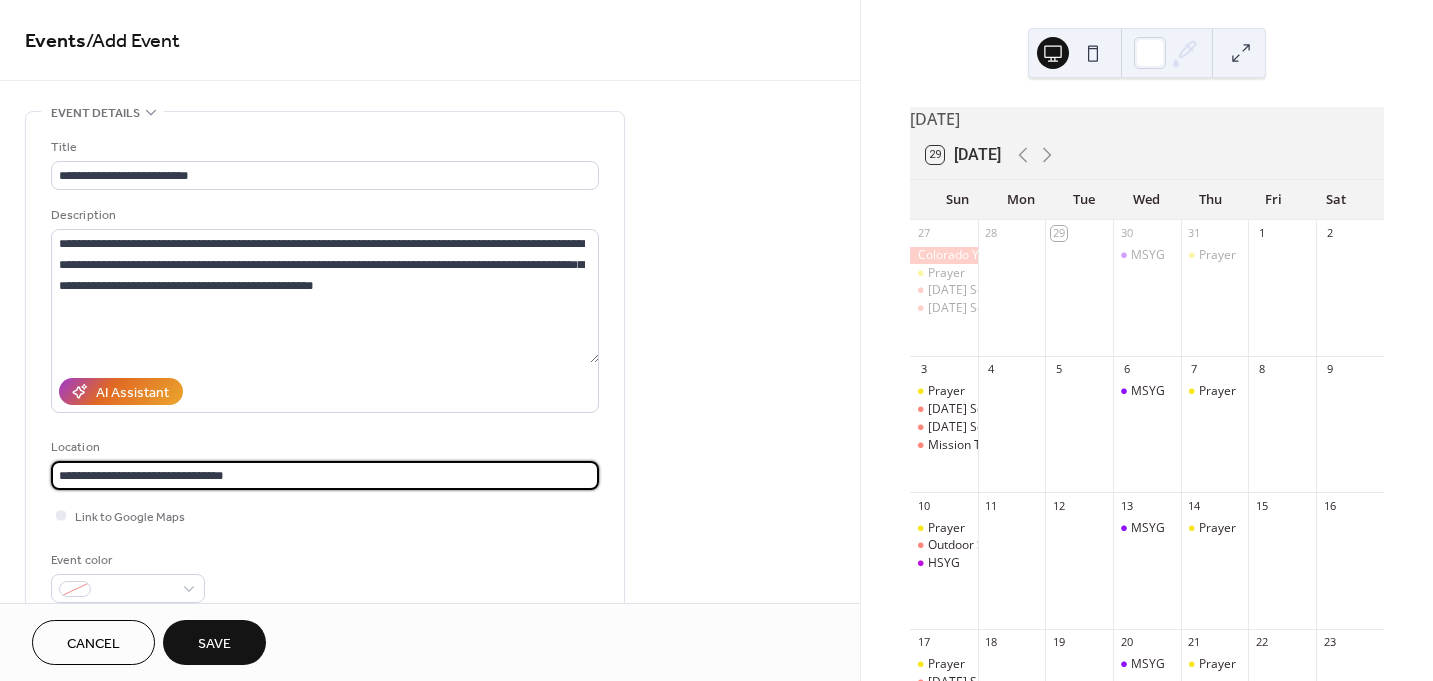 scroll, scrollTop: 1, scrollLeft: 0, axis: vertical 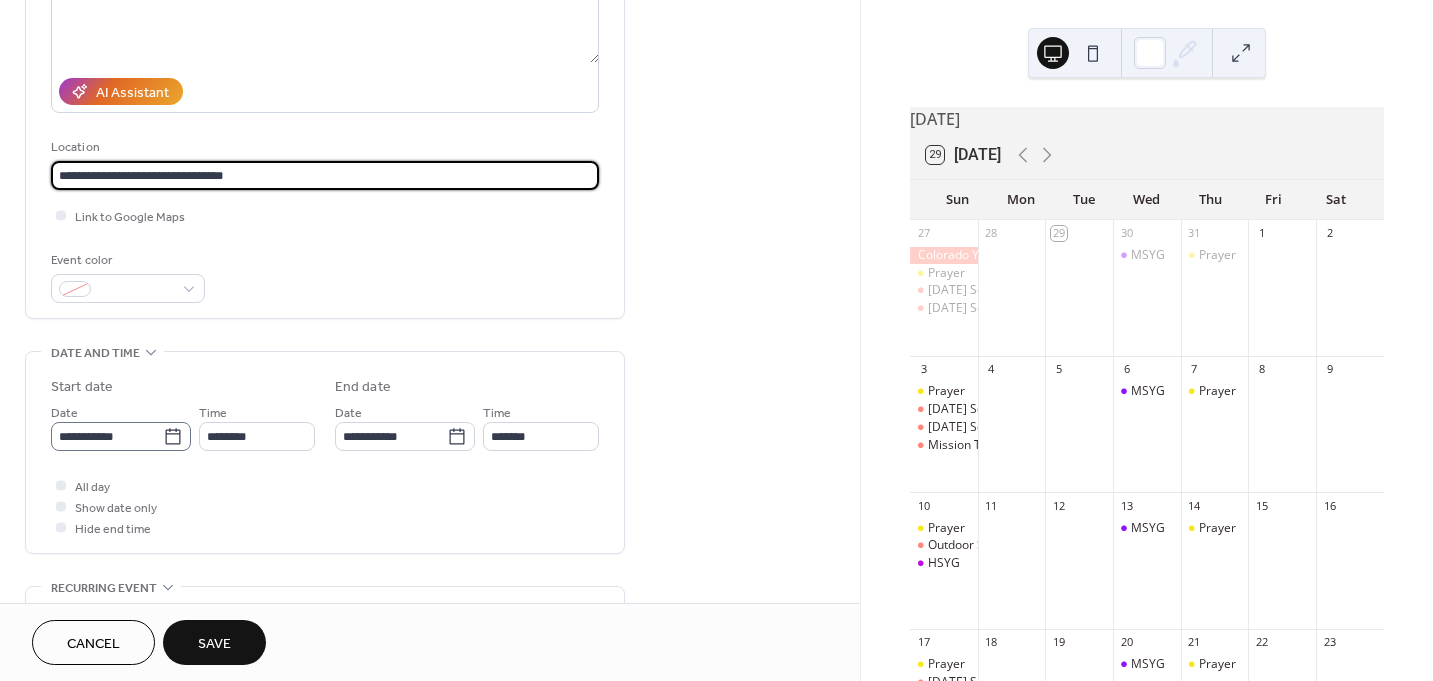 type on "**********" 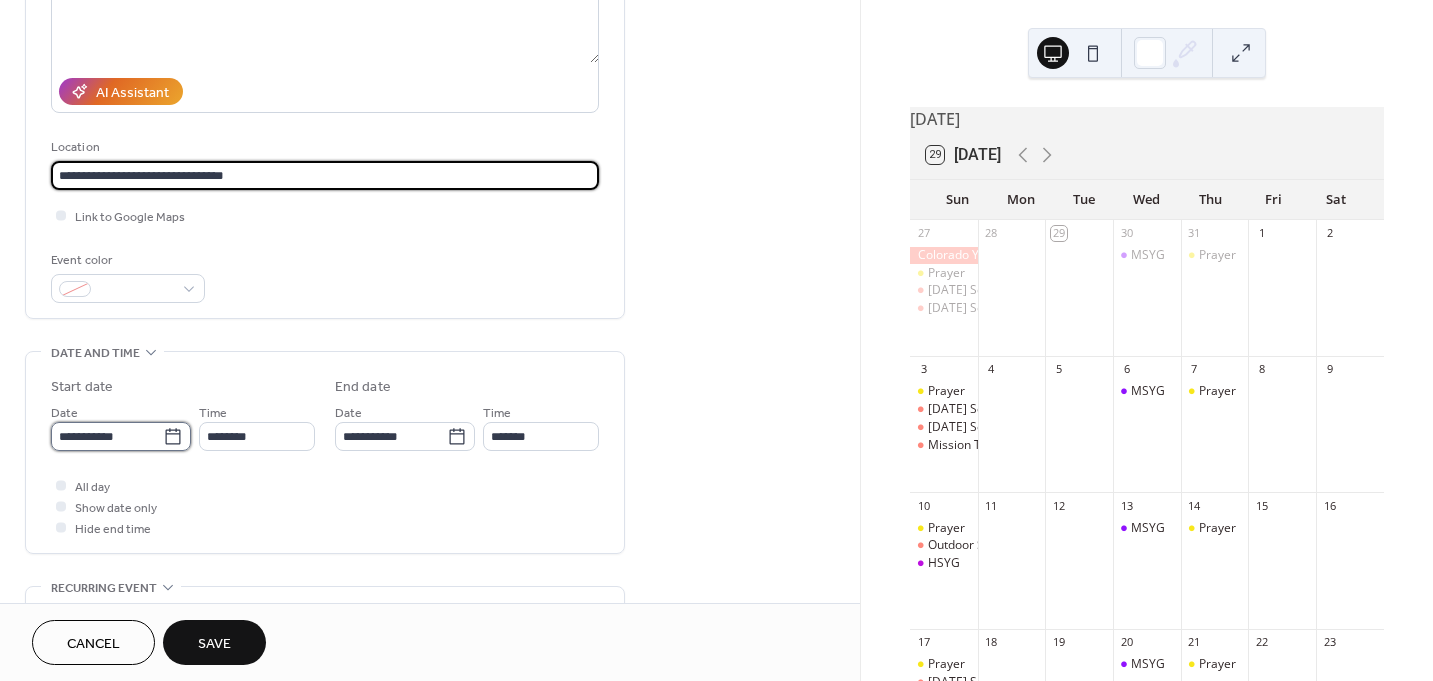 click on "**********" at bounding box center [107, 436] 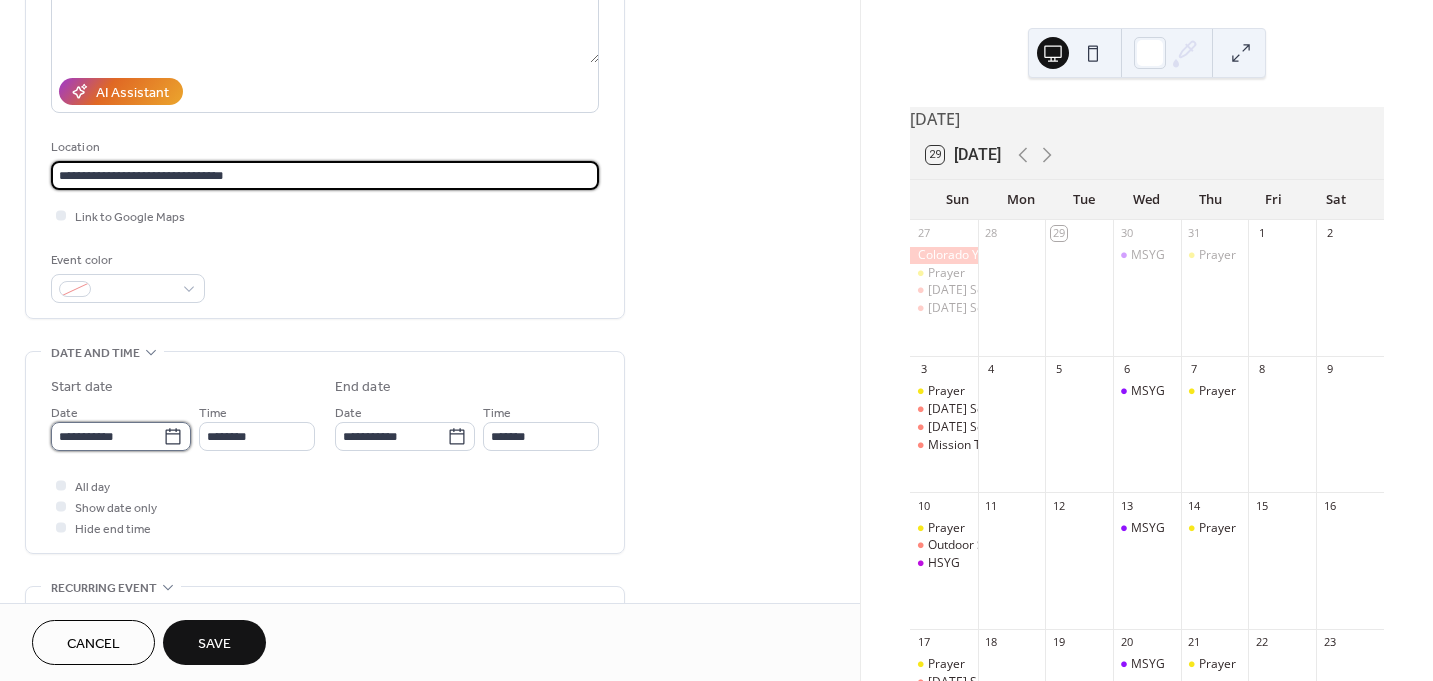 scroll, scrollTop: 0, scrollLeft: 0, axis: both 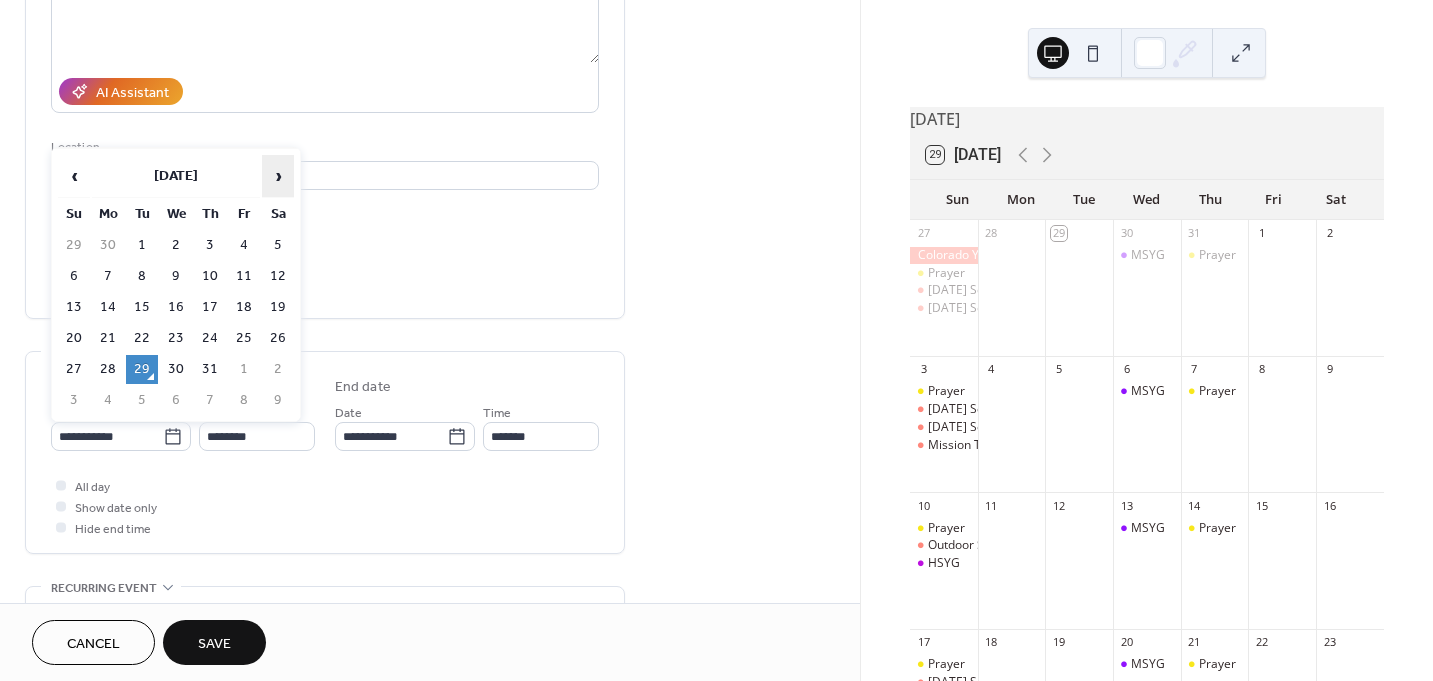 click on "›" at bounding box center (278, 176) 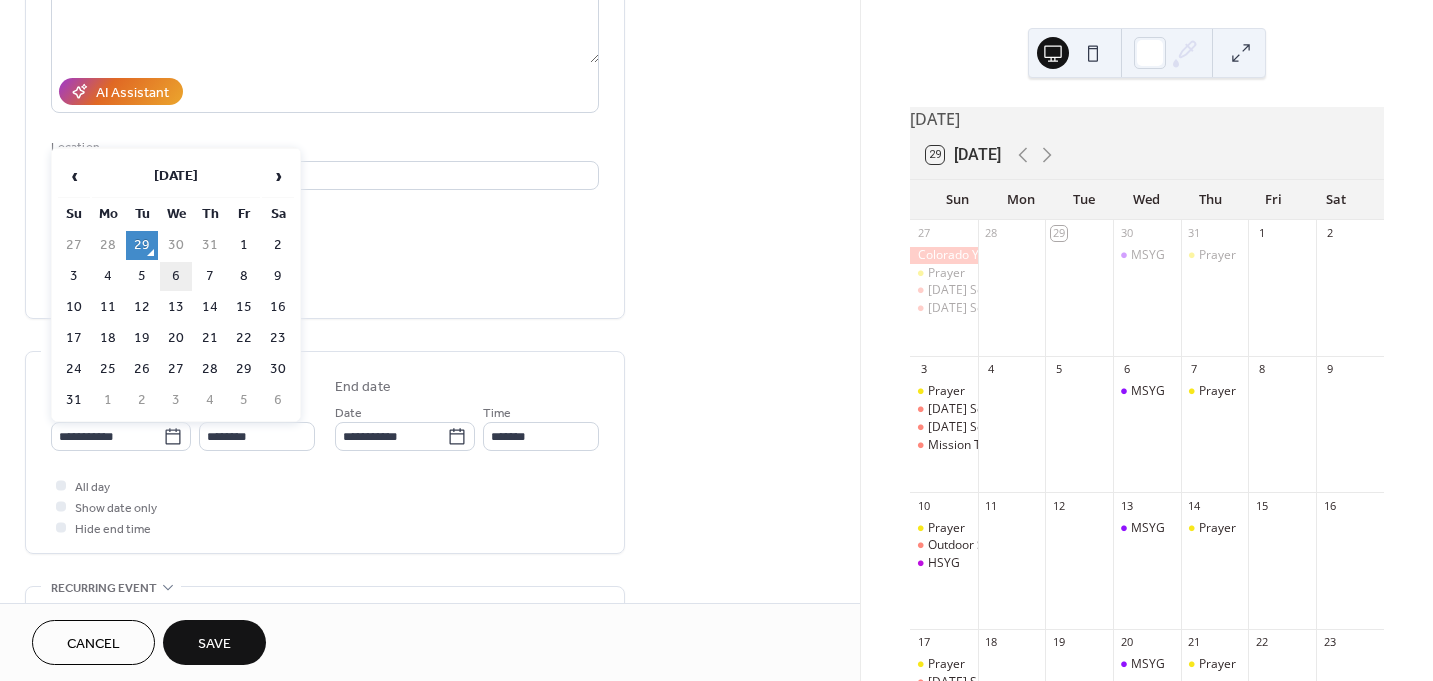 click on "6" at bounding box center (176, 276) 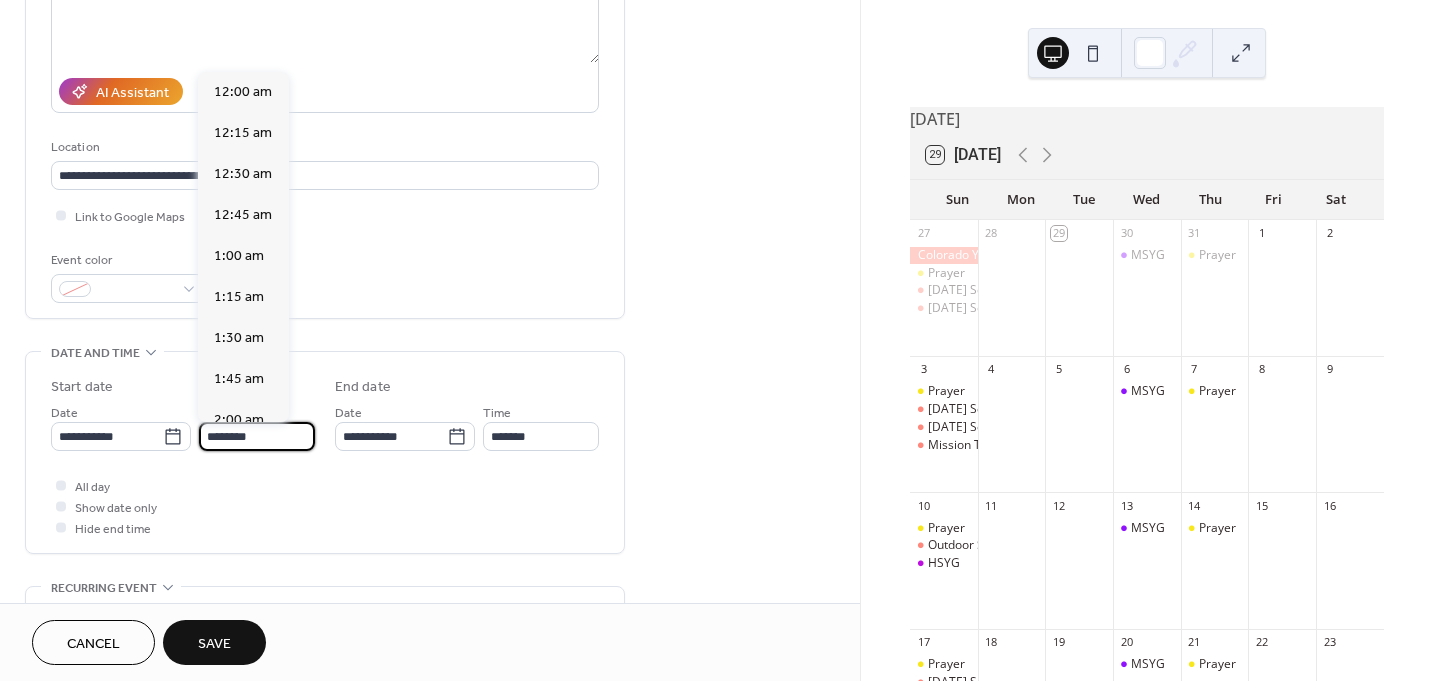 click on "********" at bounding box center (257, 436) 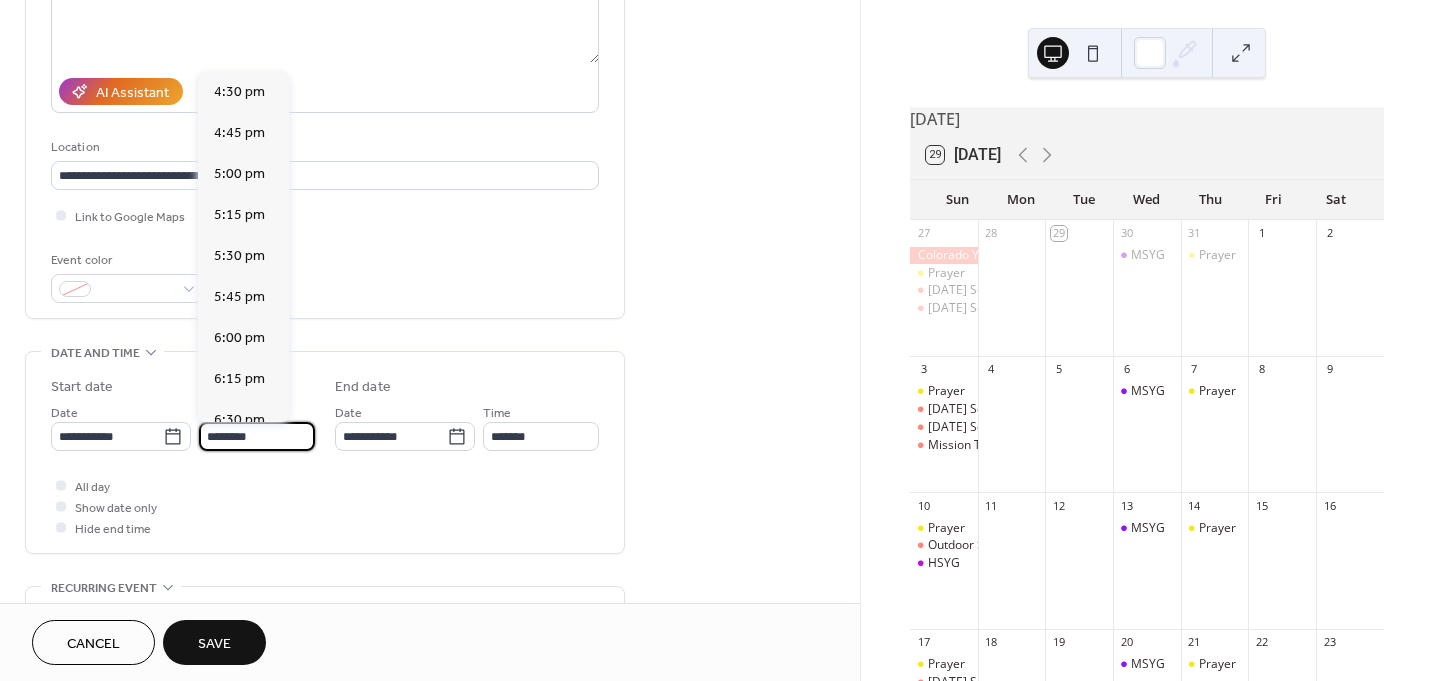 scroll, scrollTop: 2768, scrollLeft: 0, axis: vertical 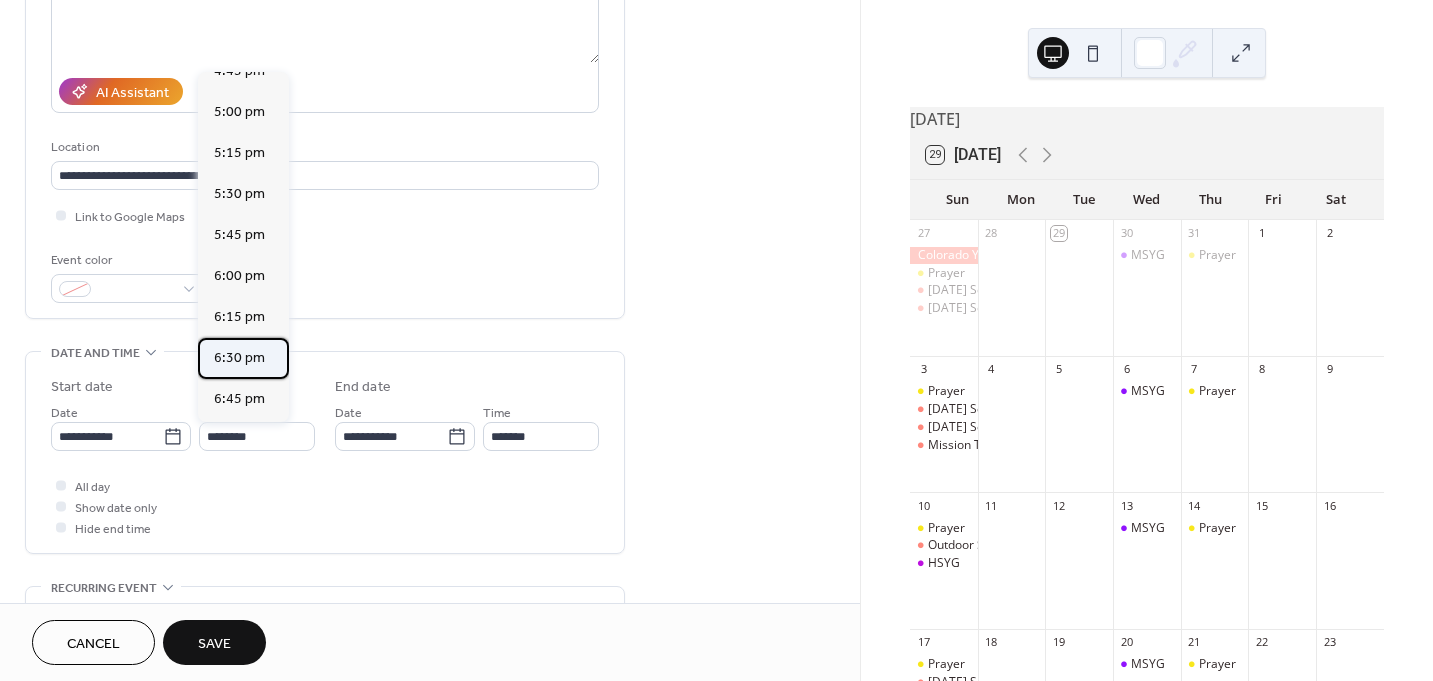 click on "6:30 pm" at bounding box center [239, 358] 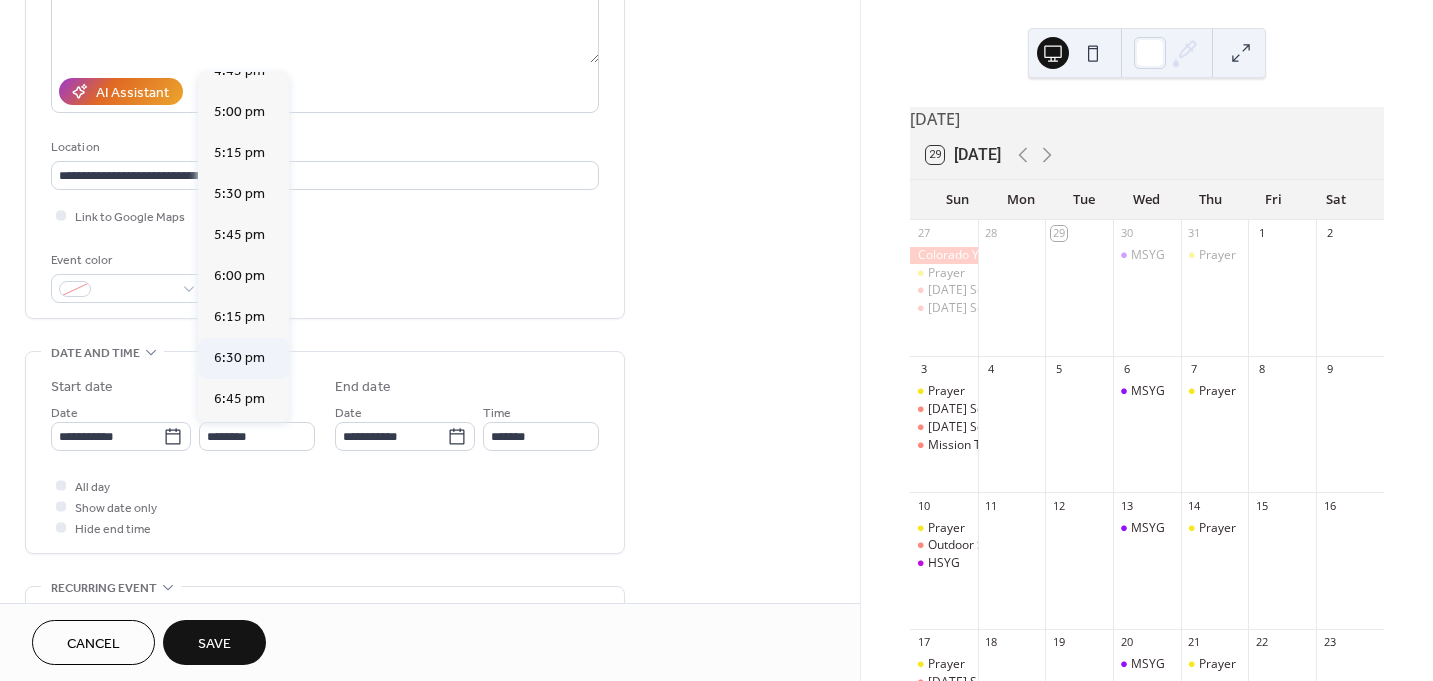 type on "*******" 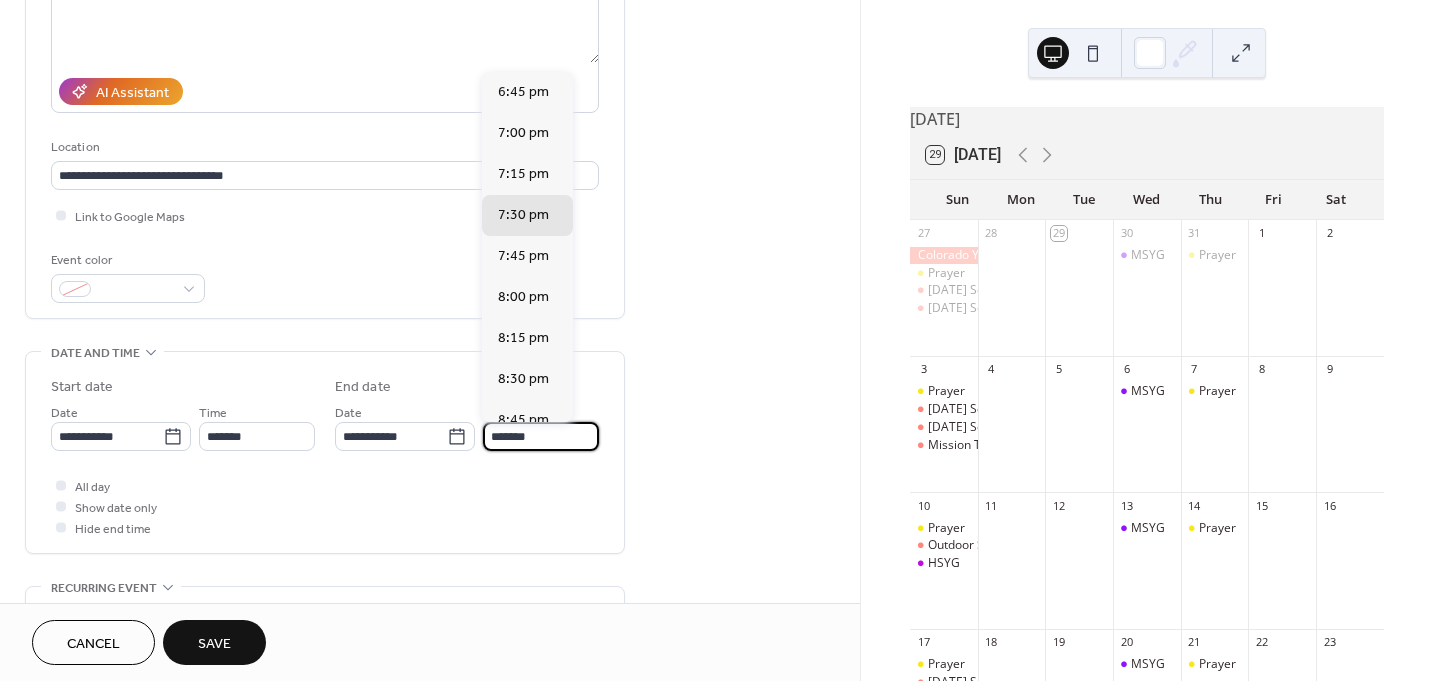 click on "*******" at bounding box center (541, 436) 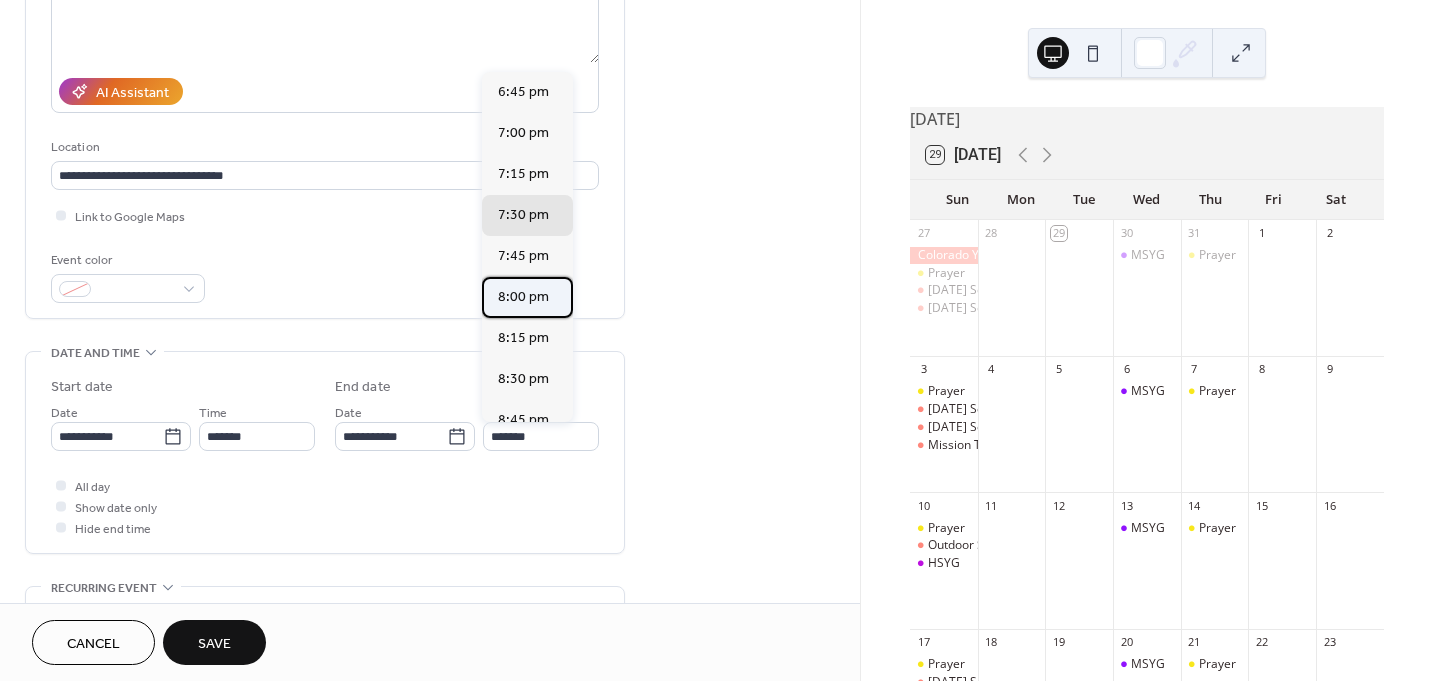 click on "8:00 pm" at bounding box center (523, 297) 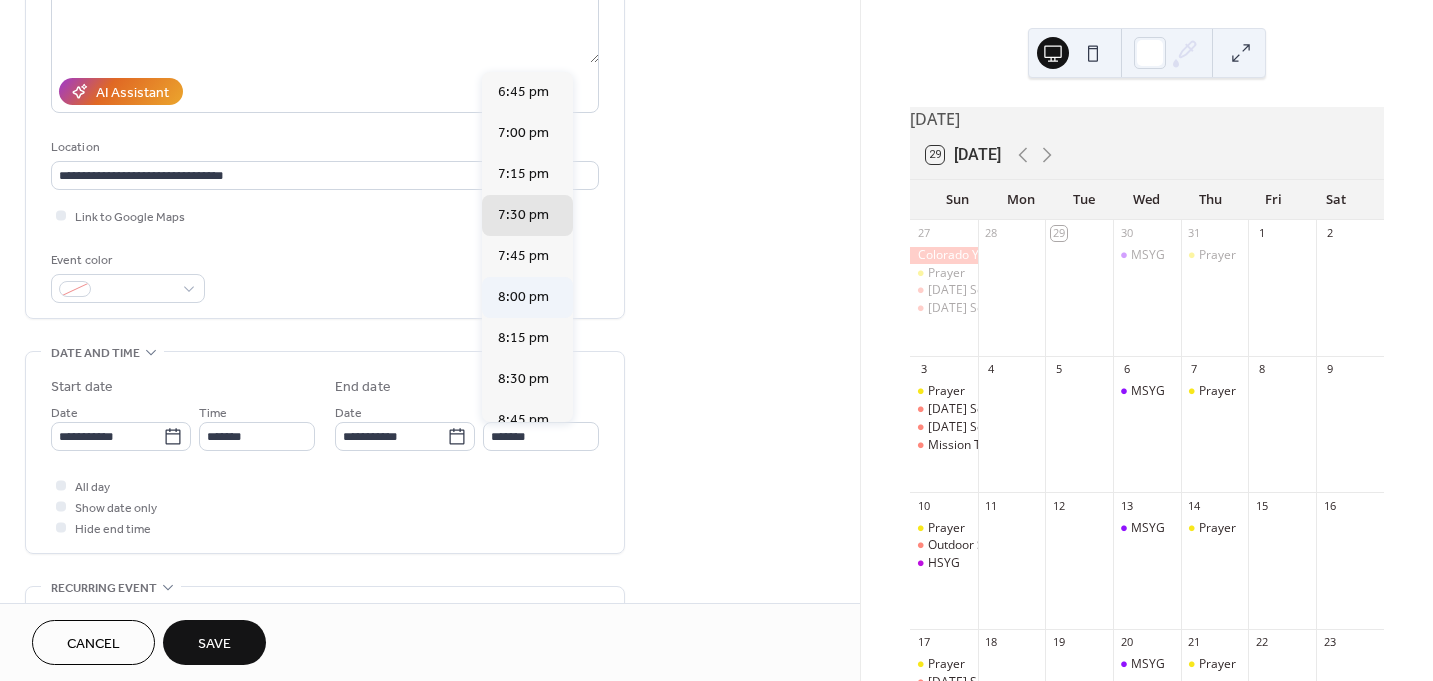 type on "*******" 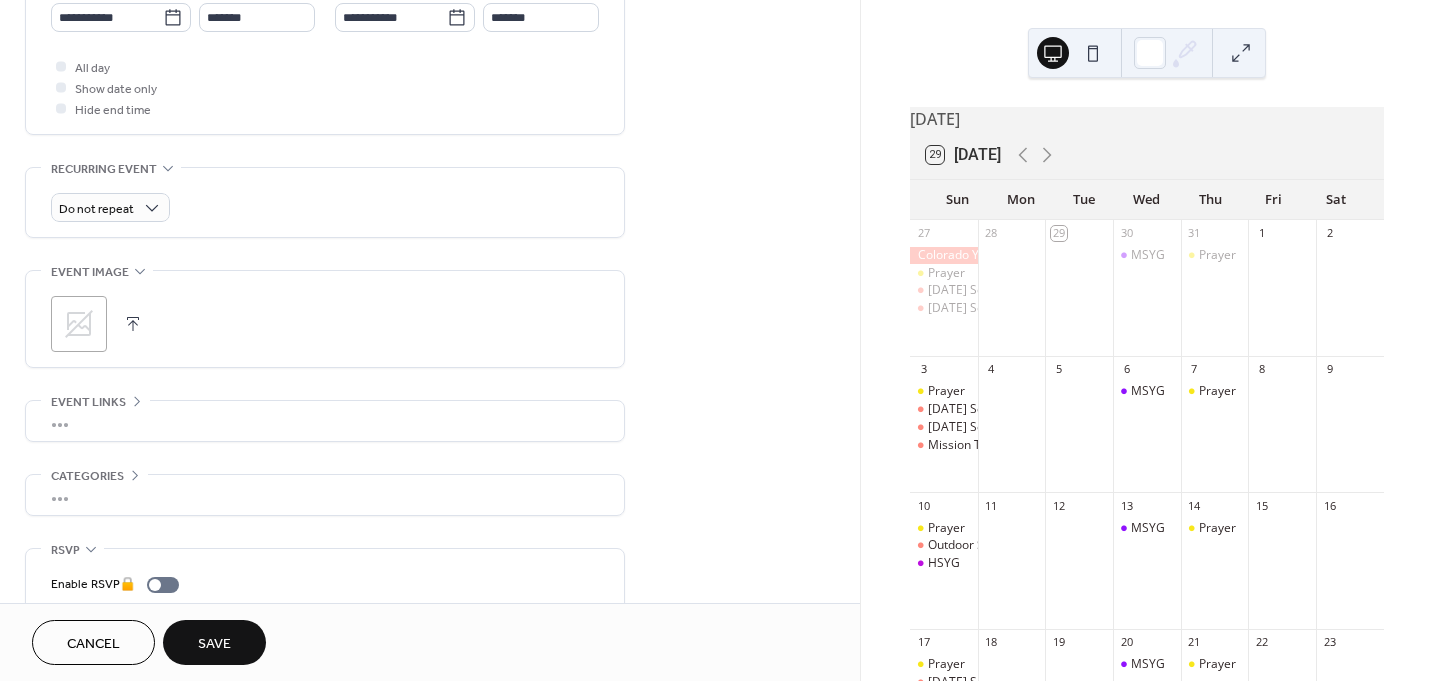 scroll, scrollTop: 792, scrollLeft: 0, axis: vertical 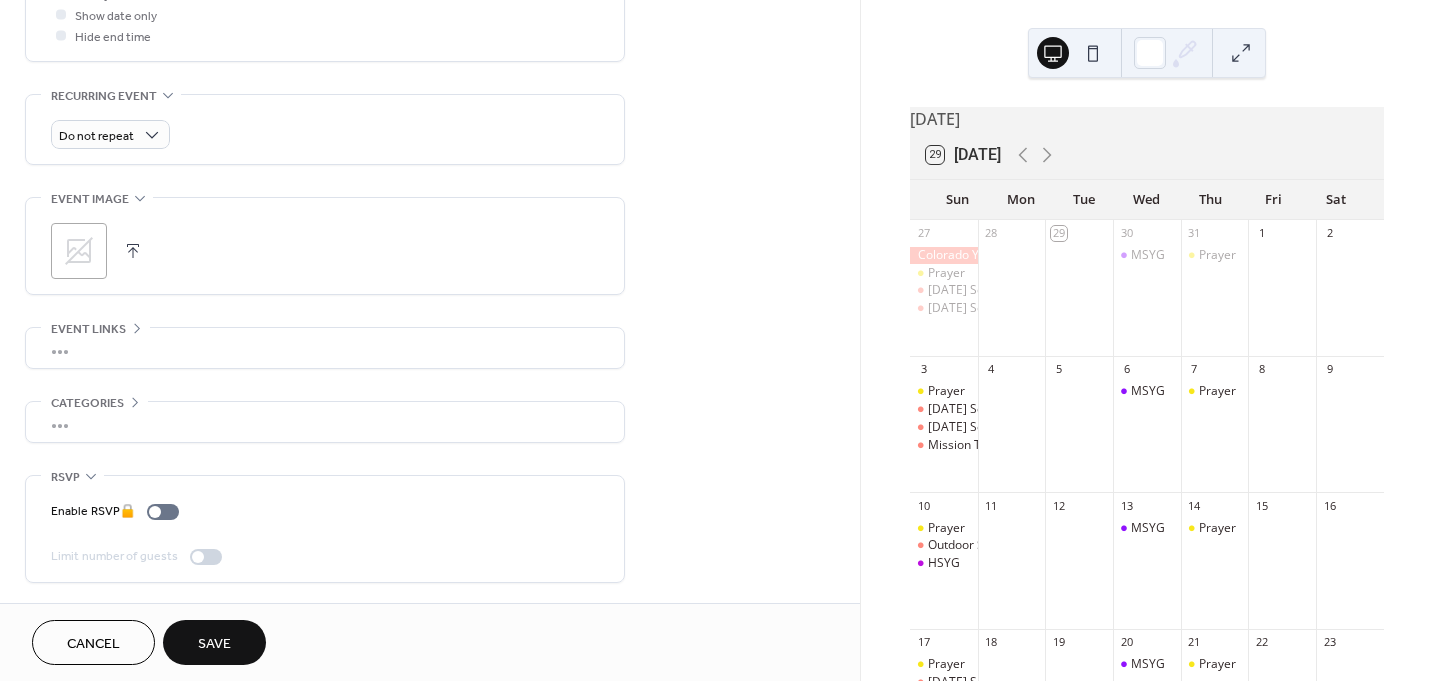 click on "Save" at bounding box center [214, 642] 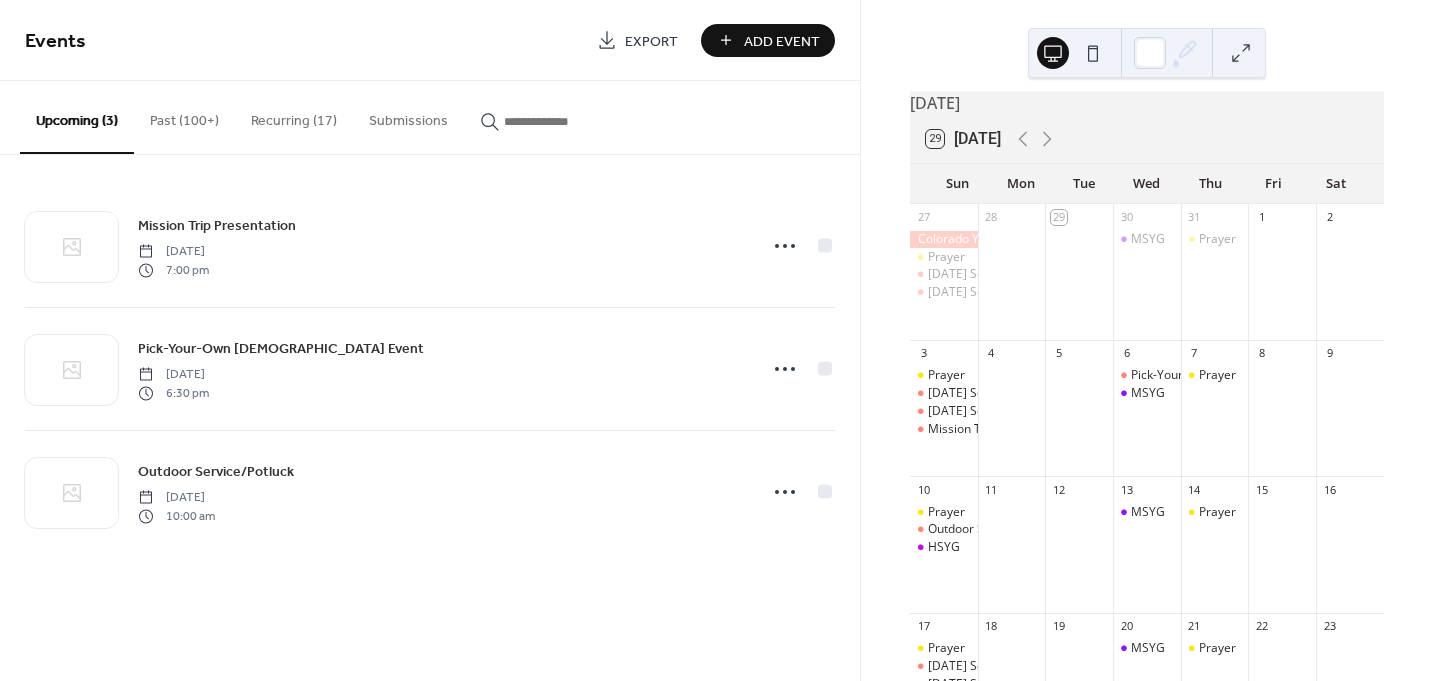 scroll, scrollTop: 0, scrollLeft: 0, axis: both 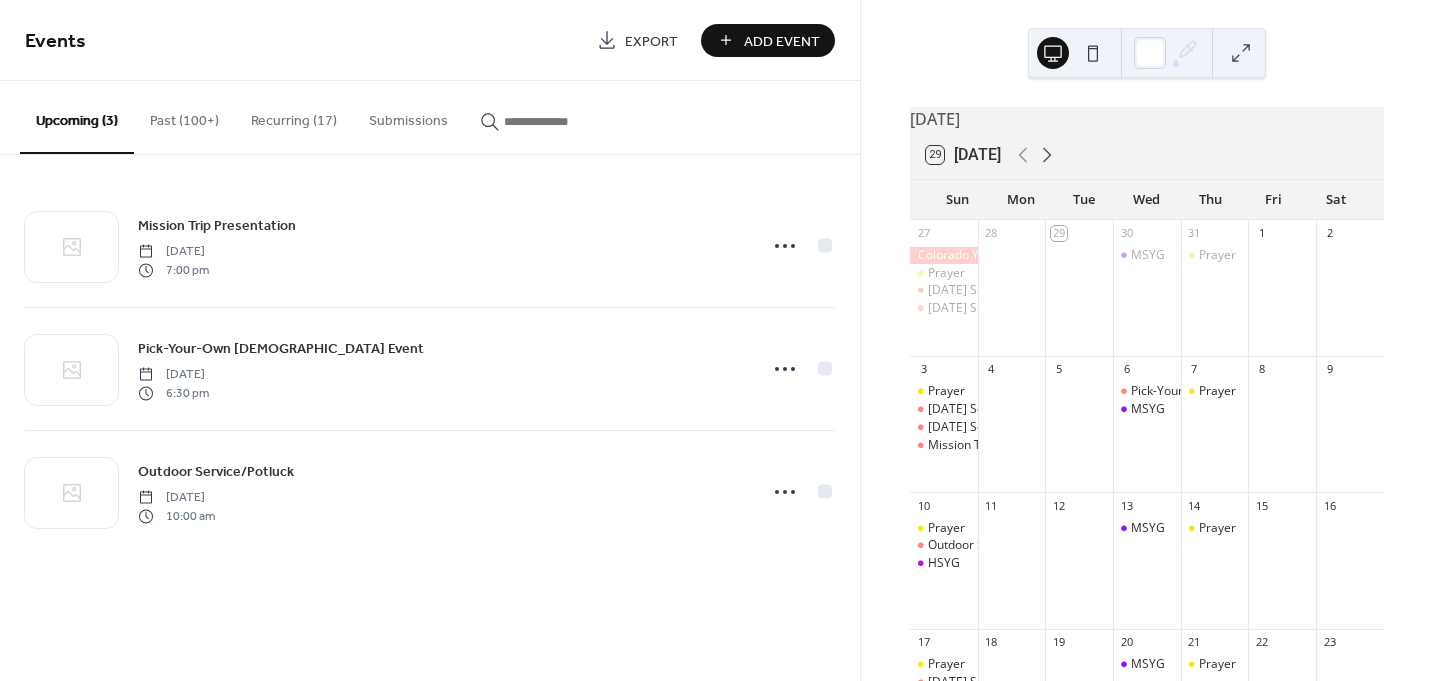 click 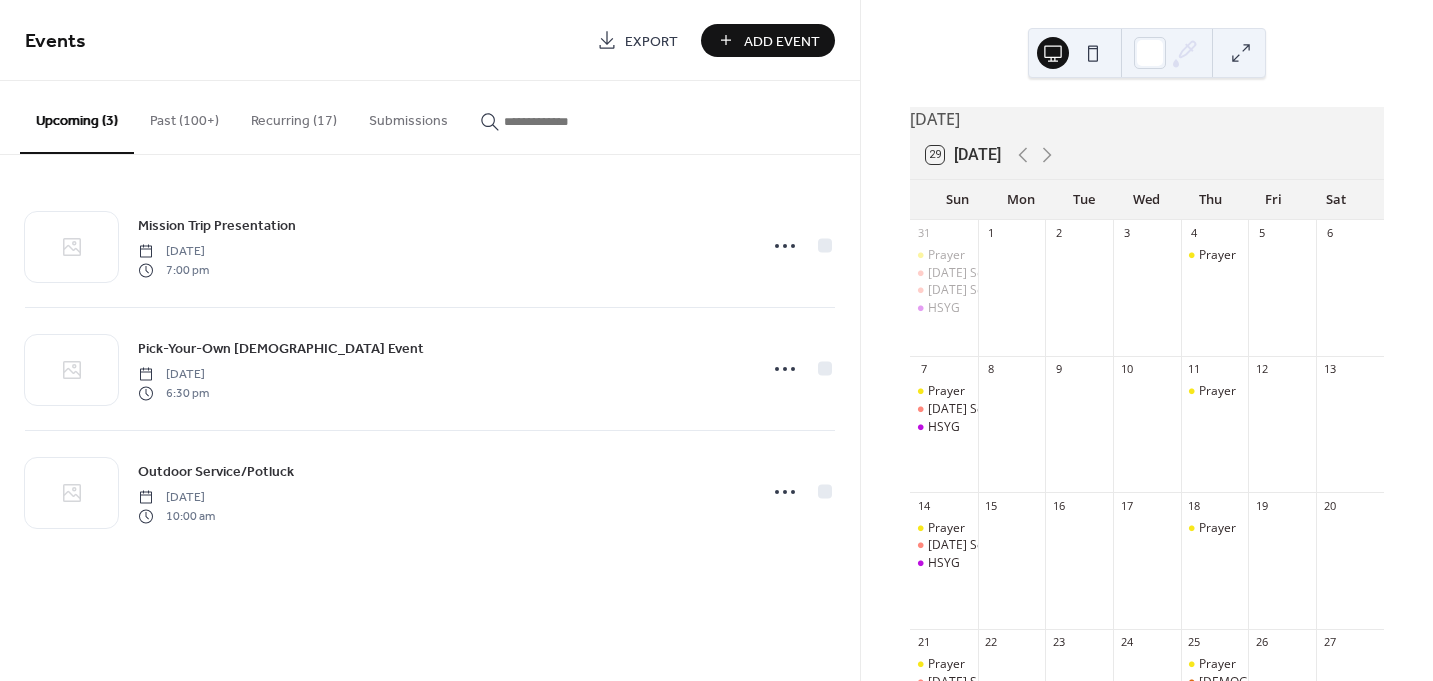 click on "Recurring (17)" at bounding box center (294, 116) 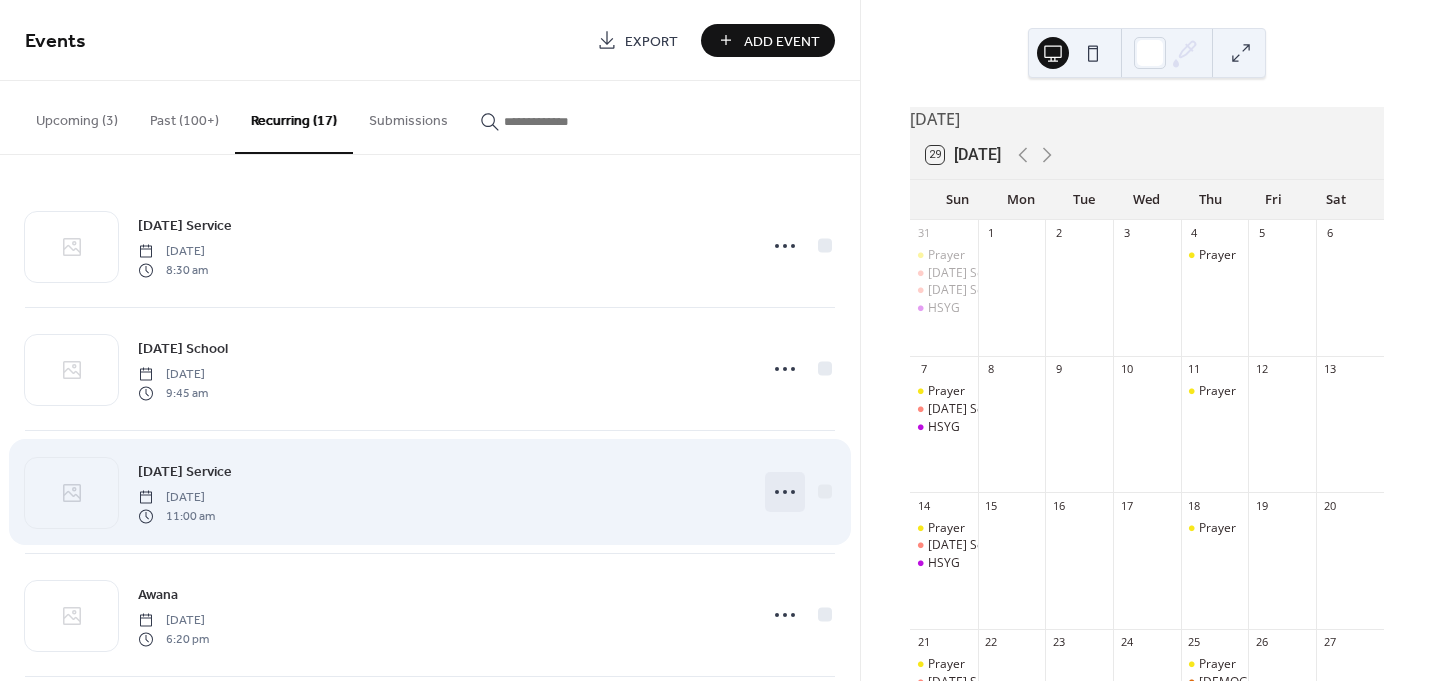 click 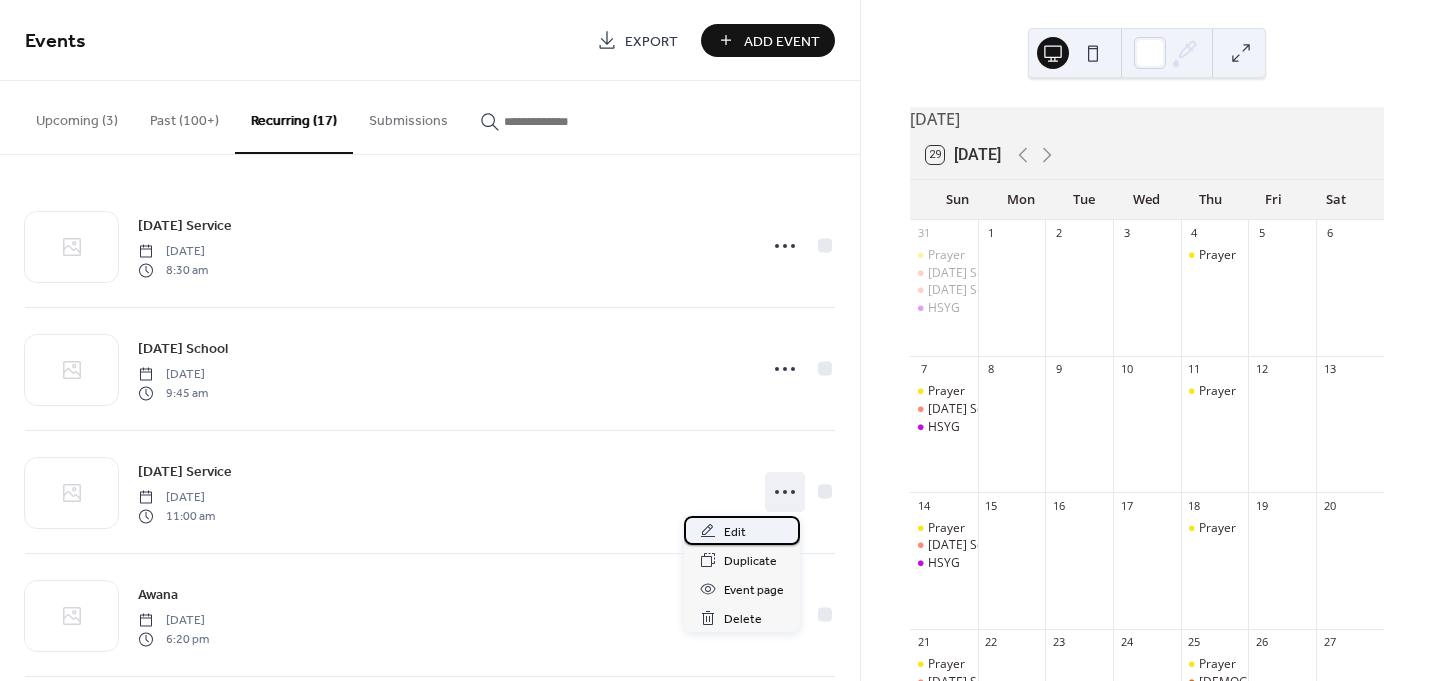 click on "Edit" at bounding box center [735, 532] 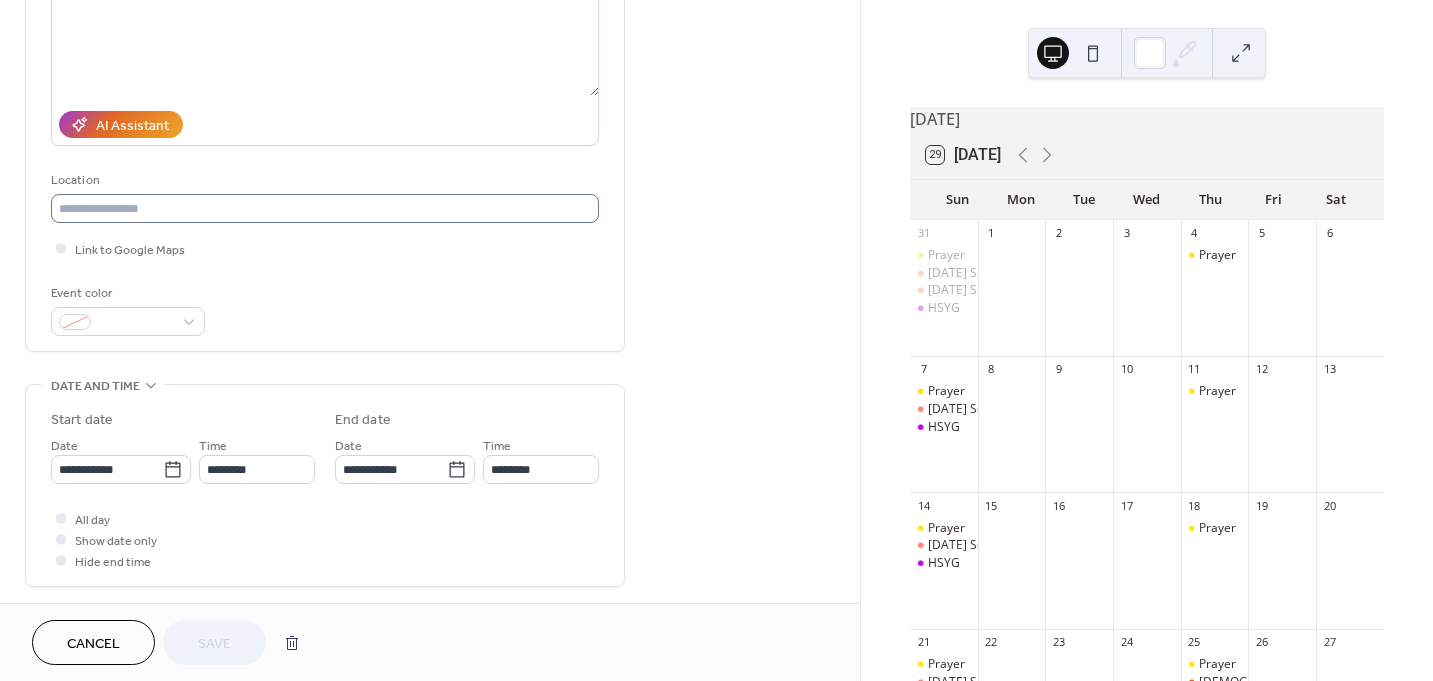 scroll, scrollTop: 300, scrollLeft: 0, axis: vertical 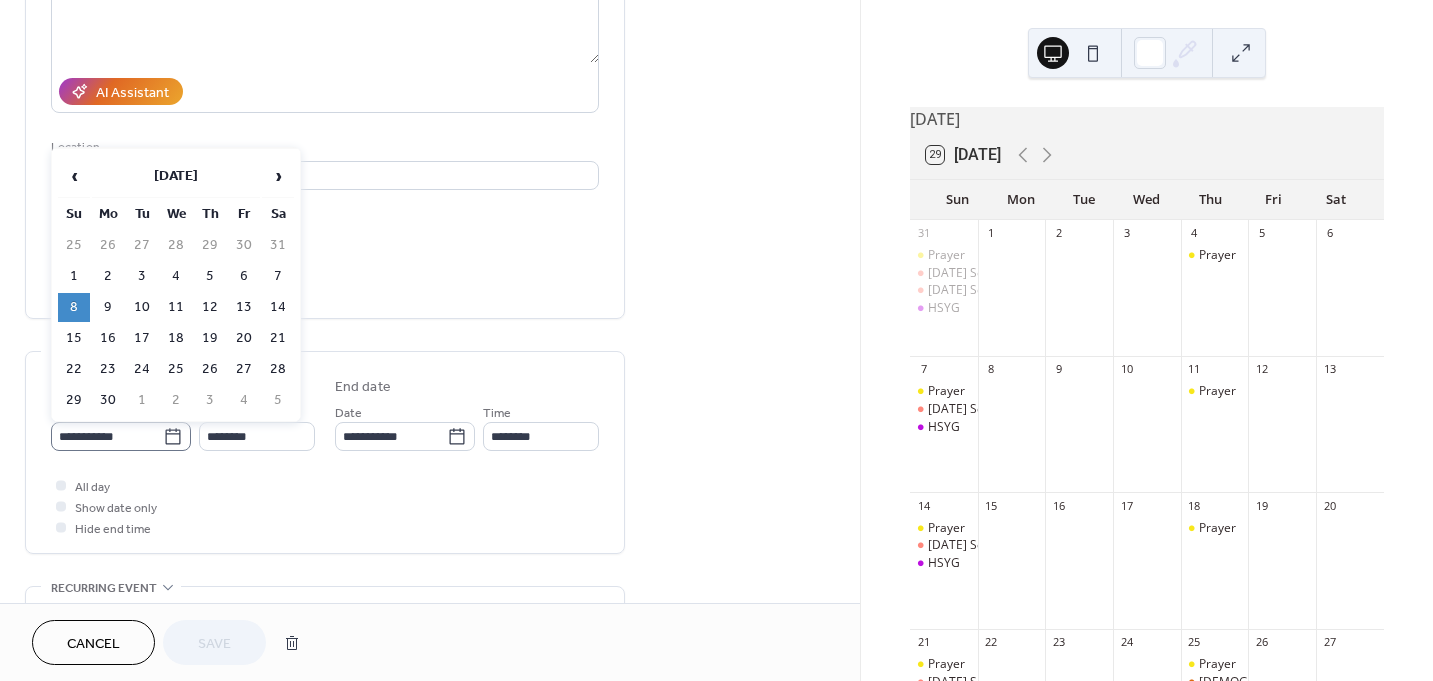 click 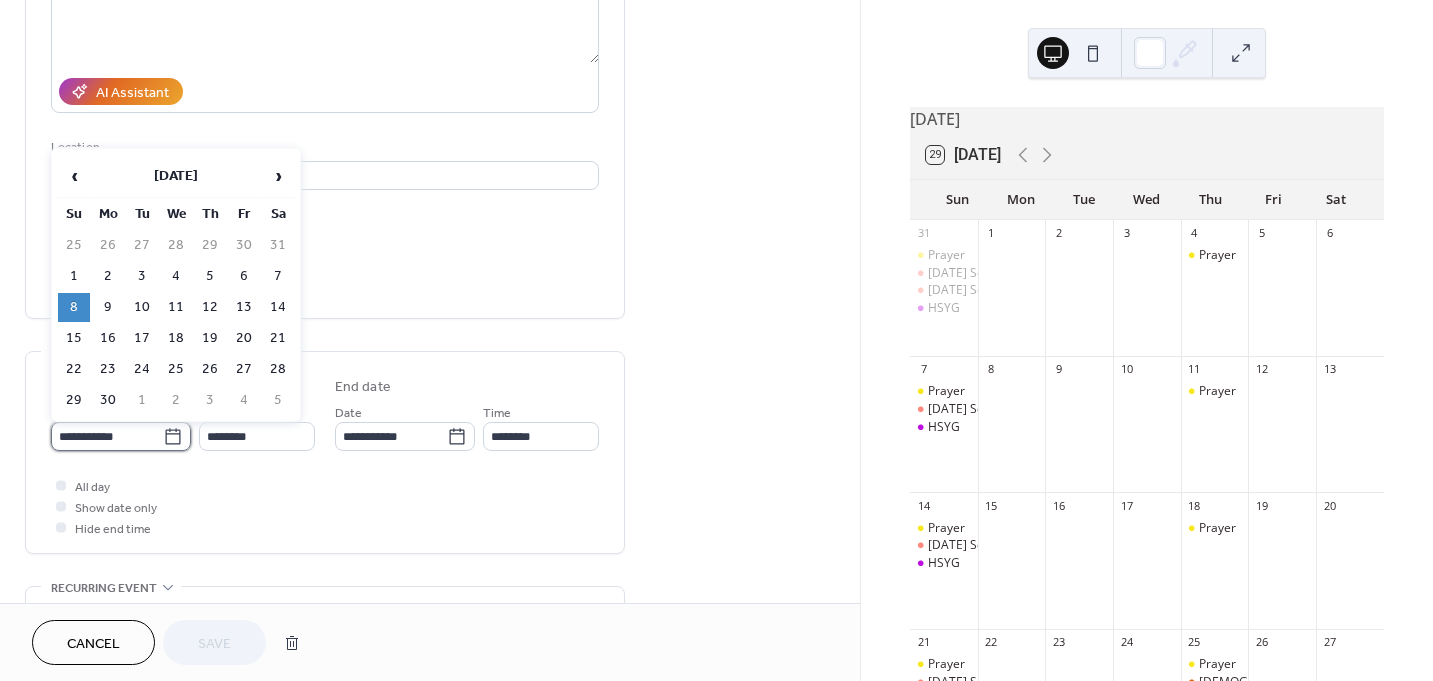 click on "**********" at bounding box center (107, 436) 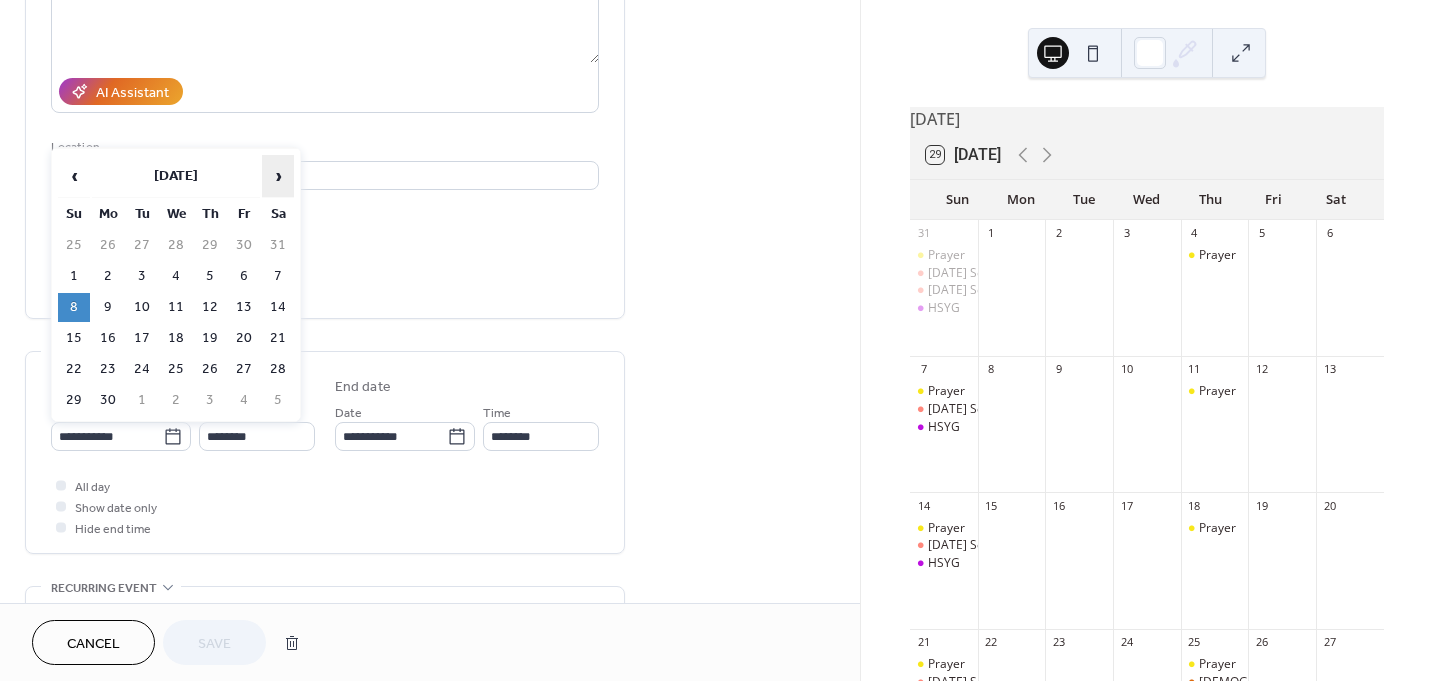 click on "›" at bounding box center [278, 176] 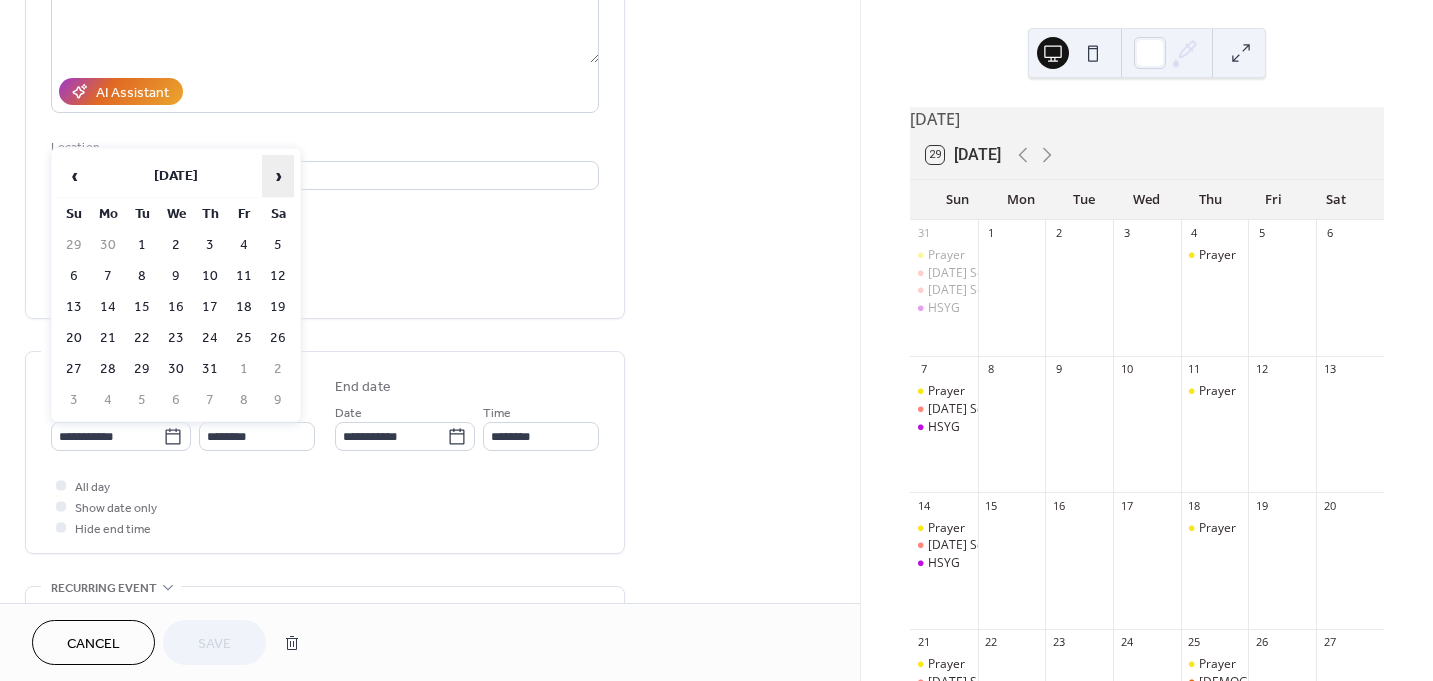 click on "›" at bounding box center [278, 176] 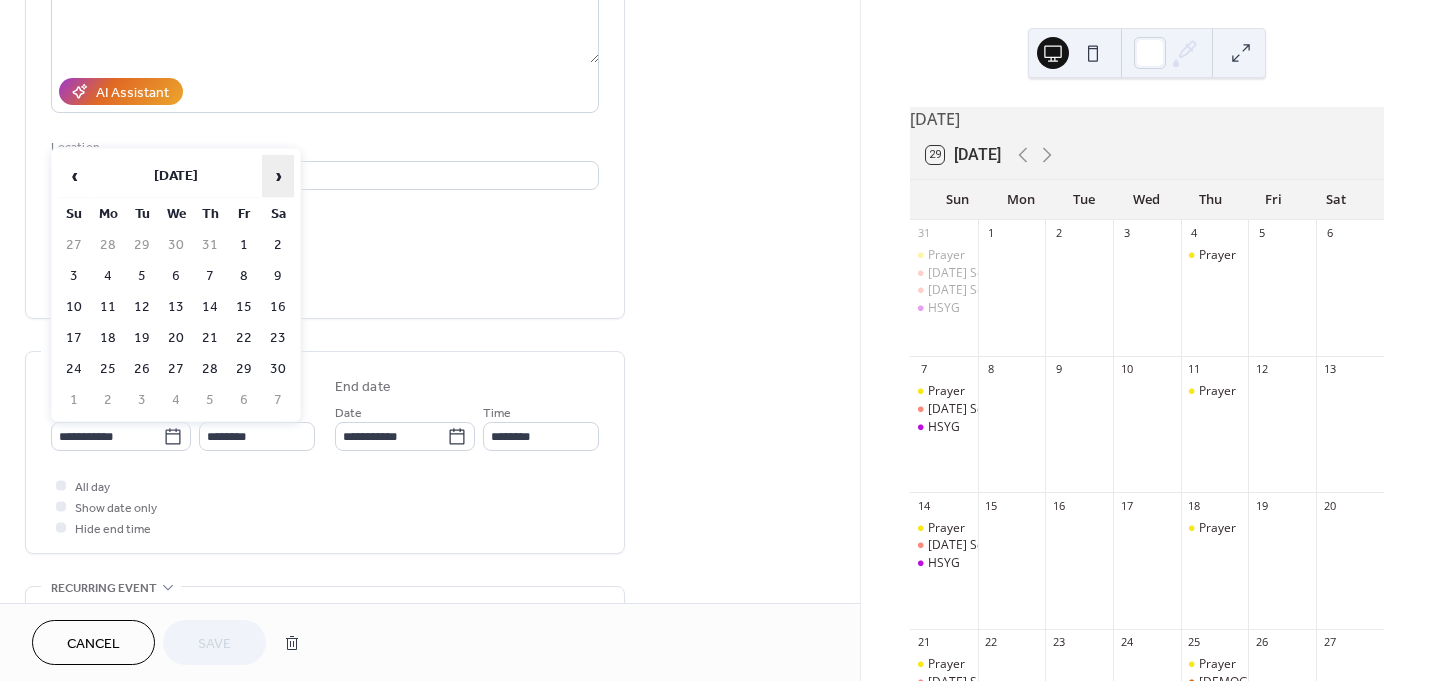 click on "›" at bounding box center [278, 176] 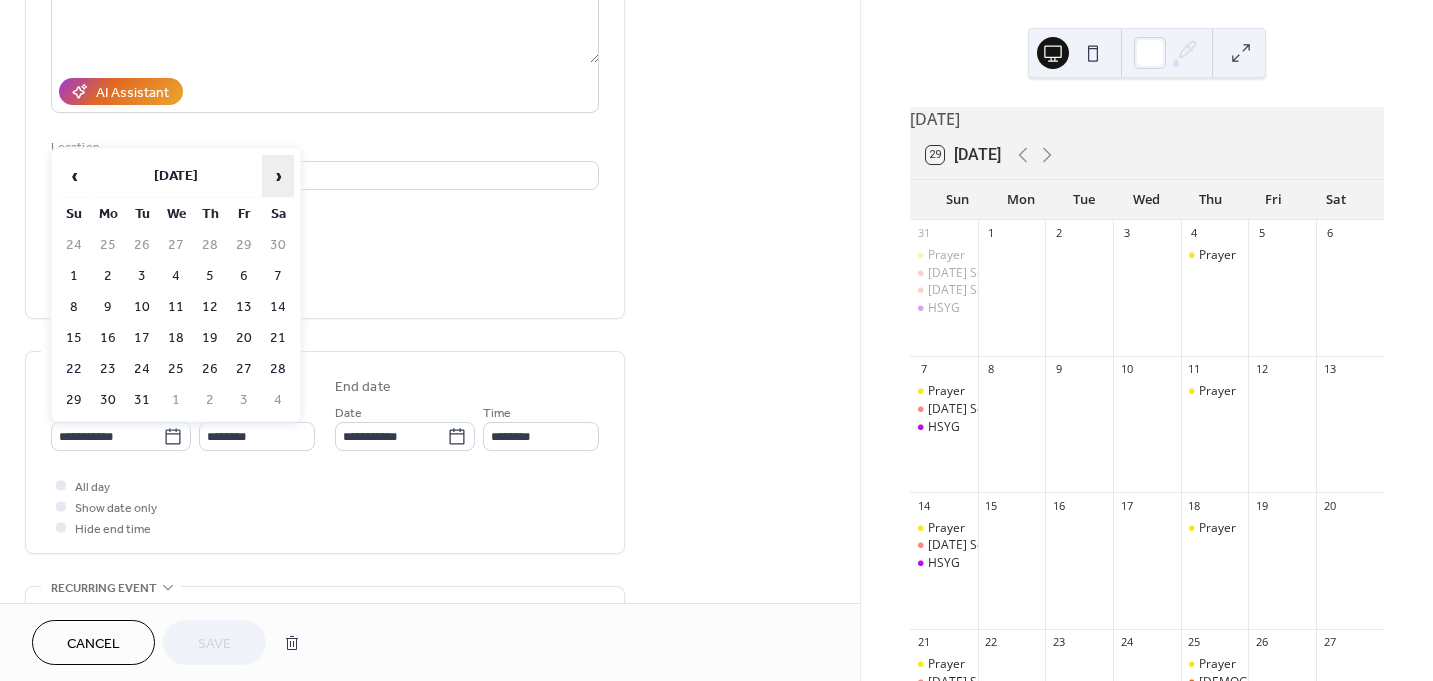 click on "›" at bounding box center [278, 176] 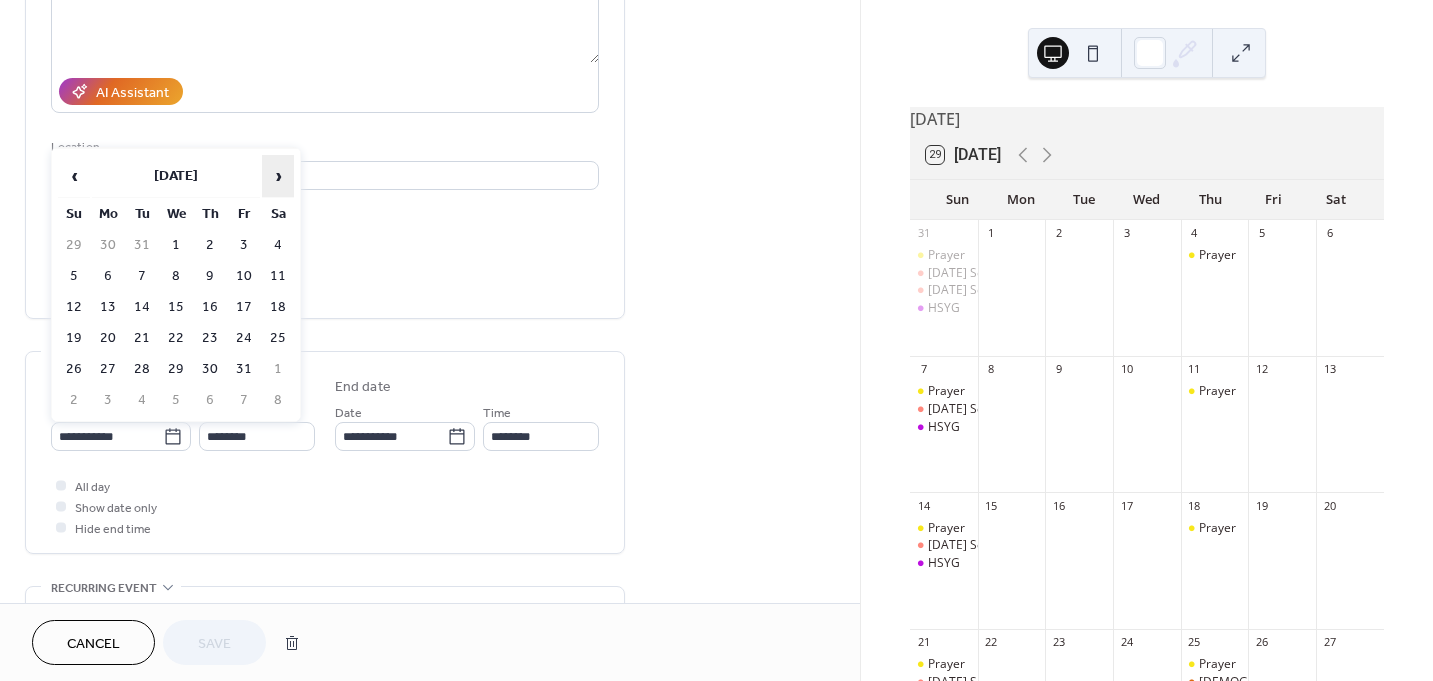 click on "›" at bounding box center [278, 176] 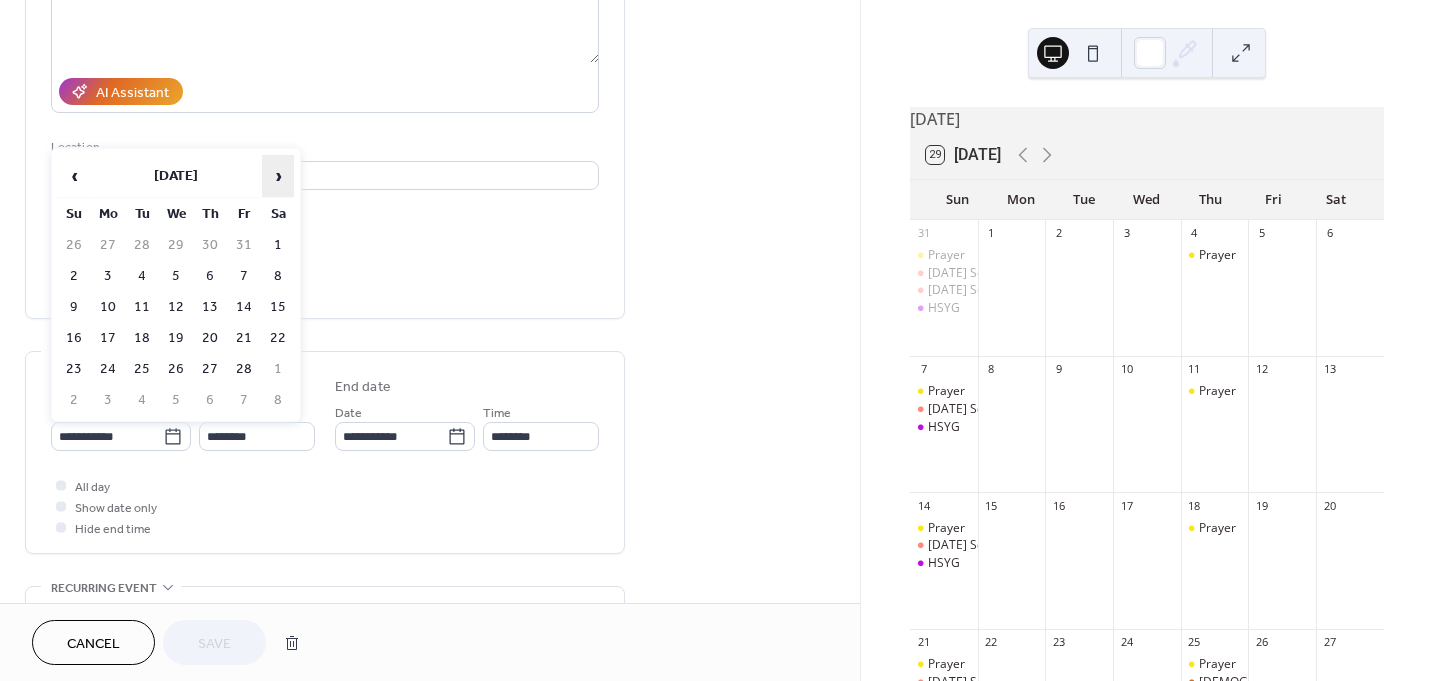 click on "›" at bounding box center [278, 176] 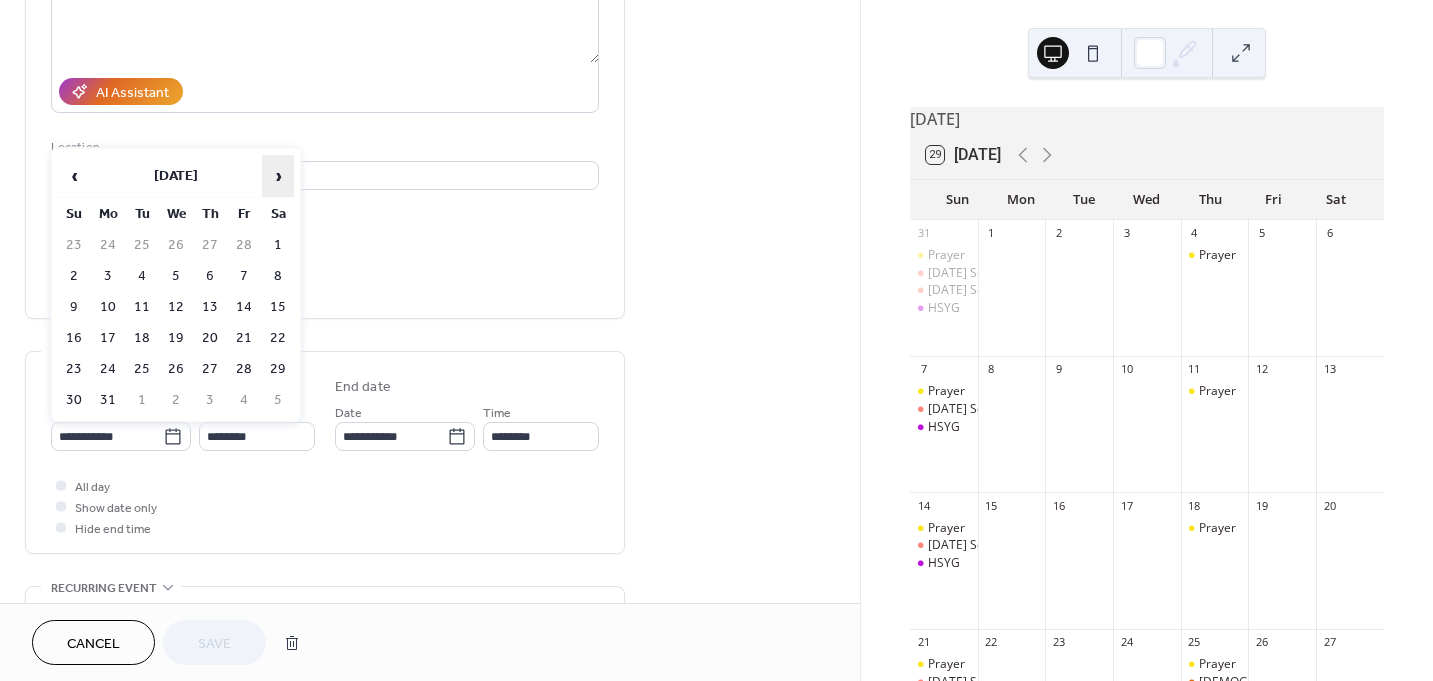 click on "›" at bounding box center (278, 176) 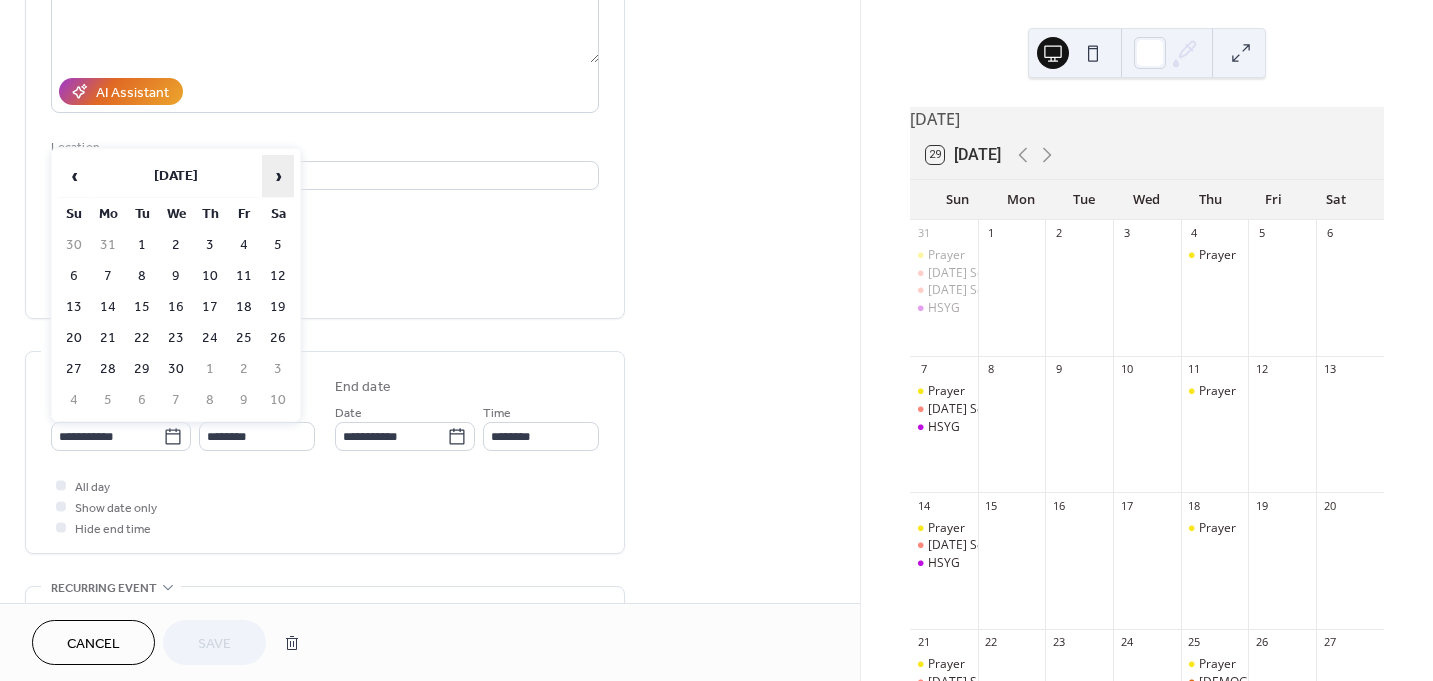 click on "›" at bounding box center (278, 176) 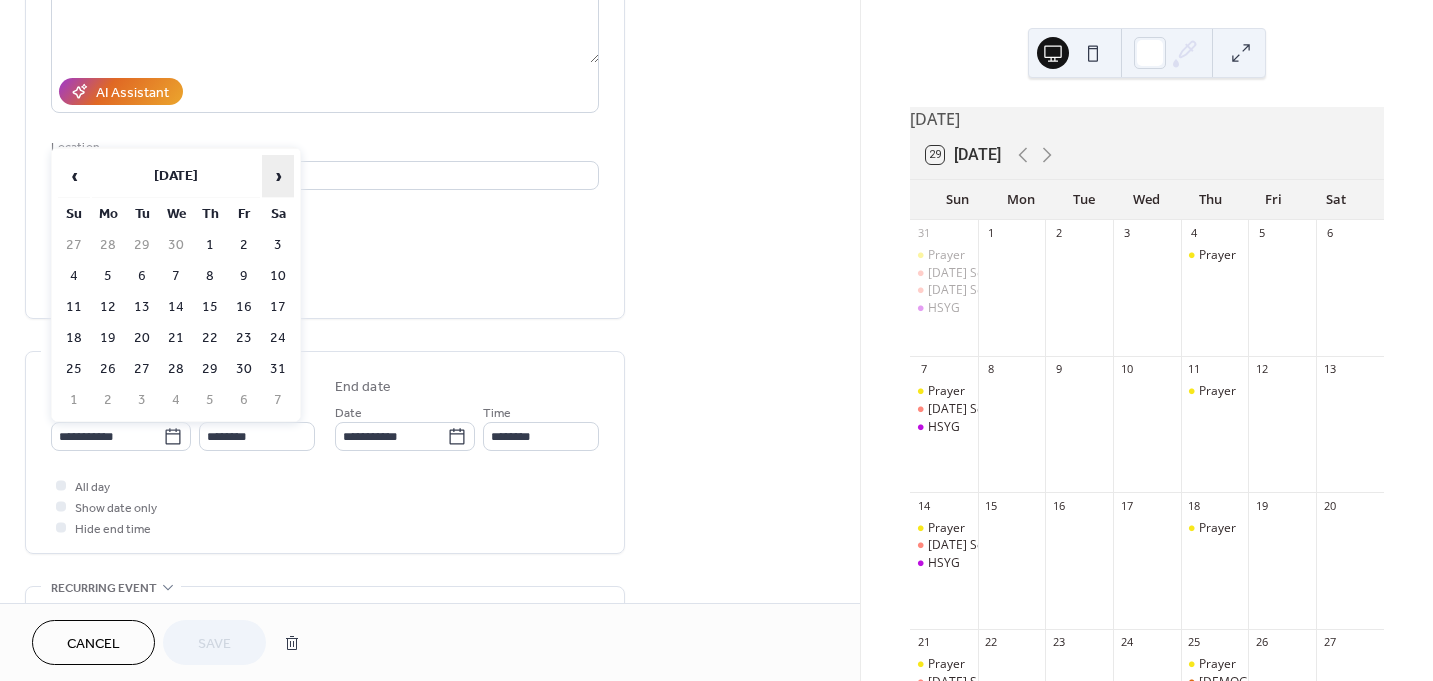 click on "›" at bounding box center (278, 176) 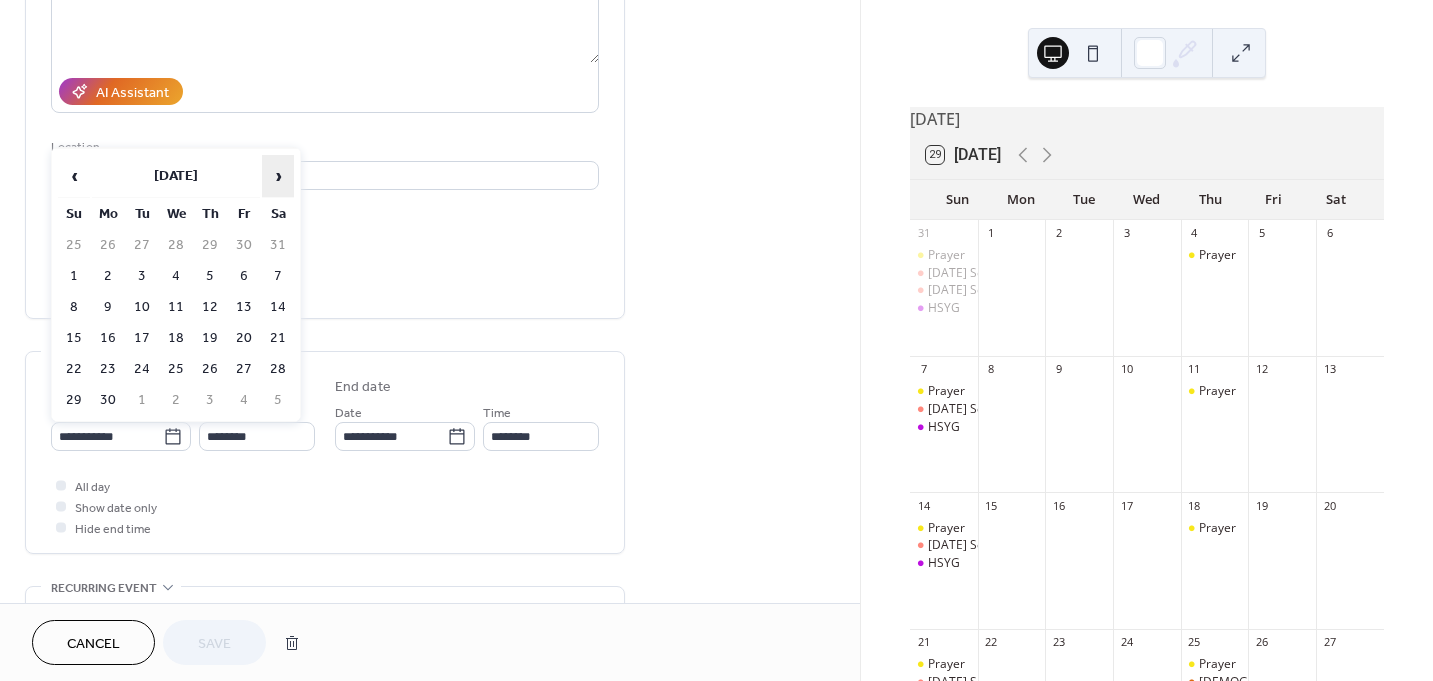 click on "›" at bounding box center [278, 176] 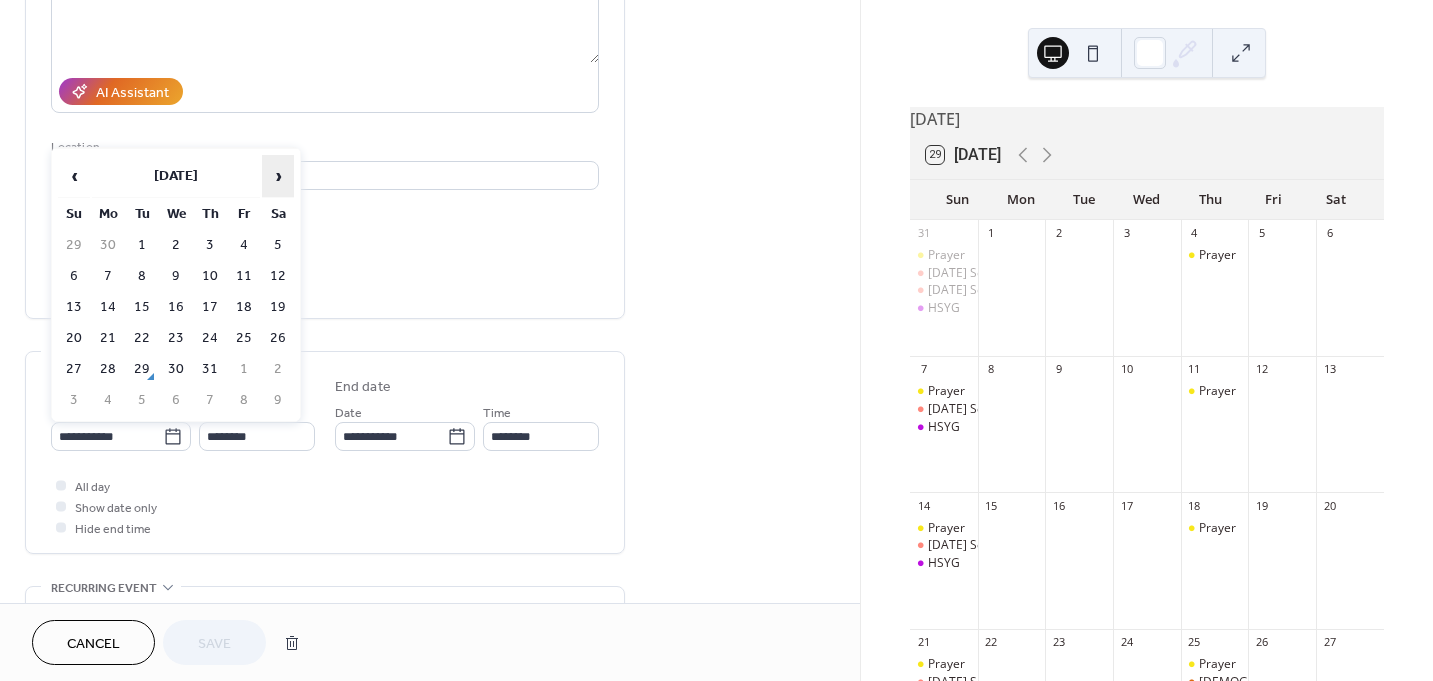 click on "›" at bounding box center [278, 176] 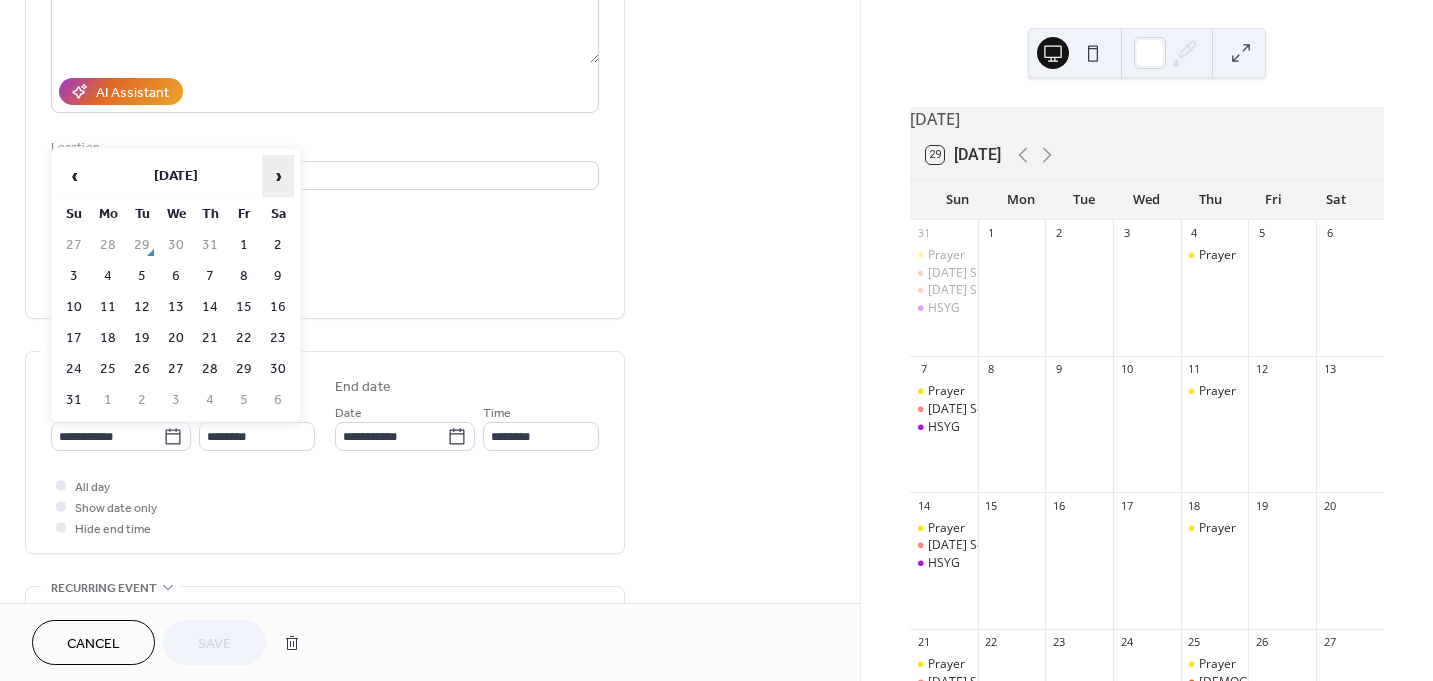 click on "›" at bounding box center [278, 176] 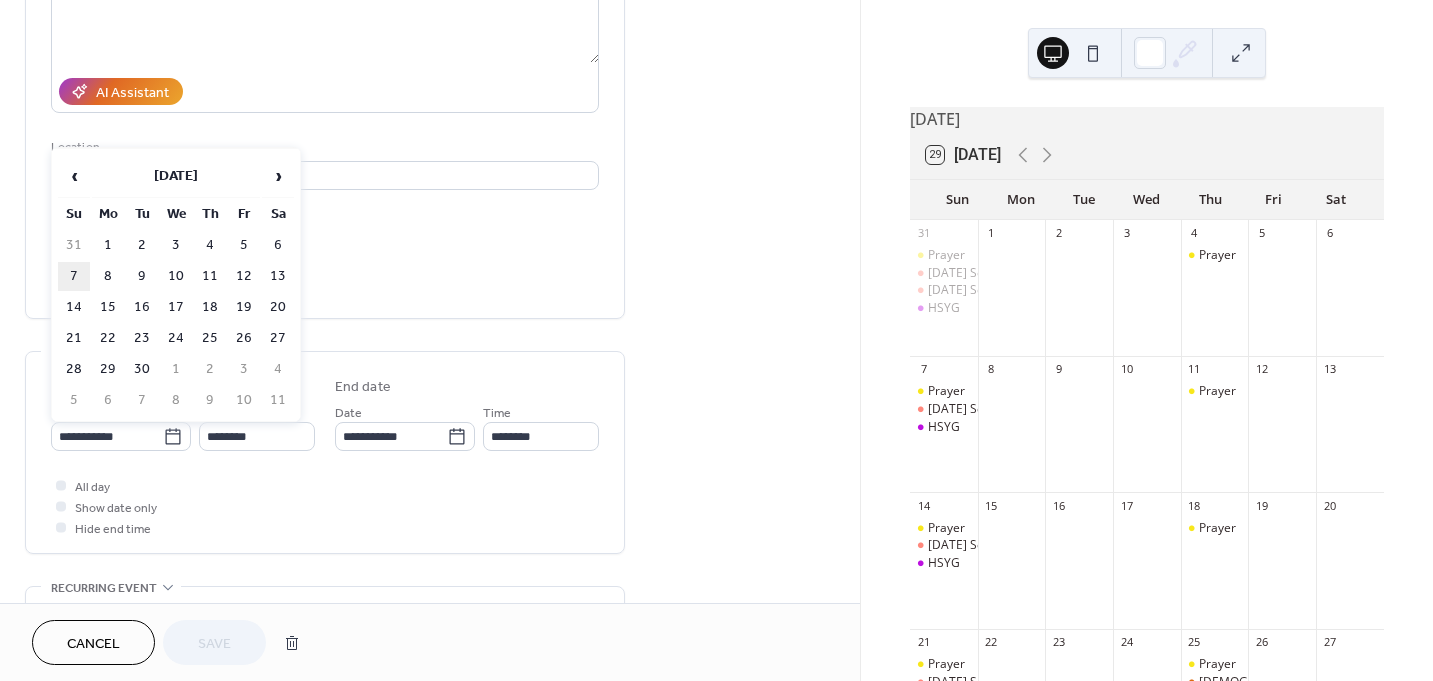 click on "7" at bounding box center [74, 276] 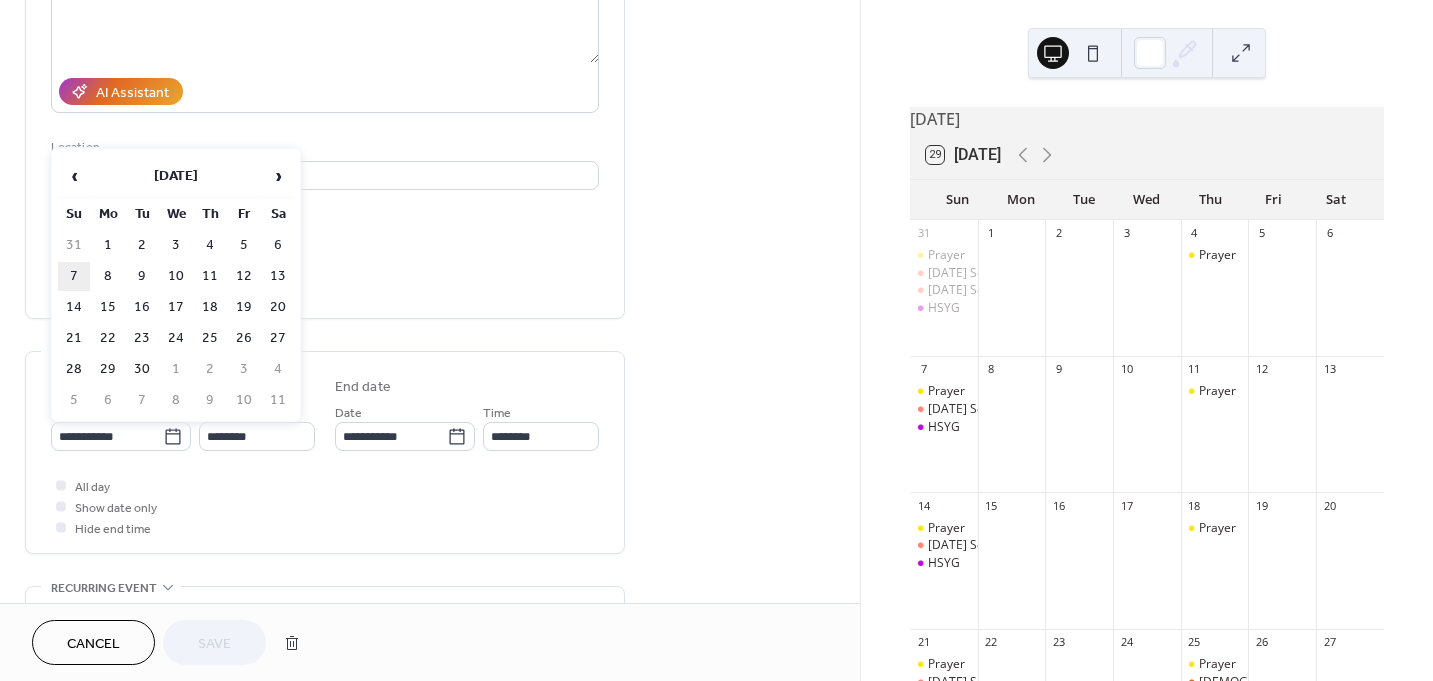 type on "**********" 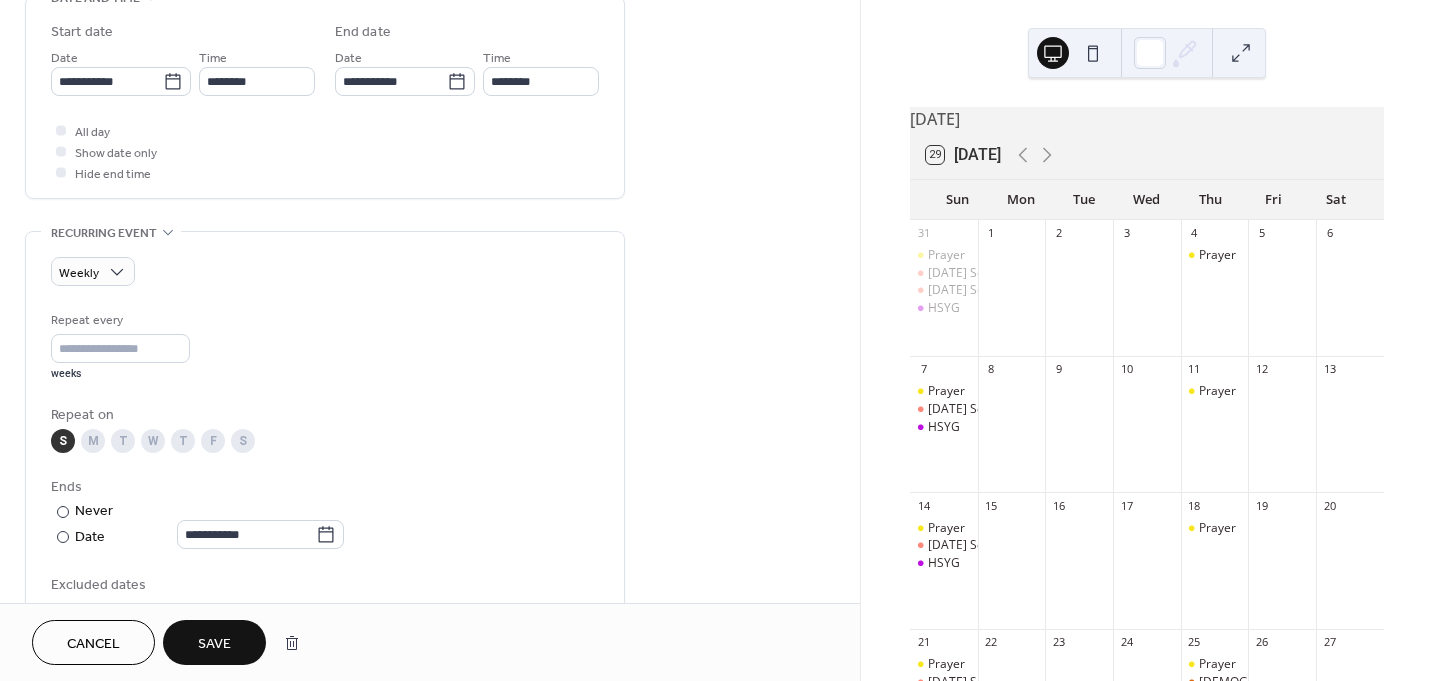 scroll, scrollTop: 700, scrollLeft: 0, axis: vertical 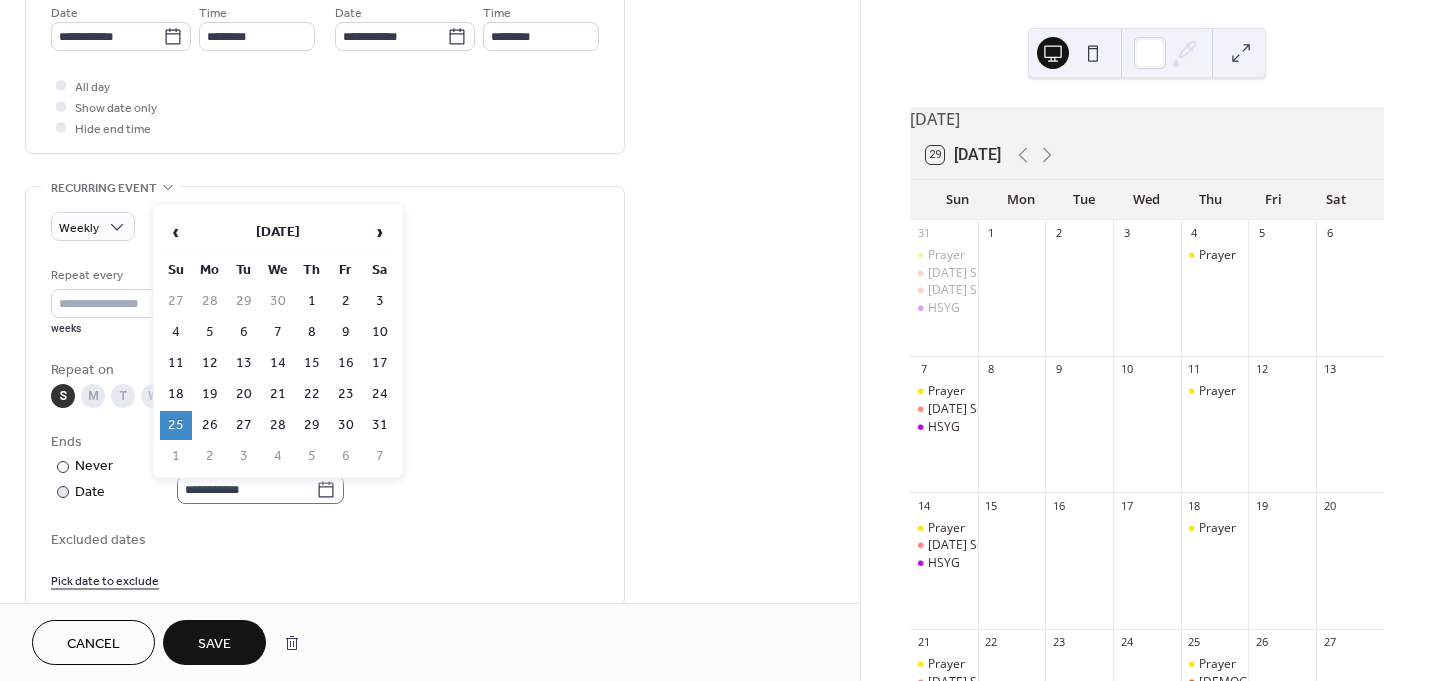 click 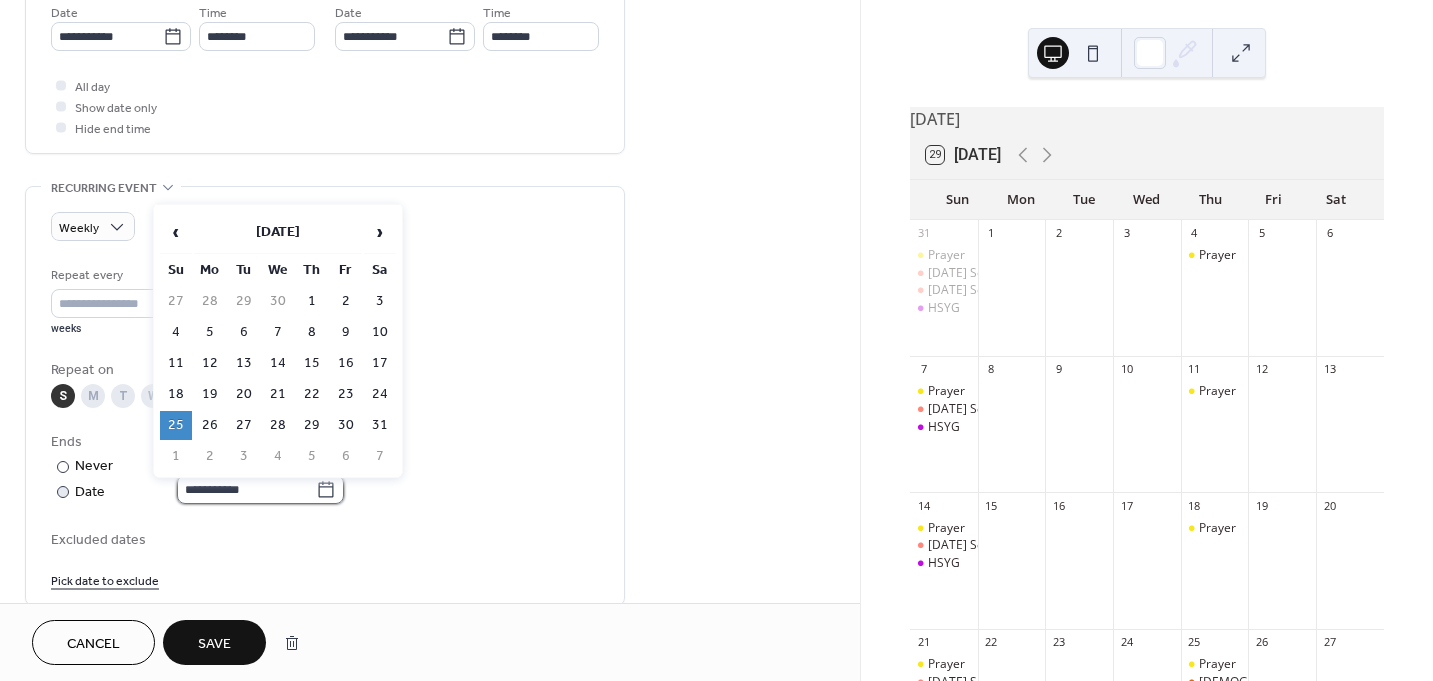 click on "**********" at bounding box center [246, 489] 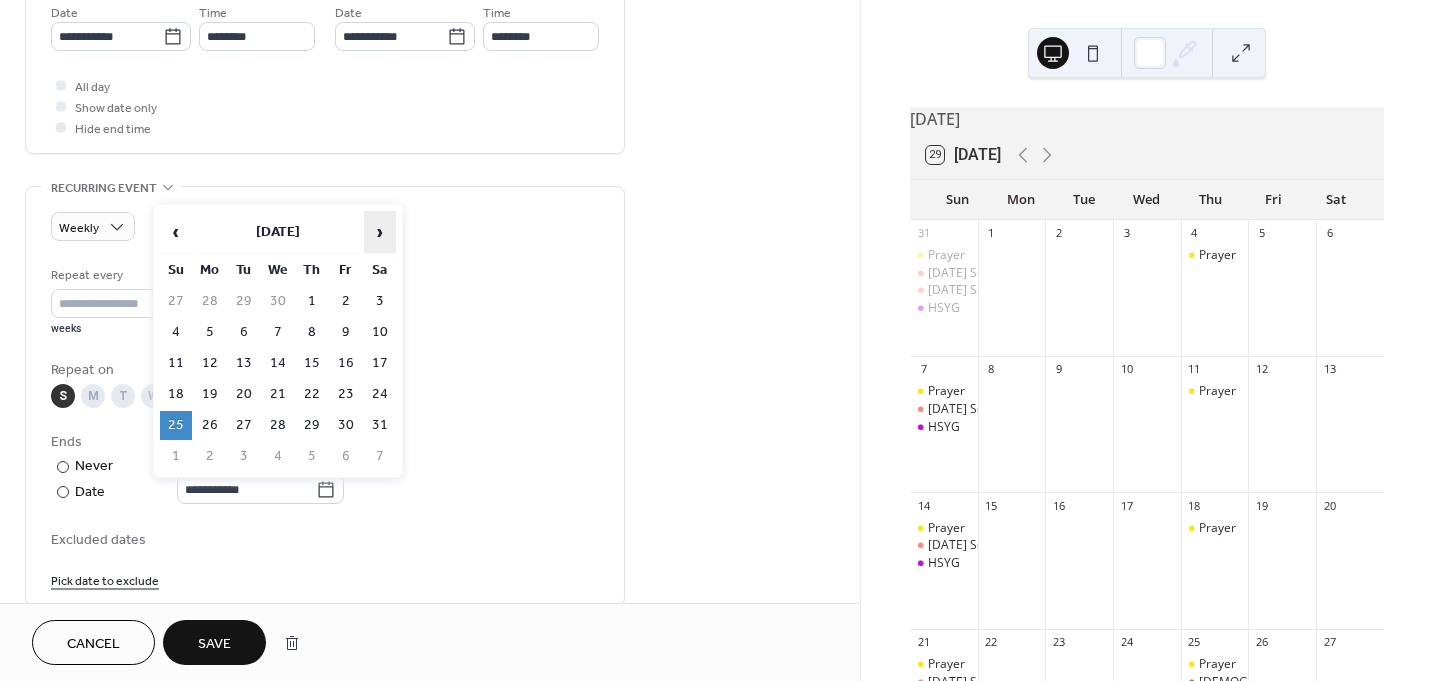 click on "›" at bounding box center [380, 232] 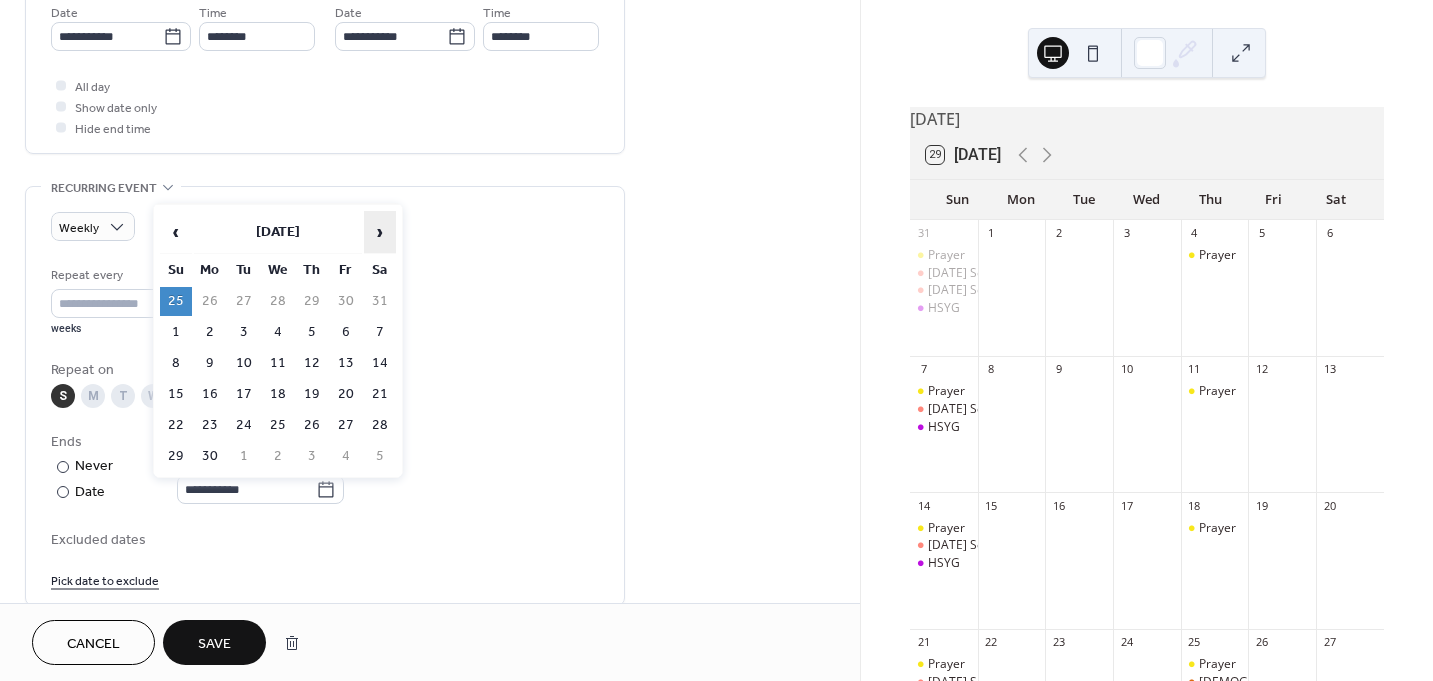 click on "›" at bounding box center [380, 232] 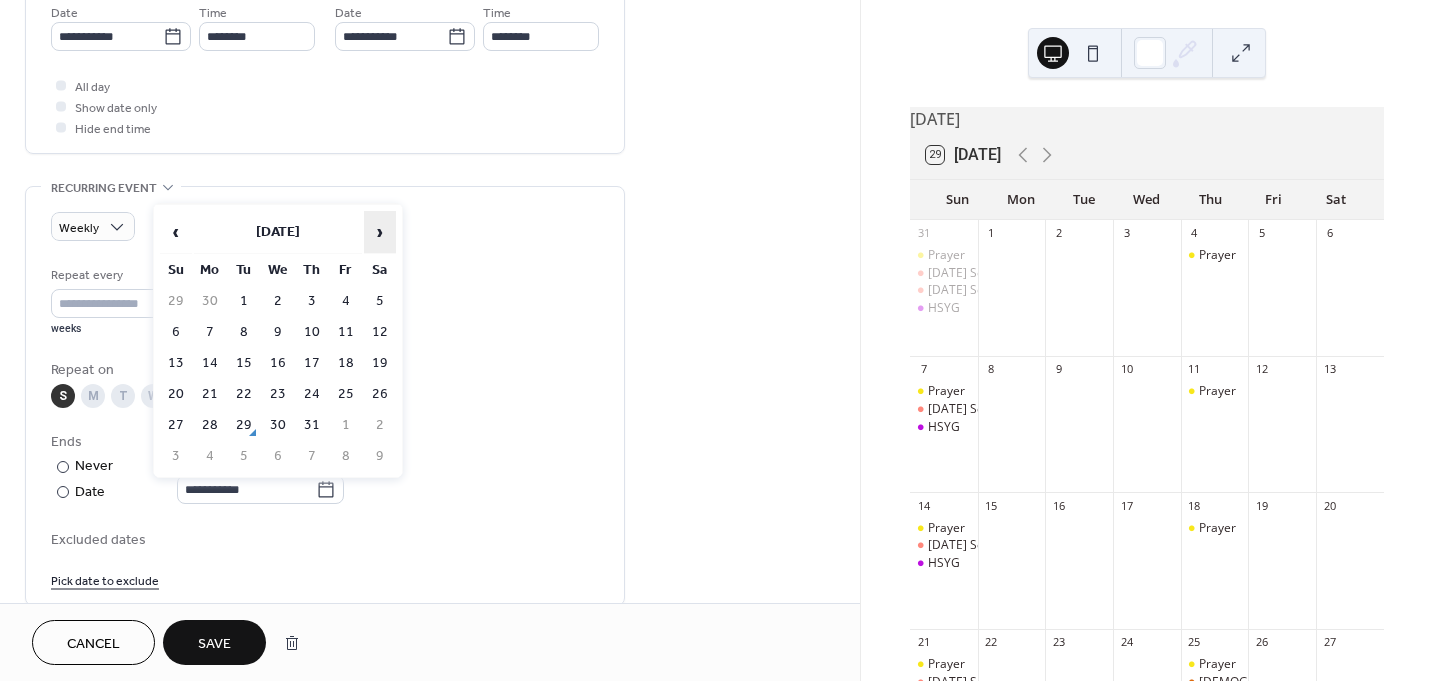 click on "›" at bounding box center [380, 232] 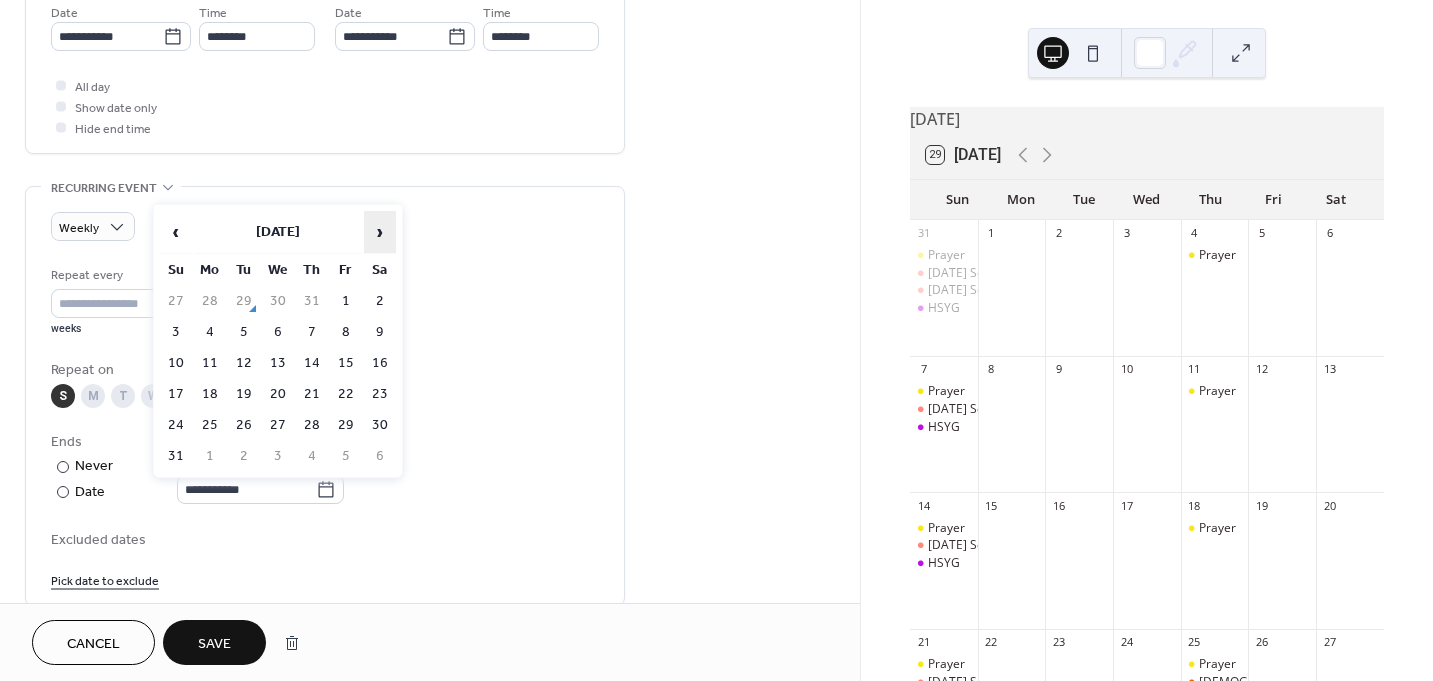 click on "›" at bounding box center (380, 232) 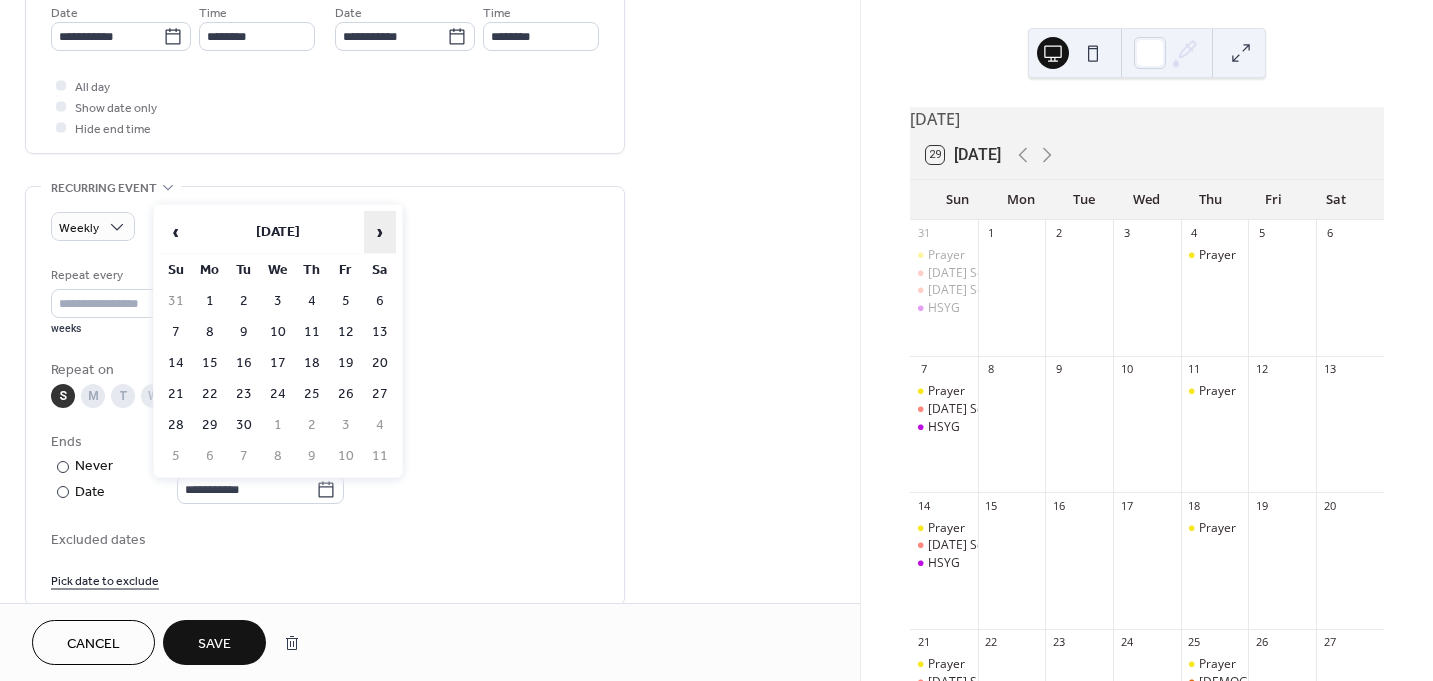 click on "›" at bounding box center (380, 232) 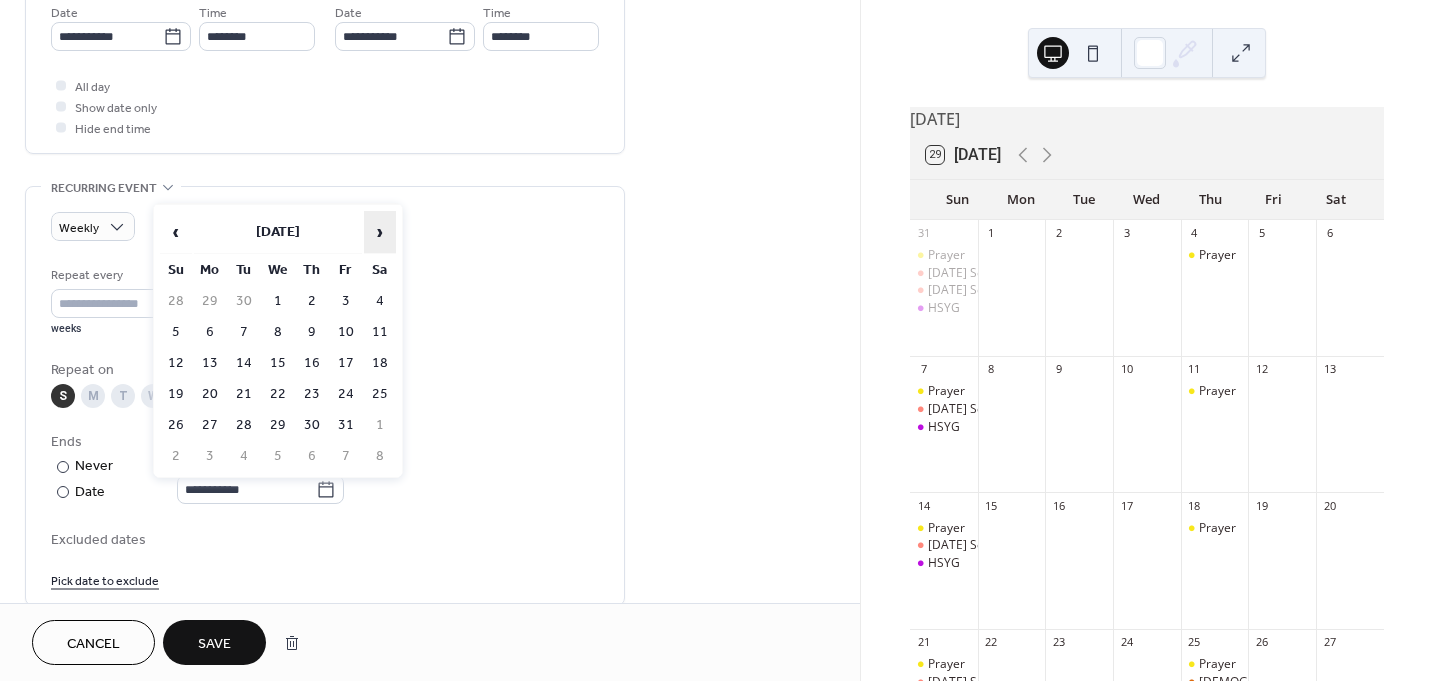 click on "›" at bounding box center [380, 232] 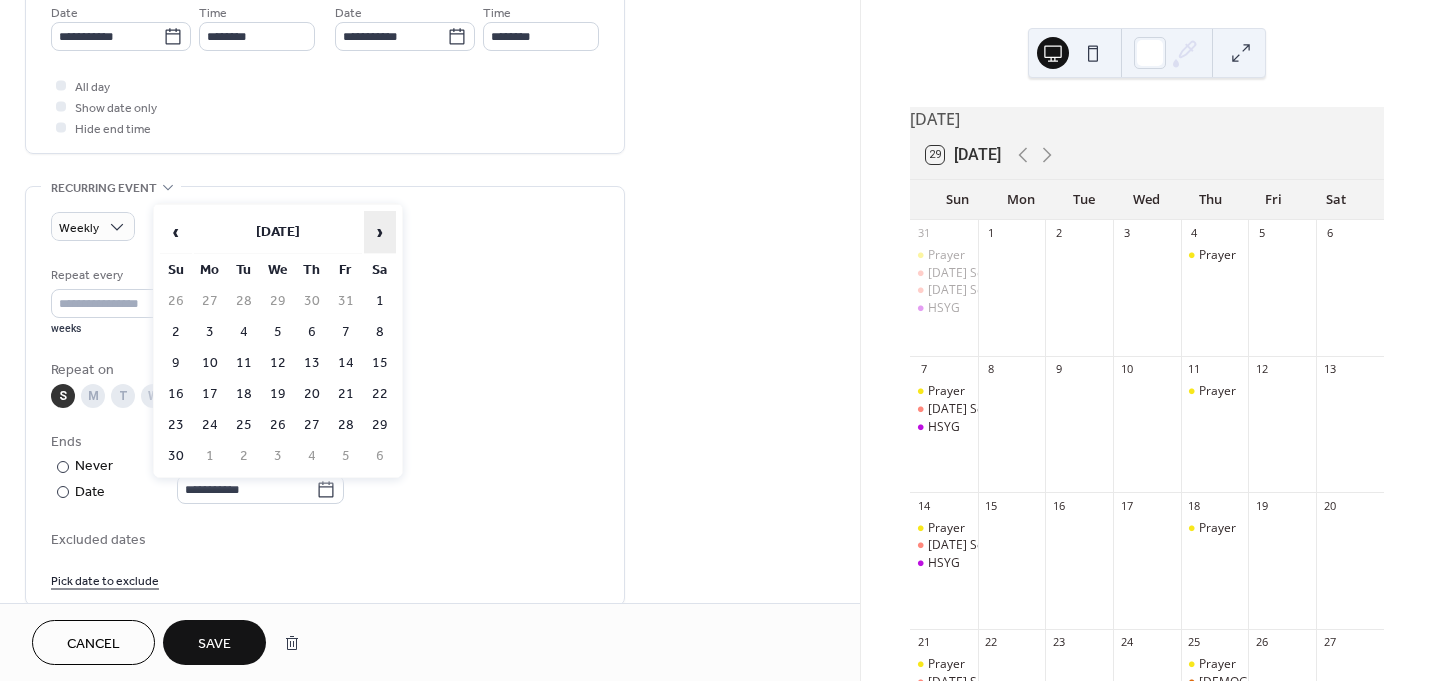 click on "›" at bounding box center [380, 232] 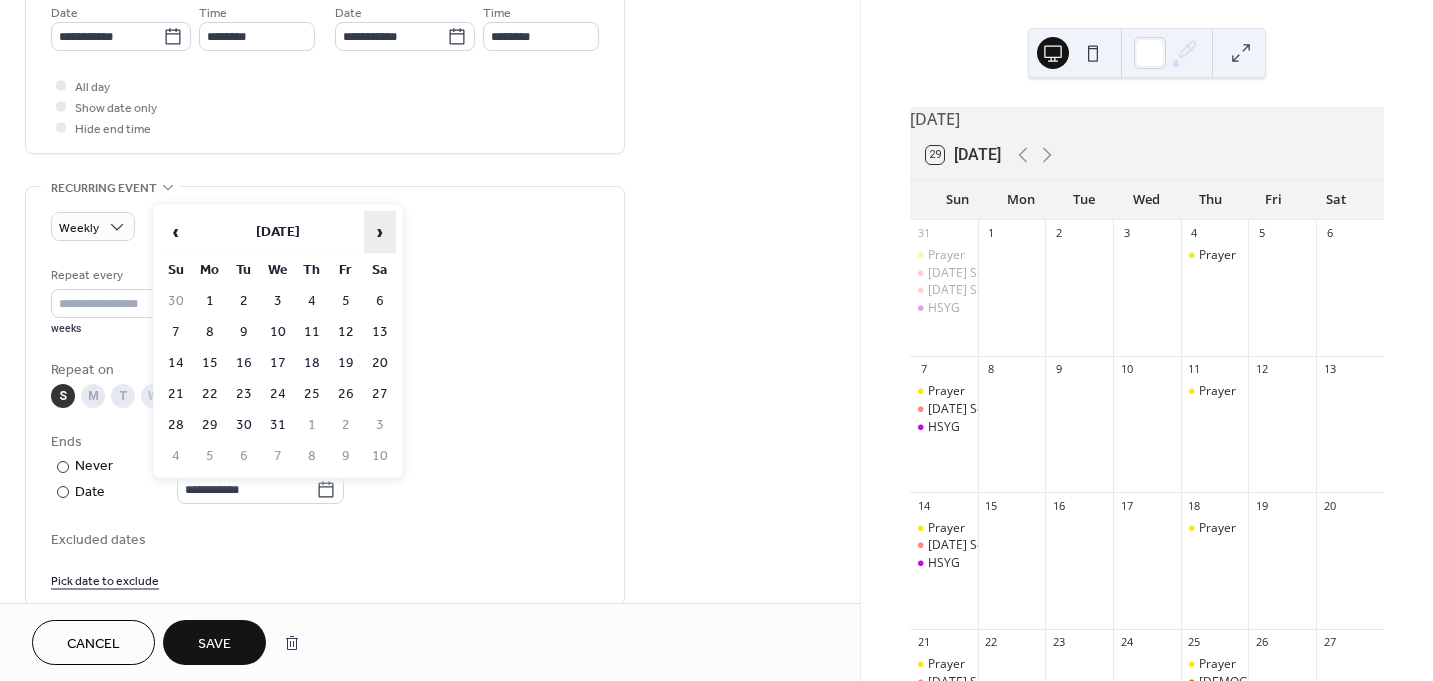 click on "›" at bounding box center [380, 232] 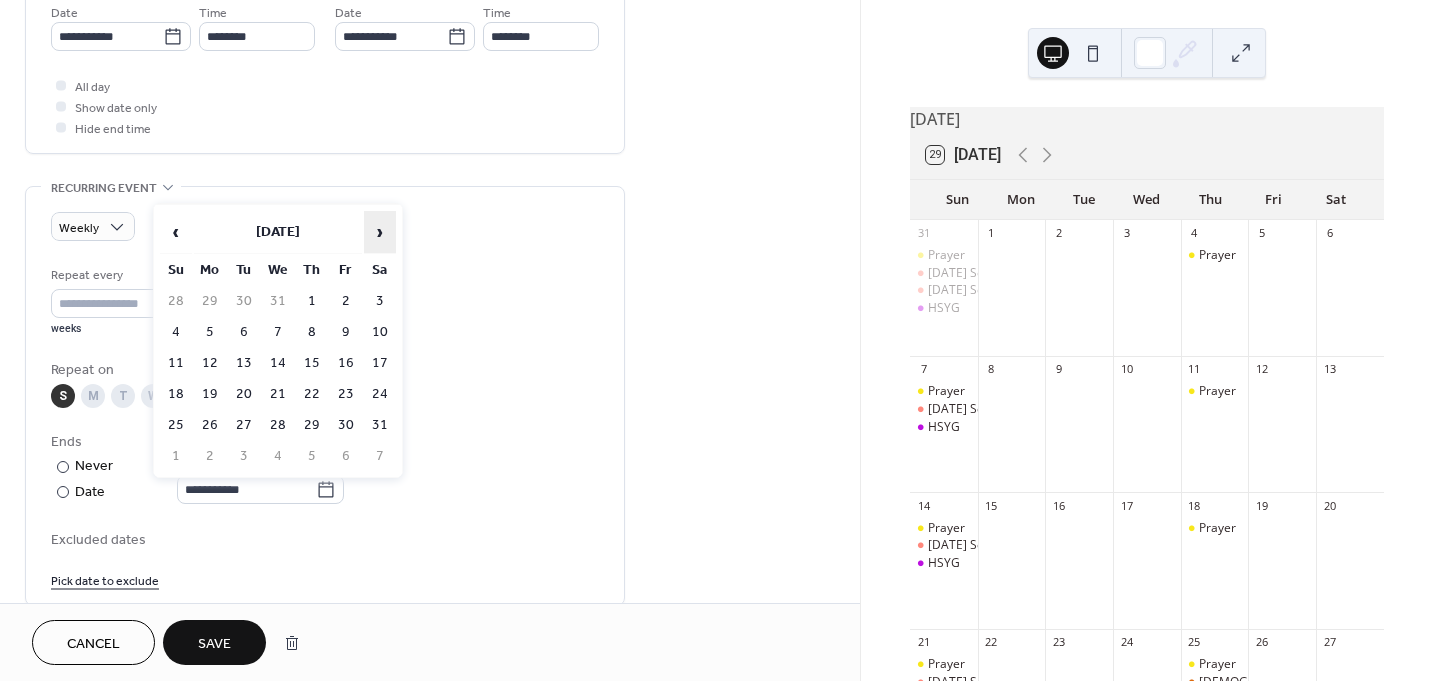 click on "›" at bounding box center [380, 232] 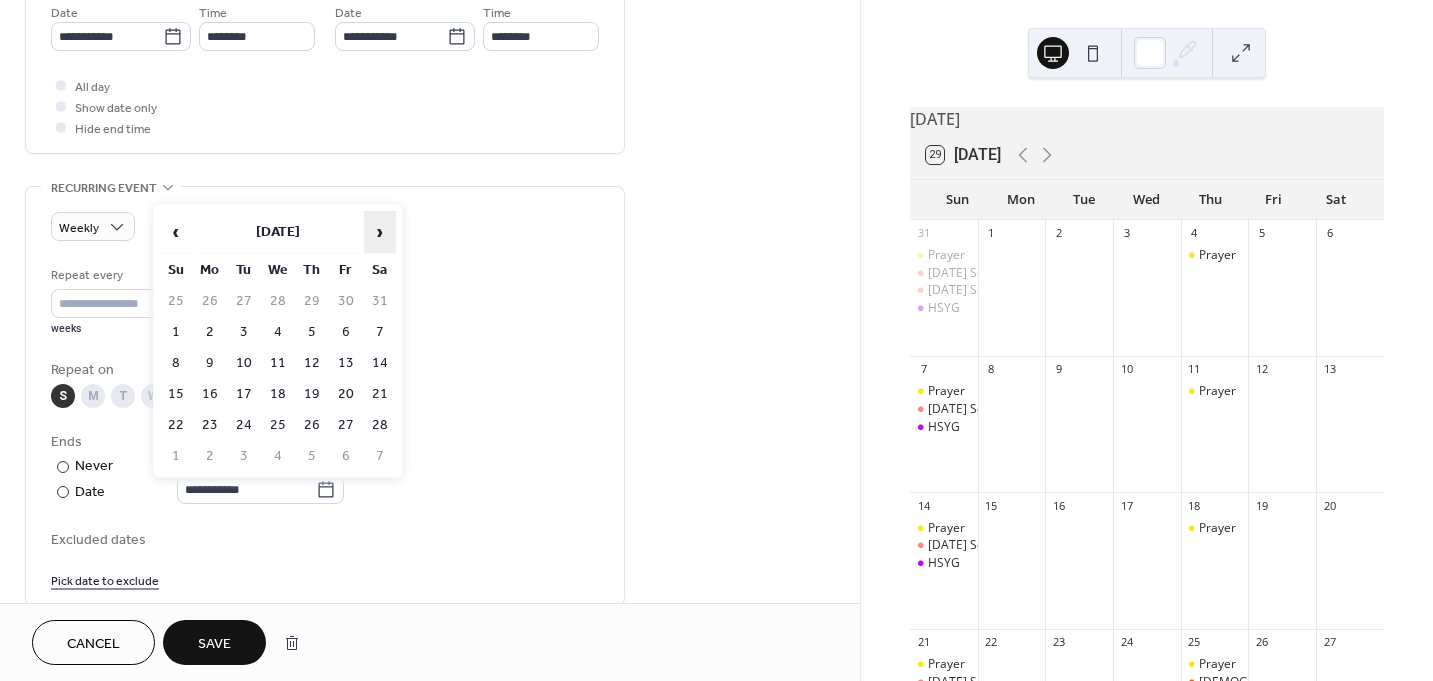 click on "›" at bounding box center [380, 232] 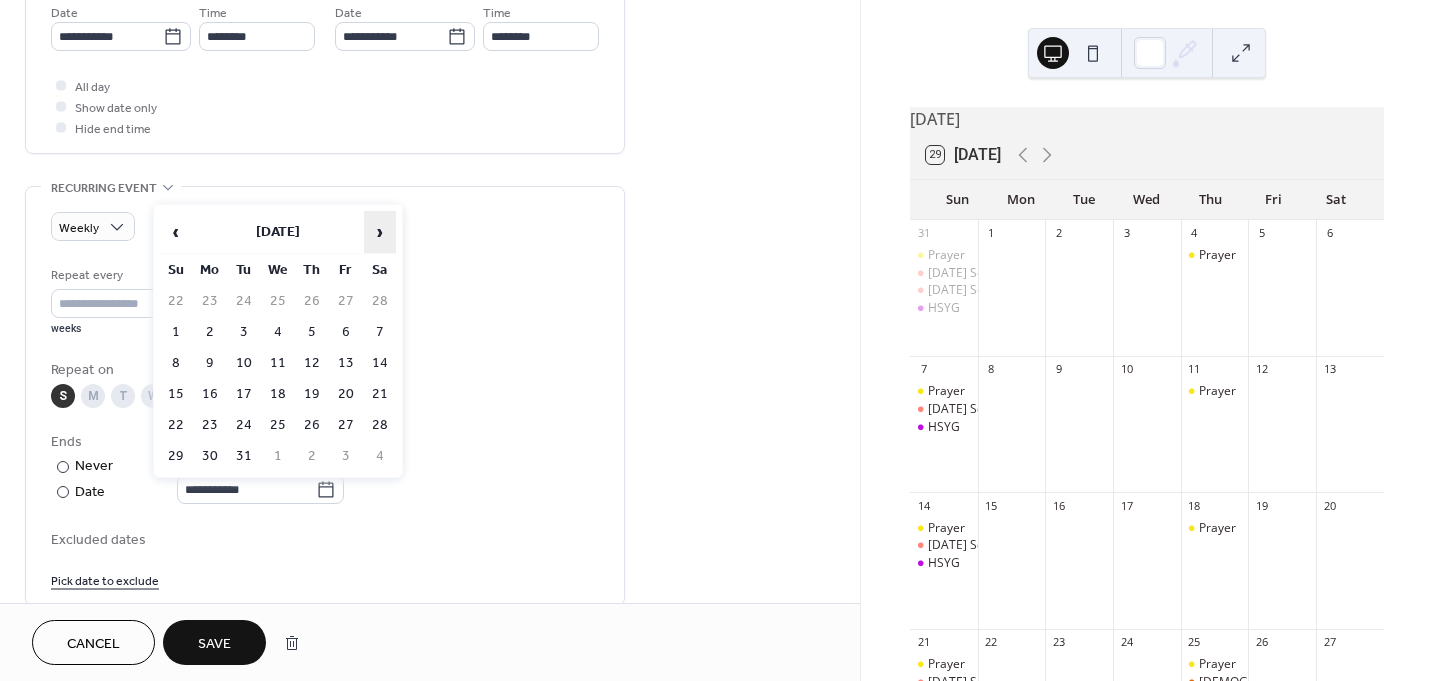click on "›" at bounding box center (380, 232) 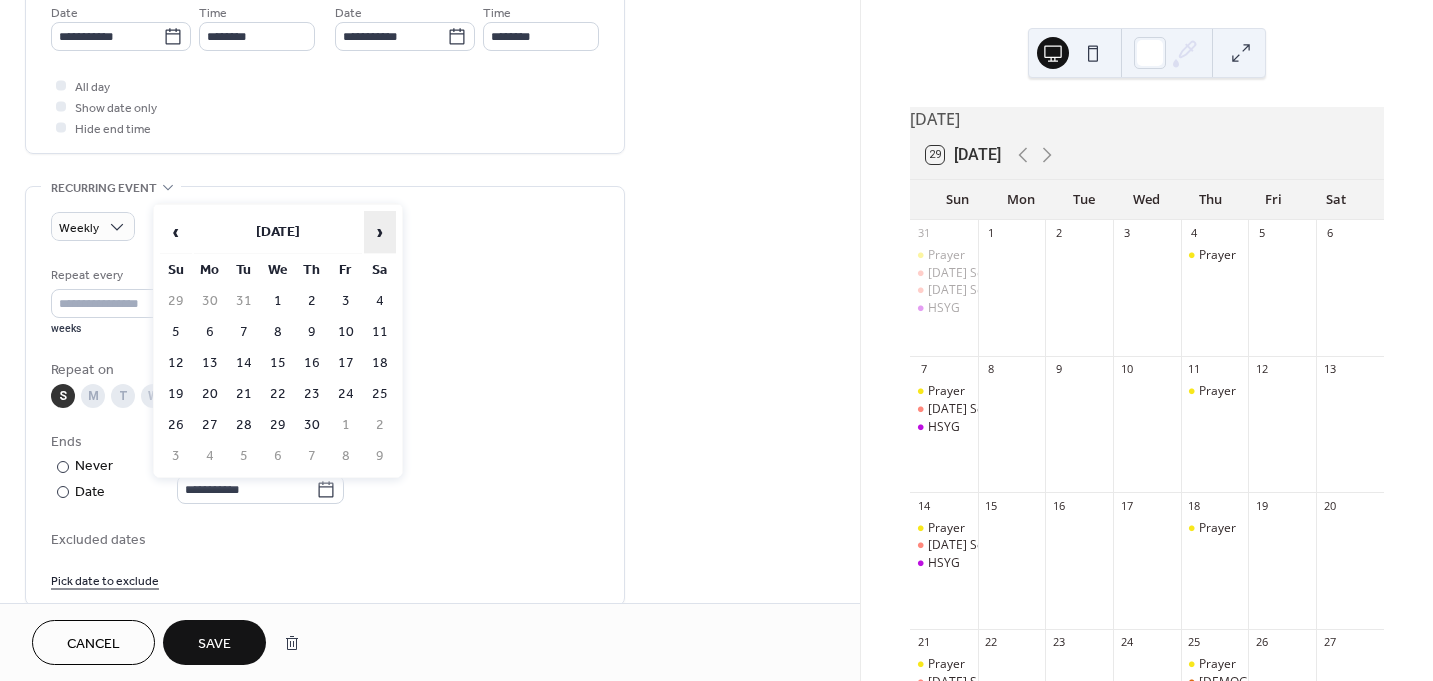 click on "›" at bounding box center [380, 232] 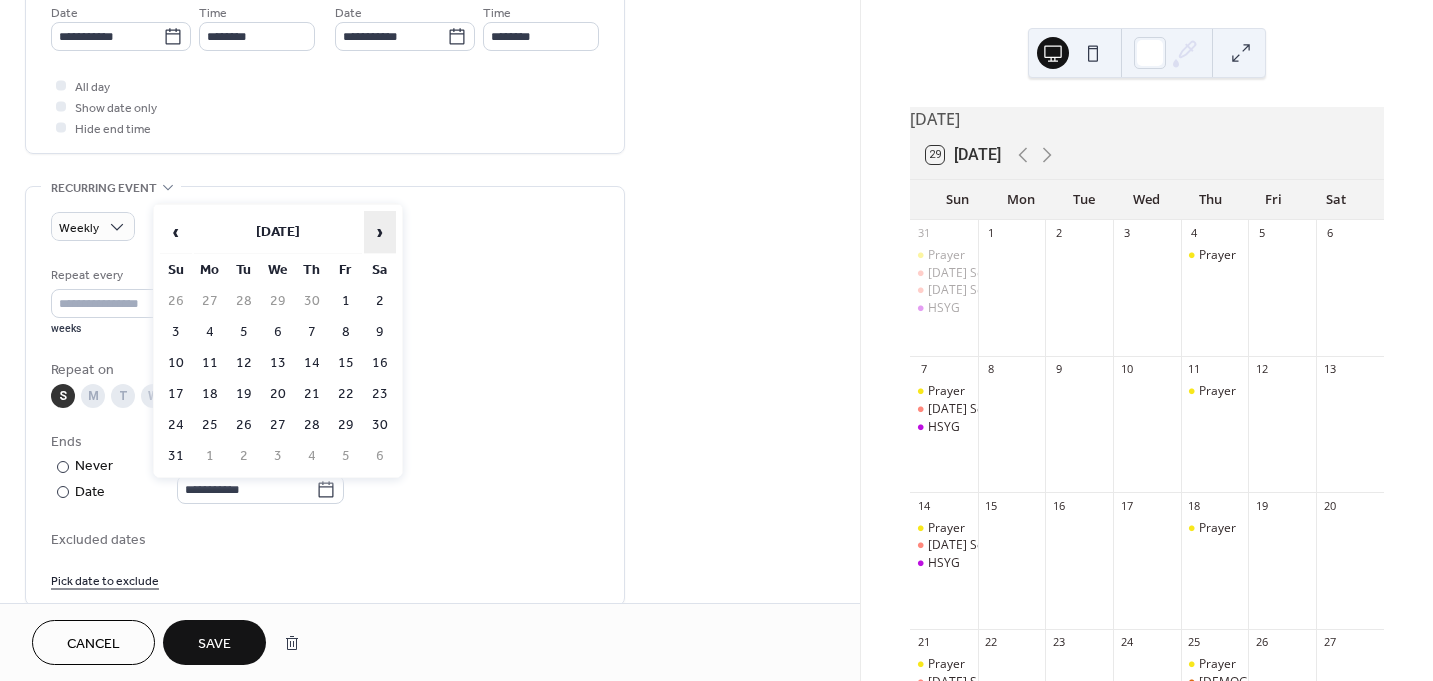 click on "›" at bounding box center [380, 232] 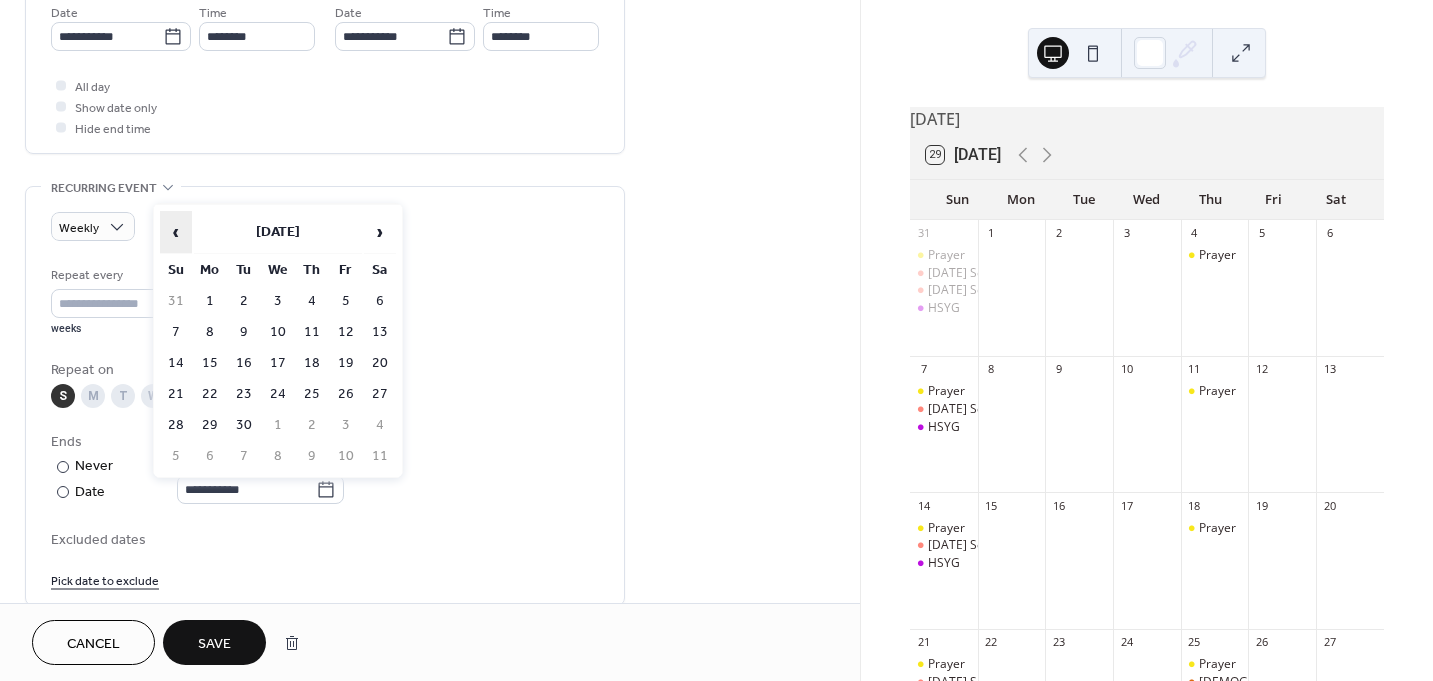 click on "‹" at bounding box center [176, 232] 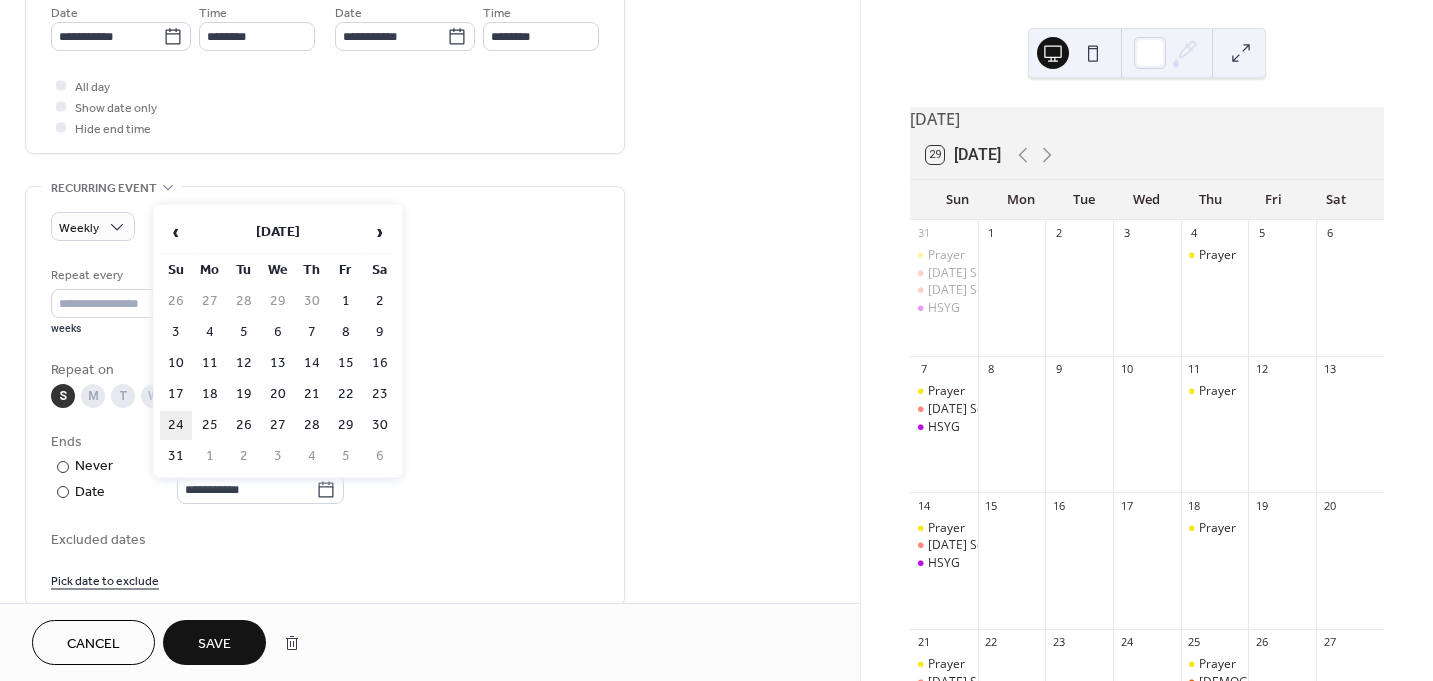 click on "24" at bounding box center (176, 425) 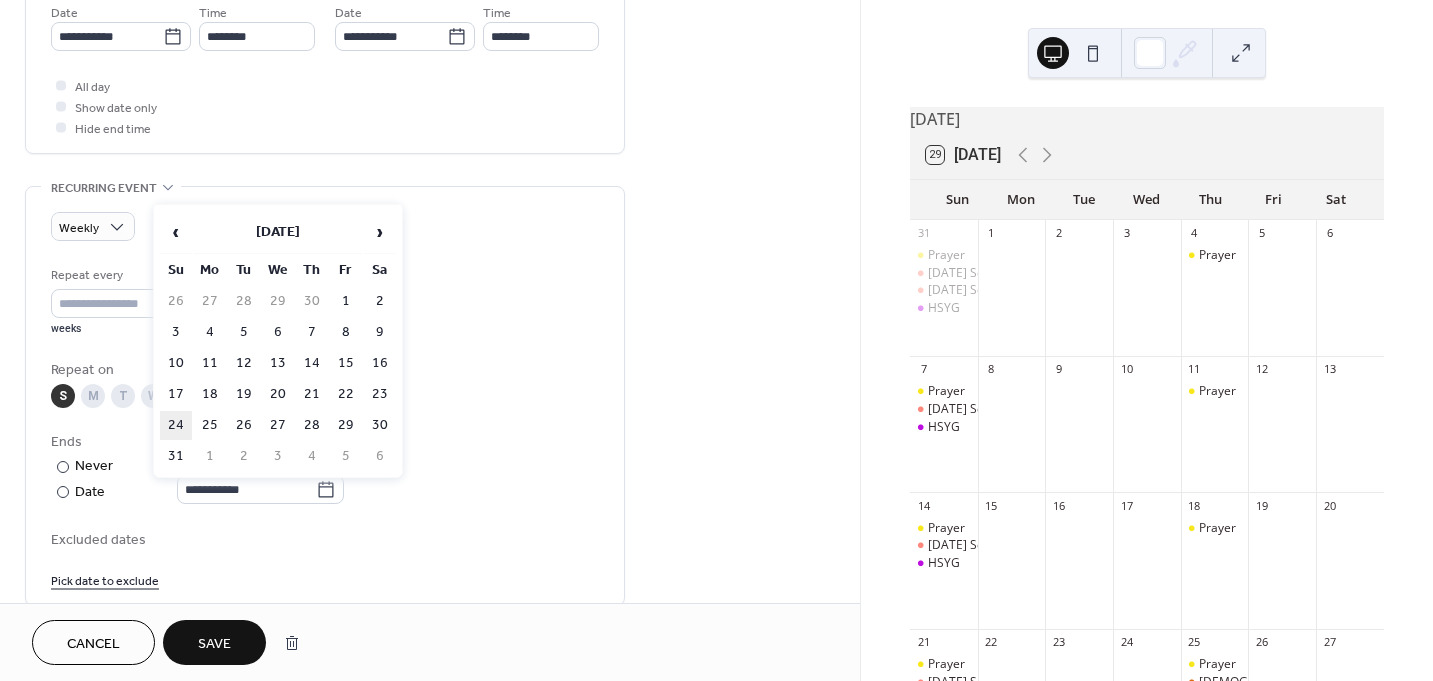 type on "**********" 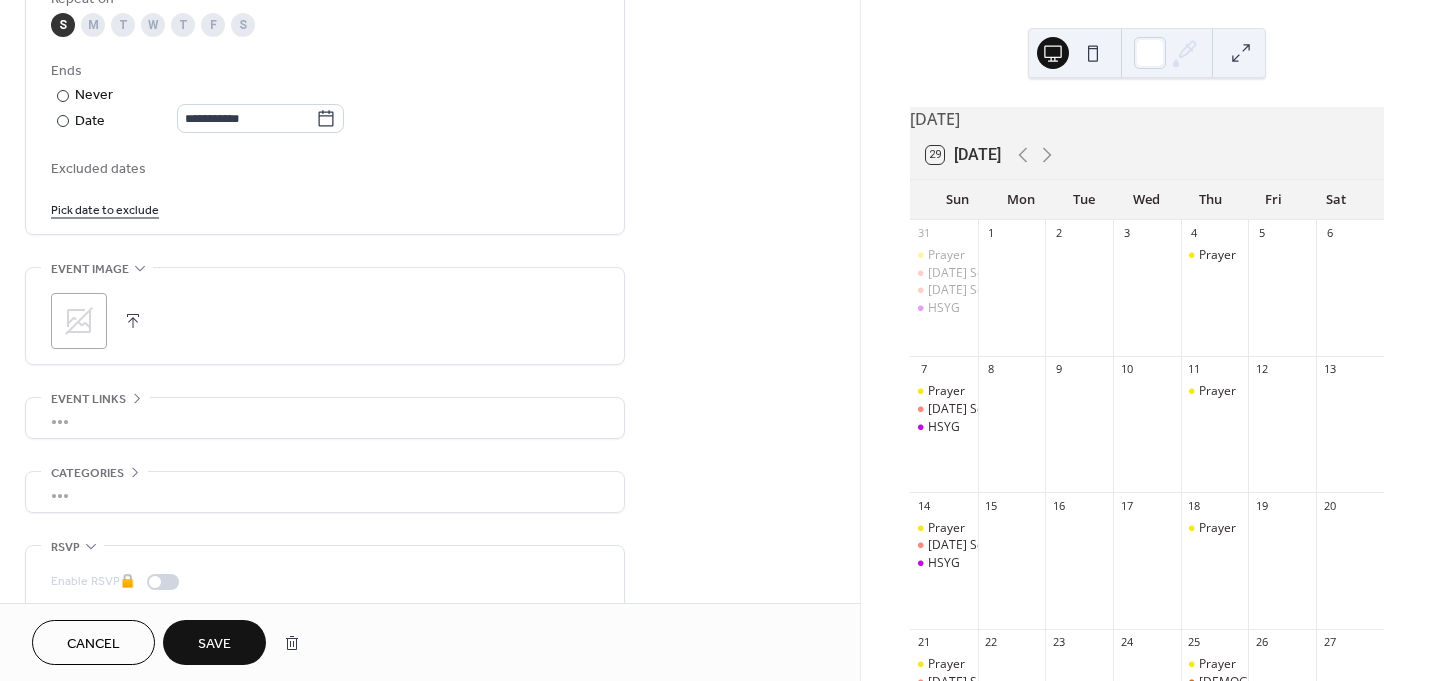 scroll, scrollTop: 1141, scrollLeft: 0, axis: vertical 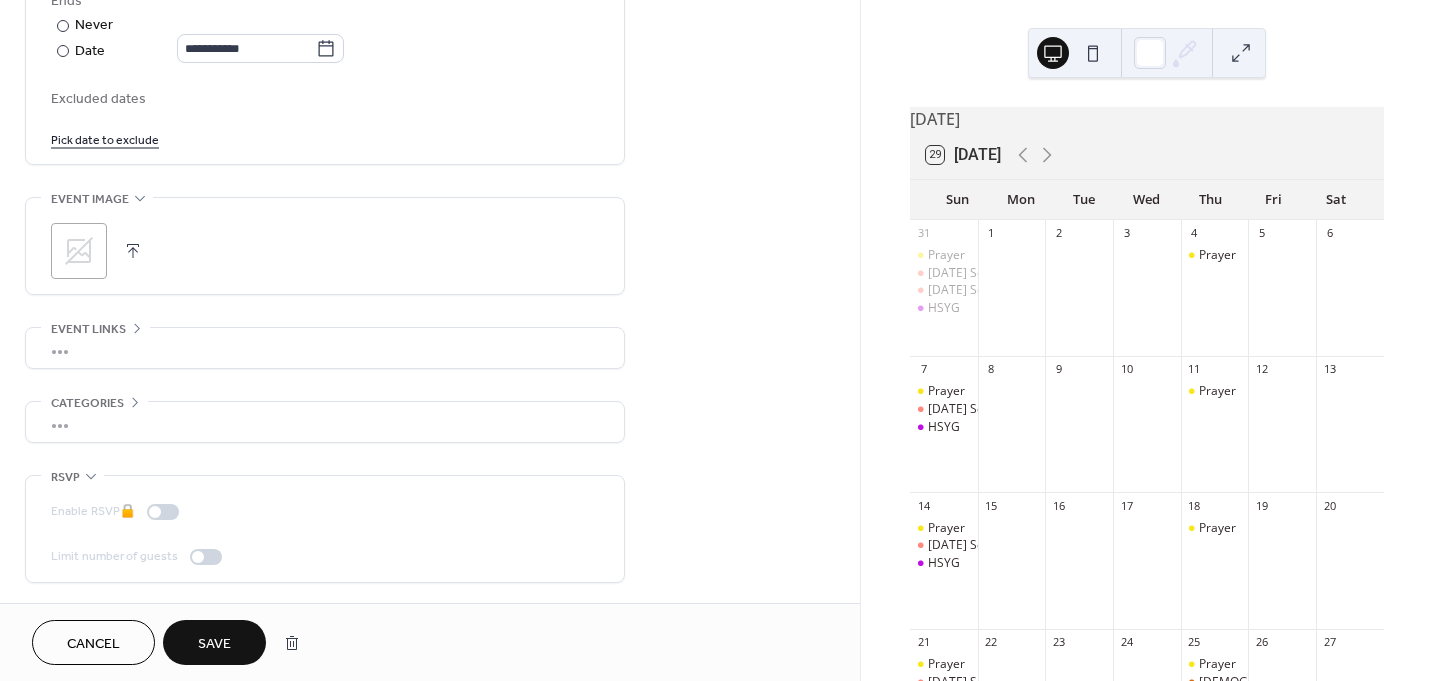 click on "Save" at bounding box center (214, 644) 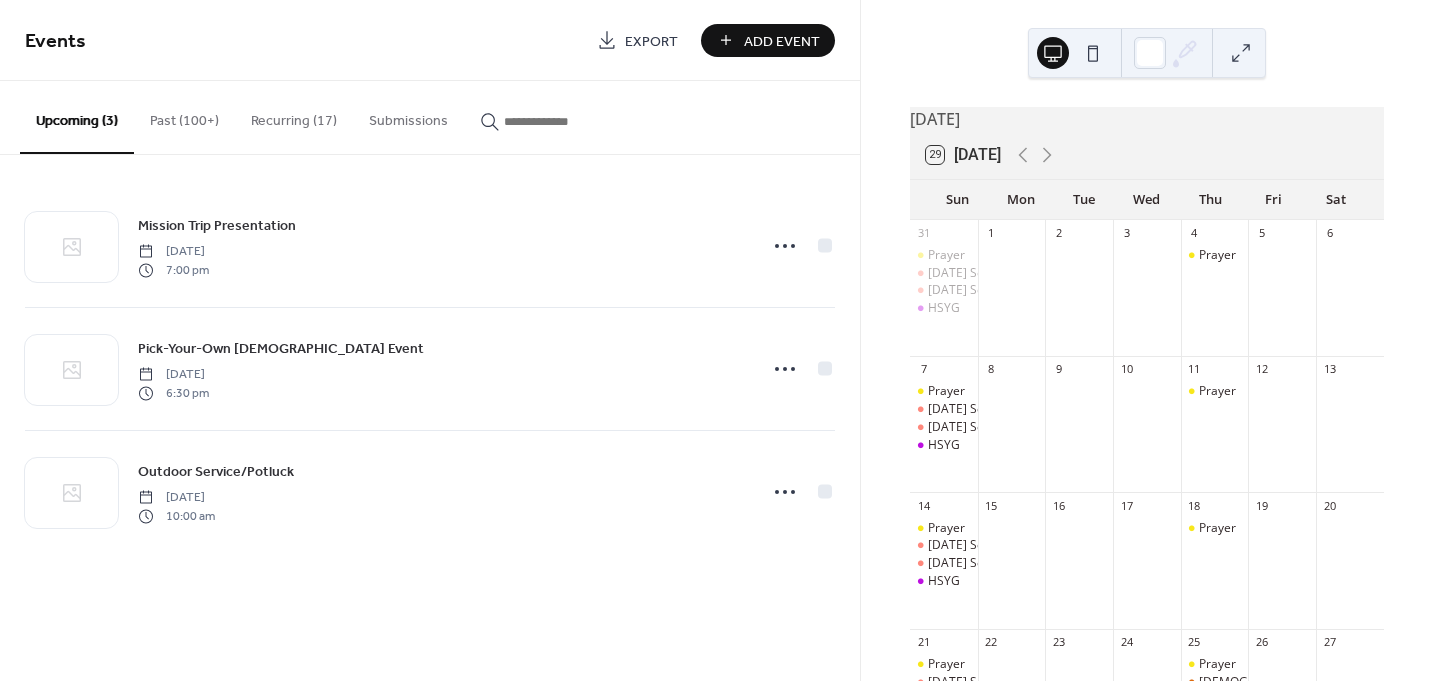 click on "Recurring (17)" at bounding box center [294, 116] 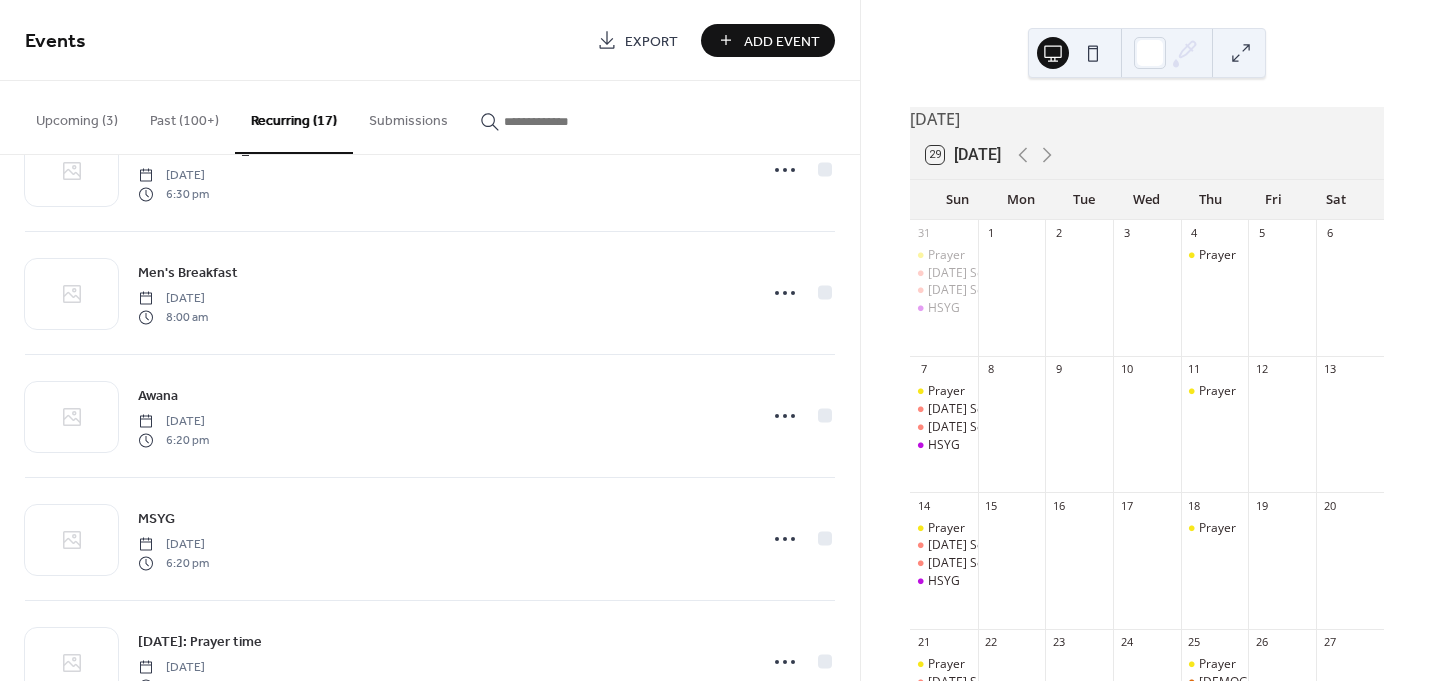 scroll, scrollTop: 600, scrollLeft: 0, axis: vertical 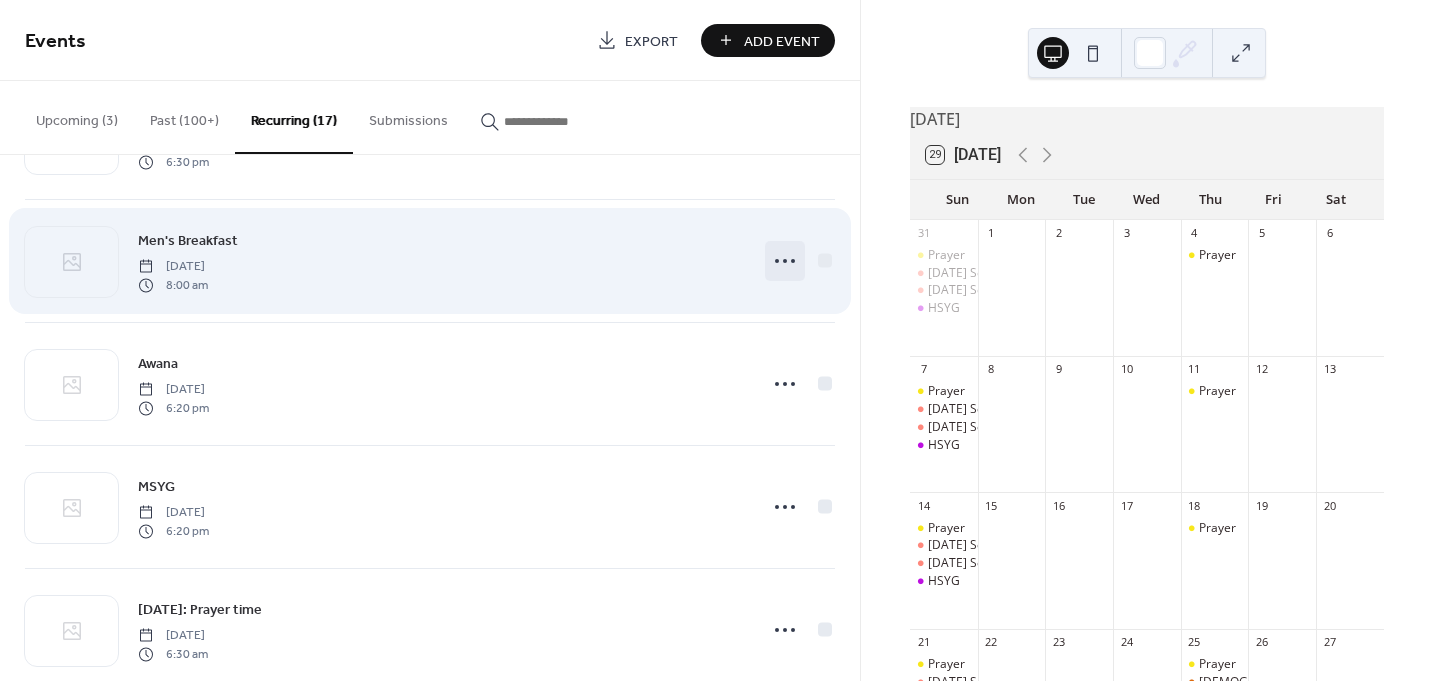 click 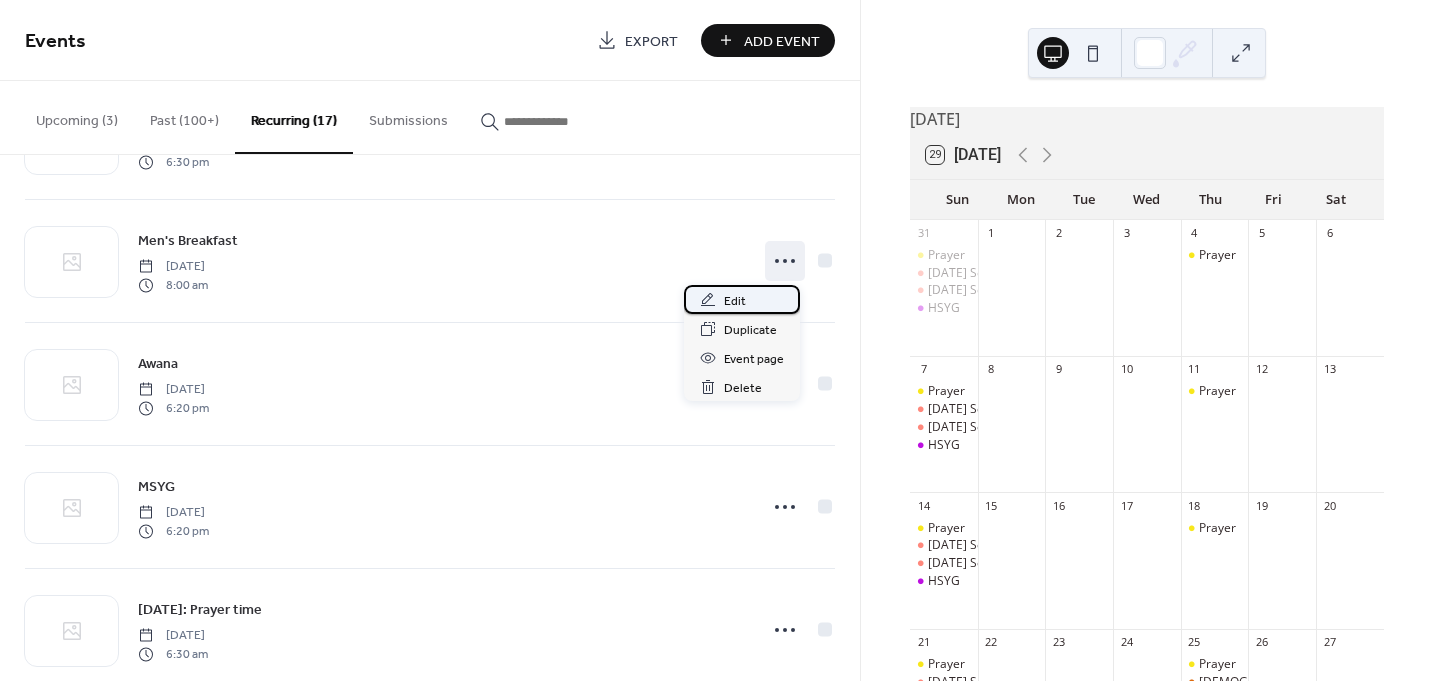 click on "Edit" at bounding box center [735, 301] 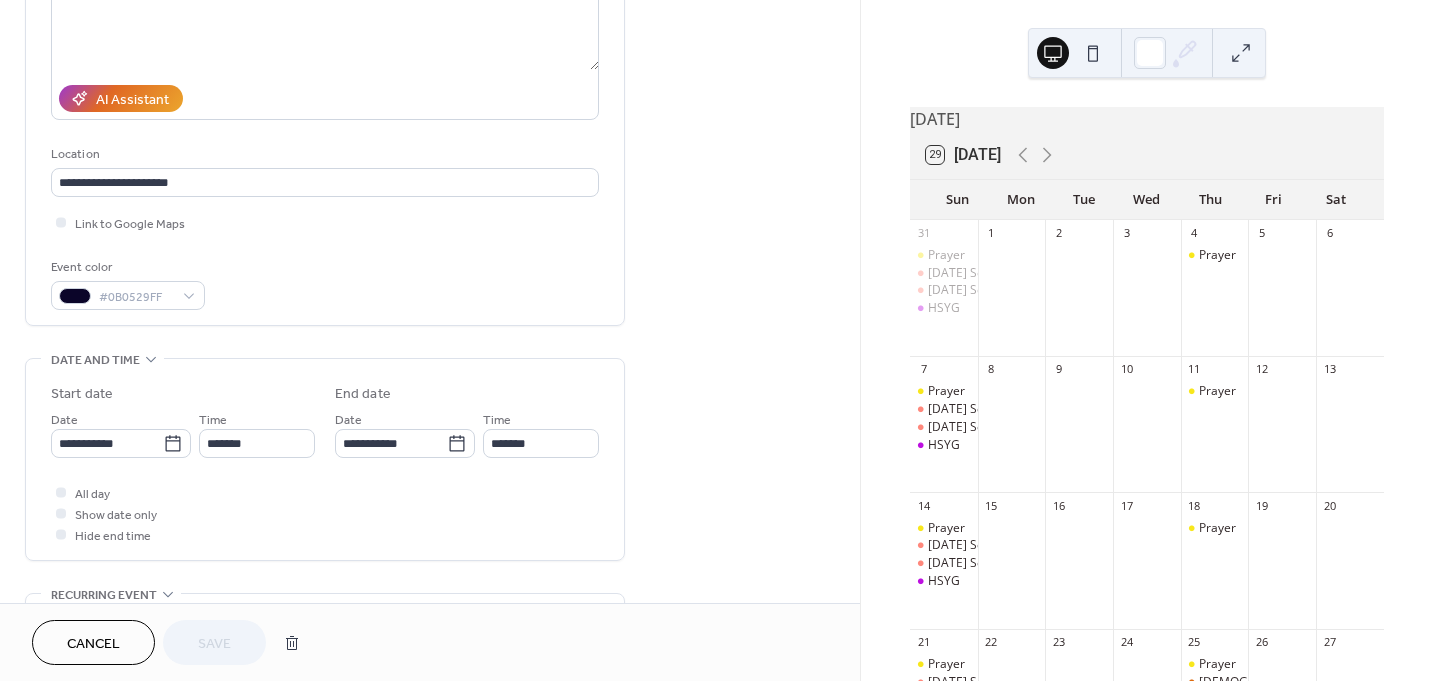 scroll, scrollTop: 300, scrollLeft: 0, axis: vertical 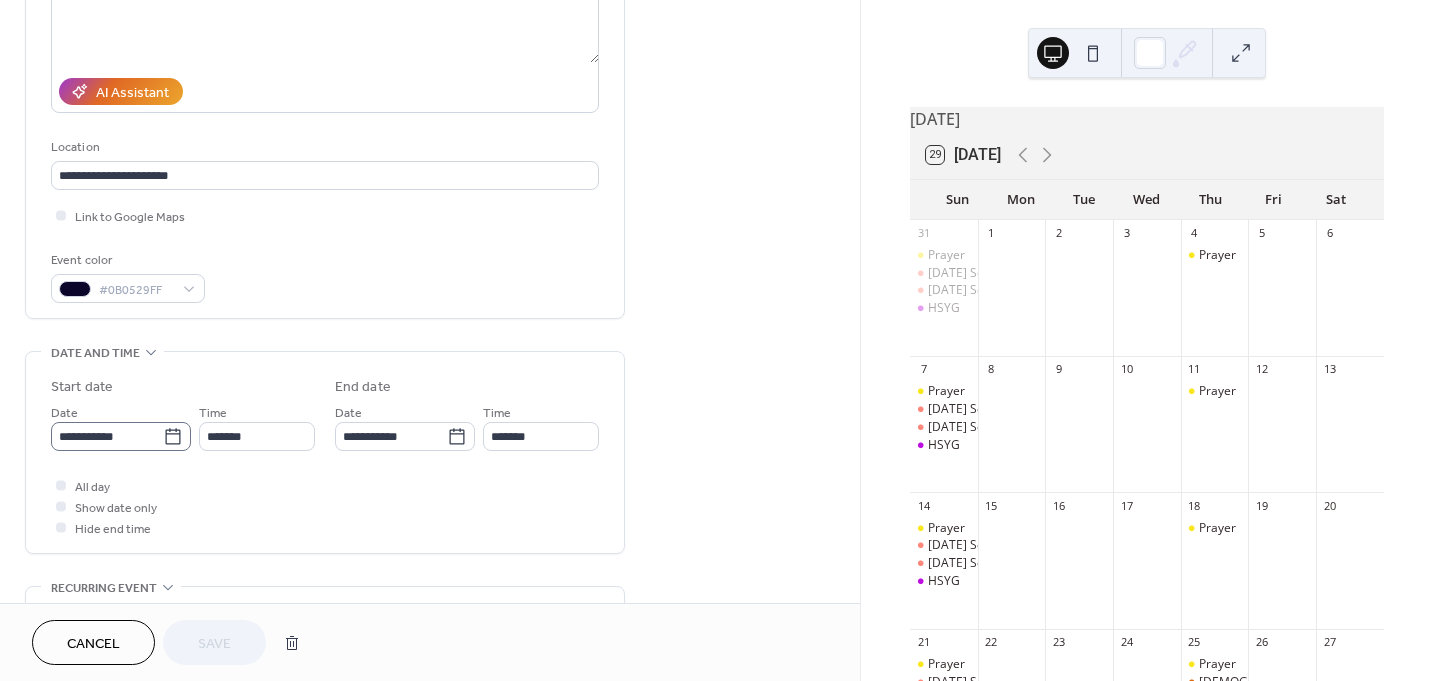 click 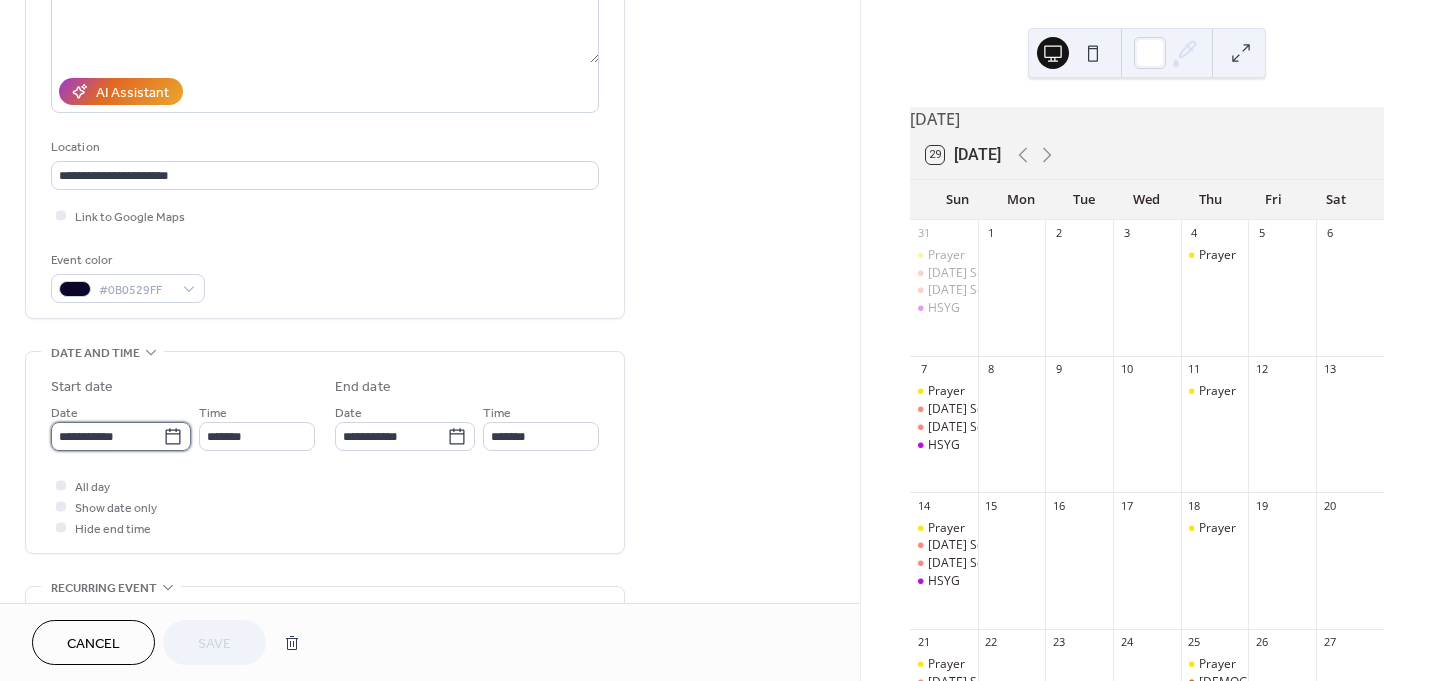 click on "**********" at bounding box center [107, 436] 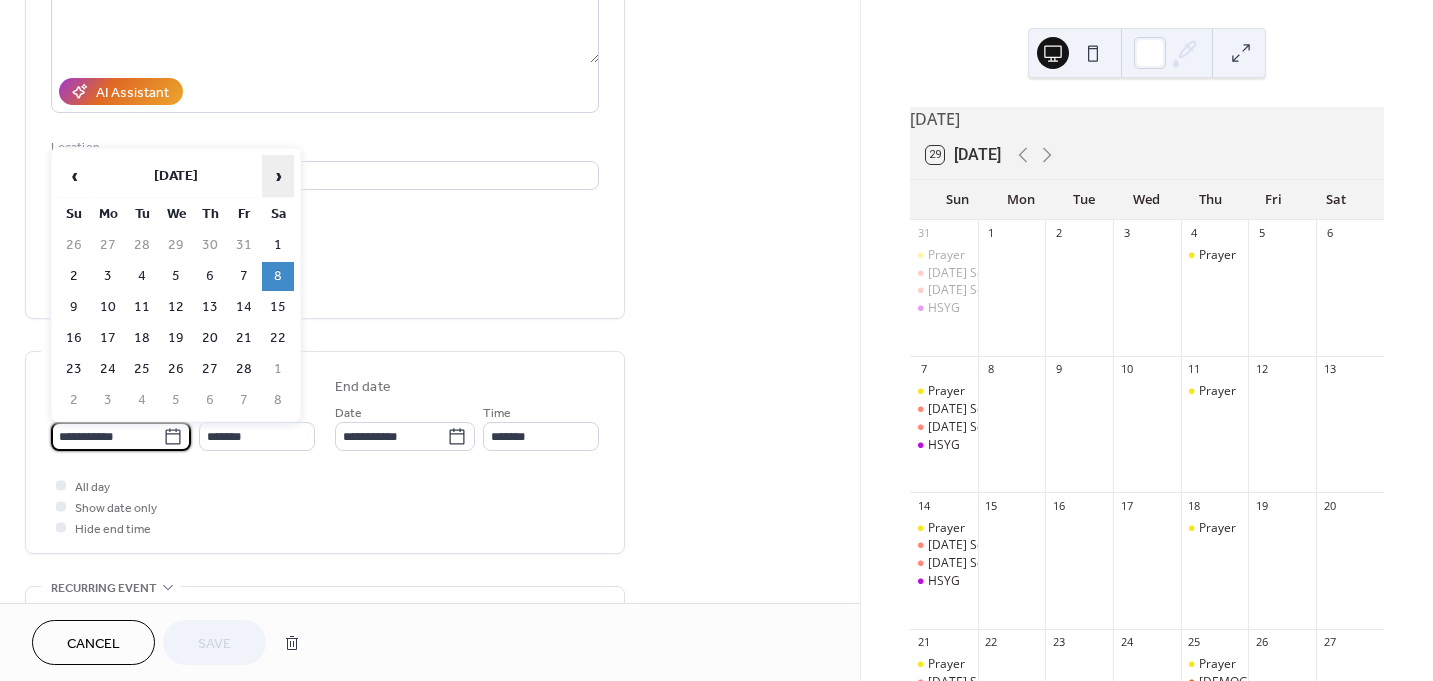 click on "›" at bounding box center (278, 176) 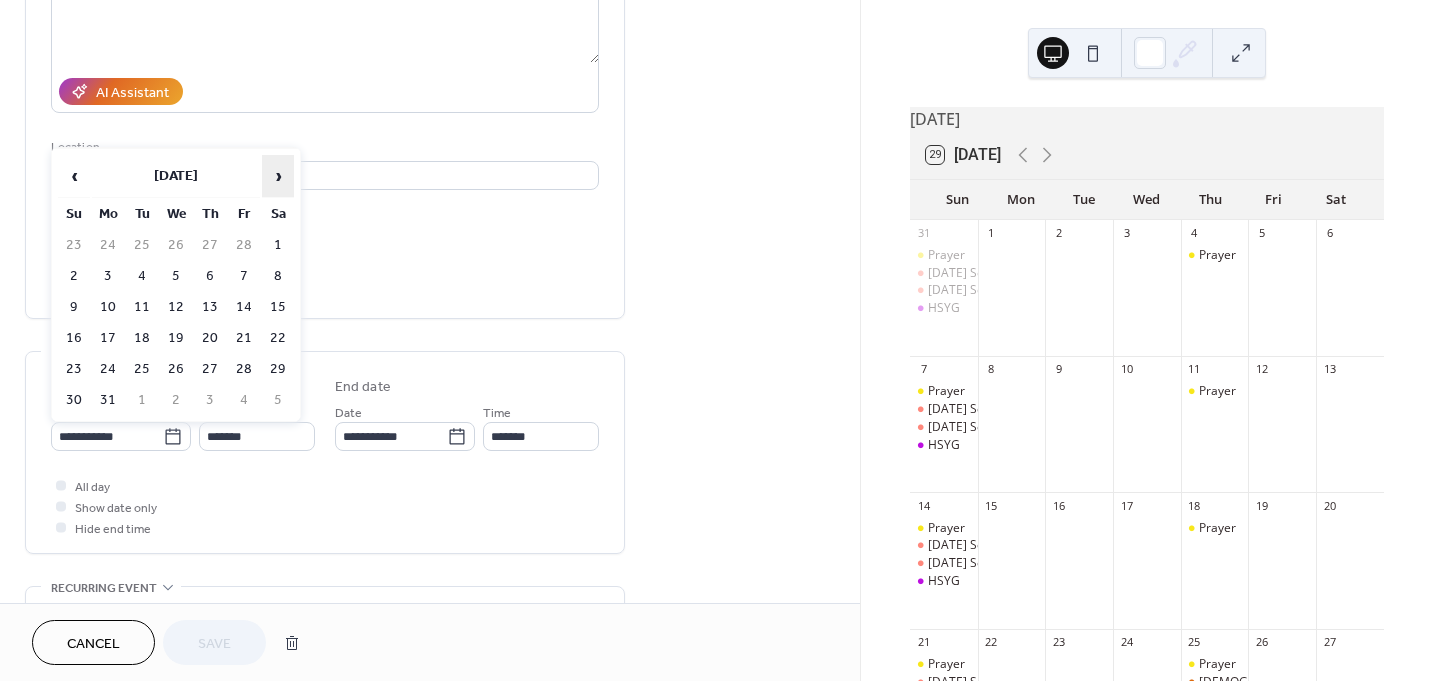 click on "›" at bounding box center (278, 176) 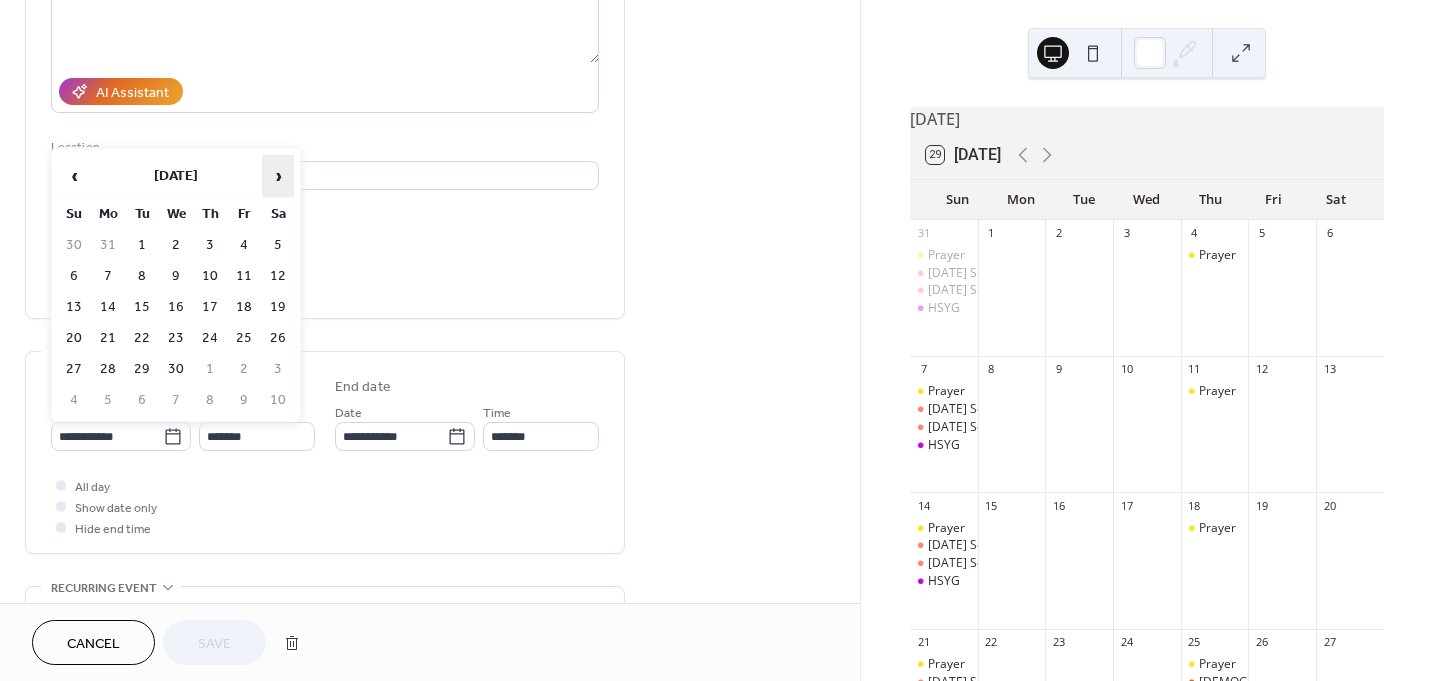click on "›" at bounding box center [278, 176] 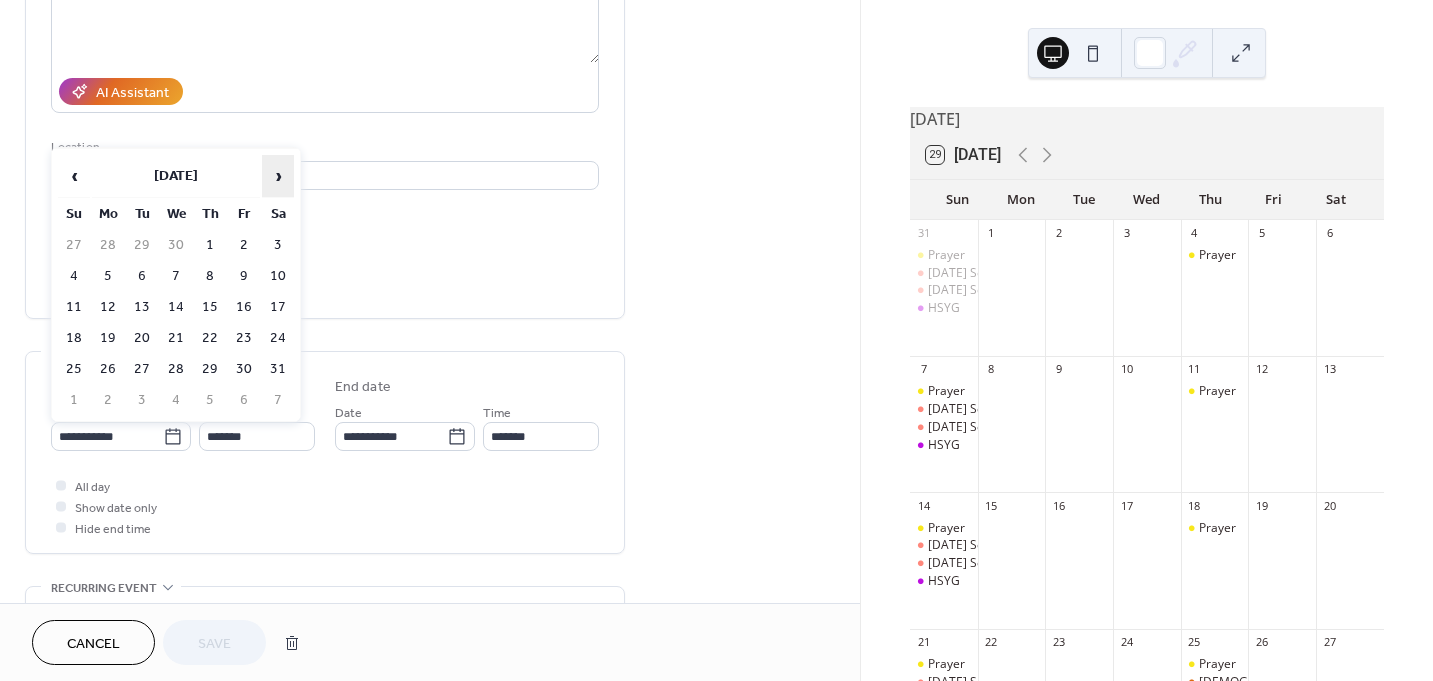 click on "›" at bounding box center [278, 176] 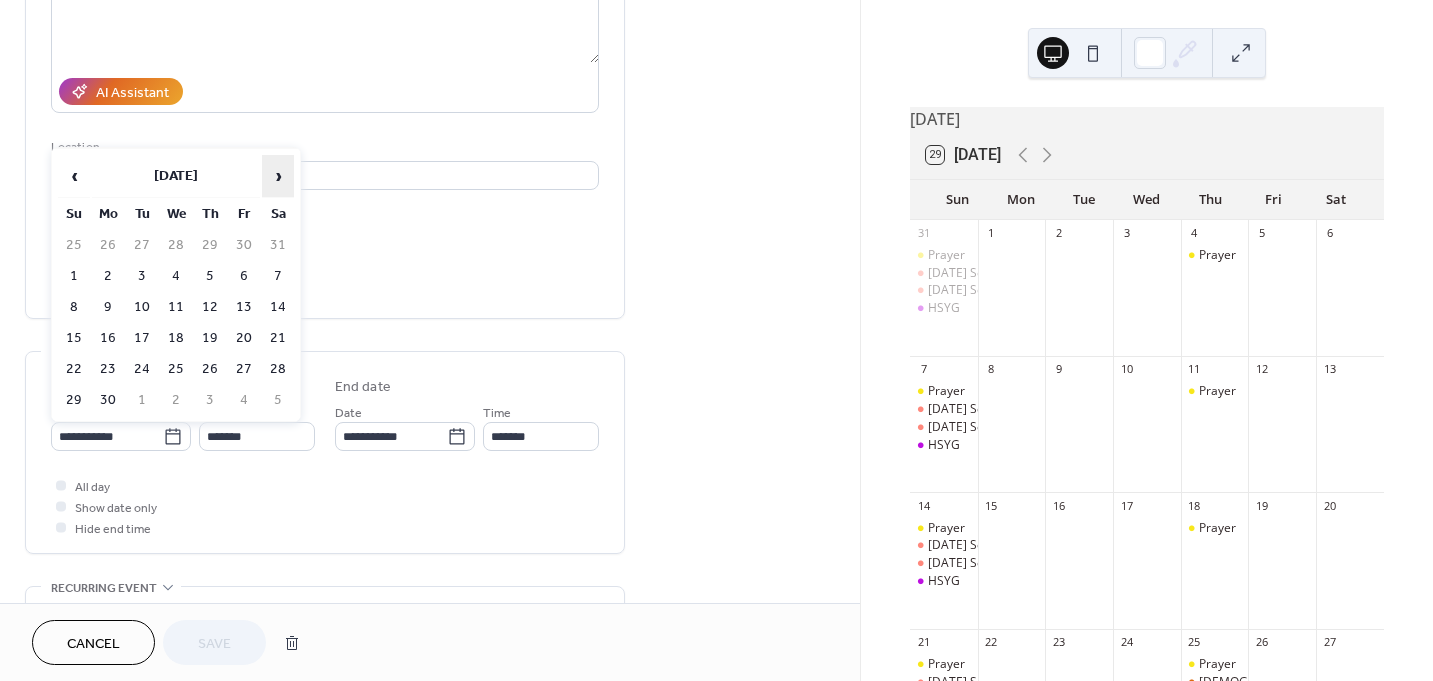 click on "›" at bounding box center (278, 176) 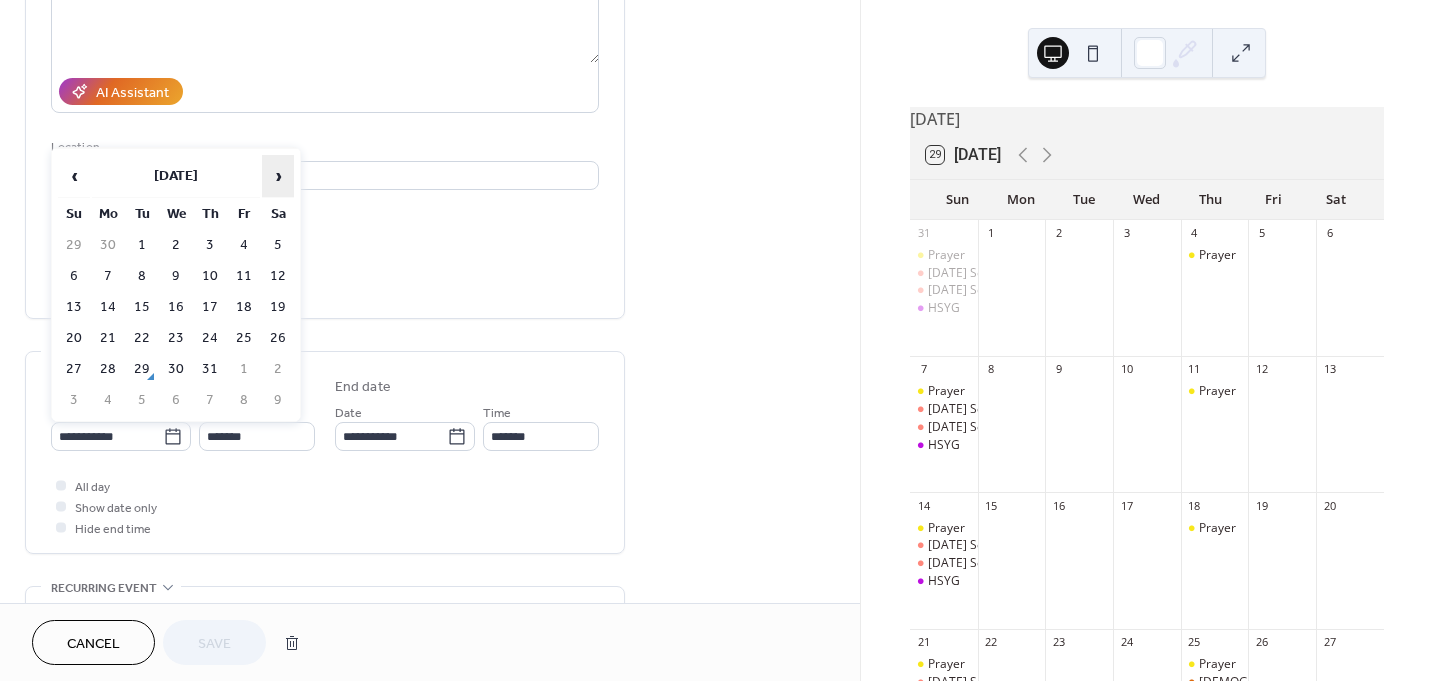 click on "›" at bounding box center [278, 176] 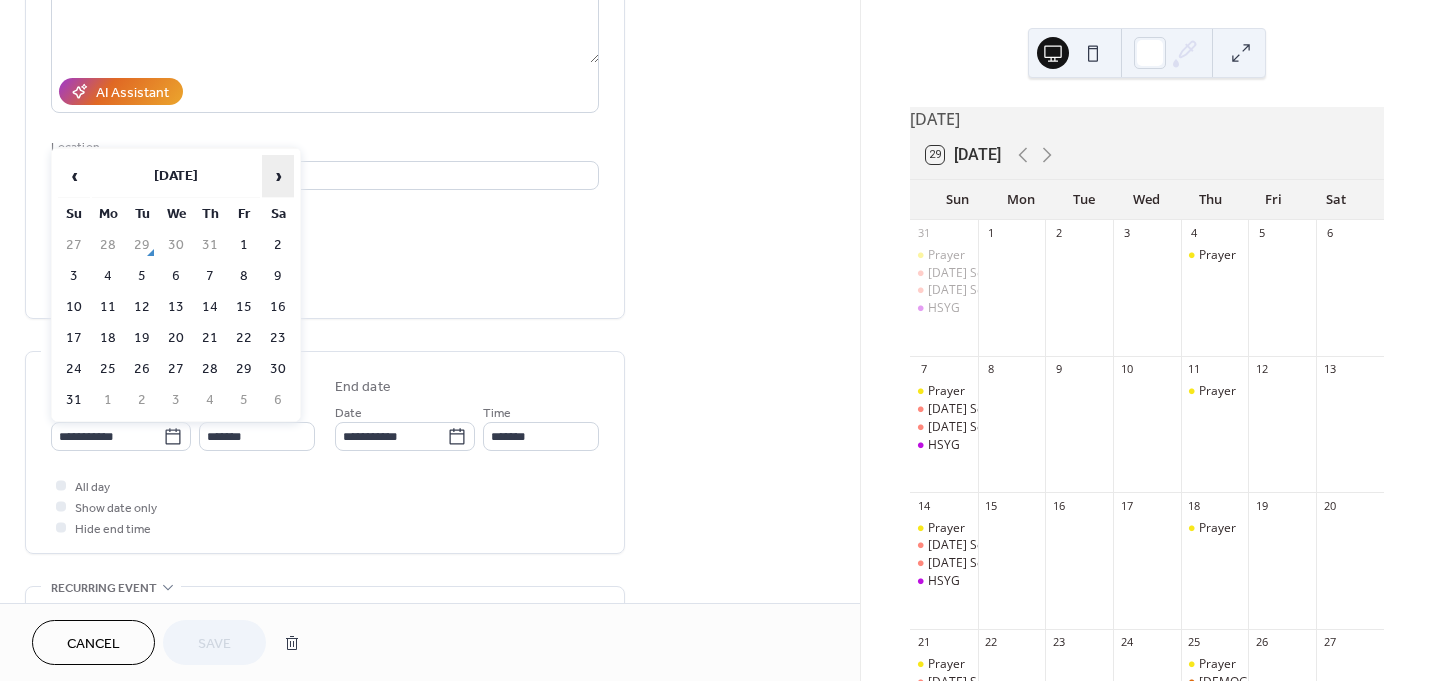 click on "›" at bounding box center (278, 176) 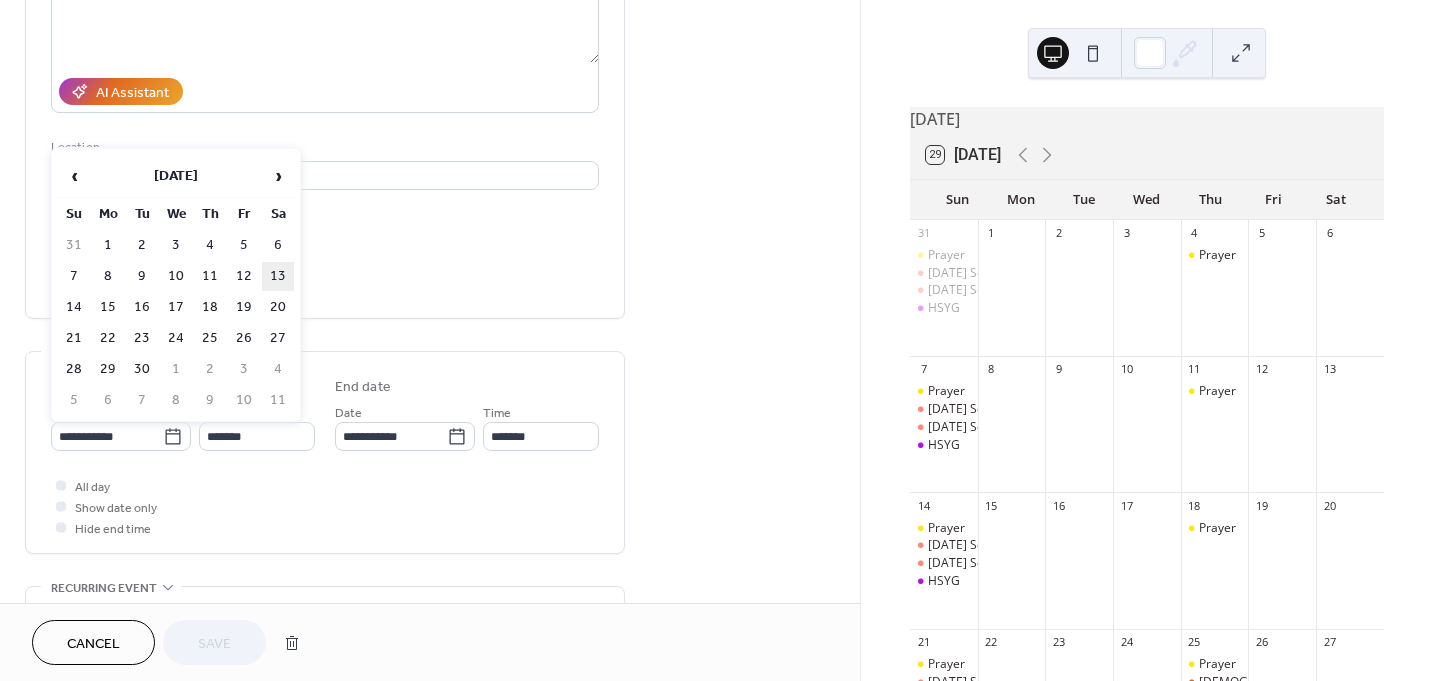 click on "13" at bounding box center [278, 276] 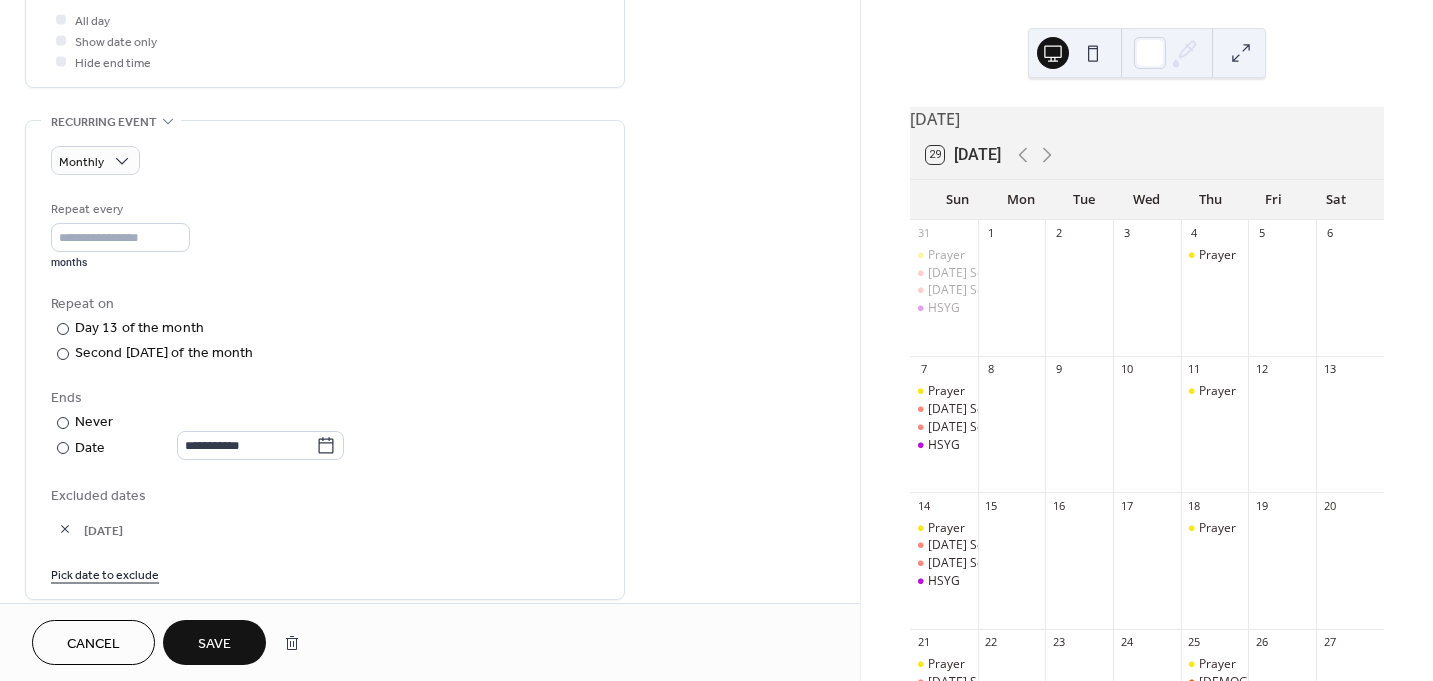 scroll, scrollTop: 800, scrollLeft: 0, axis: vertical 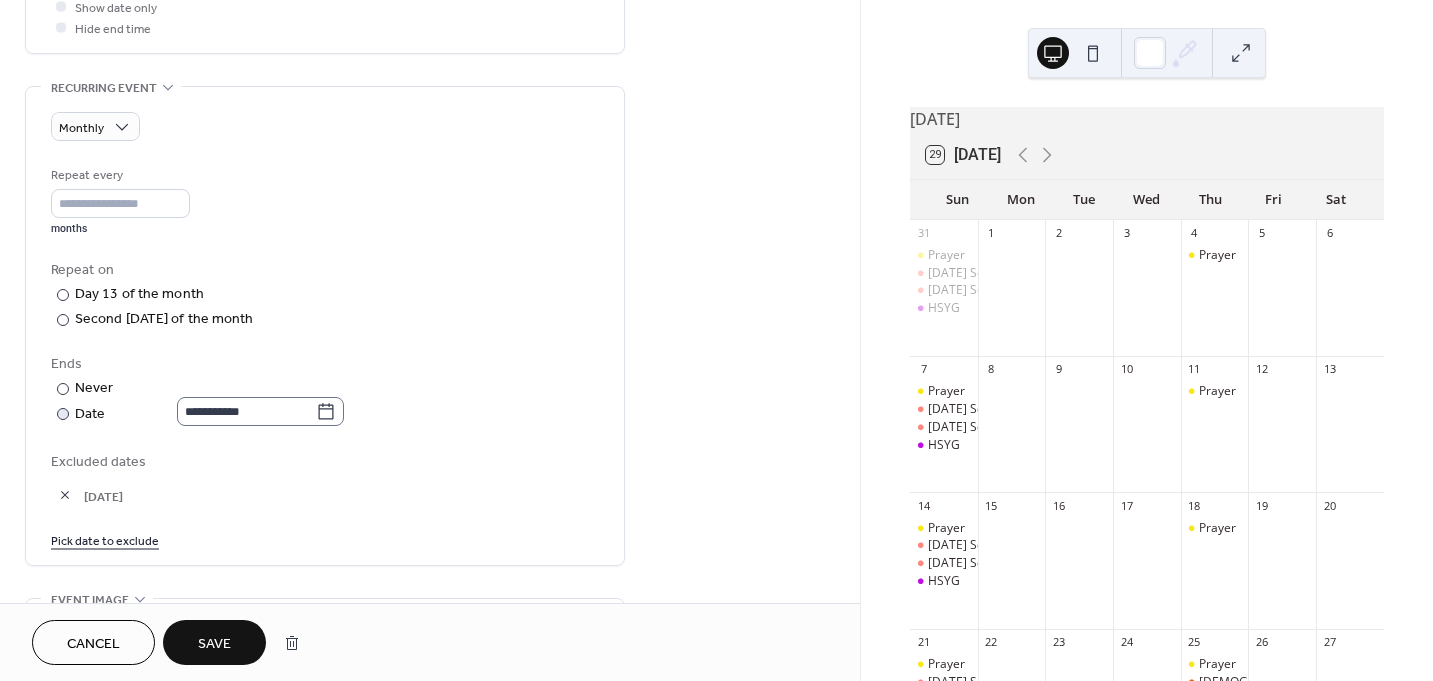 click 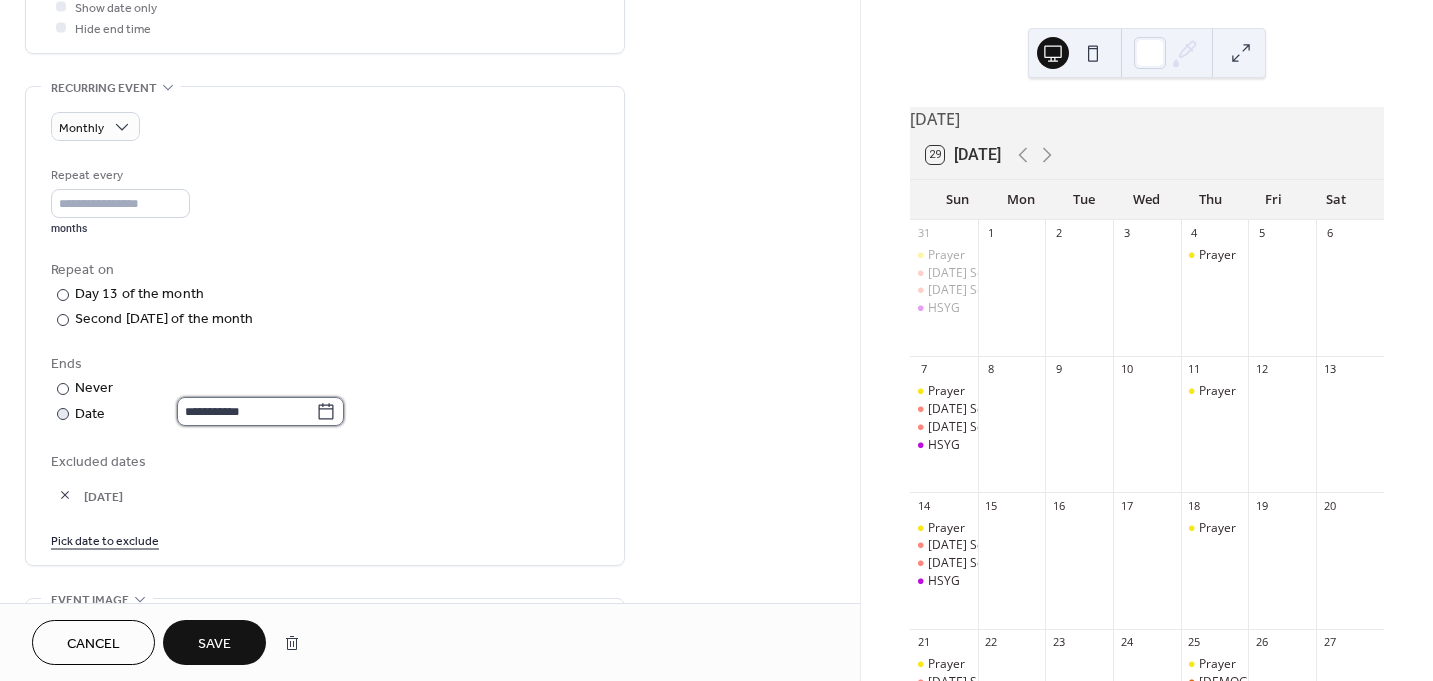 click on "**********" at bounding box center [246, 411] 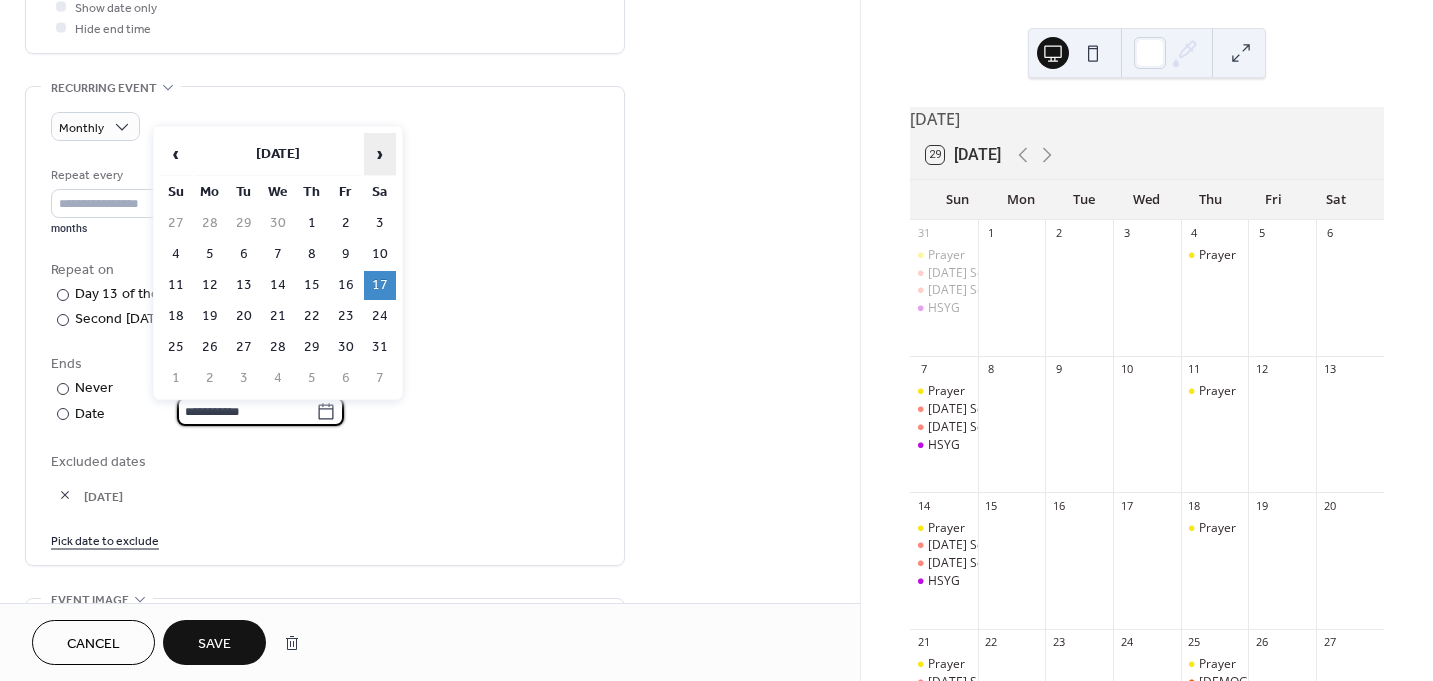click on "›" at bounding box center (380, 154) 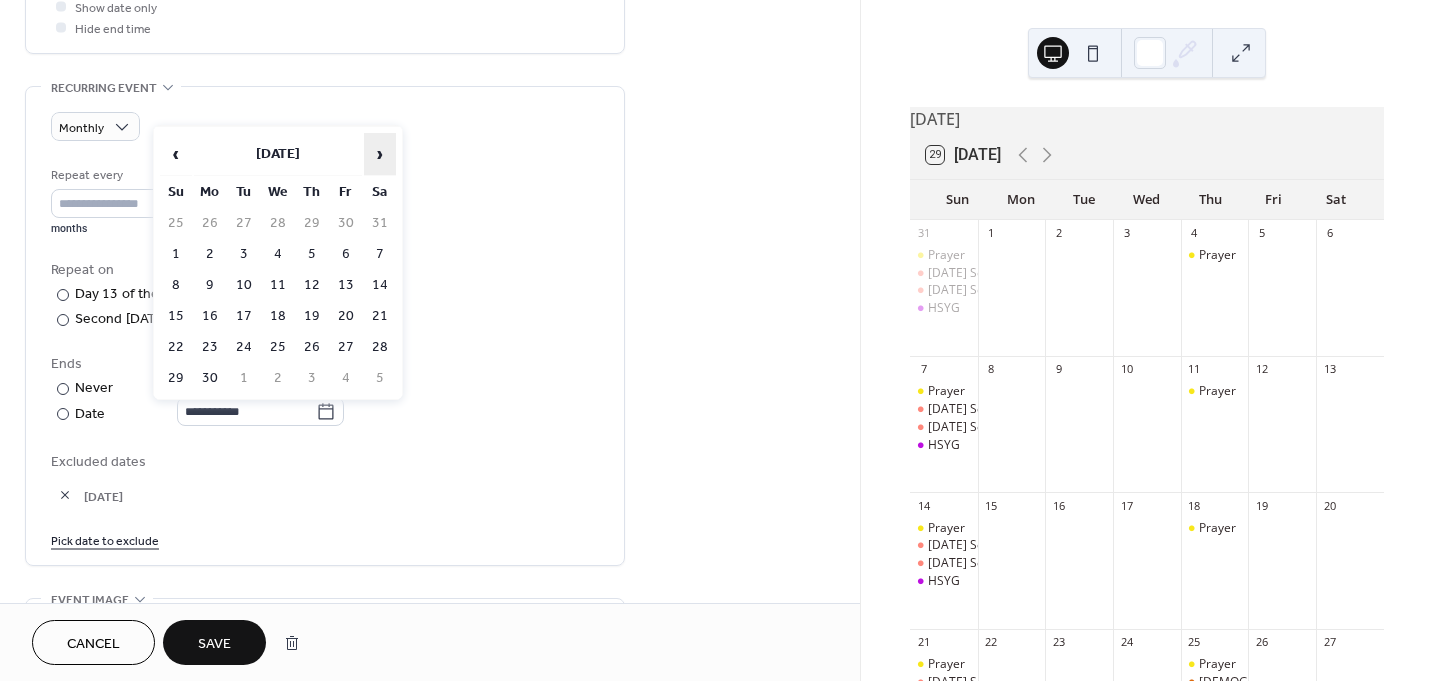click on "›" at bounding box center [380, 154] 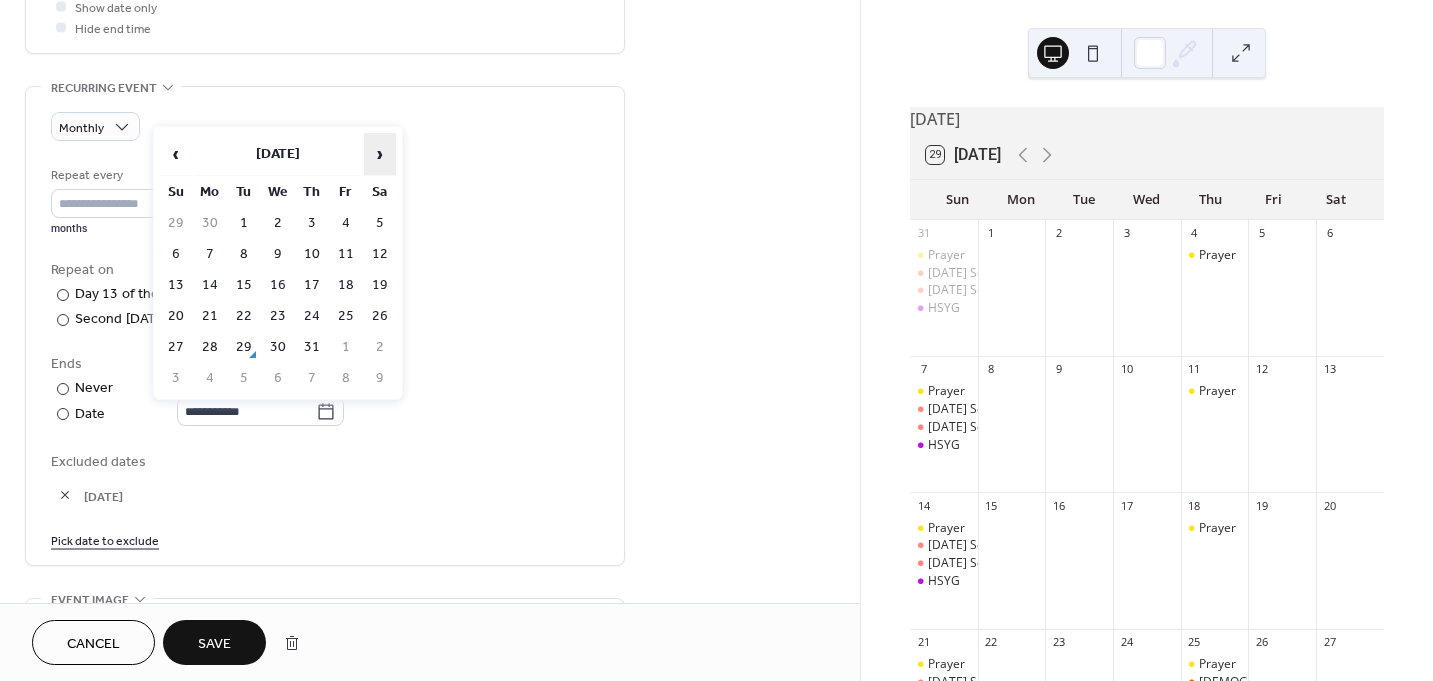 click on "›" at bounding box center [380, 154] 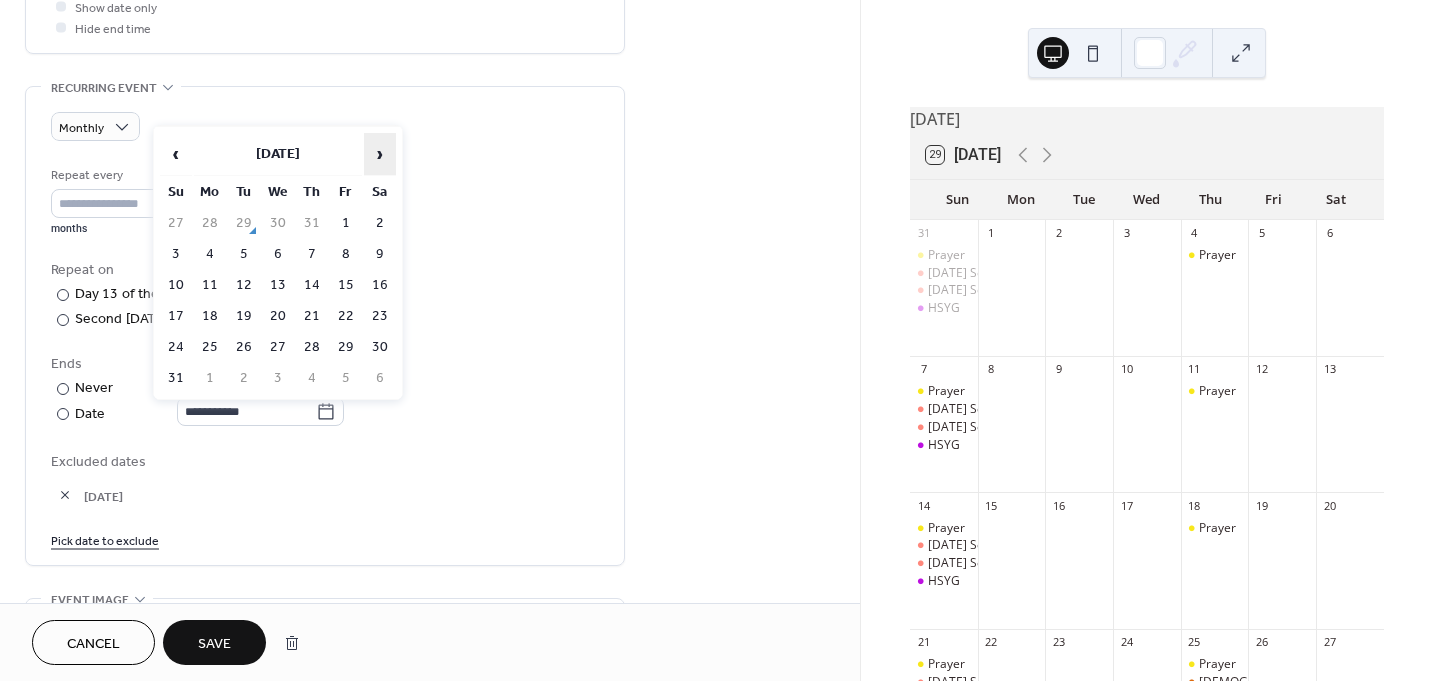 click on "›" at bounding box center (380, 154) 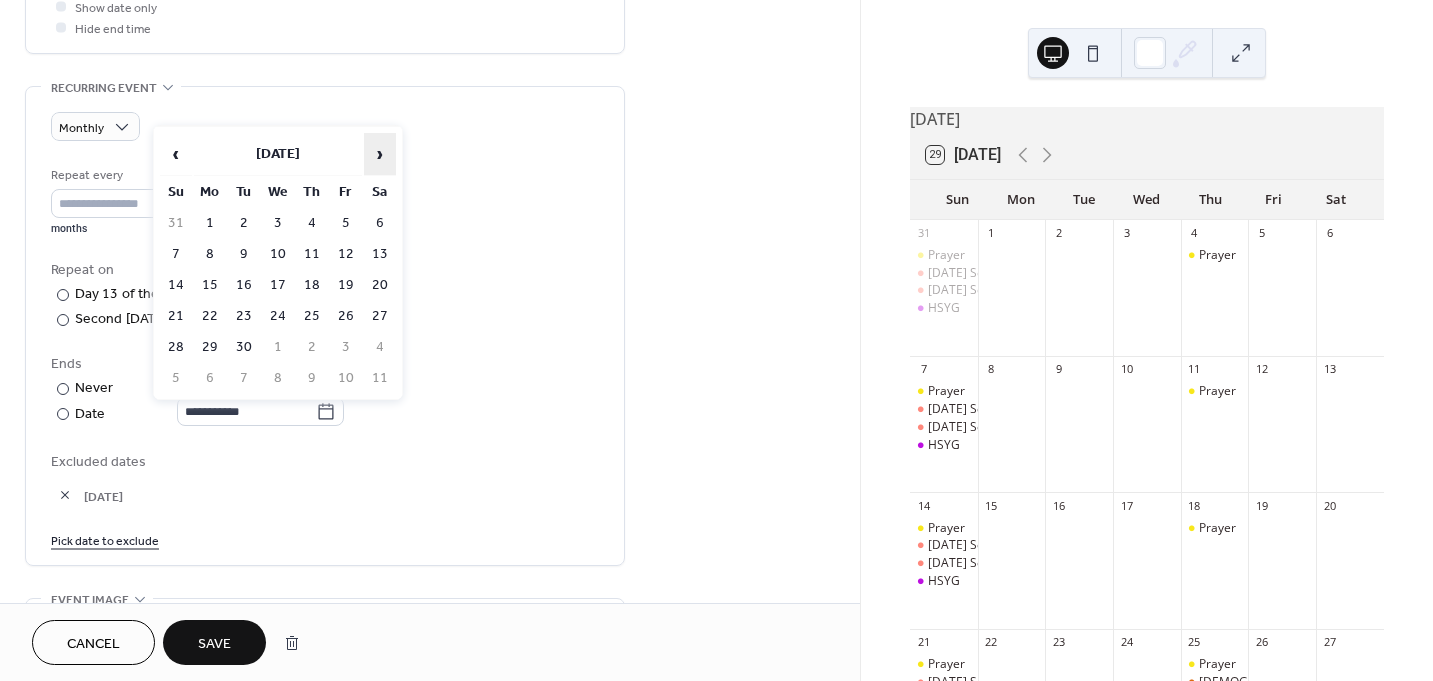 click on "›" at bounding box center [380, 154] 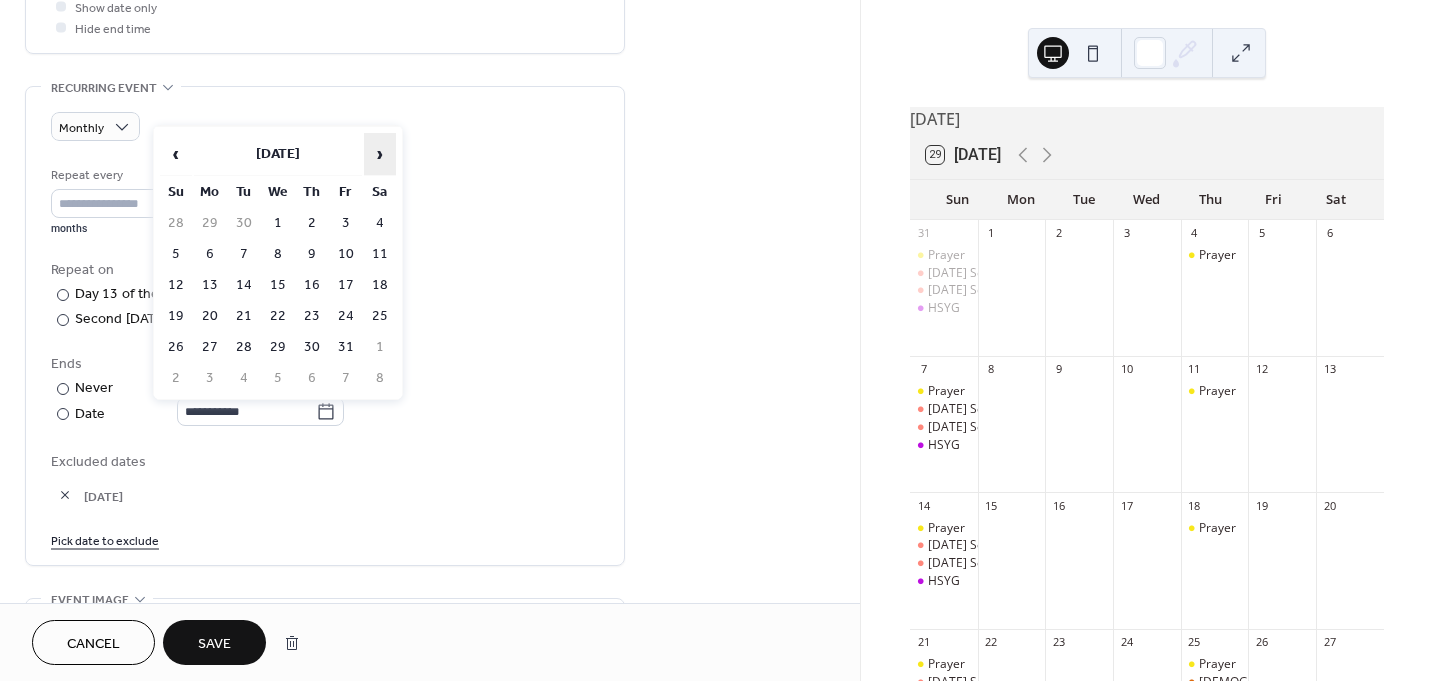 click on "›" at bounding box center [380, 154] 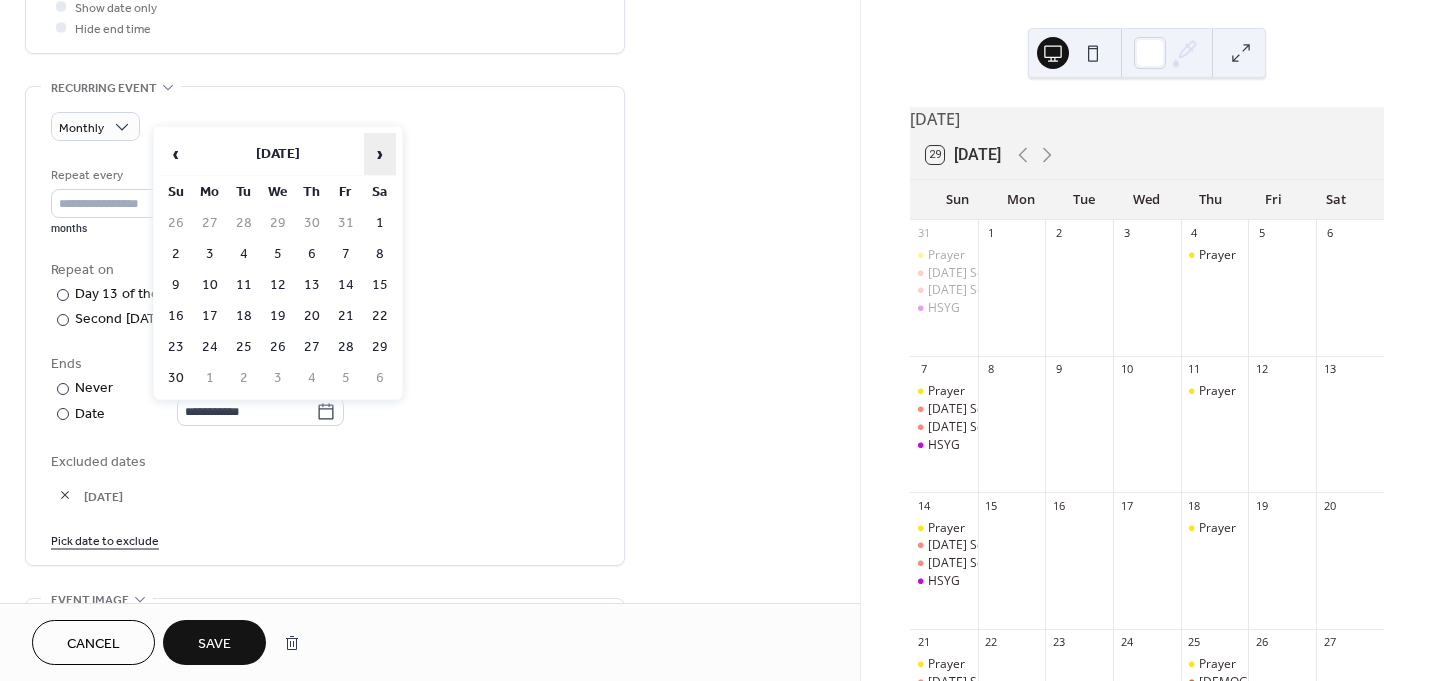 click on "›" at bounding box center (380, 154) 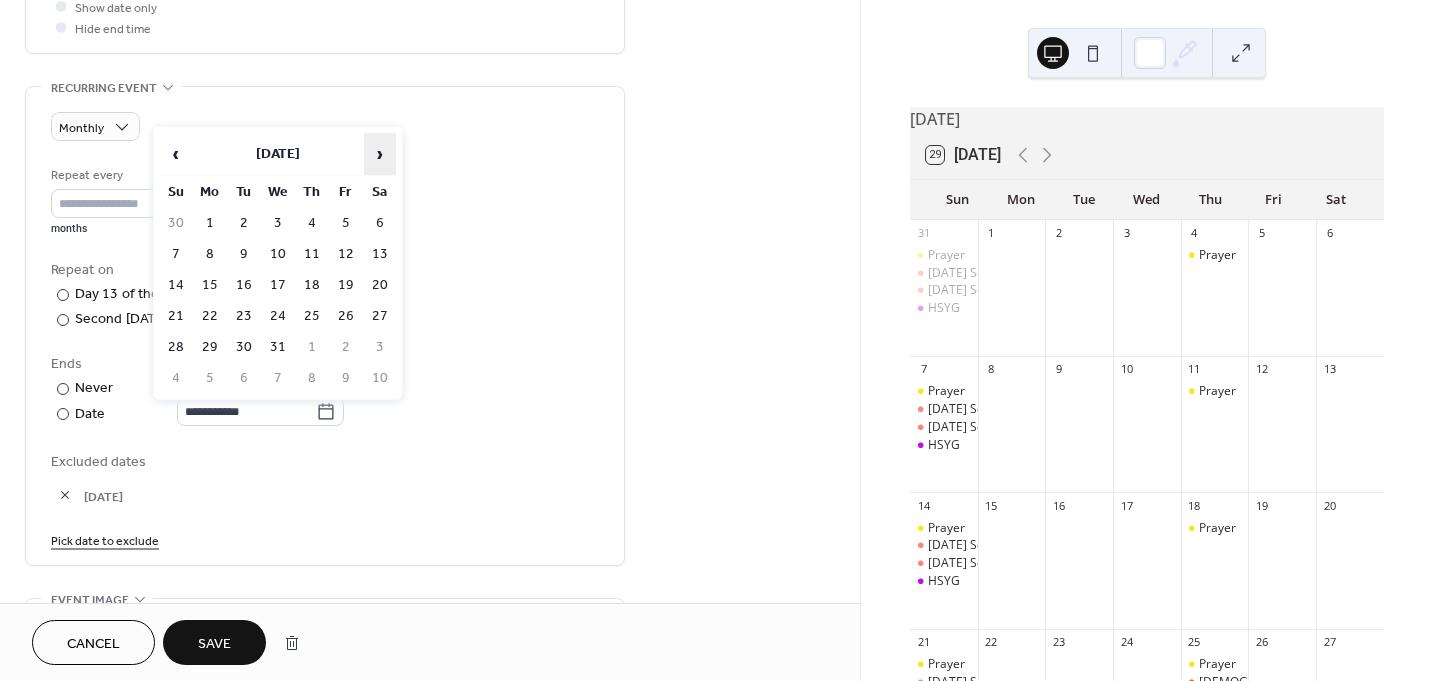 click on "›" at bounding box center (380, 154) 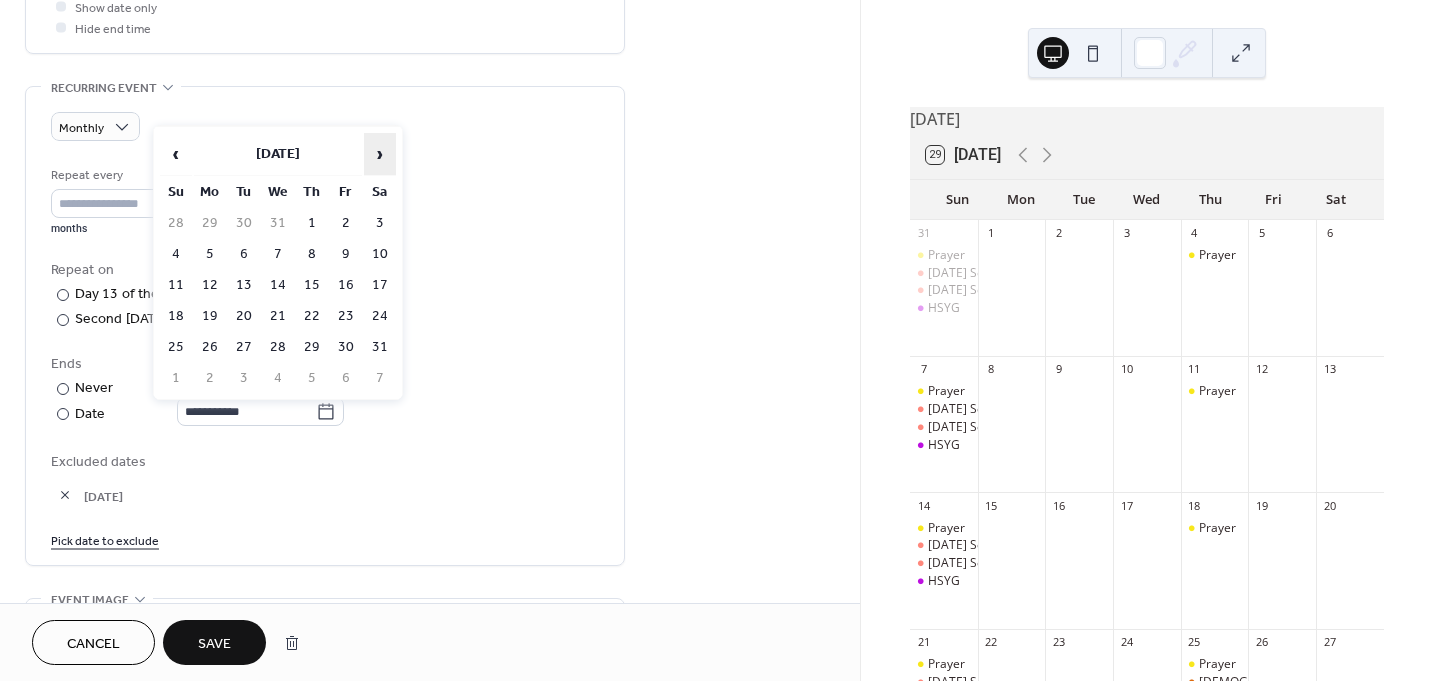 click on "›" at bounding box center (380, 154) 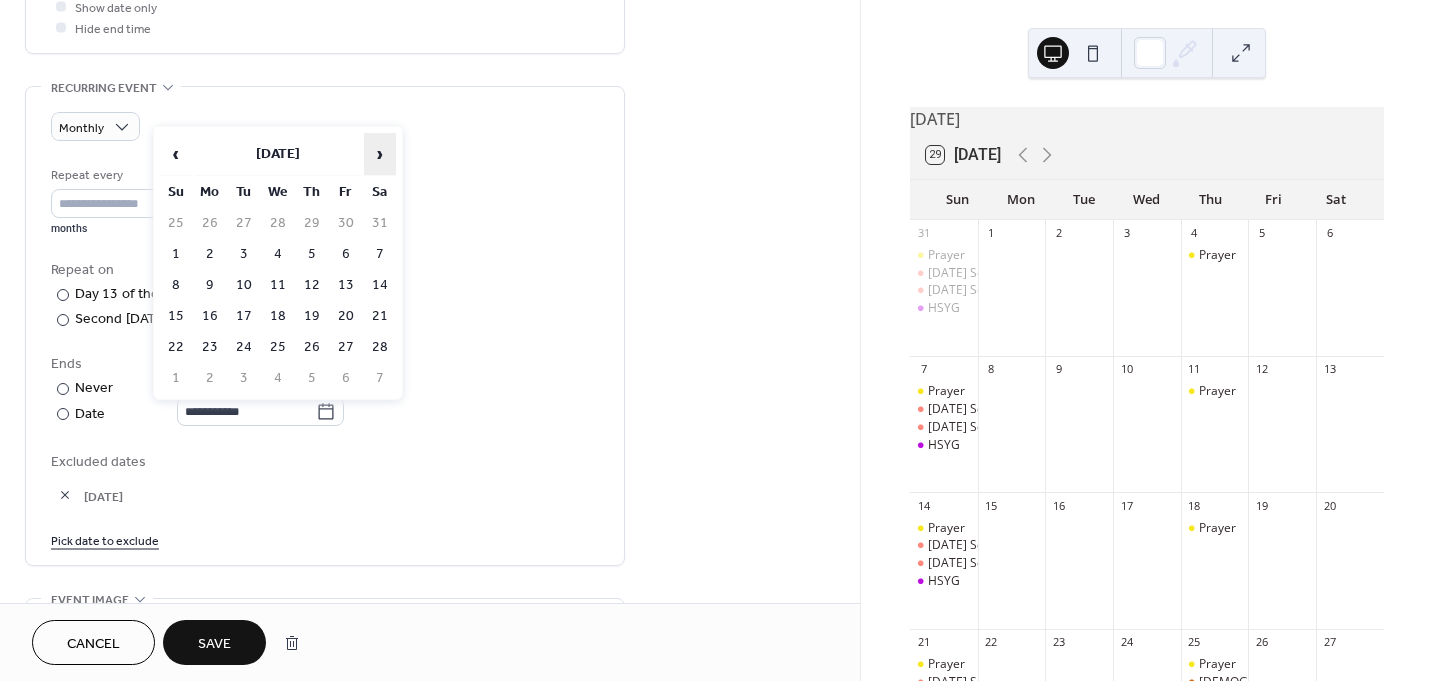 click on "›" at bounding box center (380, 154) 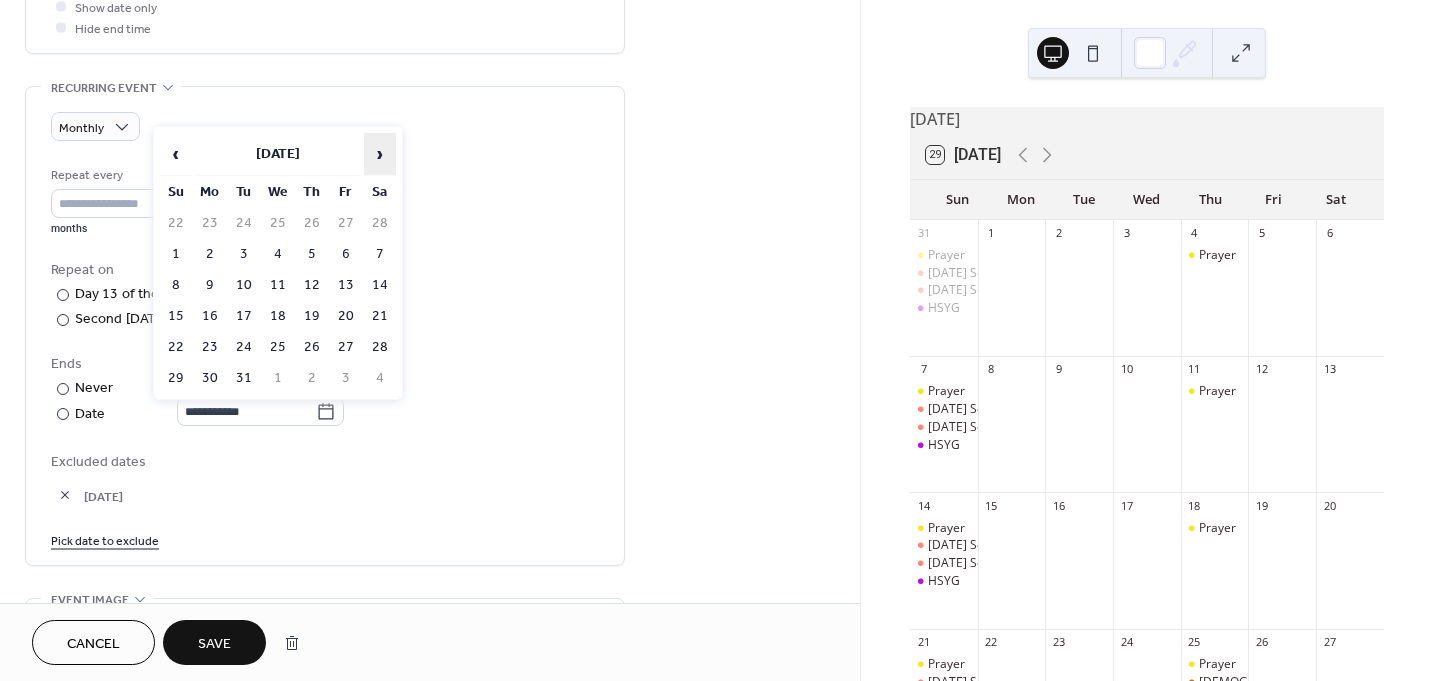 click on "›" at bounding box center [380, 154] 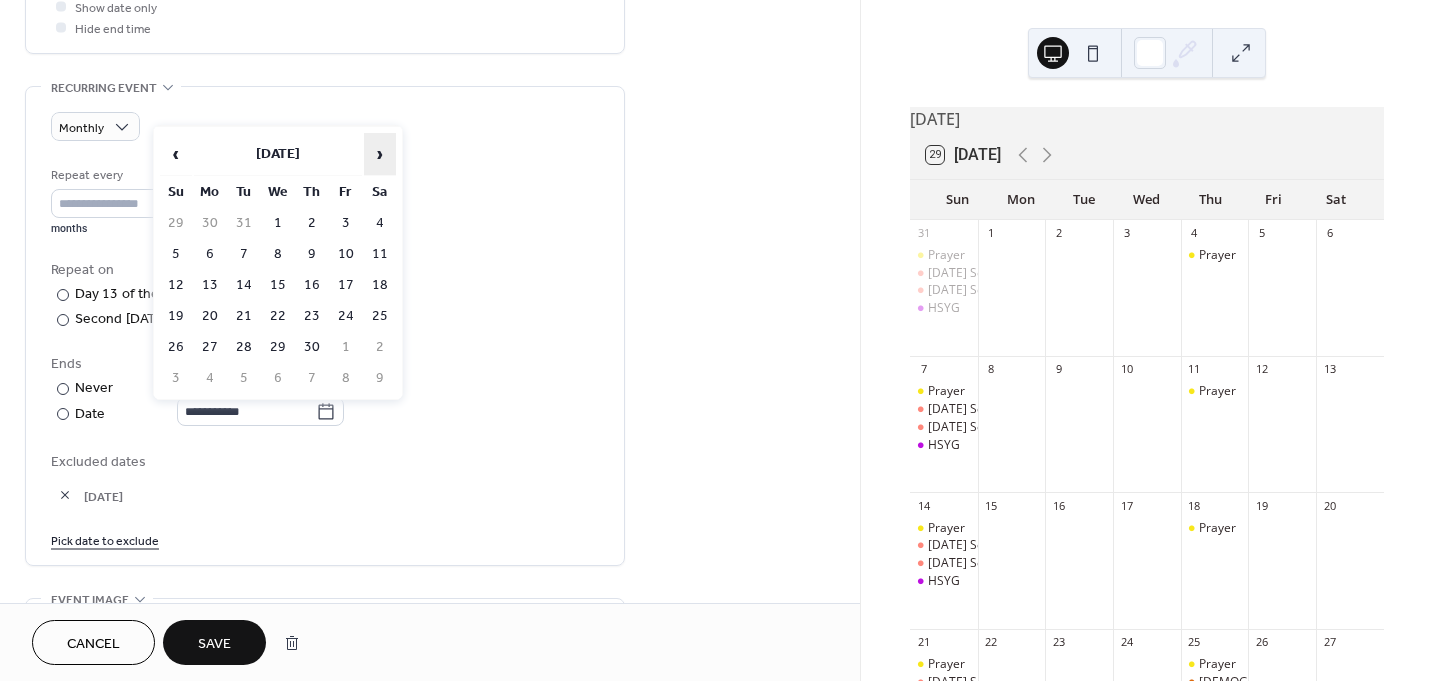 click on "›" at bounding box center (380, 154) 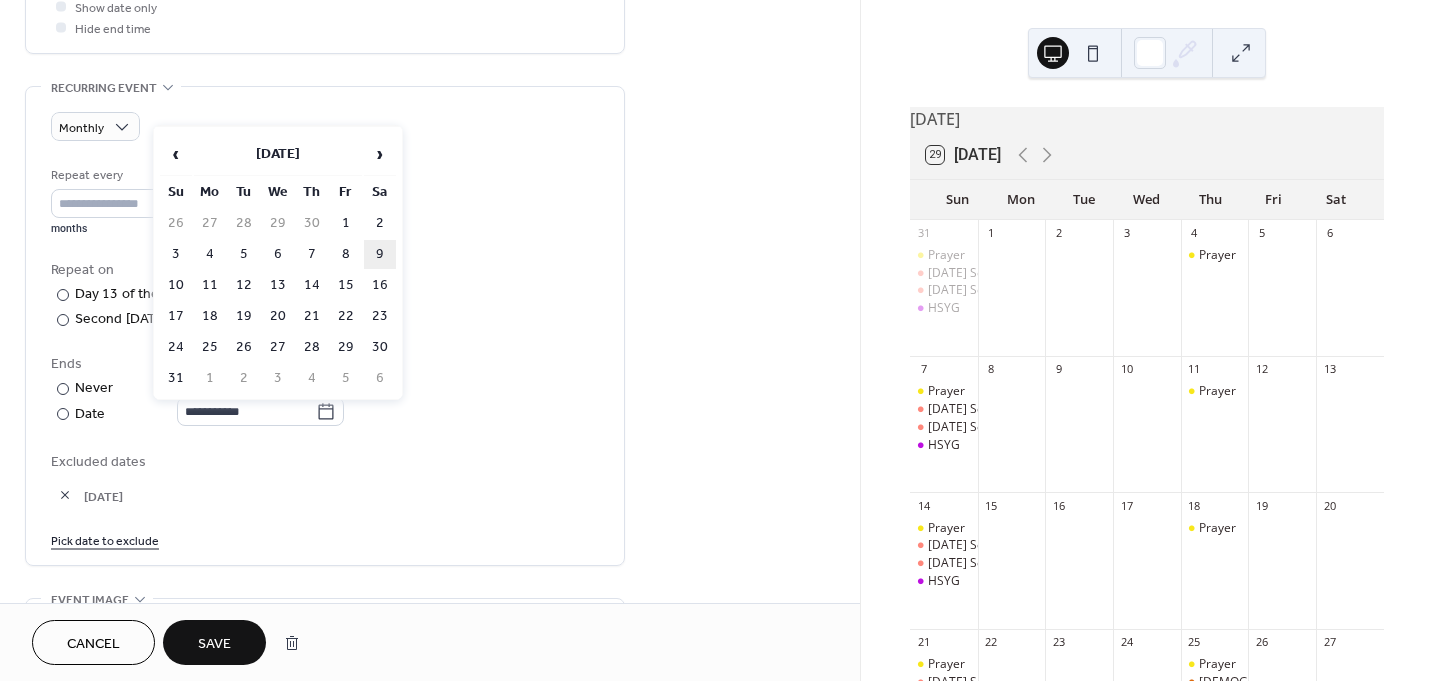 click on "9" at bounding box center (380, 254) 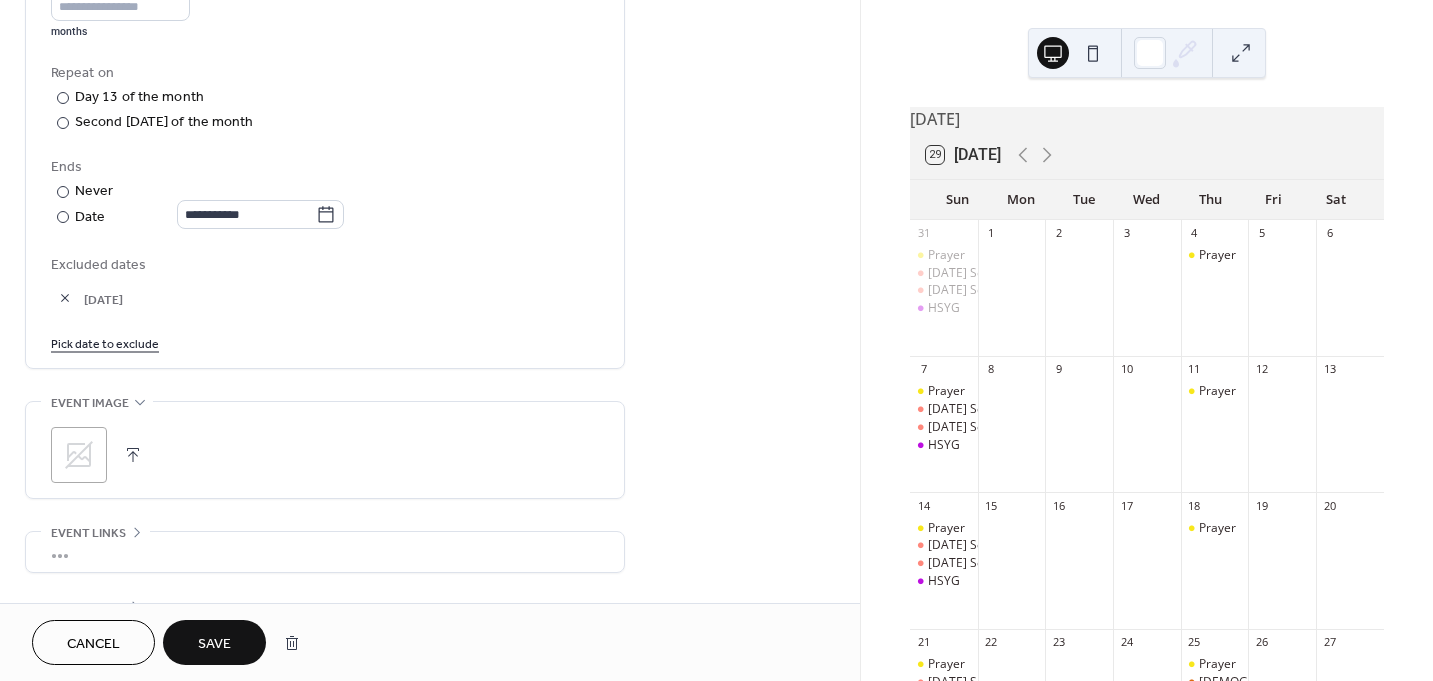 scroll, scrollTop: 1000, scrollLeft: 0, axis: vertical 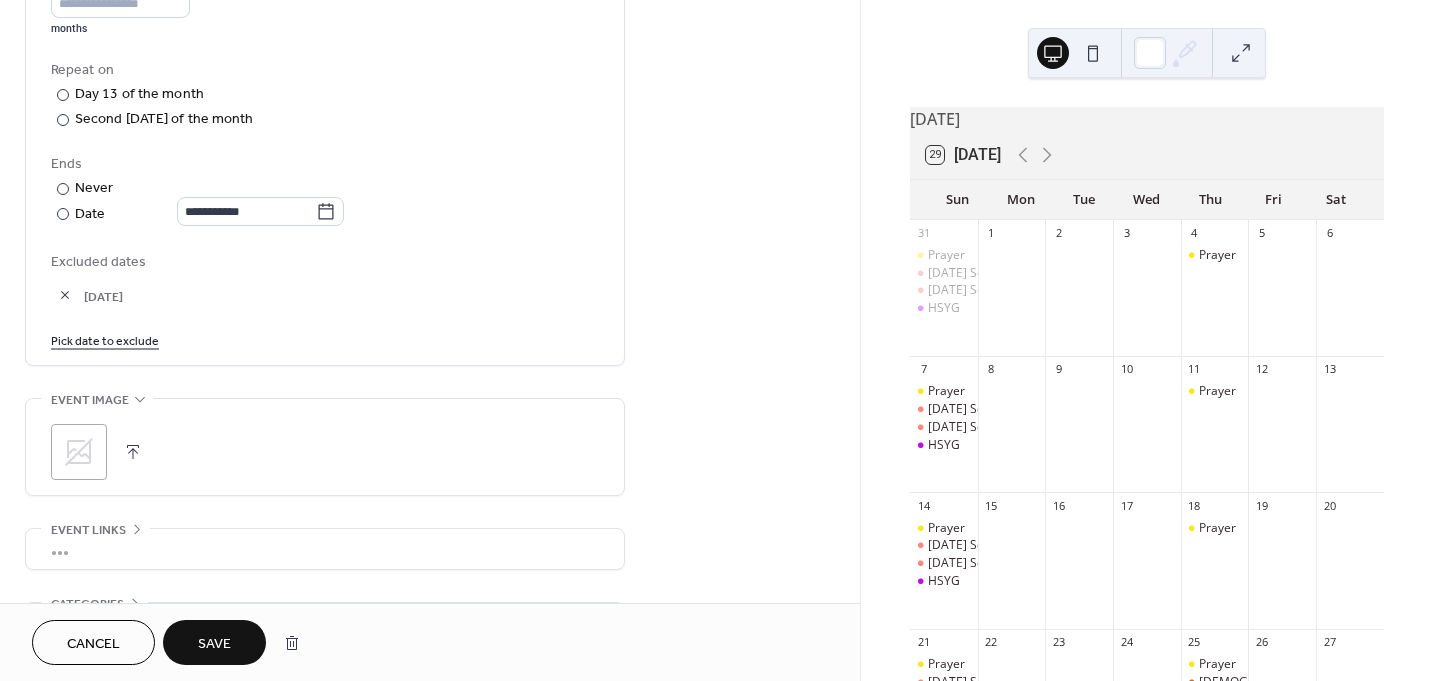 click on "Save" at bounding box center [214, 644] 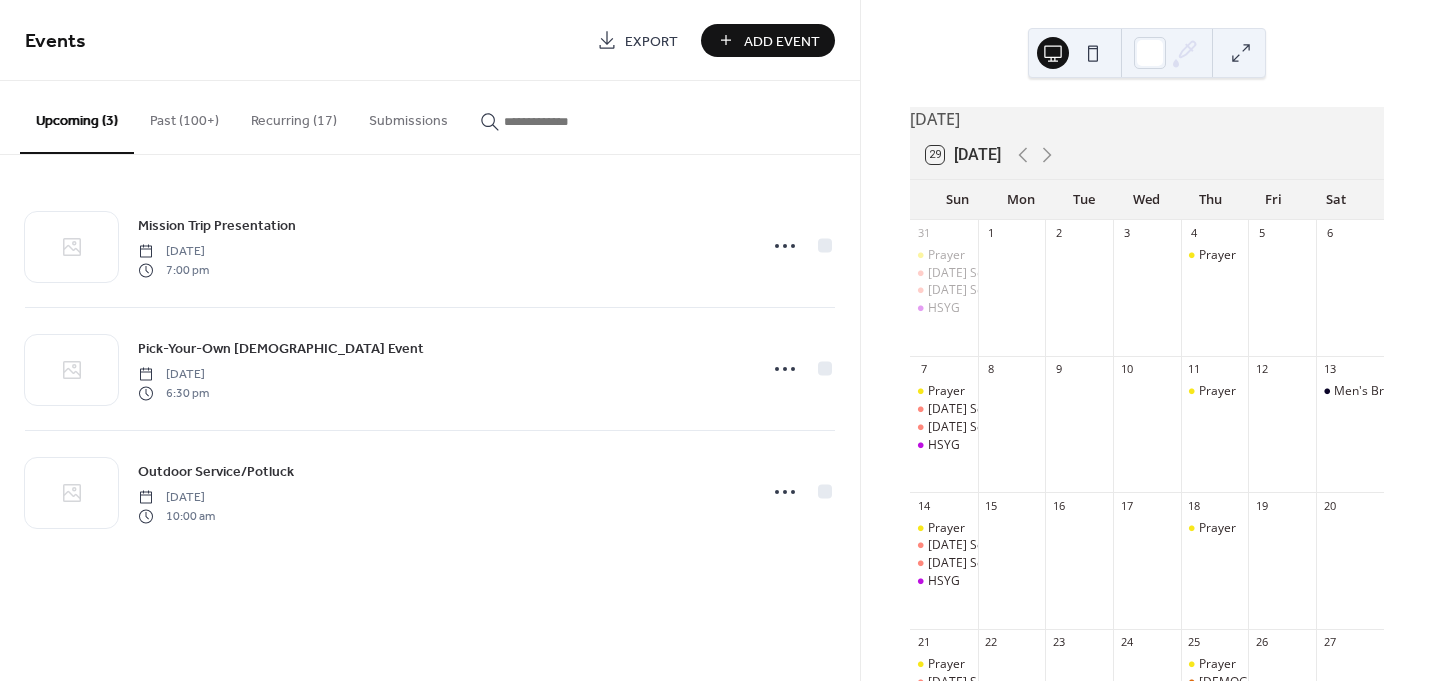 click on "Recurring (17)" at bounding box center [294, 116] 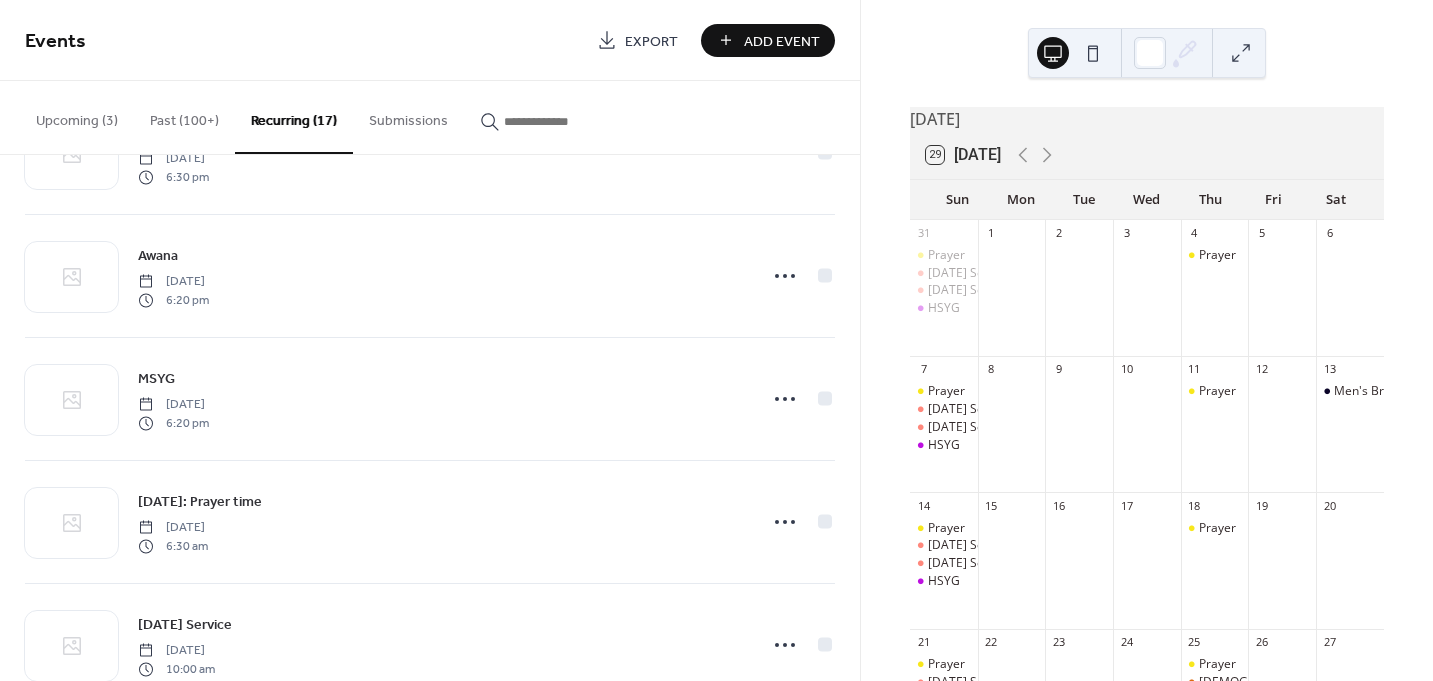 scroll, scrollTop: 600, scrollLeft: 0, axis: vertical 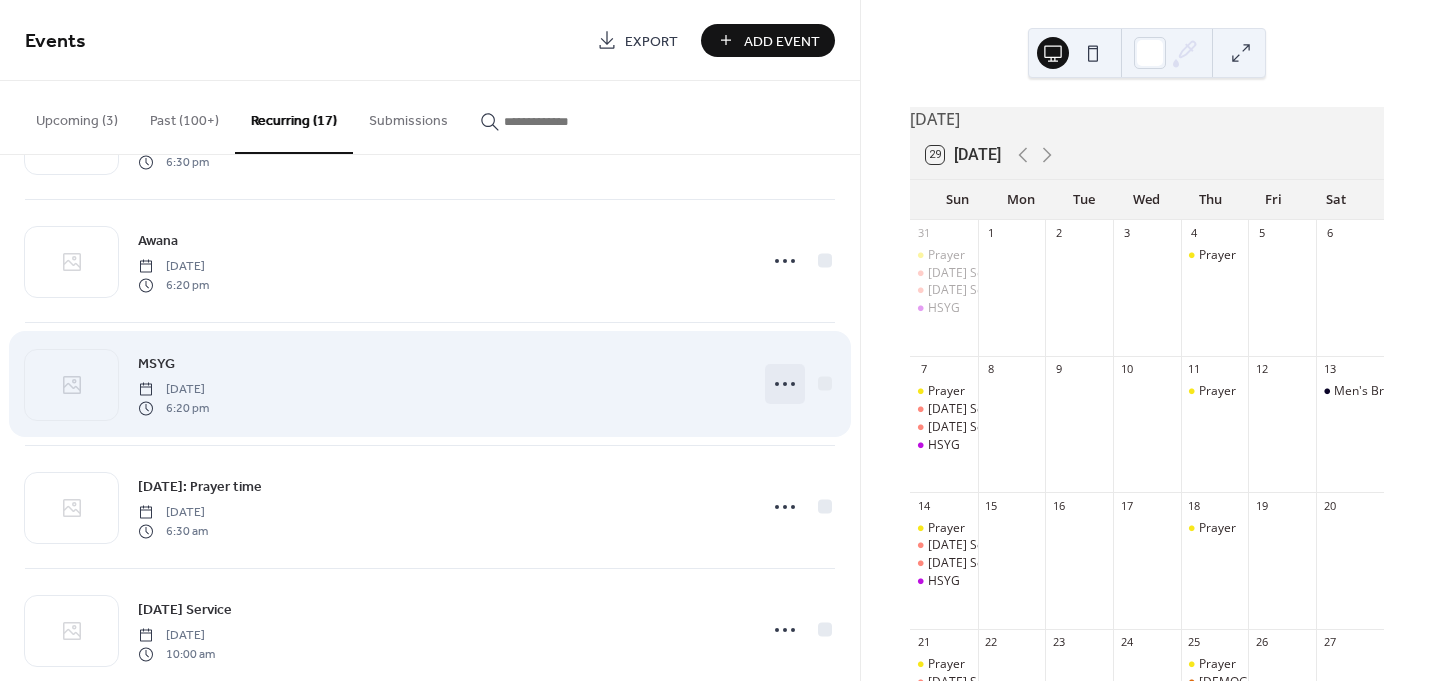 click 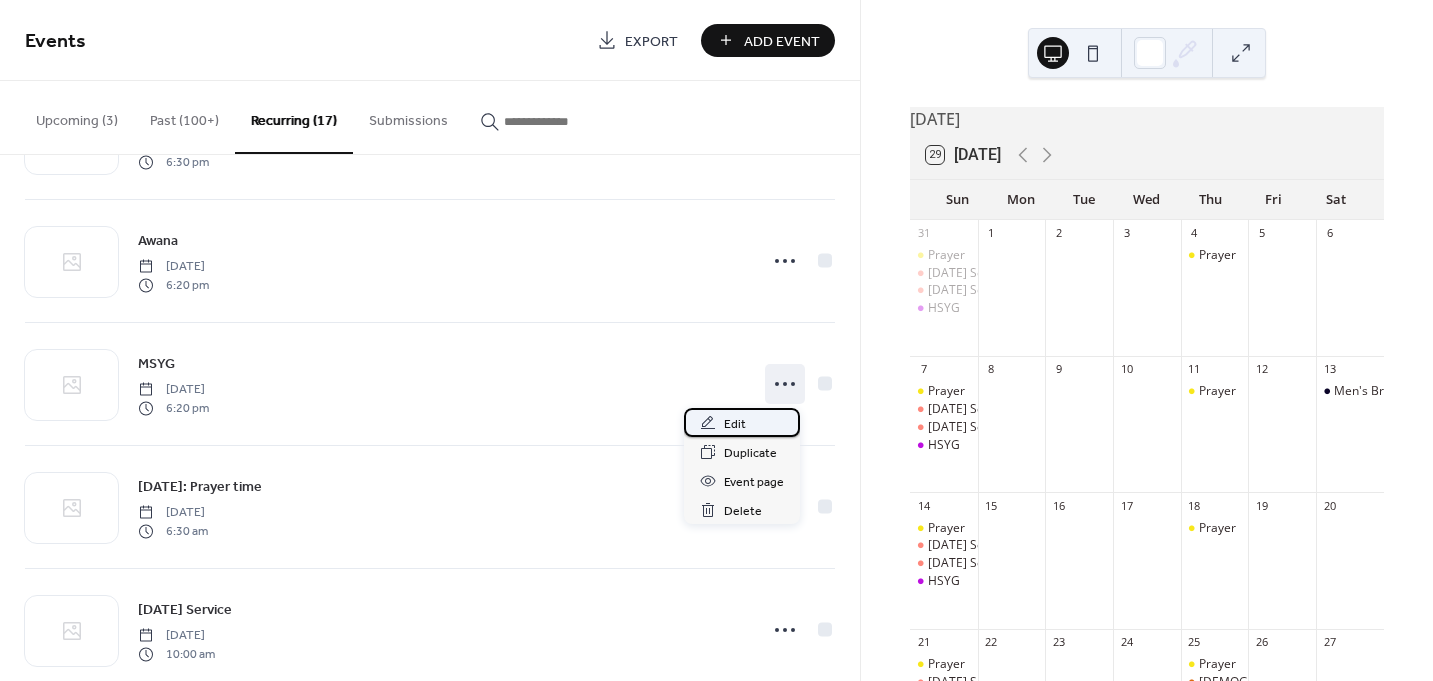 click on "Edit" at bounding box center (735, 424) 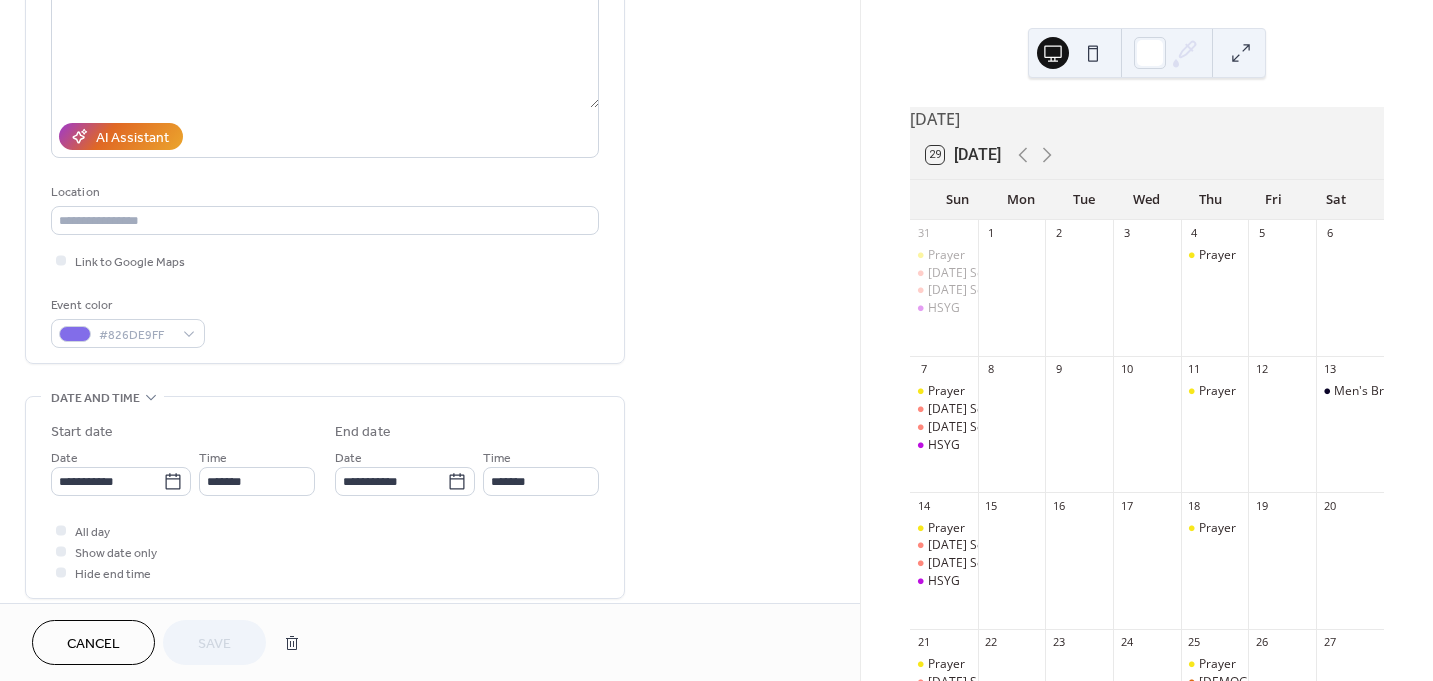 scroll, scrollTop: 300, scrollLeft: 0, axis: vertical 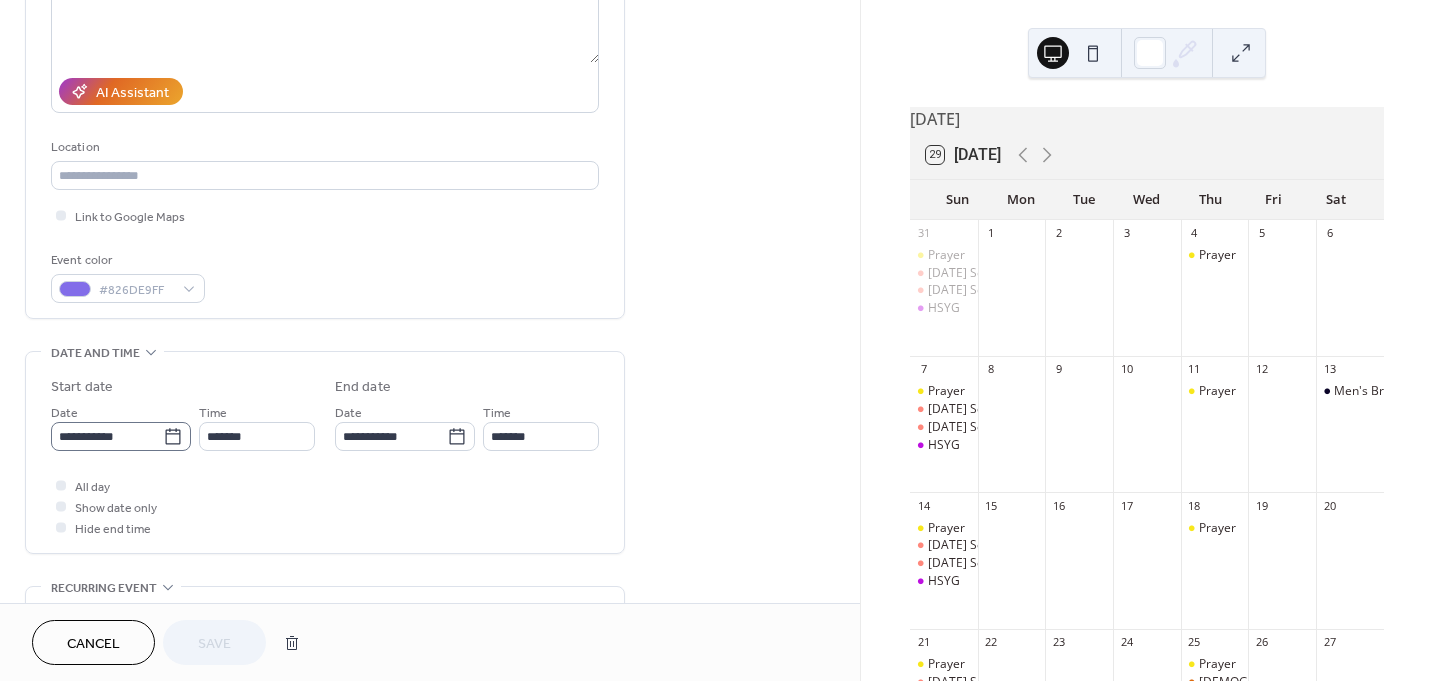 click 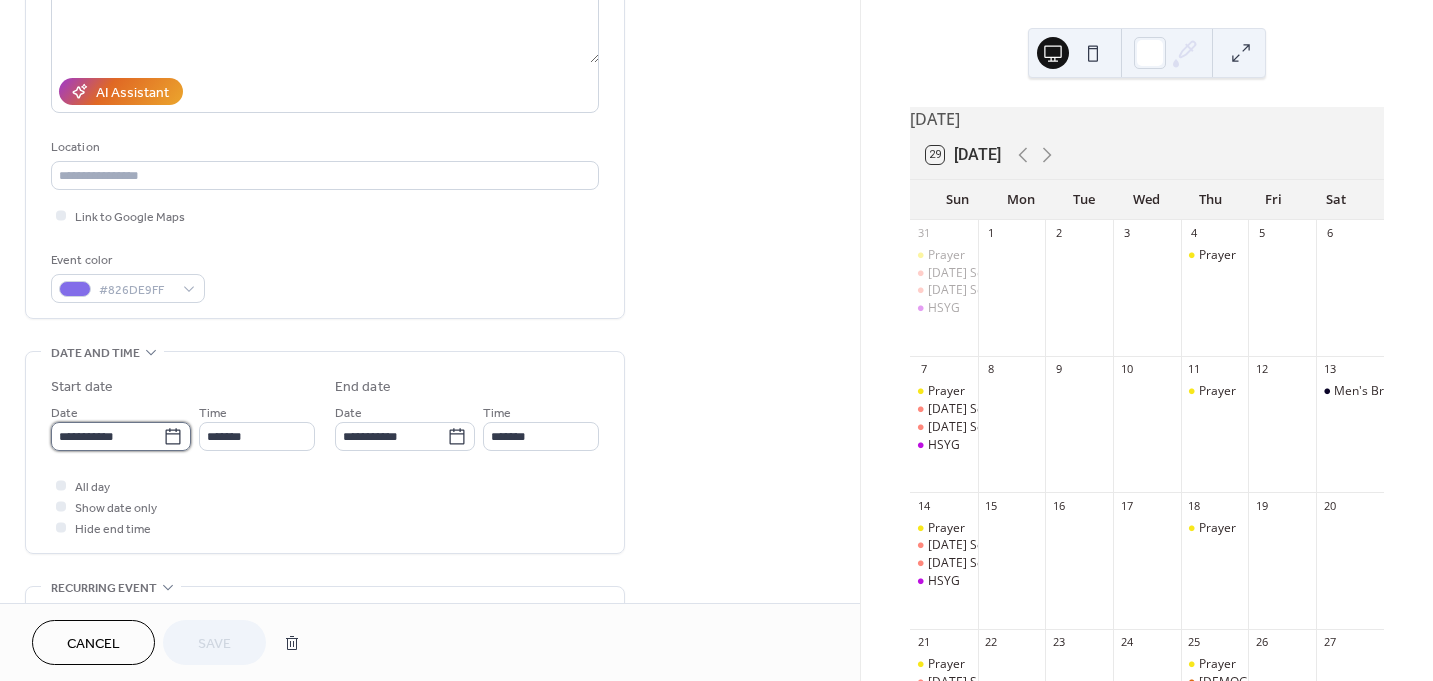 click on "**********" at bounding box center [107, 436] 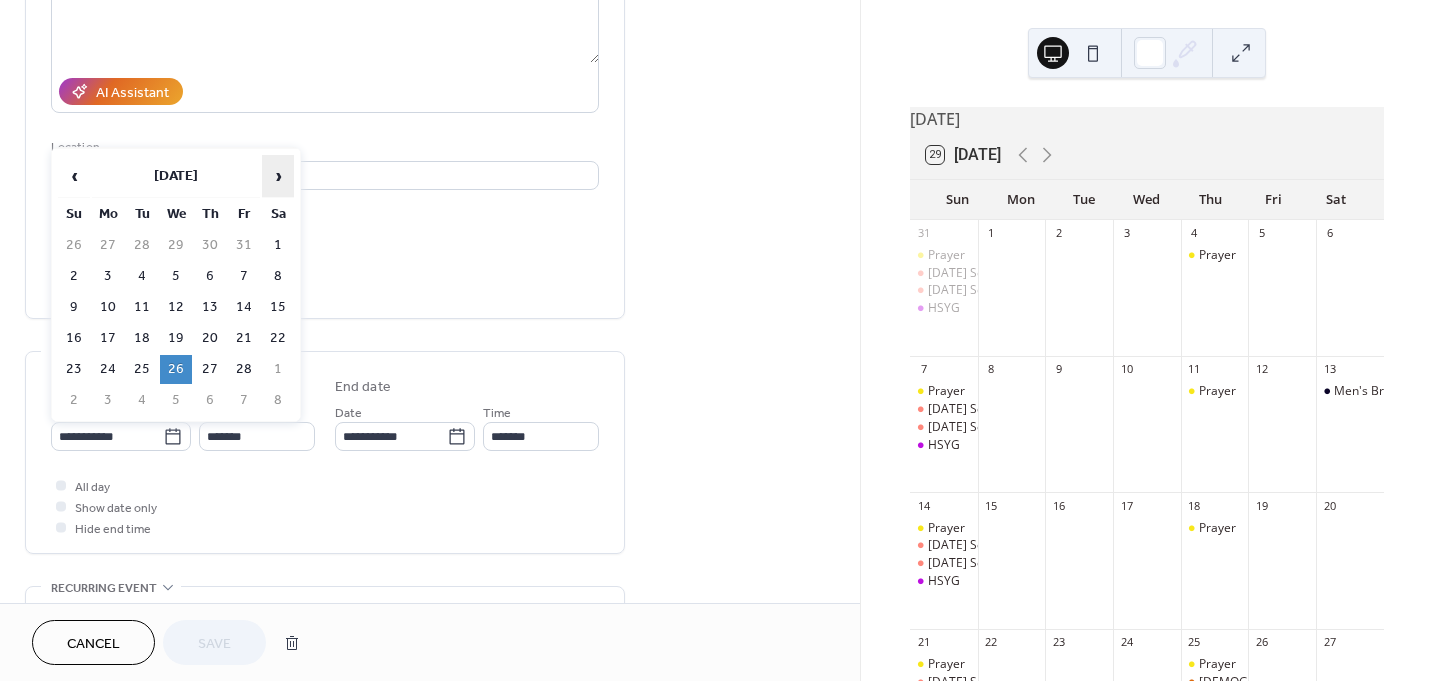 click on "›" at bounding box center [278, 176] 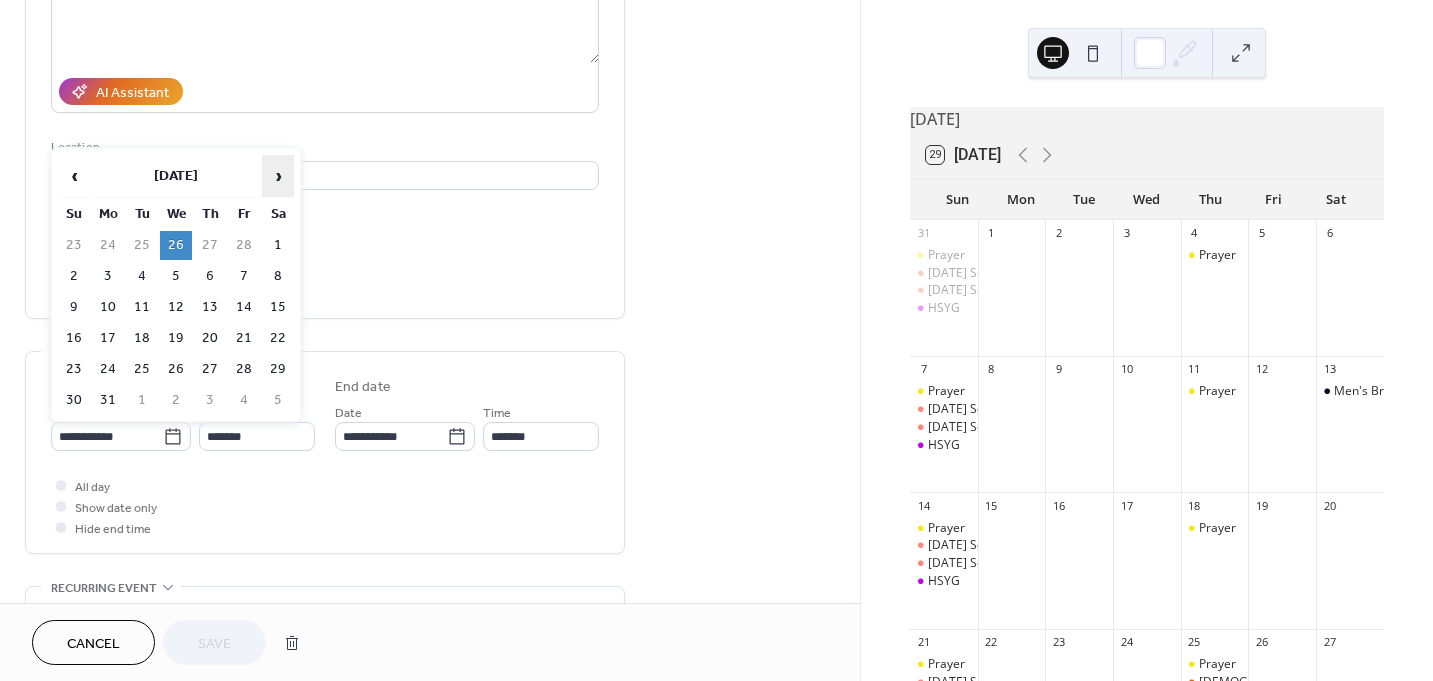 click on "›" at bounding box center [278, 176] 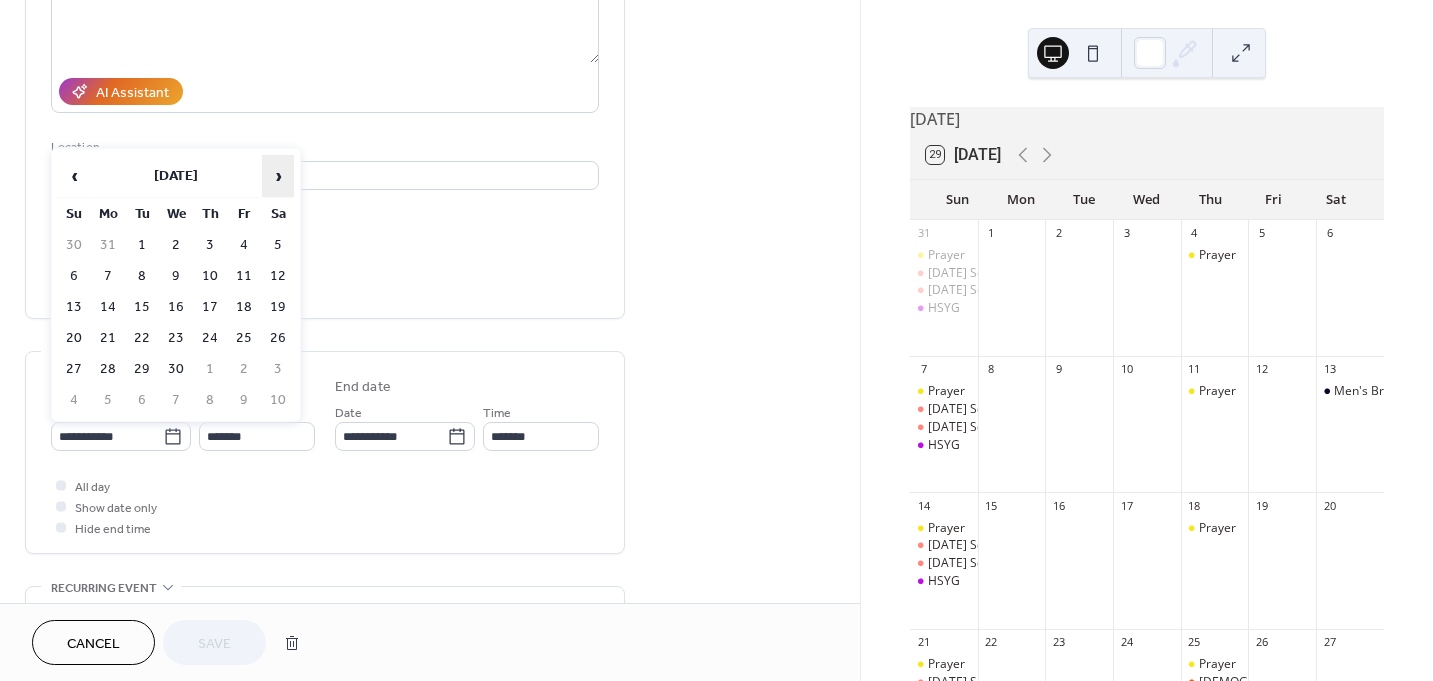 click on "›" at bounding box center [278, 176] 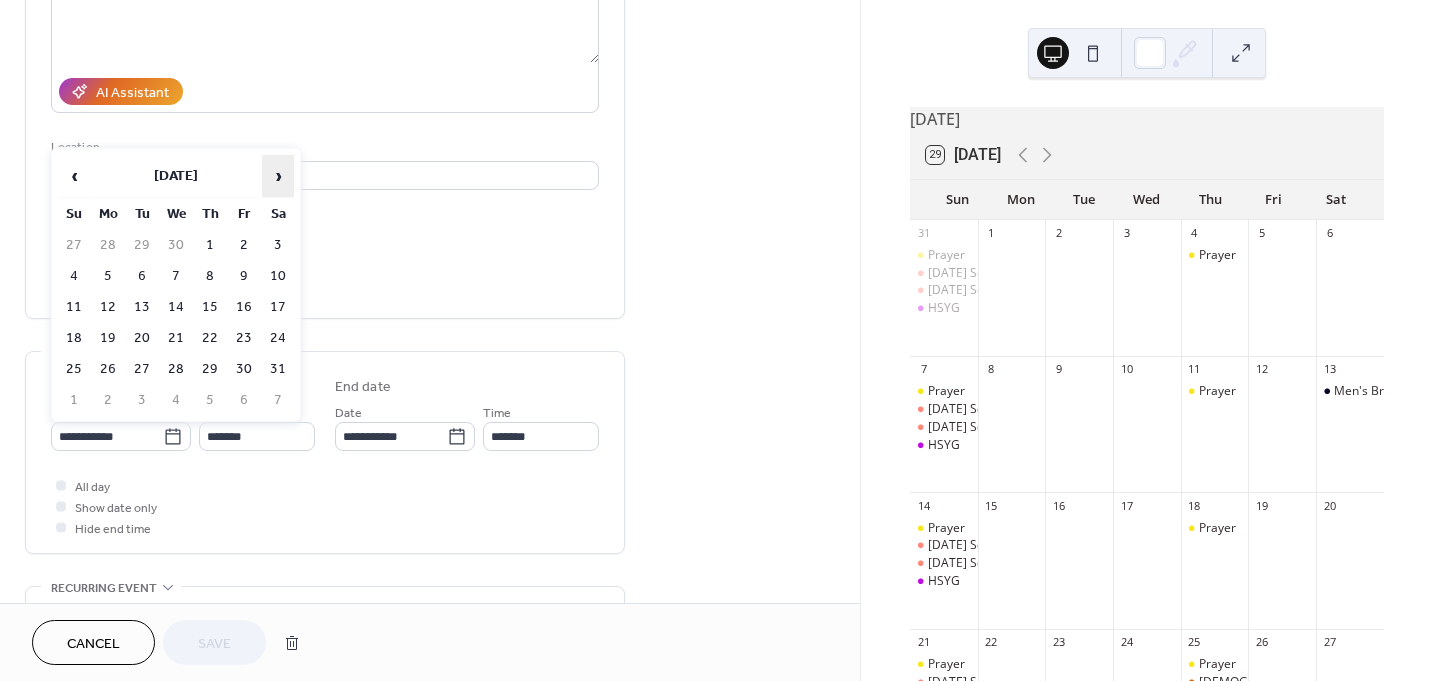 click on "›" at bounding box center (278, 176) 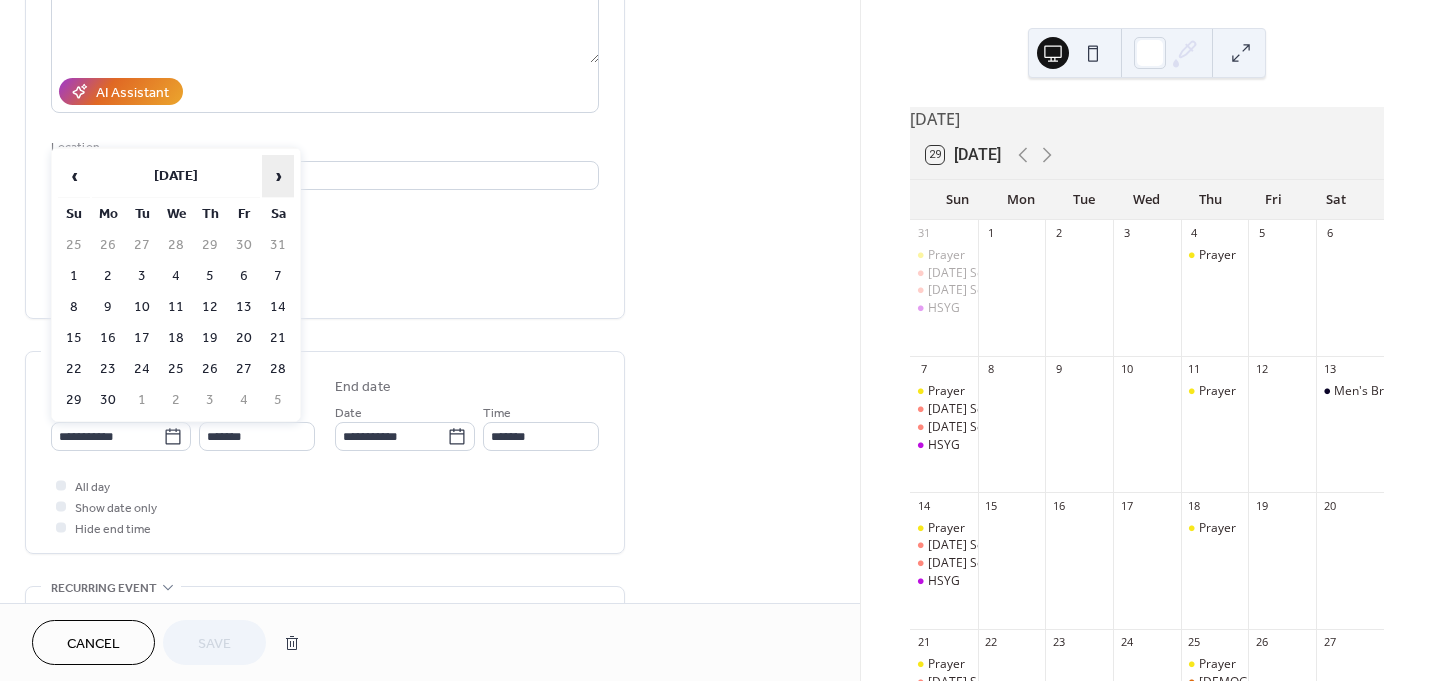 click on "›" at bounding box center (278, 176) 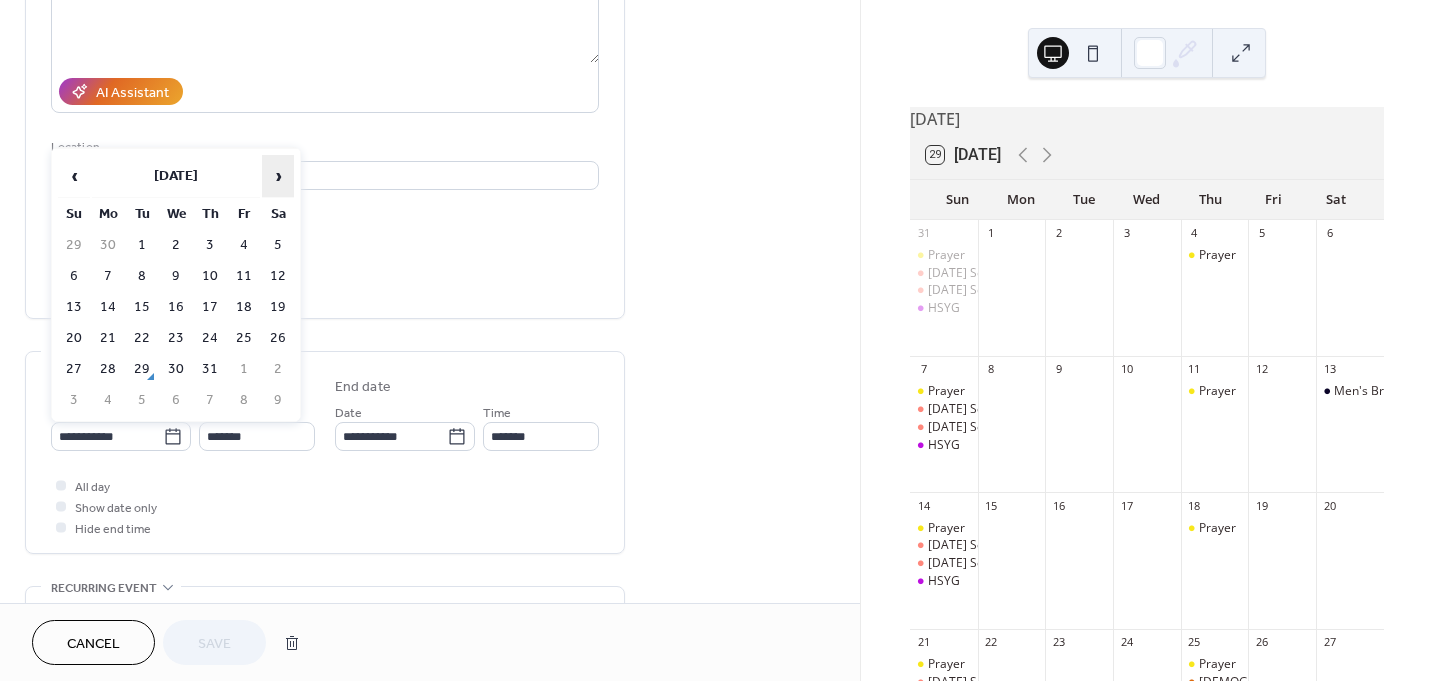 click on "›" at bounding box center (278, 176) 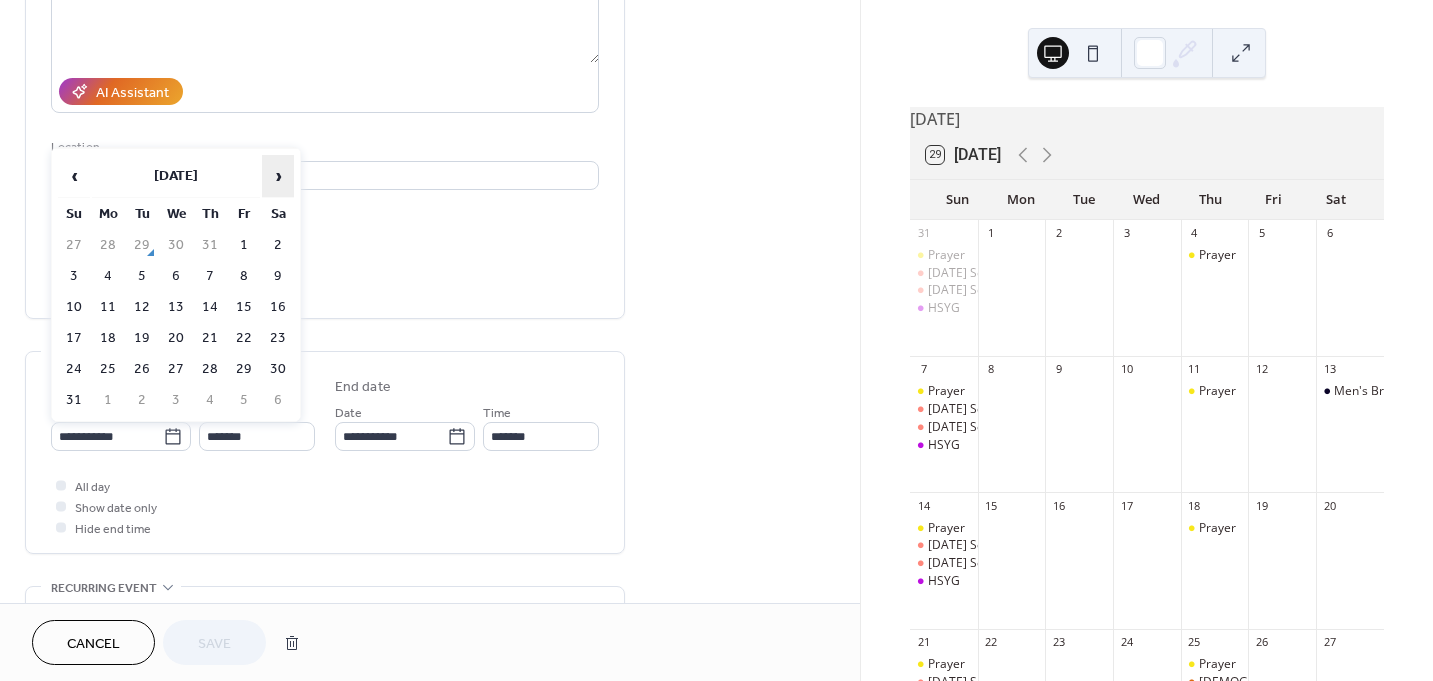 click on "›" at bounding box center [278, 176] 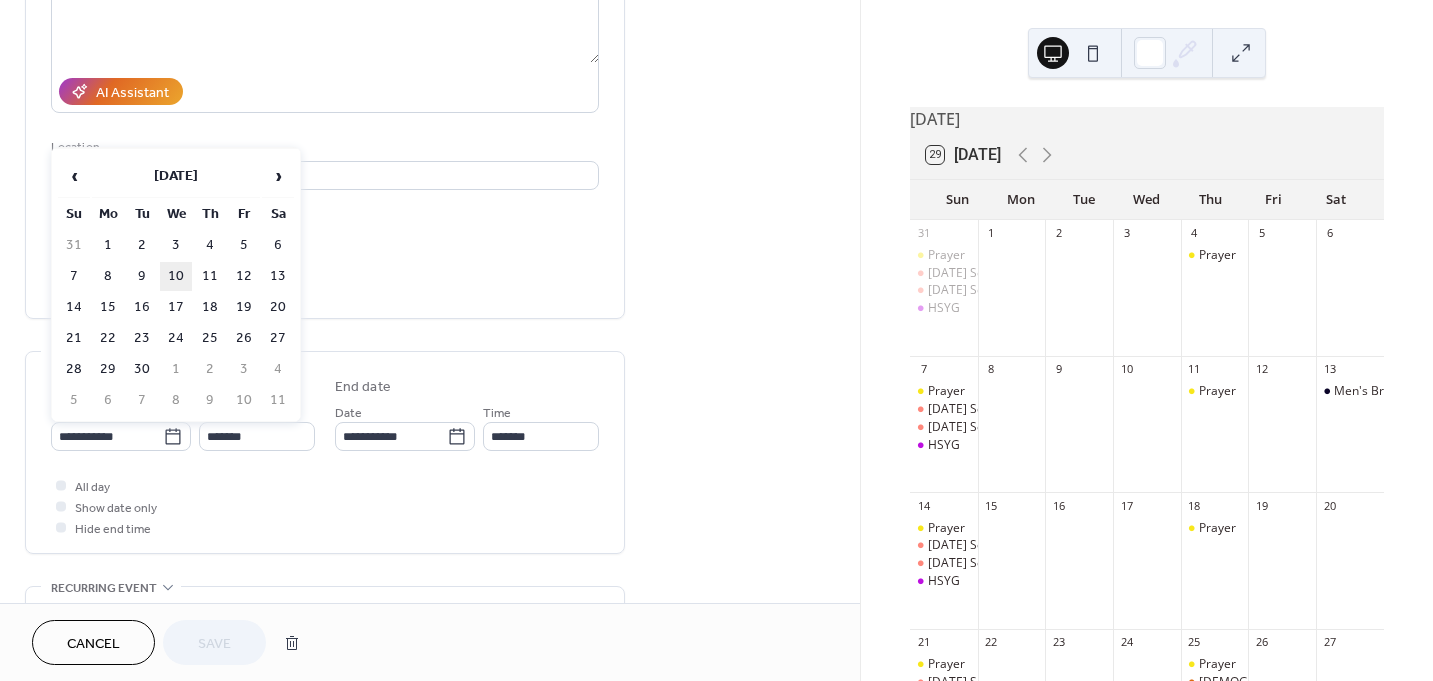 click on "10" at bounding box center (176, 276) 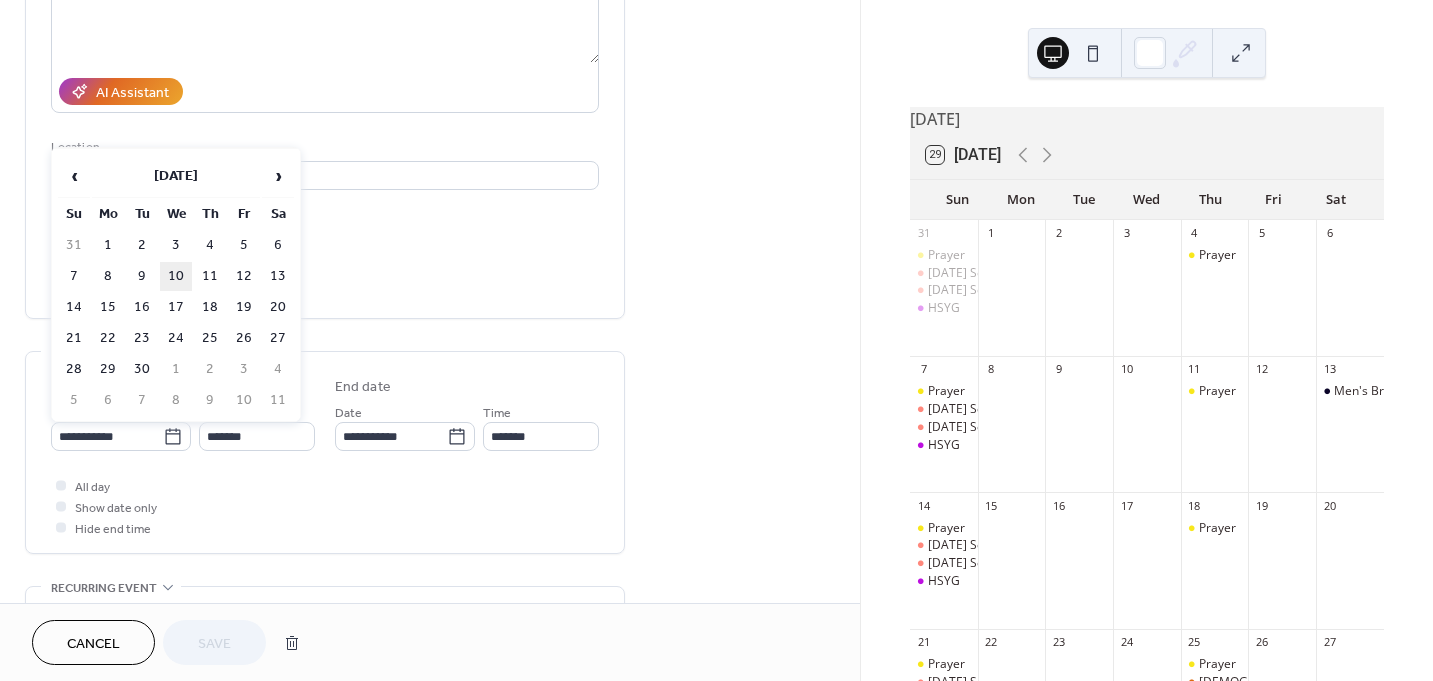 type on "**********" 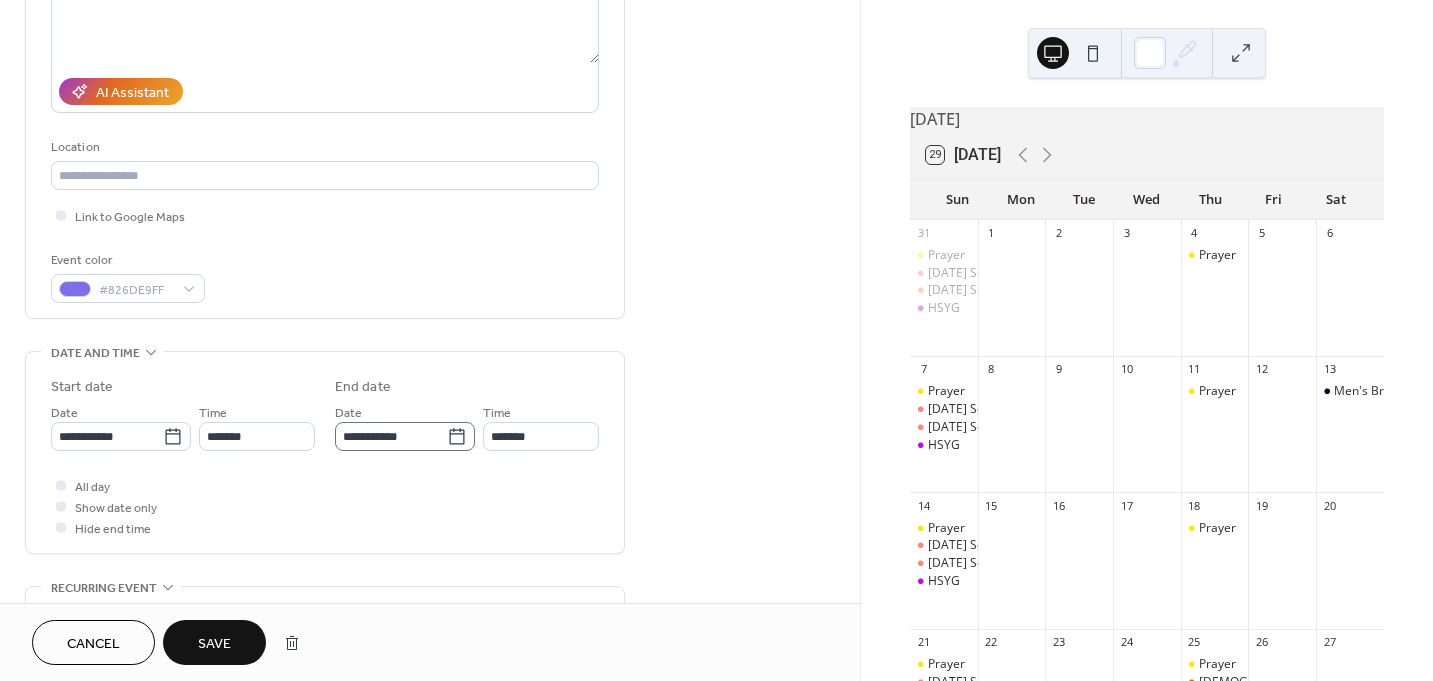 scroll, scrollTop: 1, scrollLeft: 0, axis: vertical 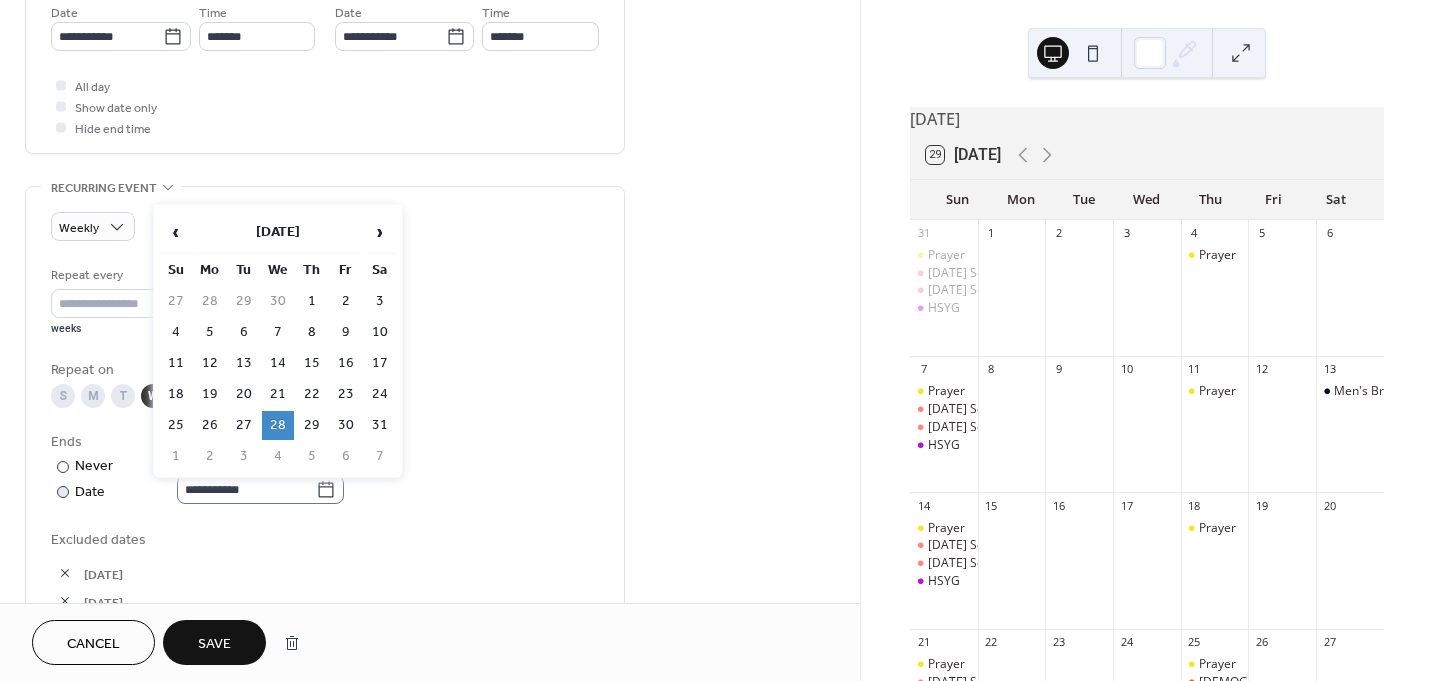 click 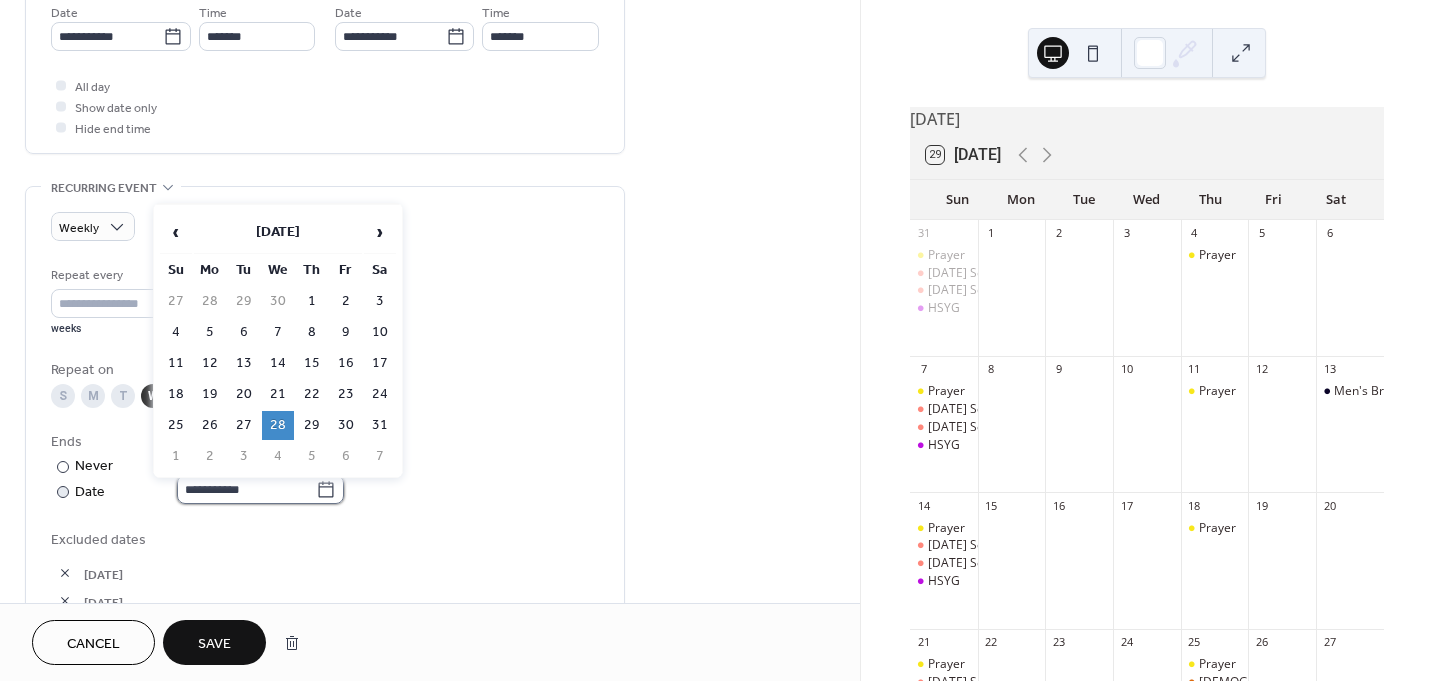 click on "**********" at bounding box center [246, 489] 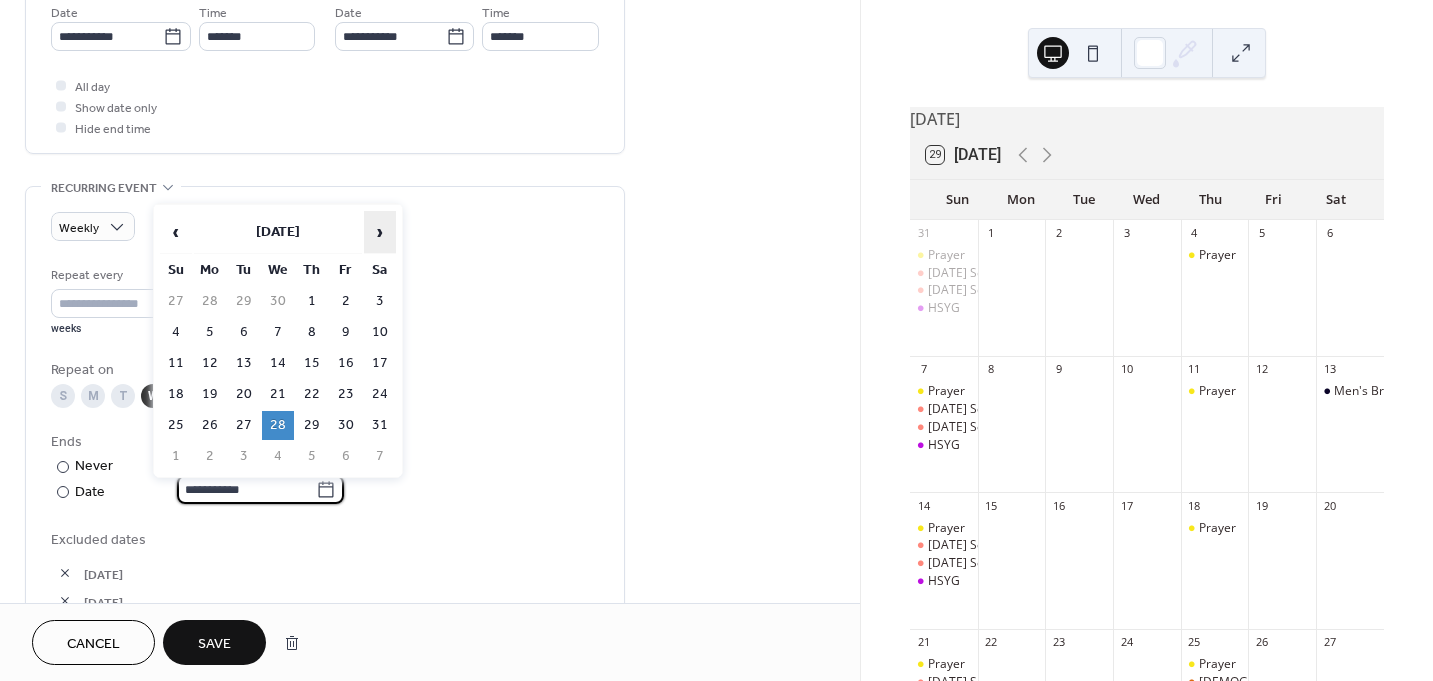 click on "›" at bounding box center [380, 232] 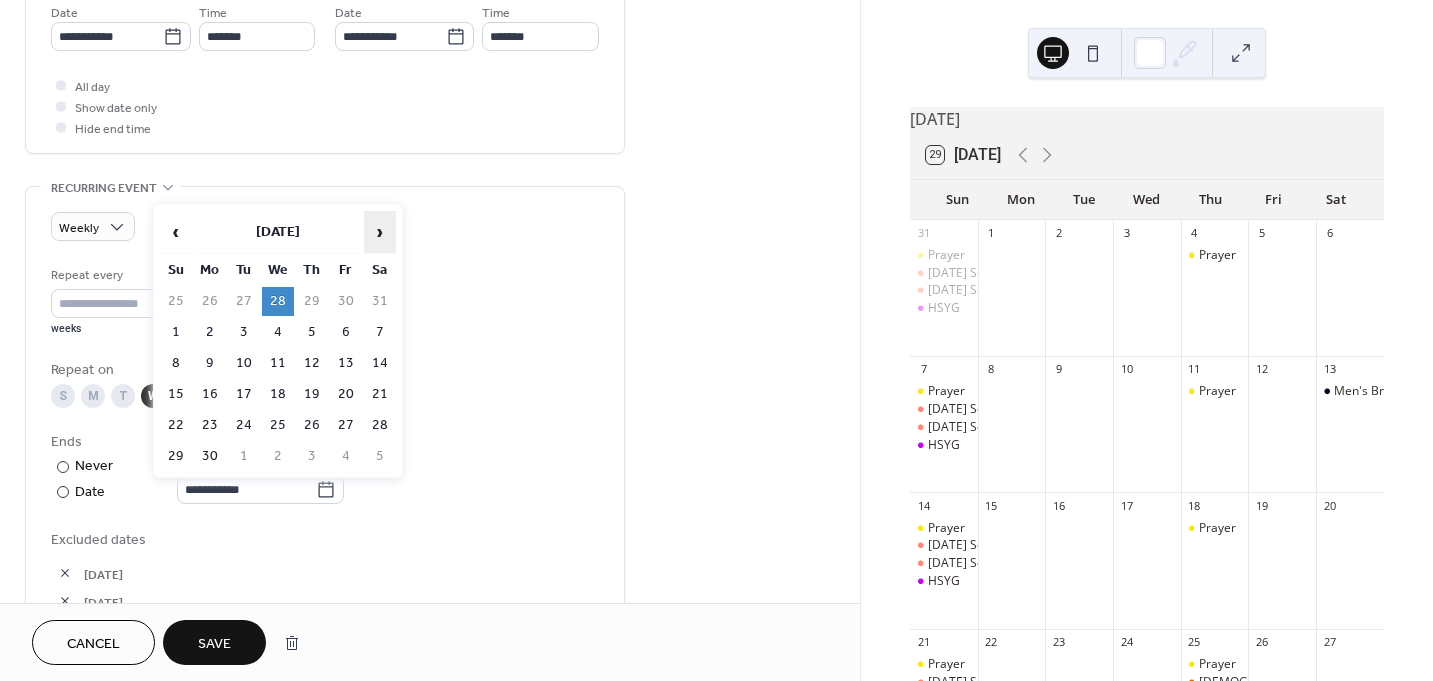 click on "›" at bounding box center (380, 232) 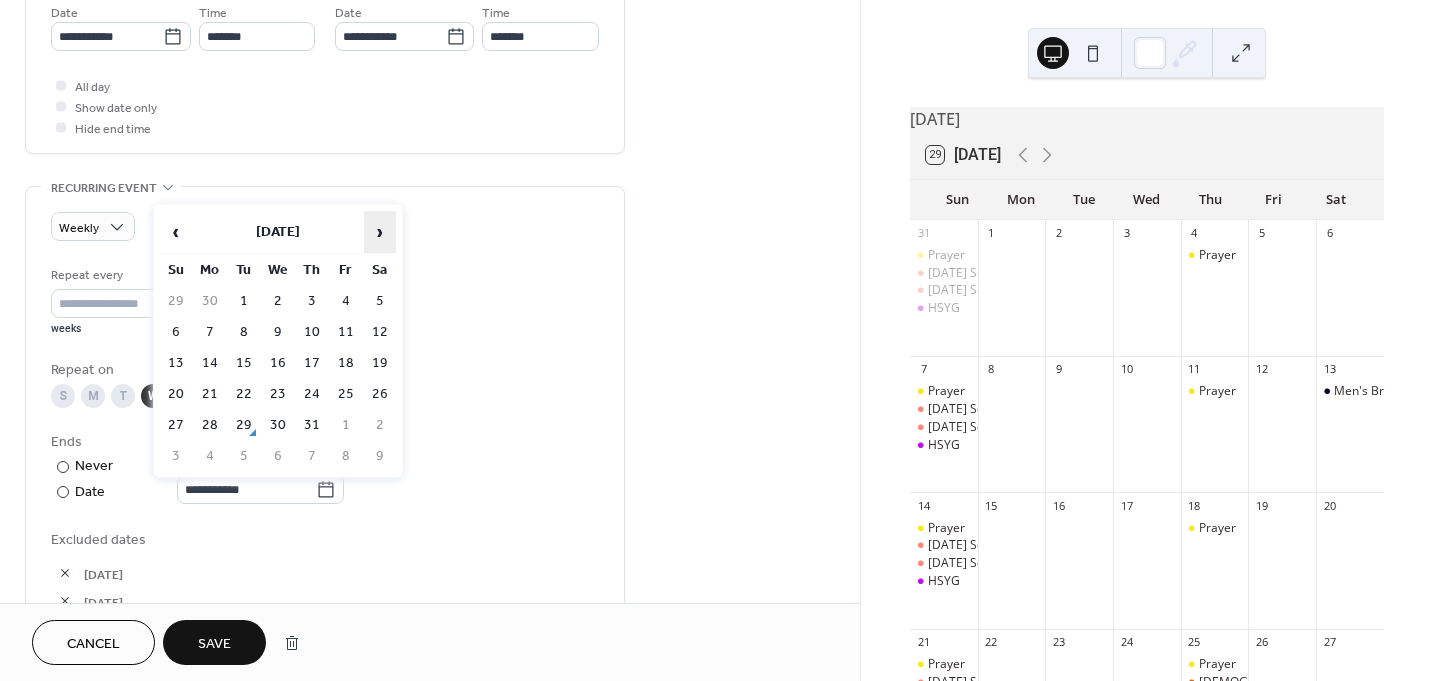 click on "›" at bounding box center [380, 232] 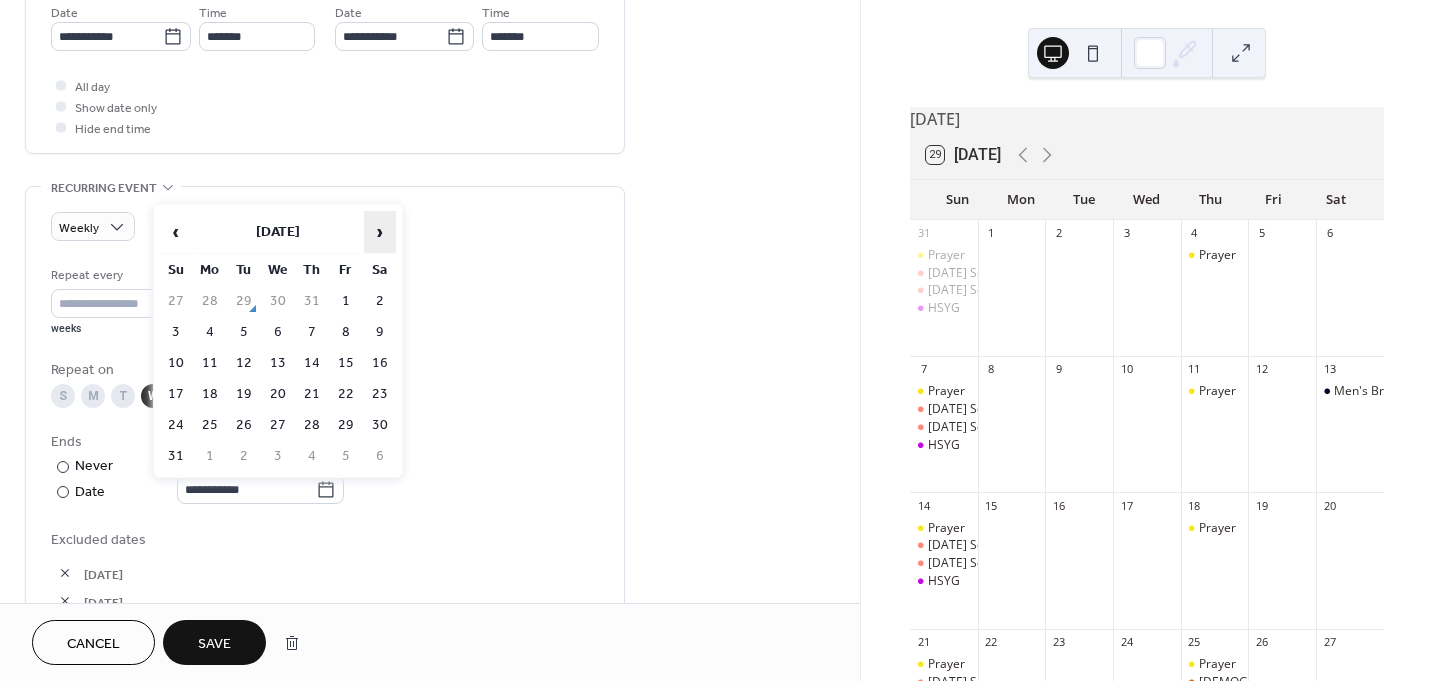 click on "›" at bounding box center [380, 232] 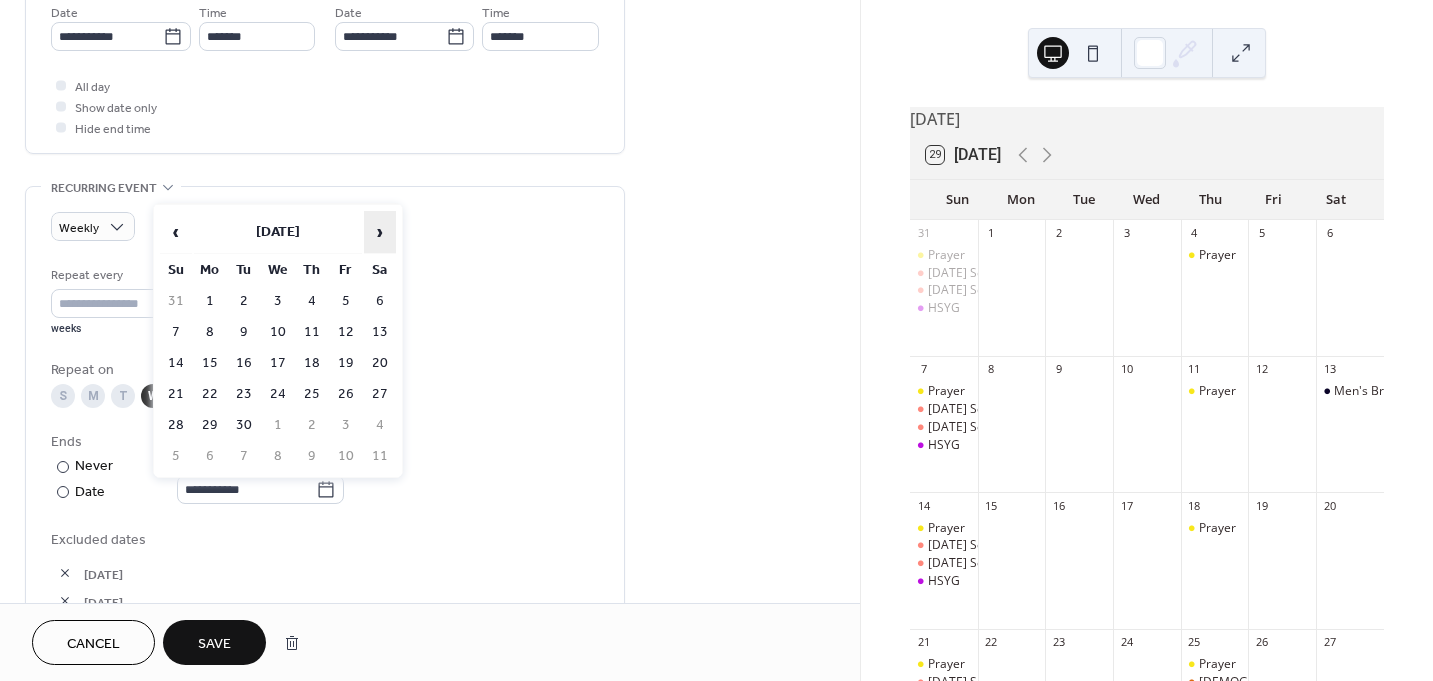 click on "›" at bounding box center [380, 232] 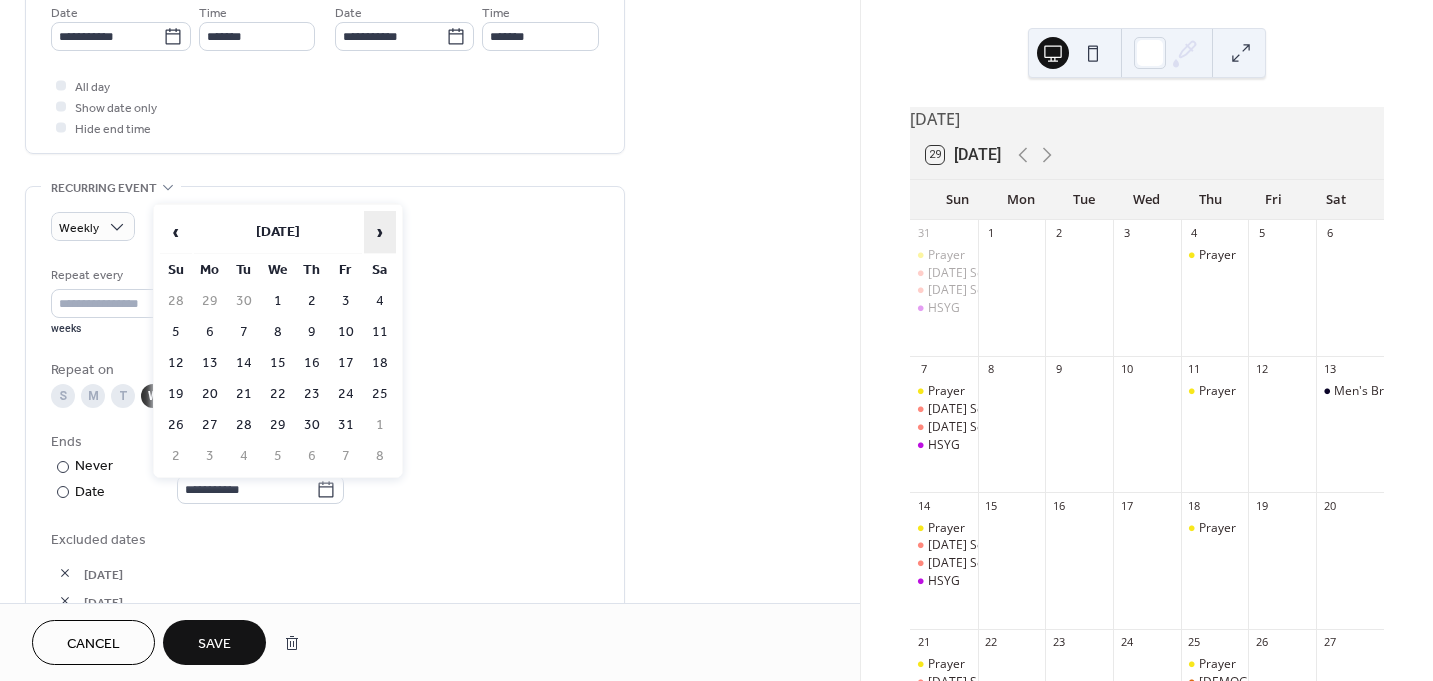 click on "›" at bounding box center [380, 232] 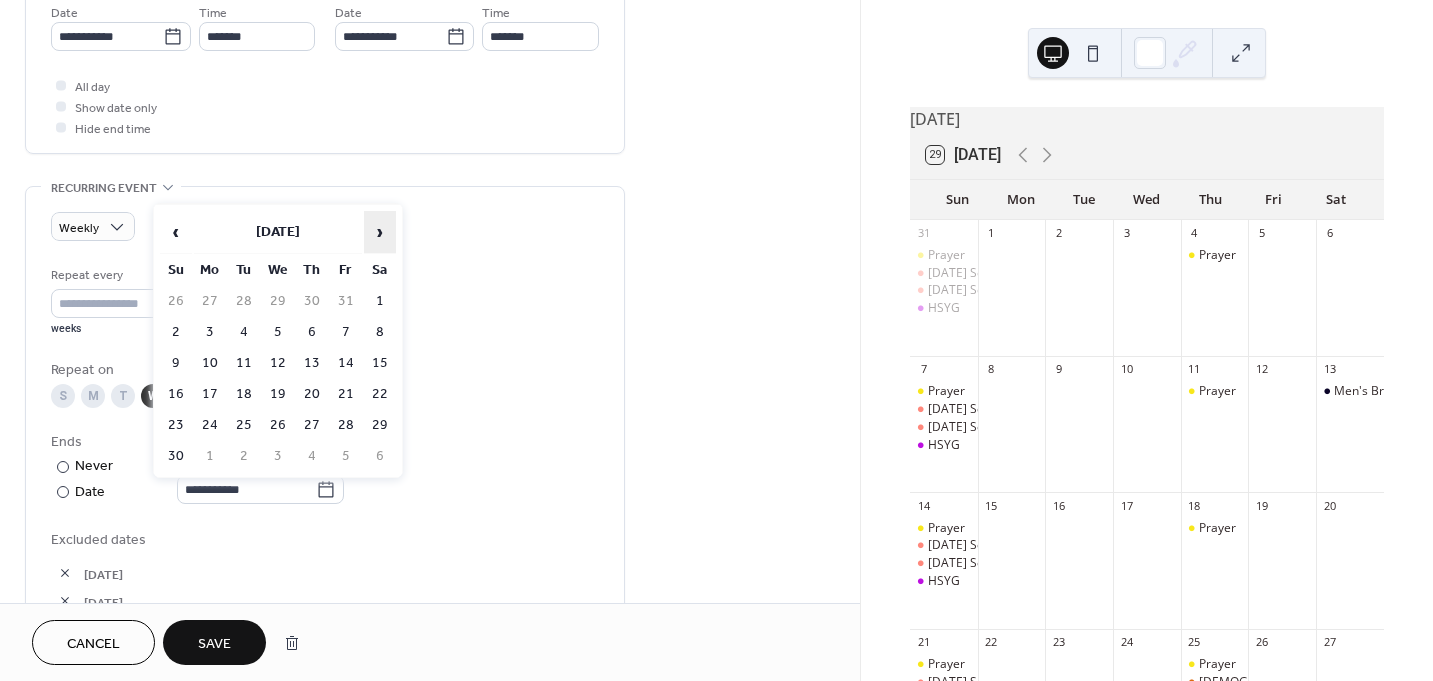 click on "›" at bounding box center [380, 232] 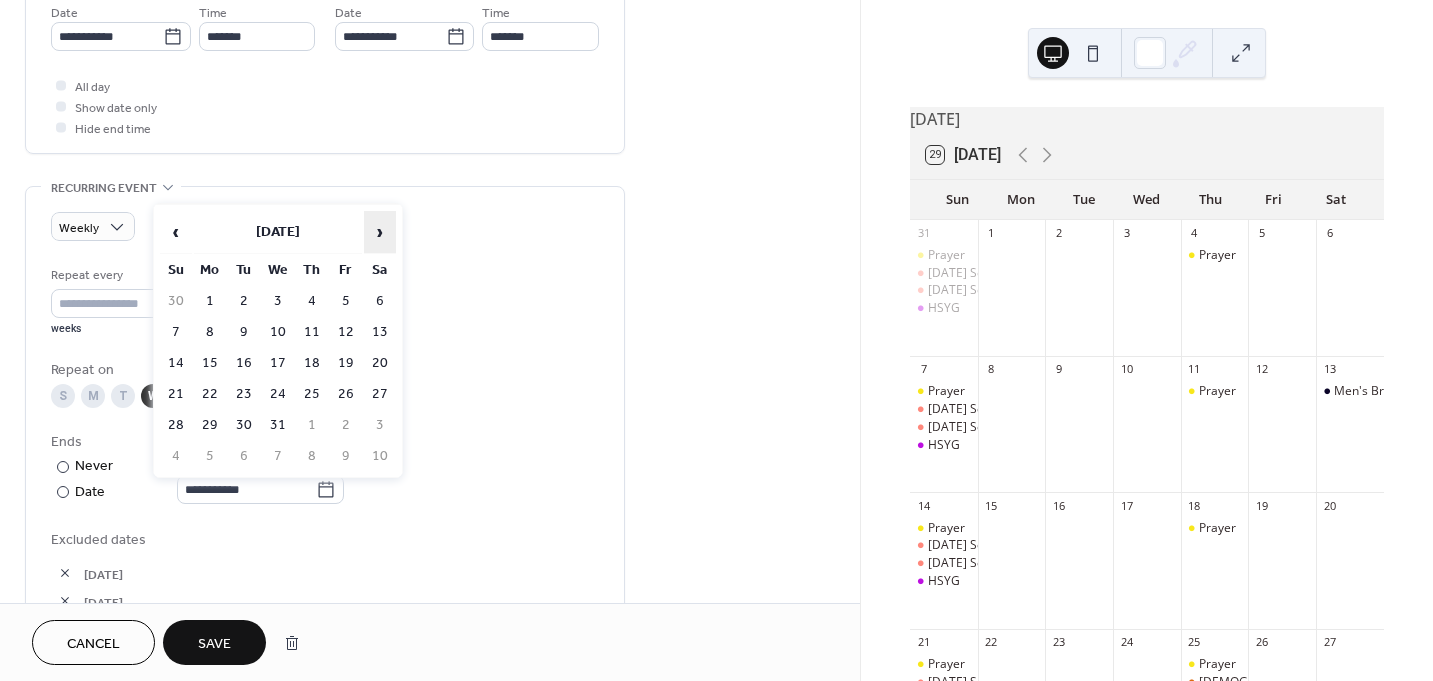 click on "›" at bounding box center (380, 232) 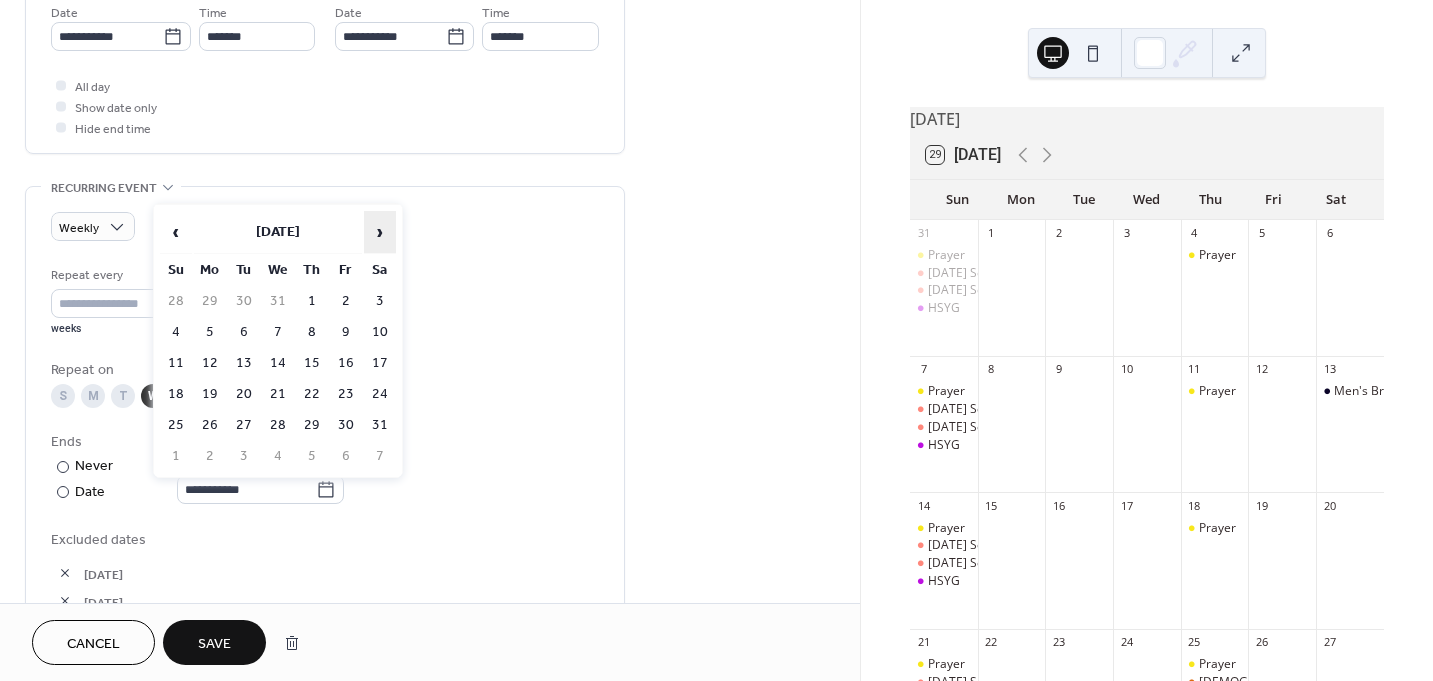 click on "›" at bounding box center (380, 232) 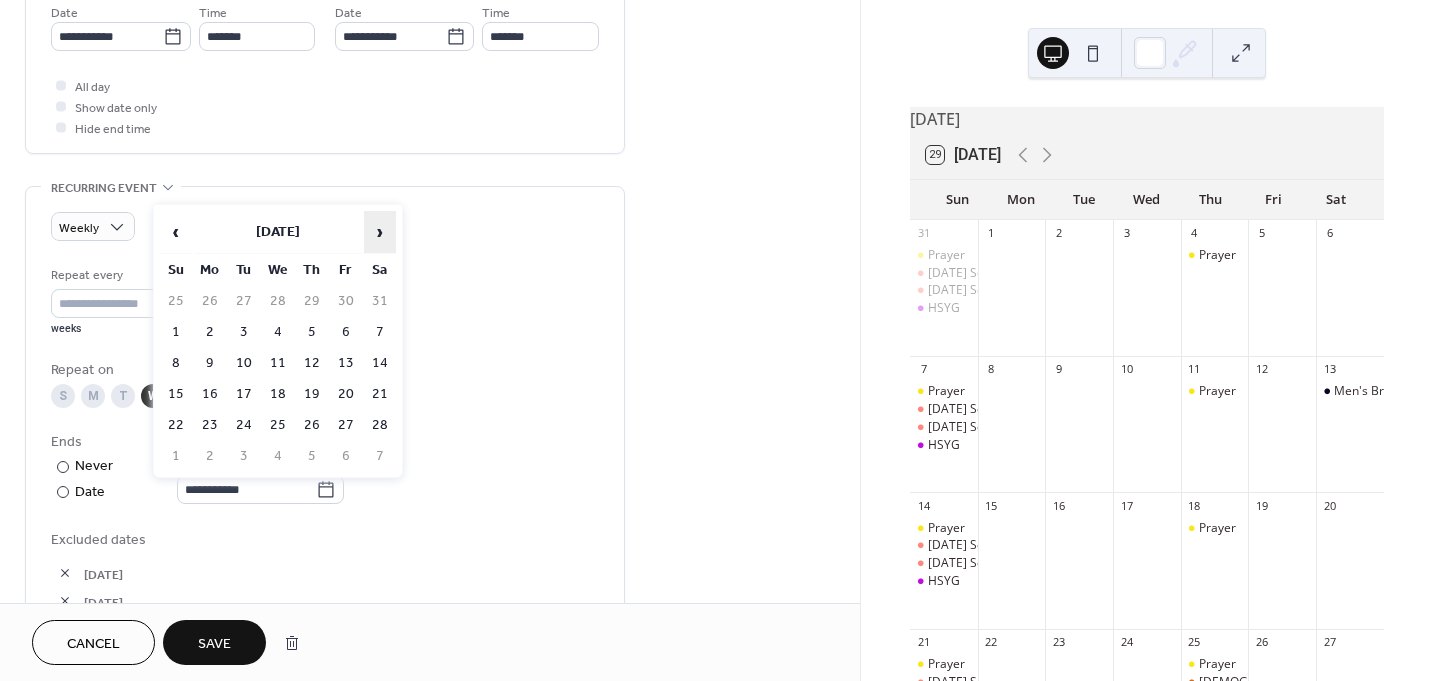 click on "›" at bounding box center (380, 232) 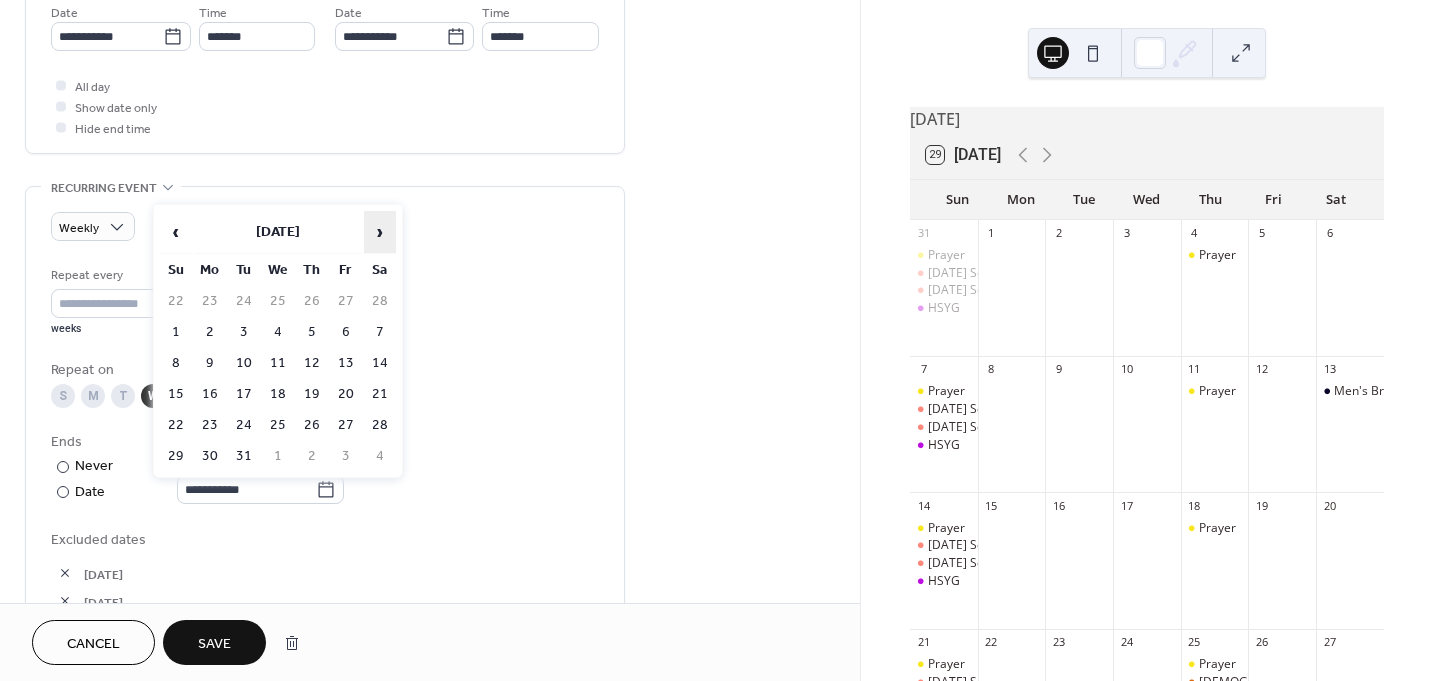 click on "›" at bounding box center [380, 232] 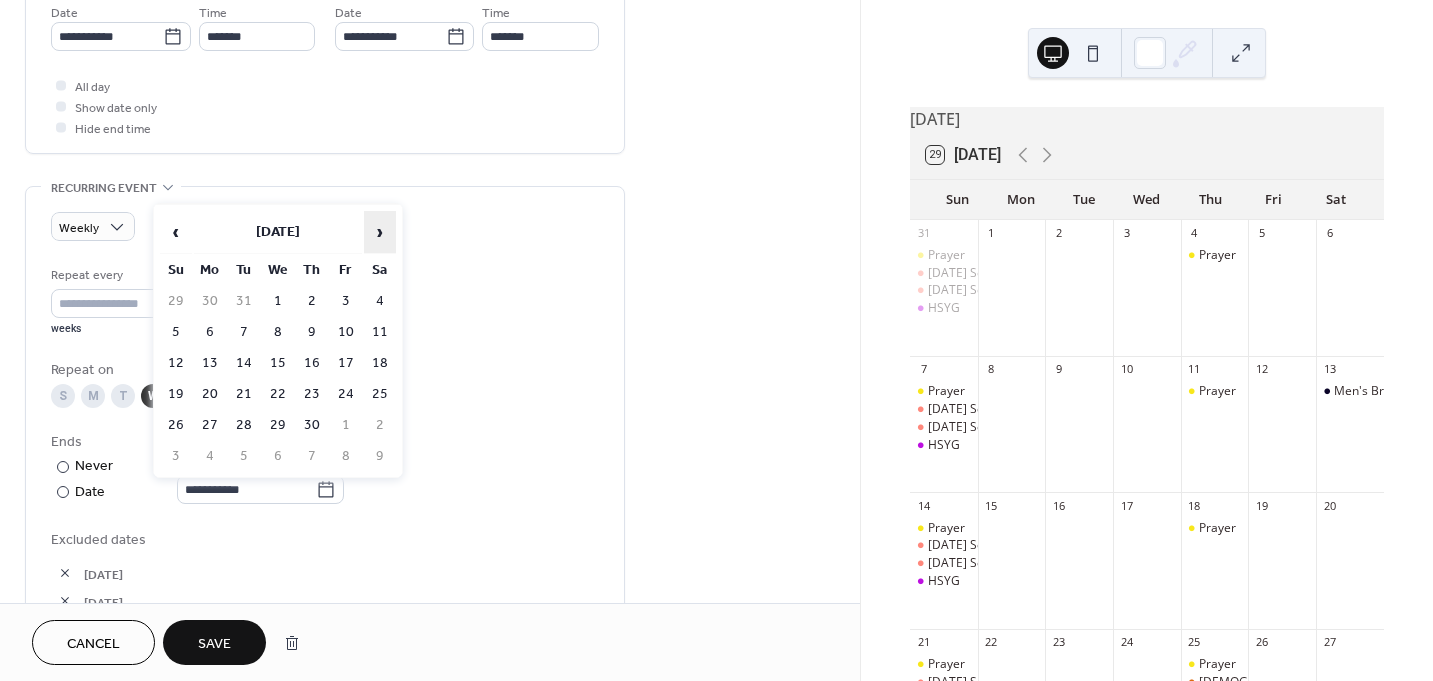 click on "›" at bounding box center (380, 232) 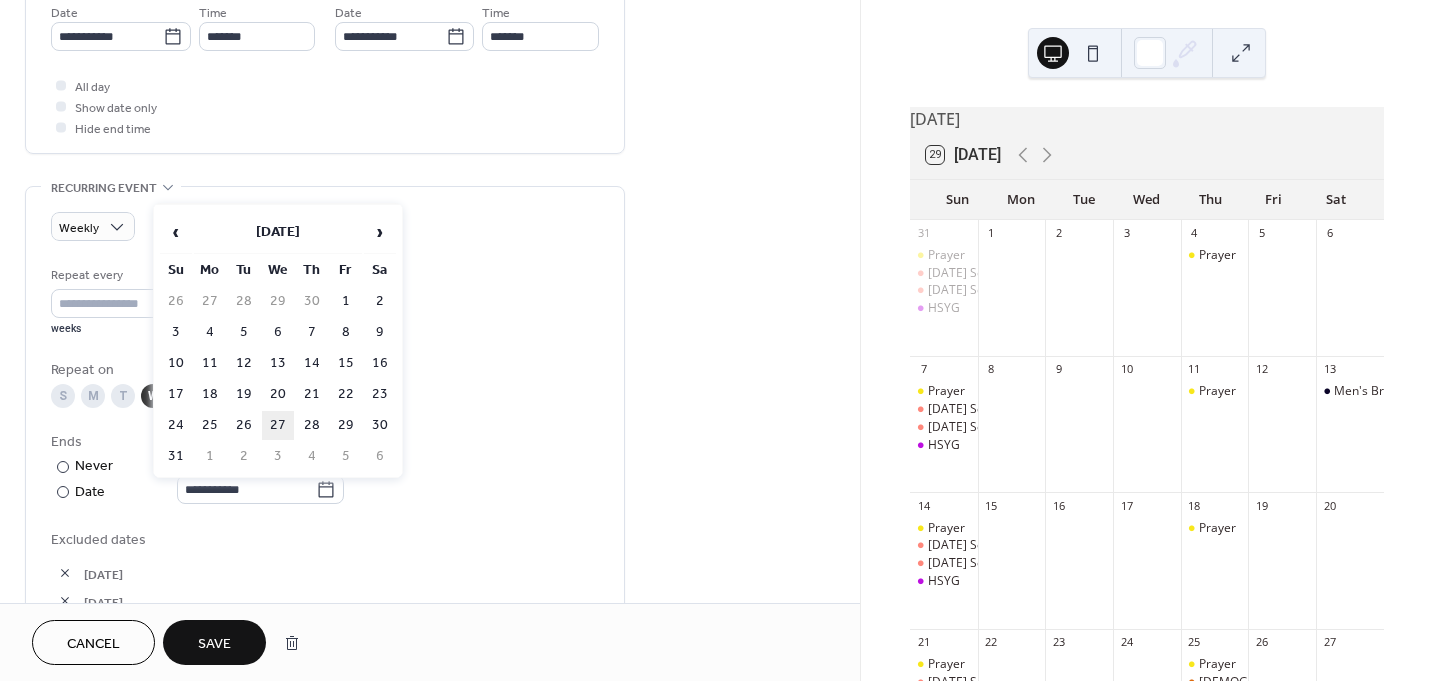 click on "27" at bounding box center [278, 425] 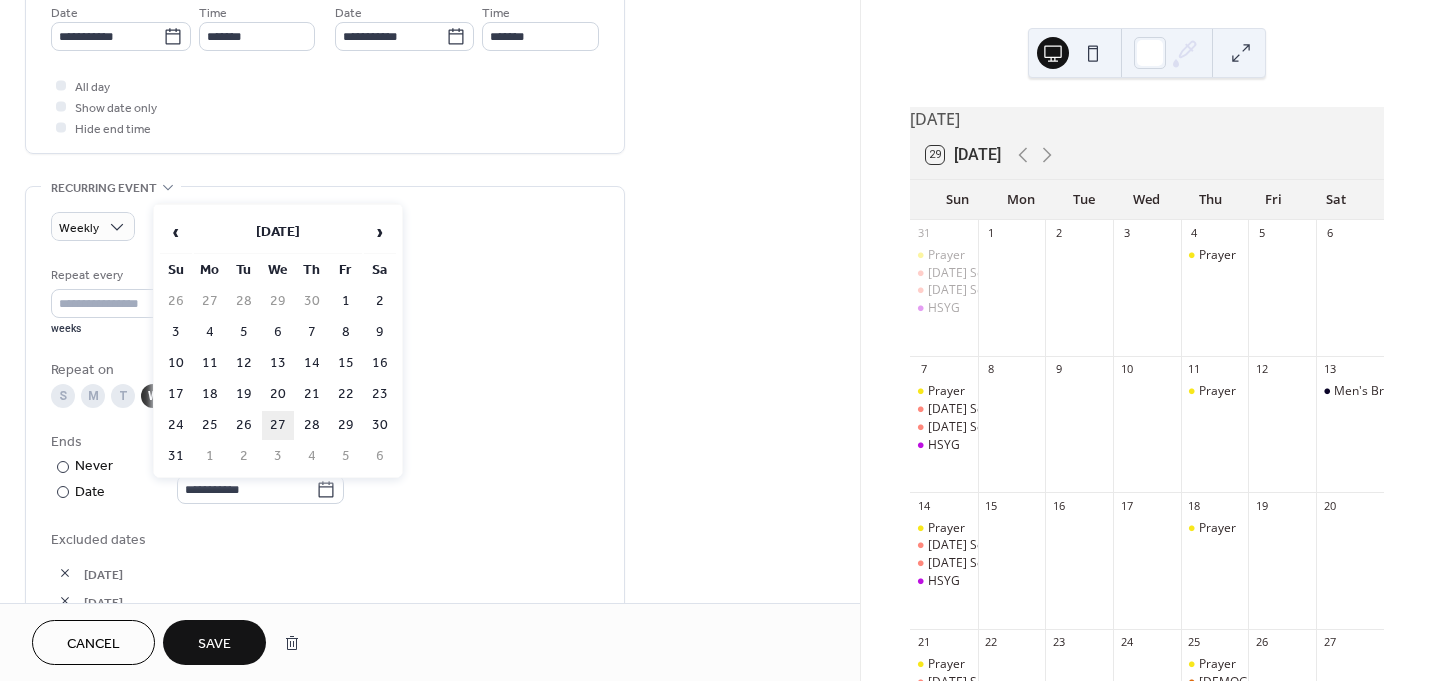 type on "**********" 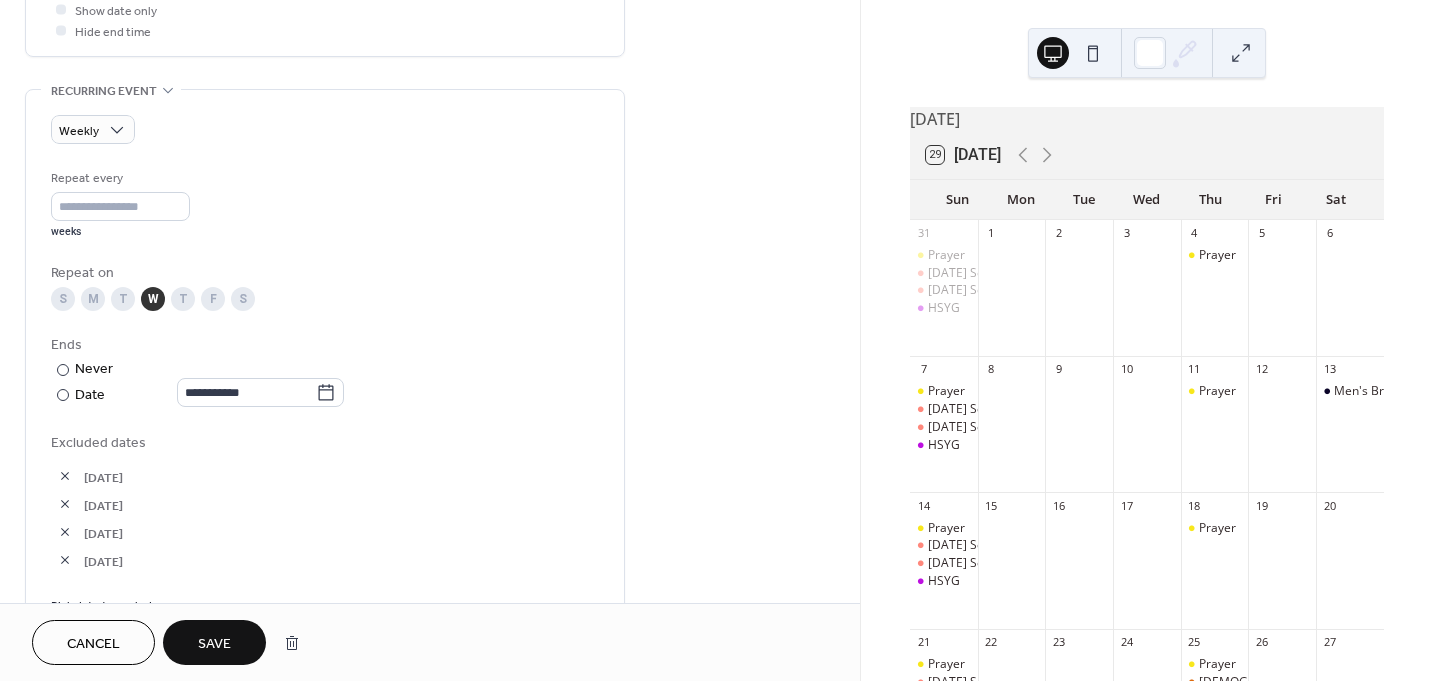 scroll, scrollTop: 800, scrollLeft: 0, axis: vertical 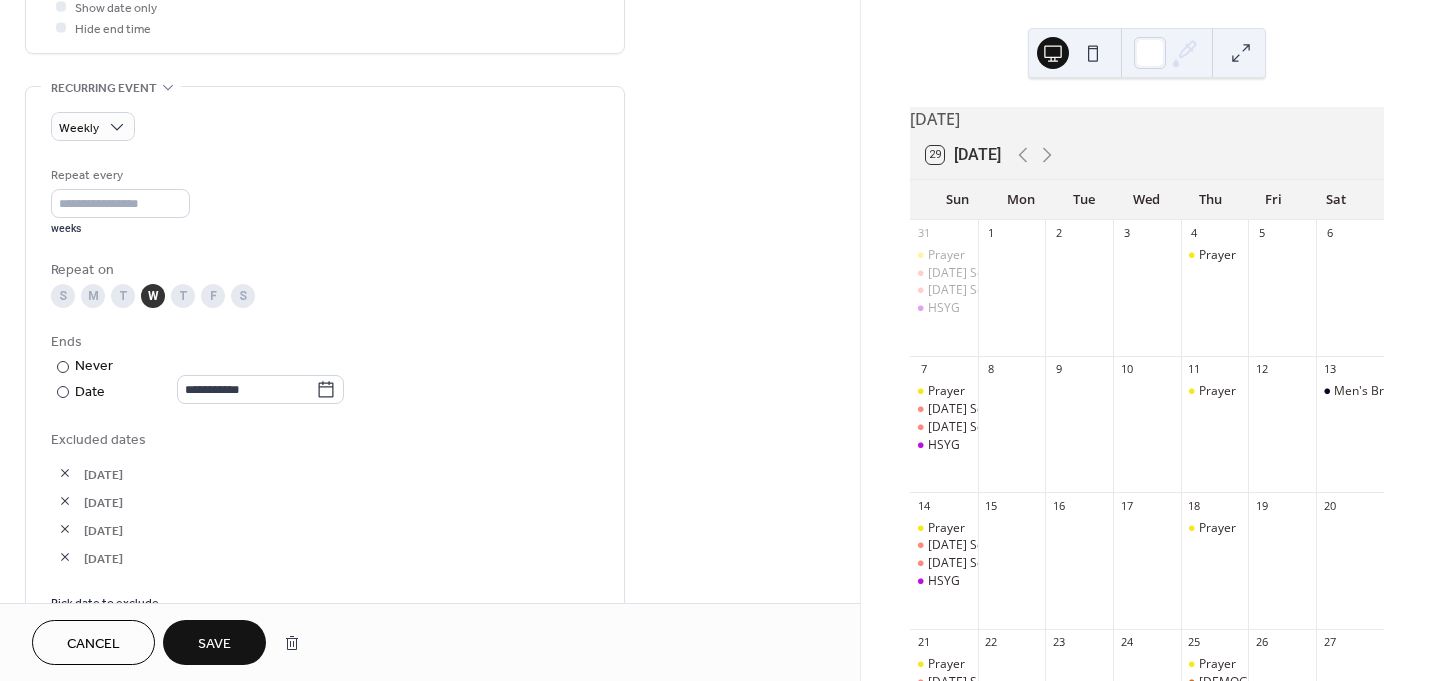 click on "Save" at bounding box center (214, 642) 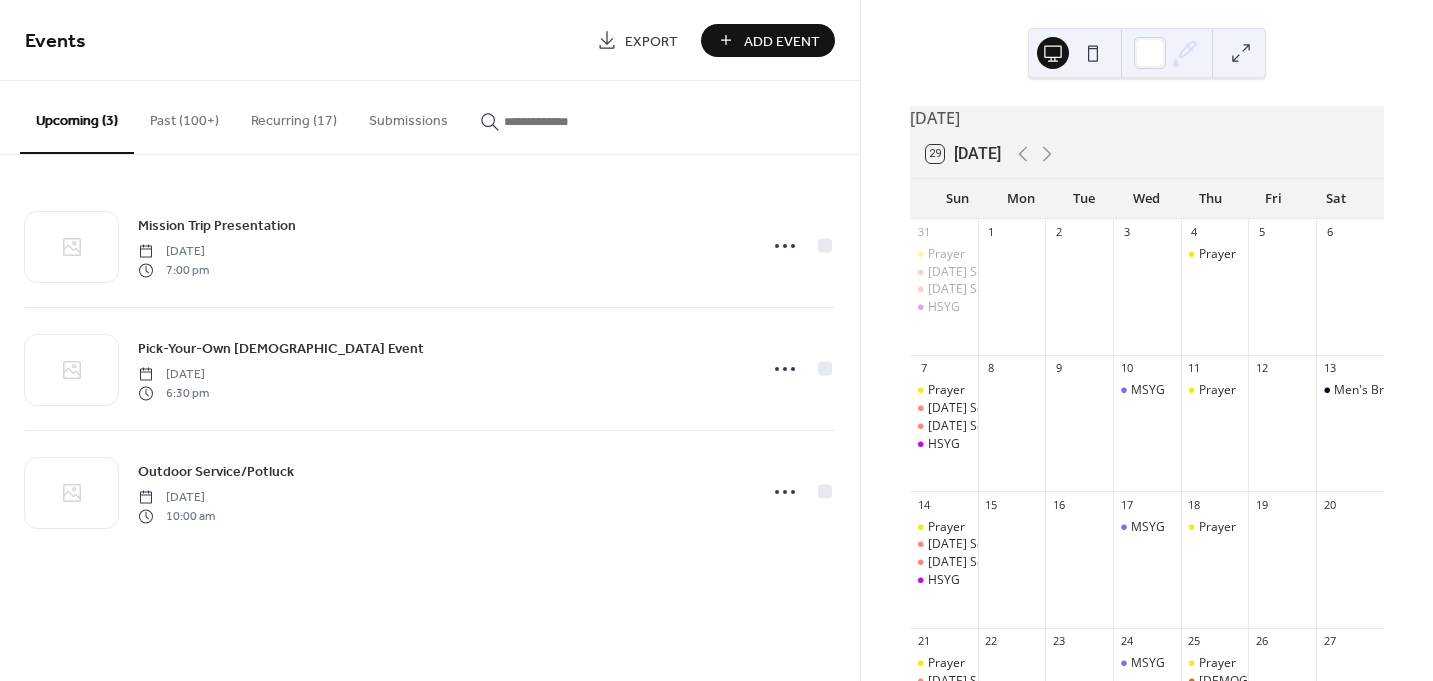 scroll, scrollTop: 0, scrollLeft: 0, axis: both 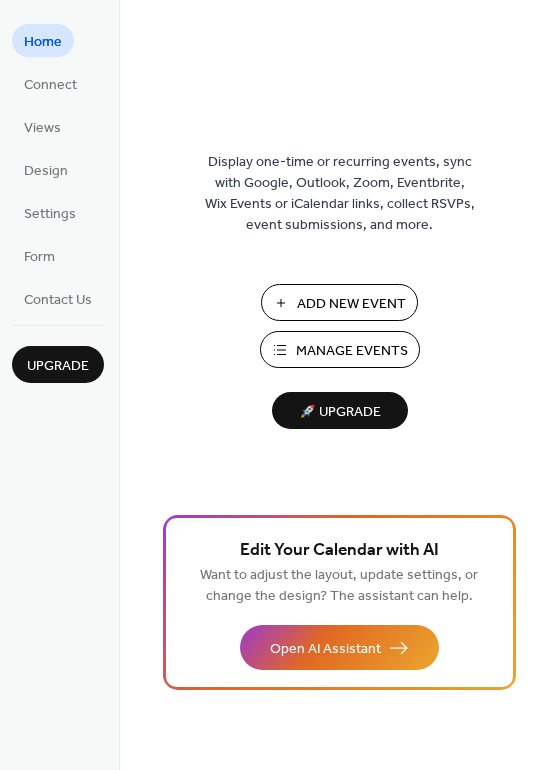 click on "Manage Events" at bounding box center (352, 351) 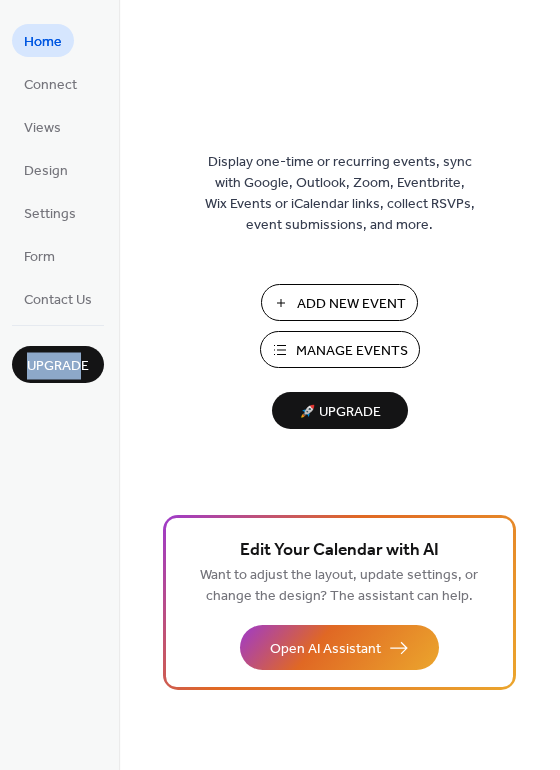 drag, startPoint x: 89, startPoint y: 550, endPoint x: 28, endPoint y: 625, distance: 96.67471 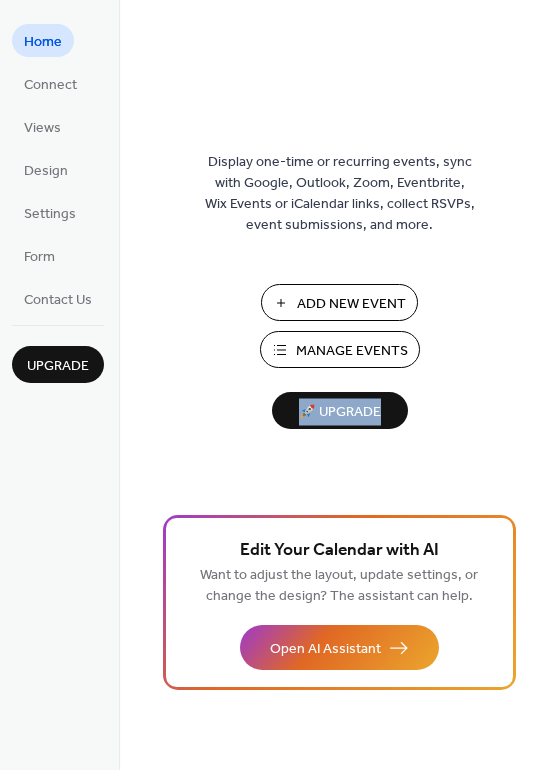 drag, startPoint x: 555, startPoint y: 395, endPoint x: 556, endPoint y: 469, distance: 74.00676 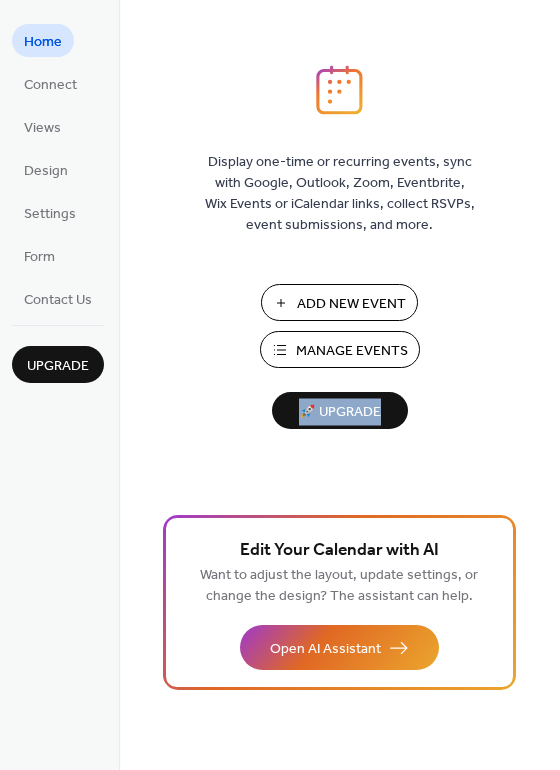 click on "Display one-time or recurring events, sync with Google, Outlook, Zoom, Eventbrite, Wix Events or iCalendar links, collect RSVPs, event submissions, and more. Add New Event Manage Events 🚀 Upgrade" at bounding box center [339, 417] 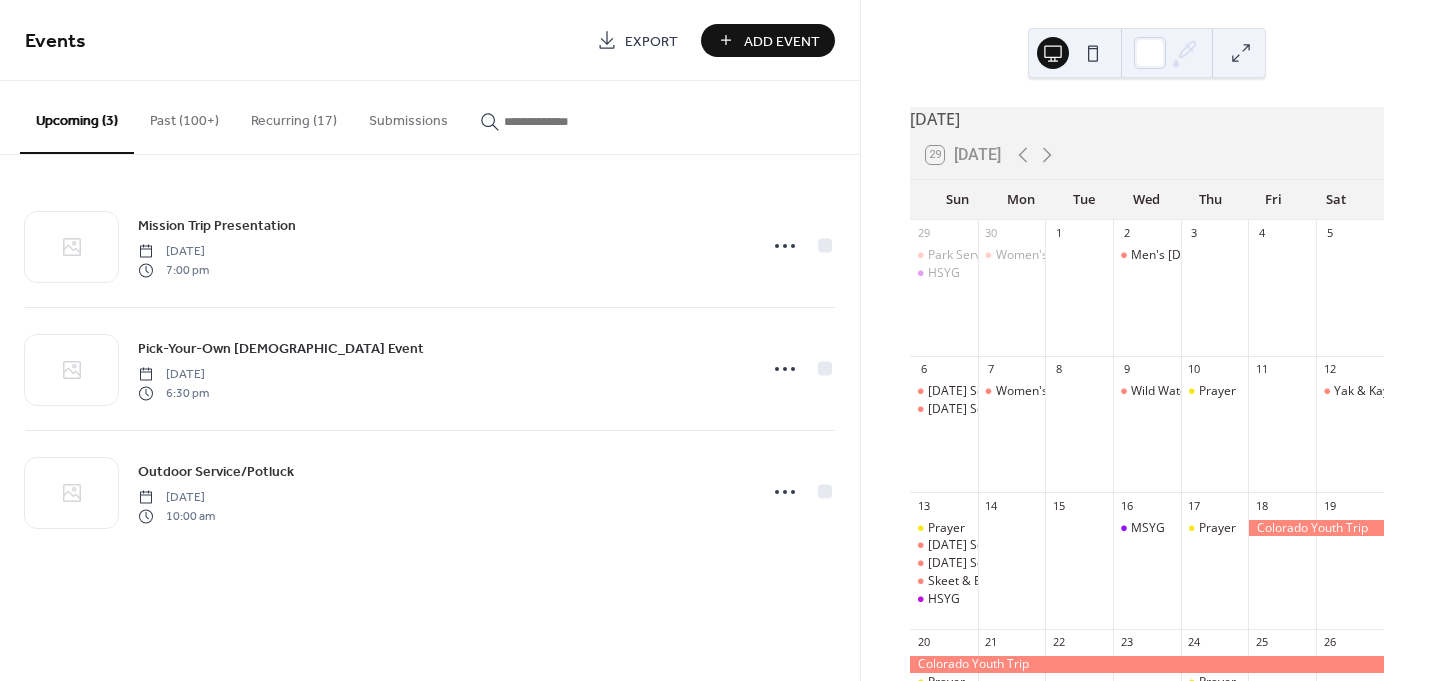 scroll, scrollTop: 0, scrollLeft: 0, axis: both 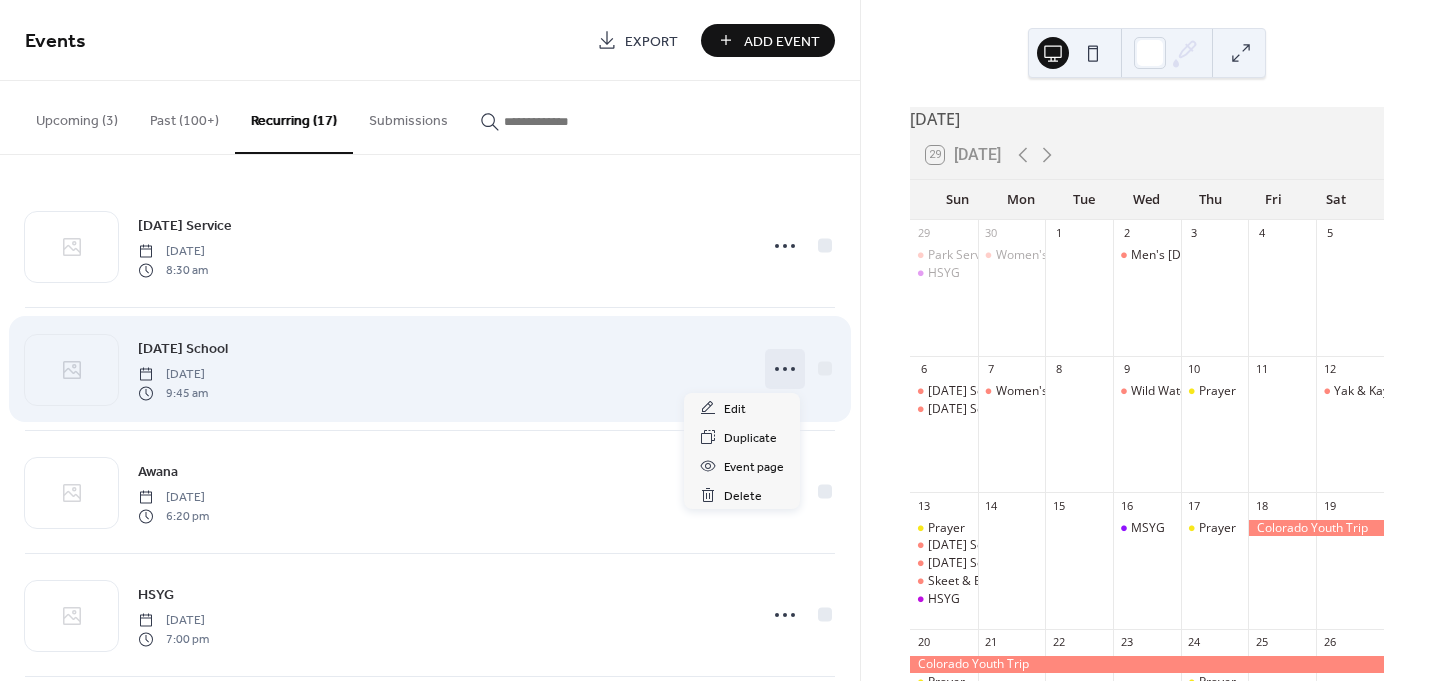 click 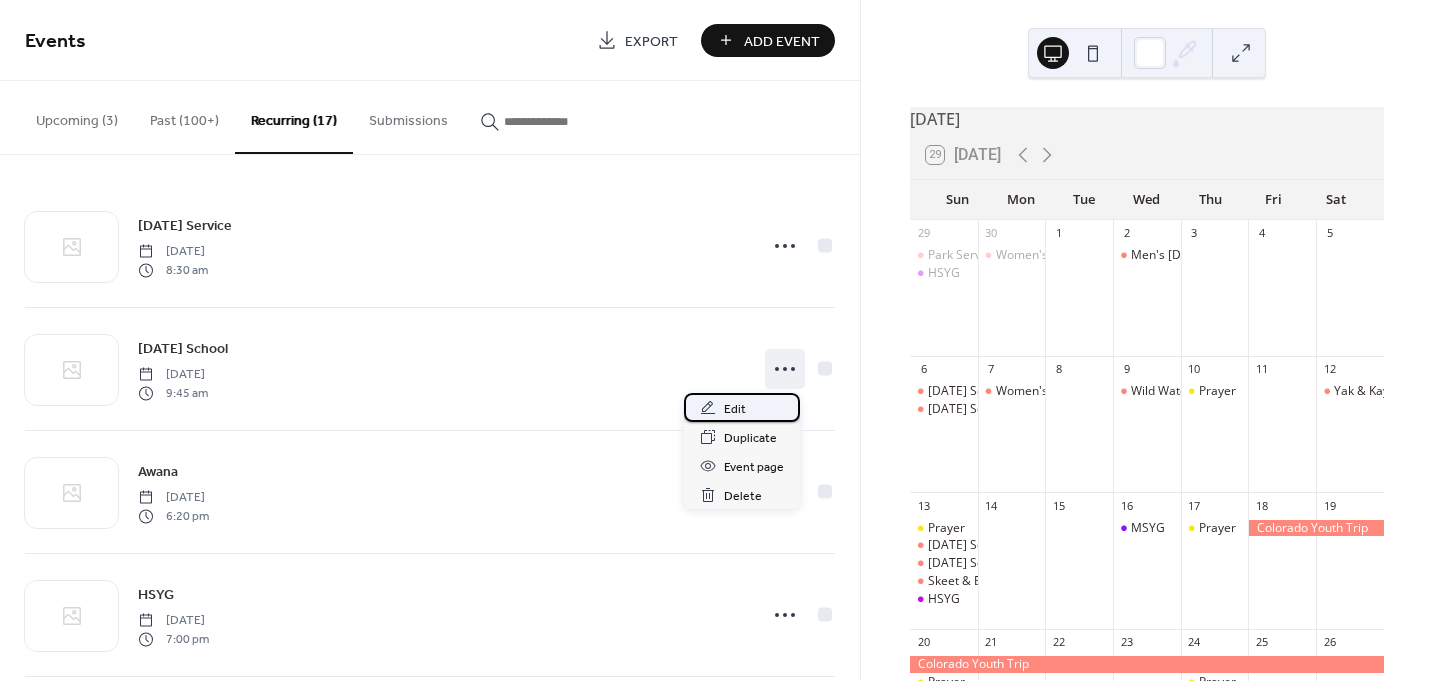 click on "Edit" at bounding box center (735, 409) 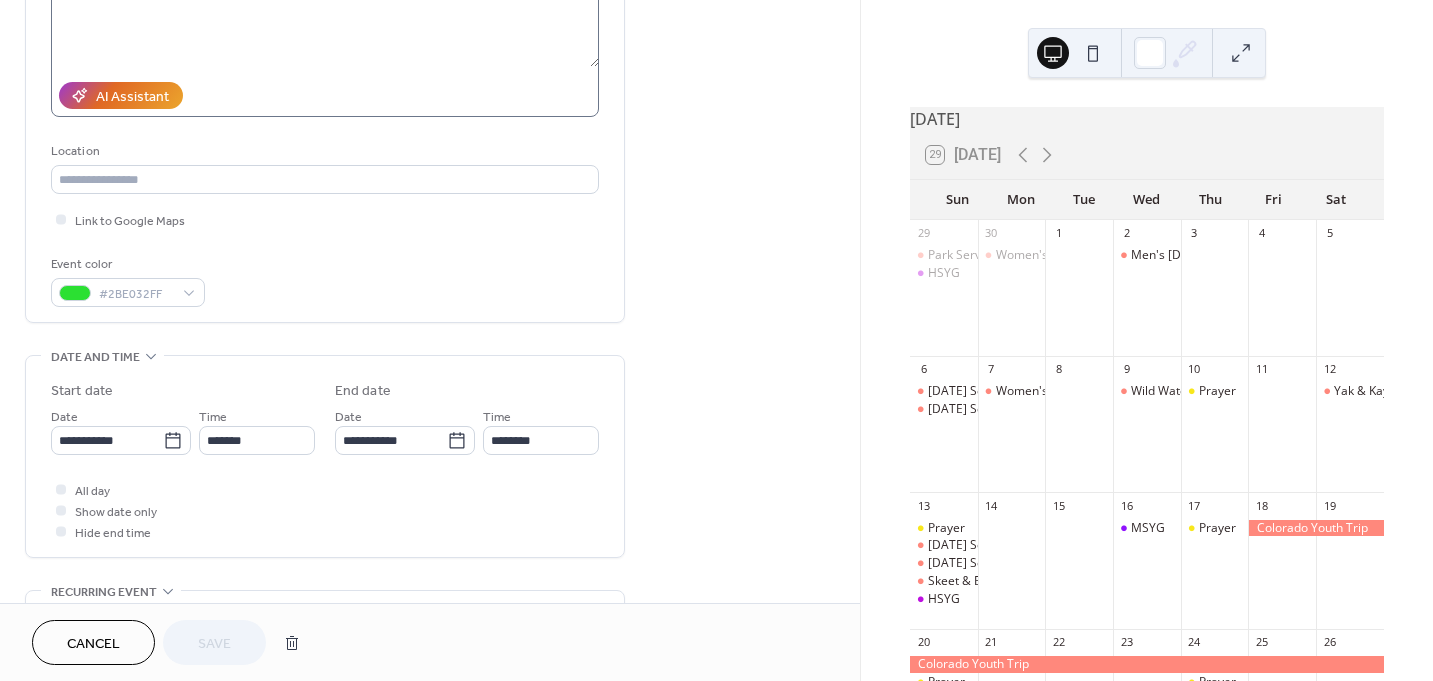 scroll, scrollTop: 300, scrollLeft: 0, axis: vertical 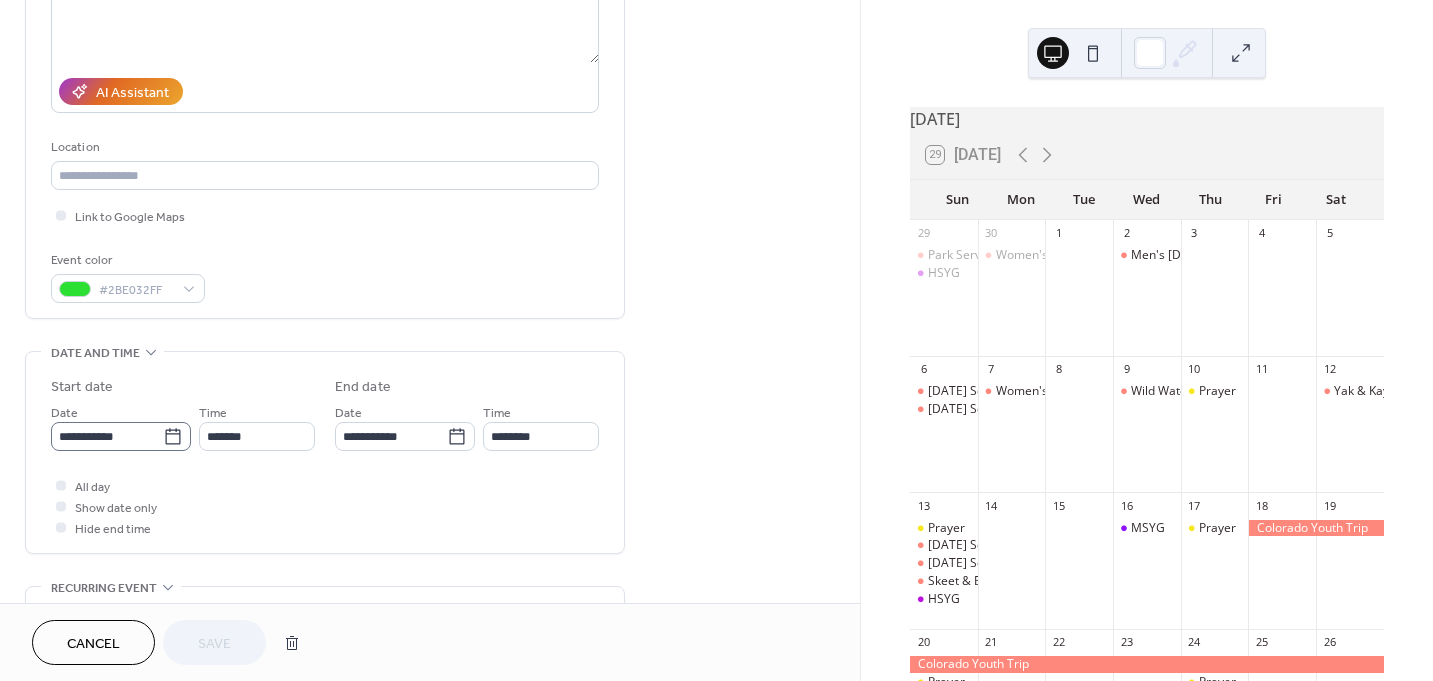 click 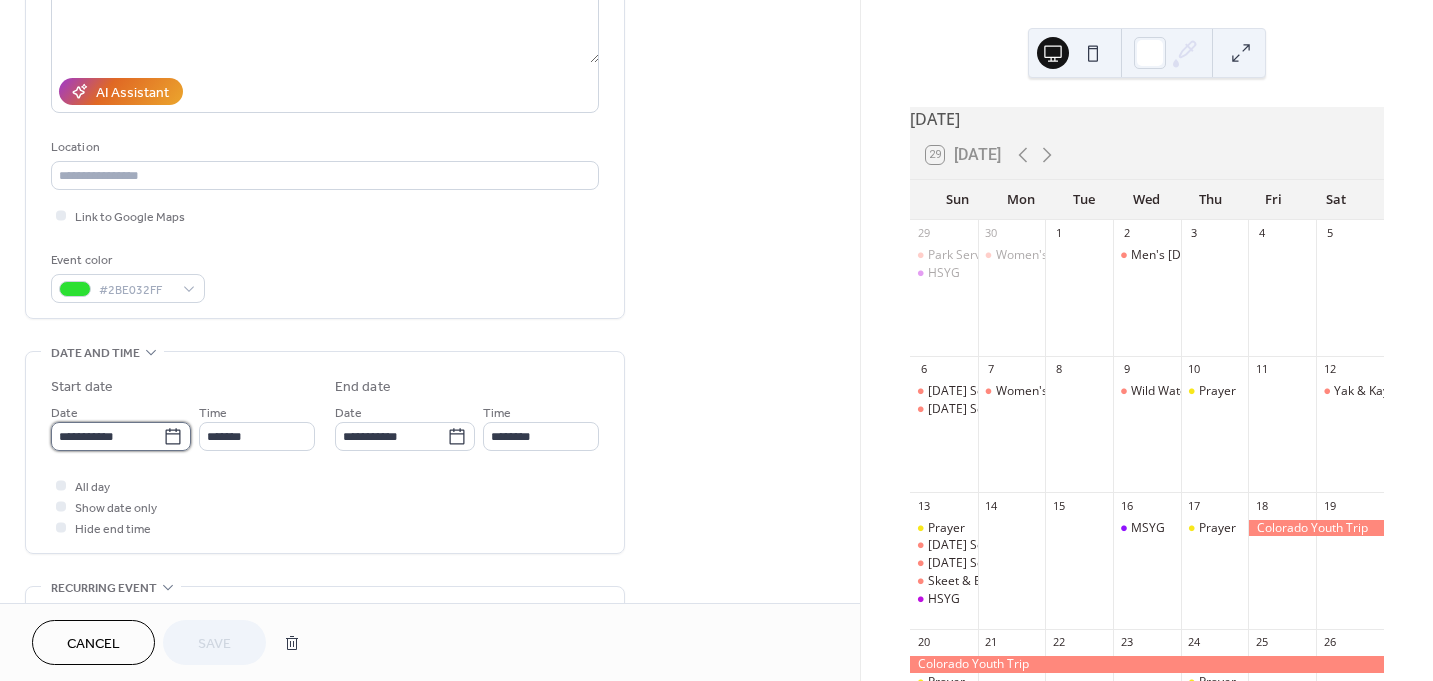 click on "**********" at bounding box center (107, 436) 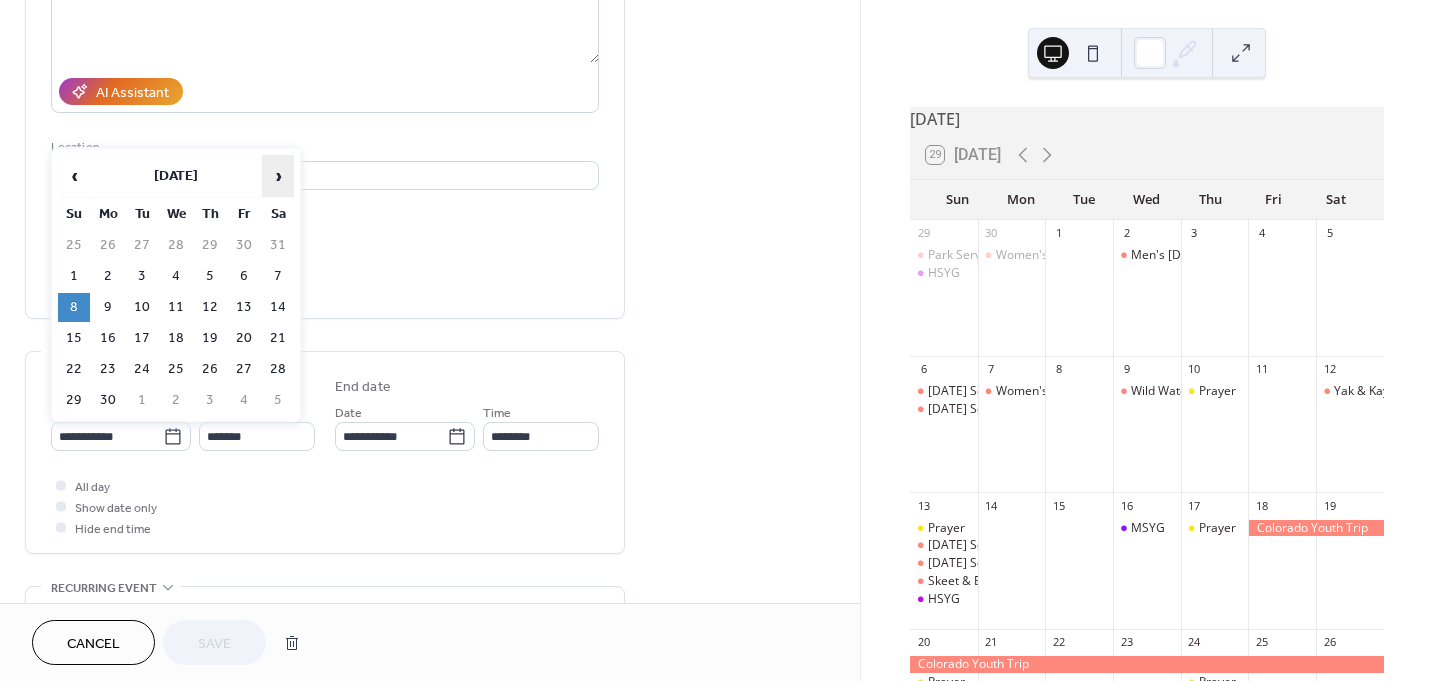 click on "›" at bounding box center [278, 176] 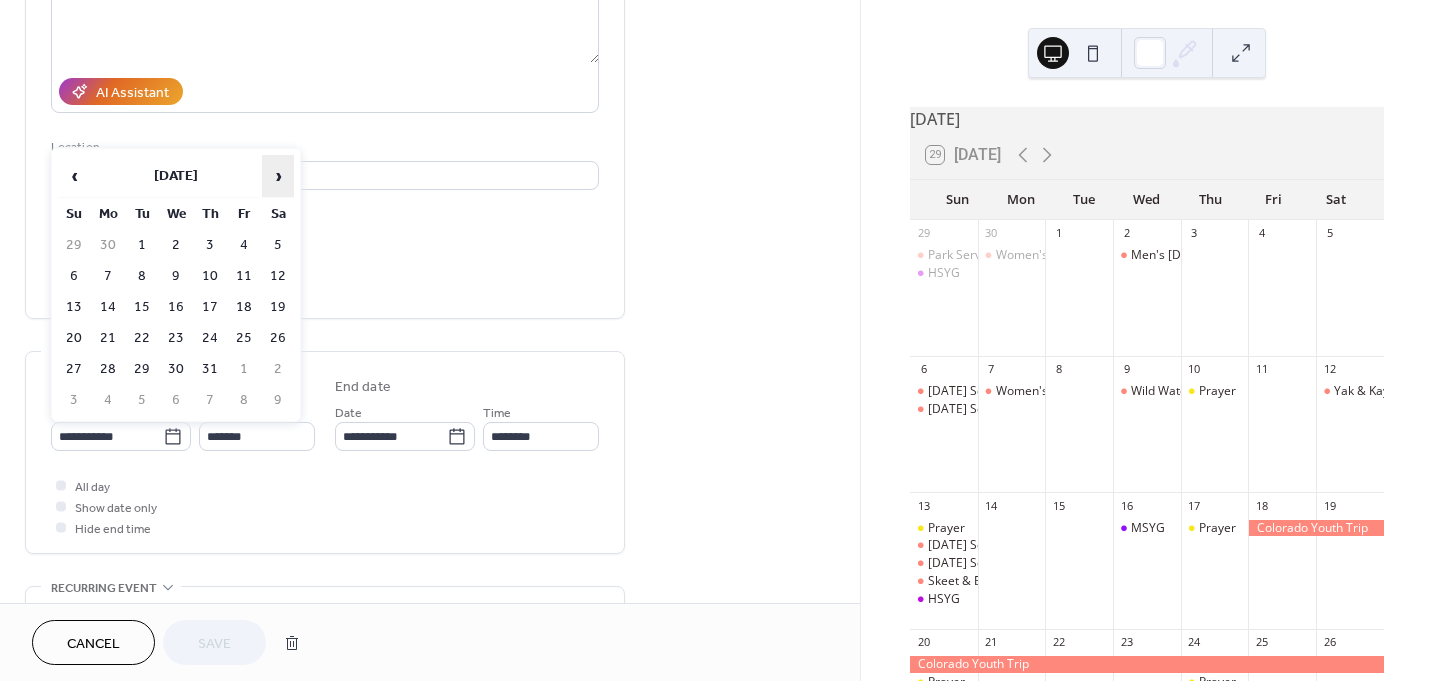 click on "›" at bounding box center [278, 176] 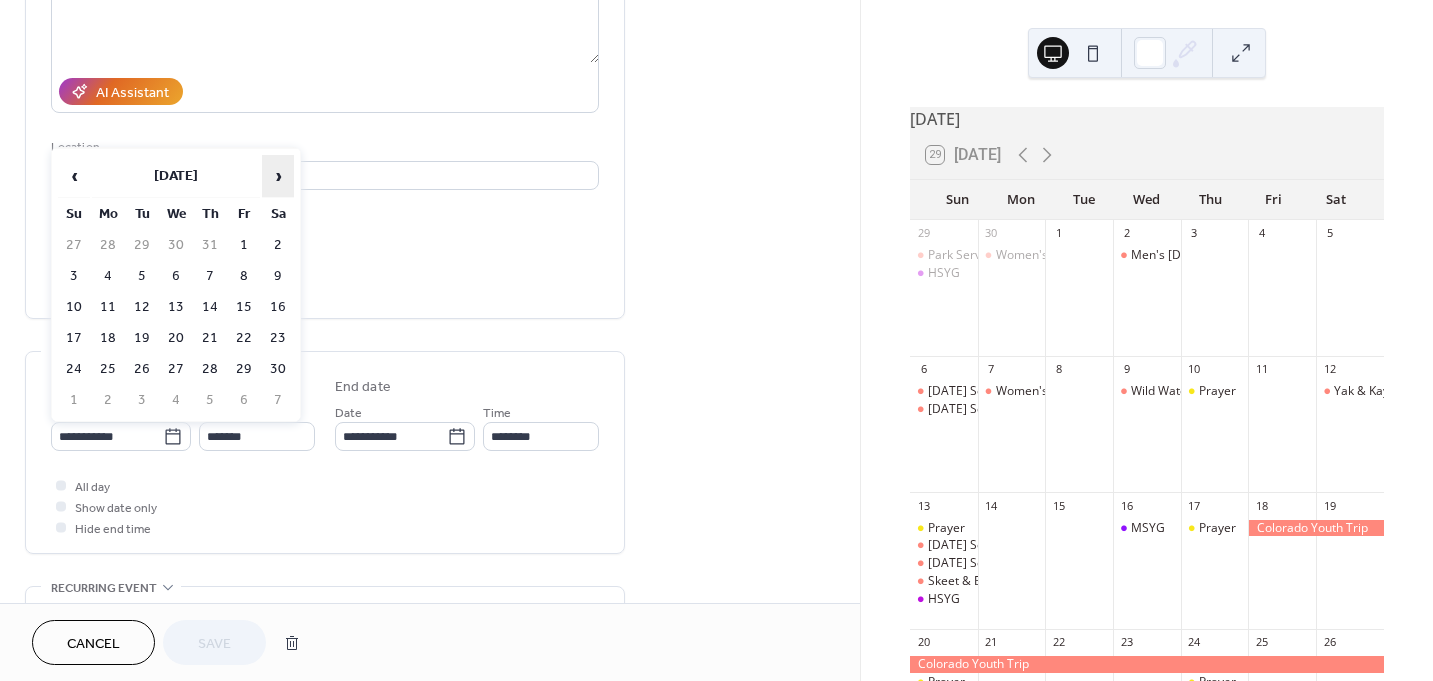 click on "›" at bounding box center (278, 176) 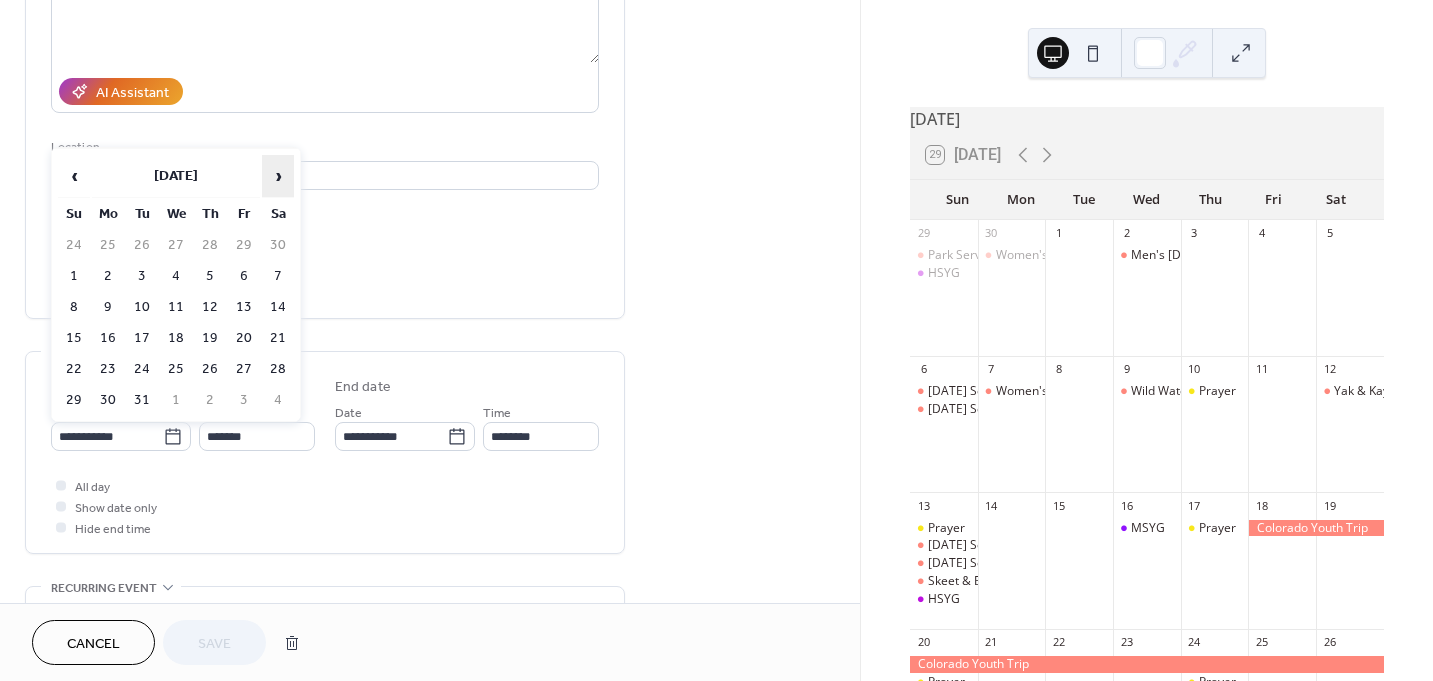 click on "›" at bounding box center [278, 176] 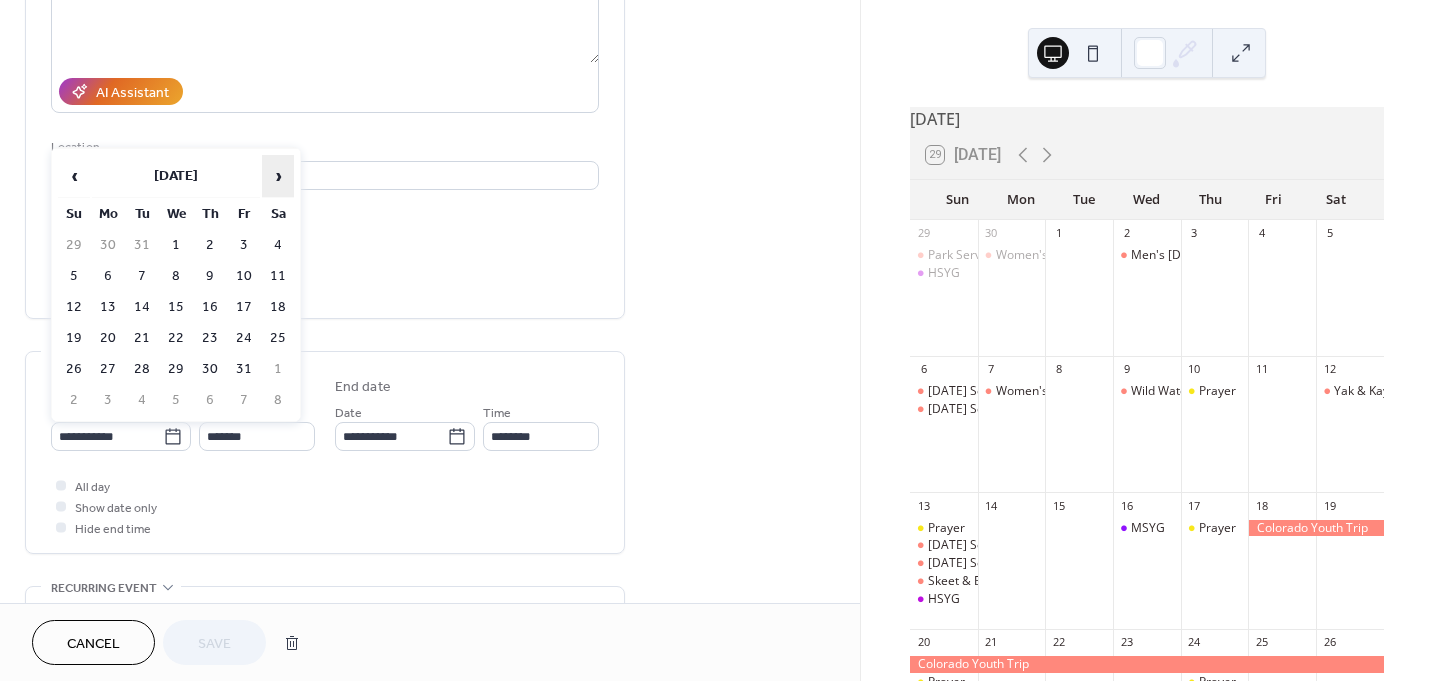 click on "›" at bounding box center [278, 176] 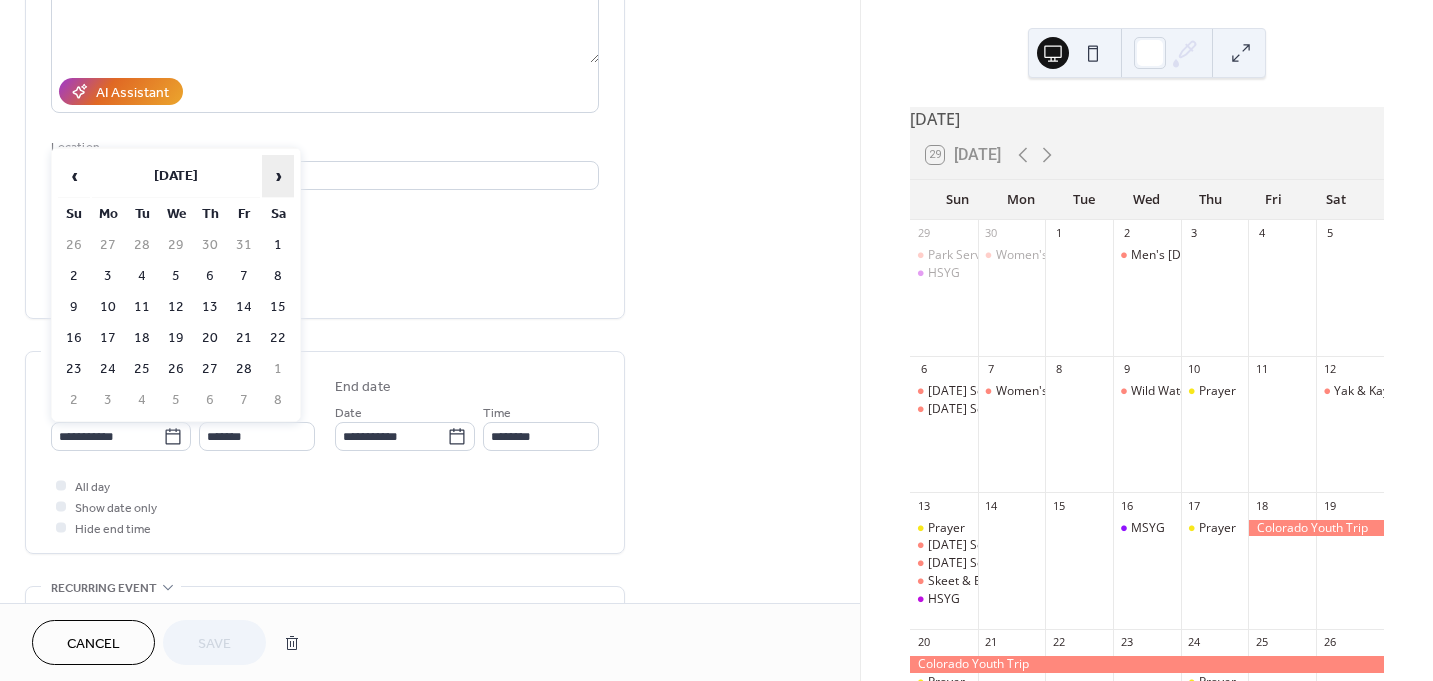 click on "›" at bounding box center [278, 176] 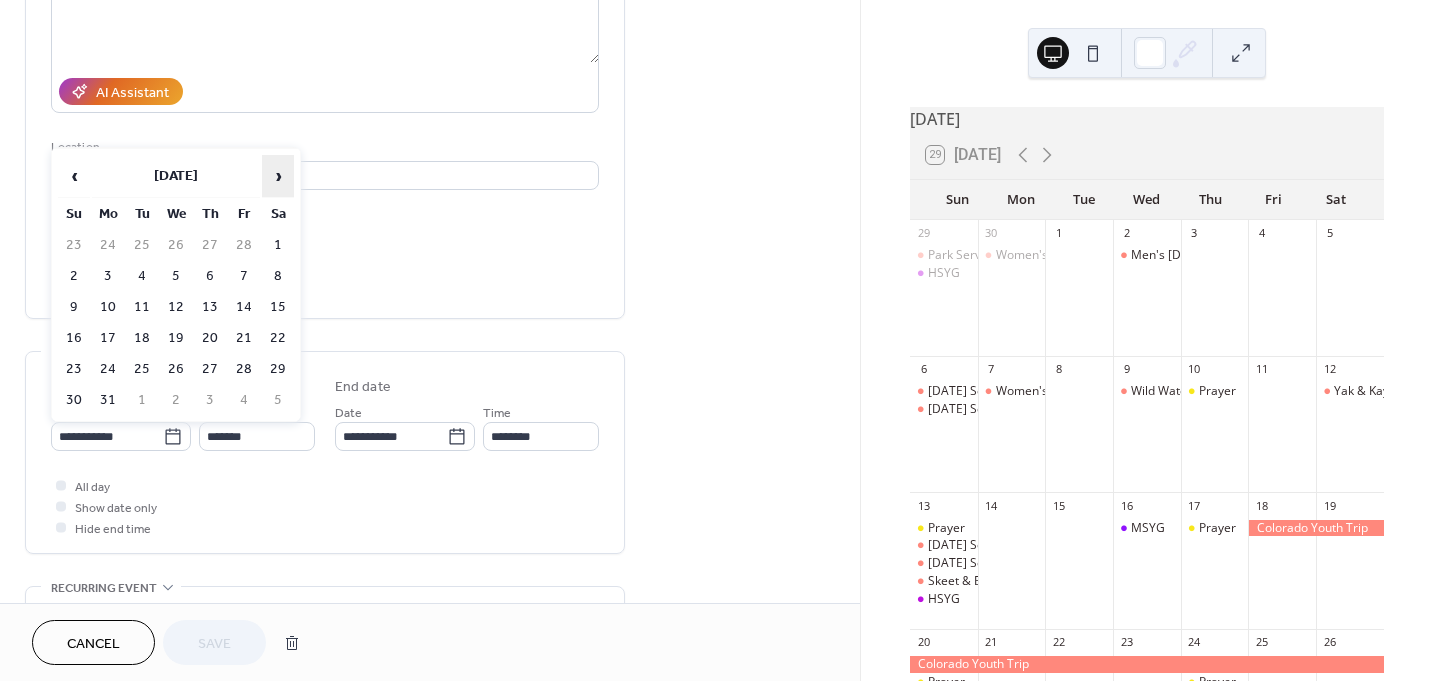 click on "›" at bounding box center [278, 176] 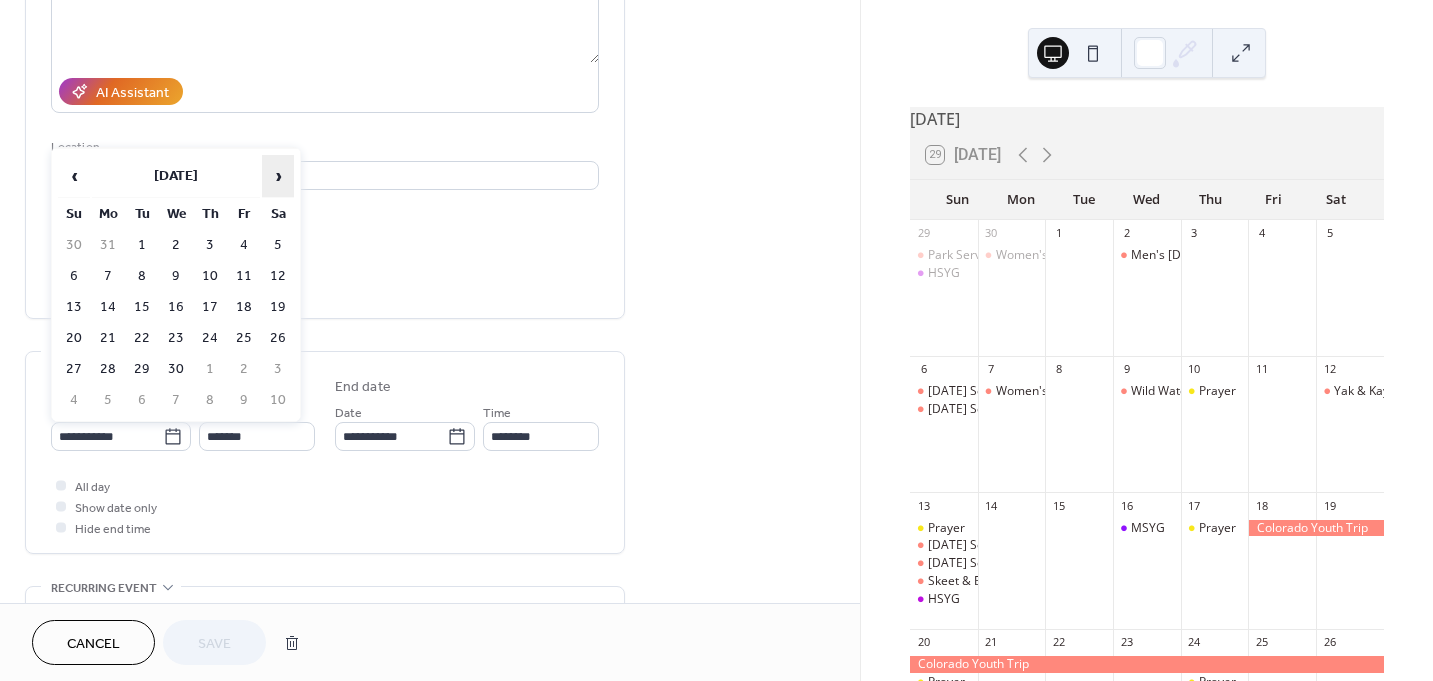 click on "›" at bounding box center (278, 176) 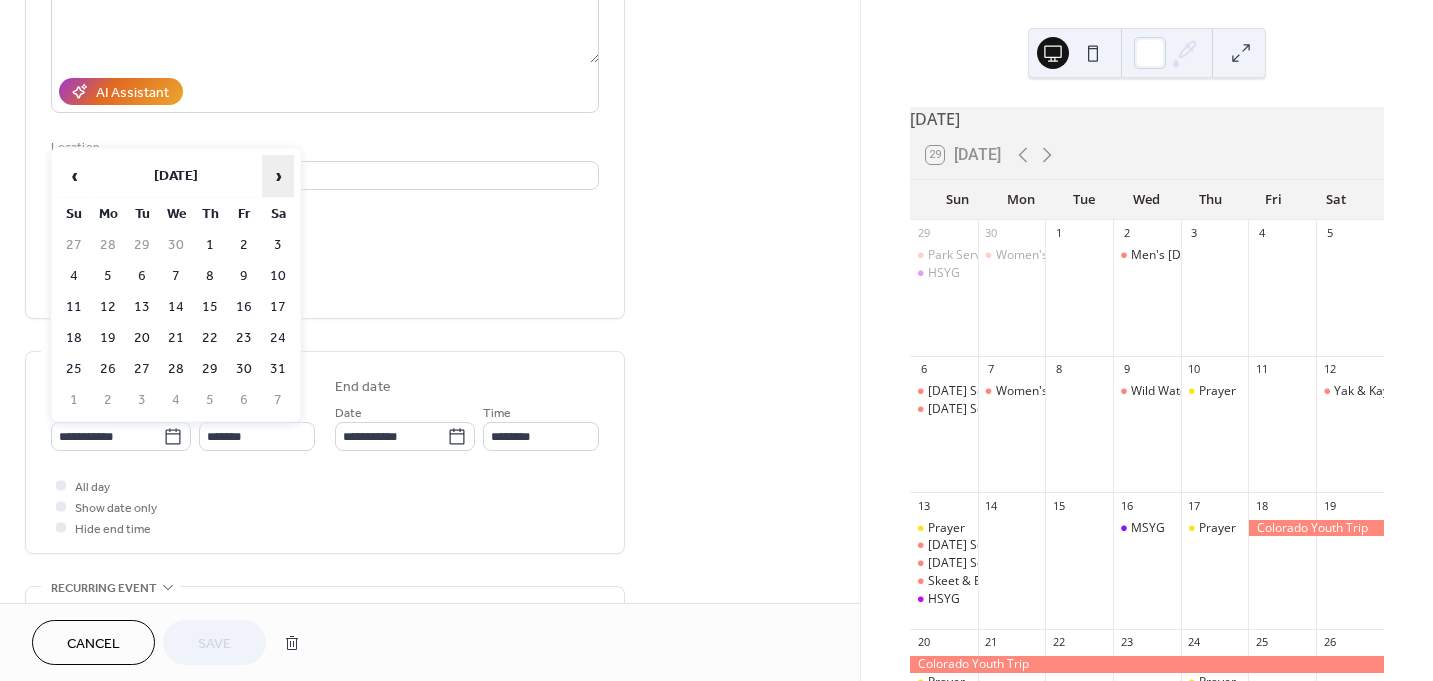 click on "›" at bounding box center [278, 176] 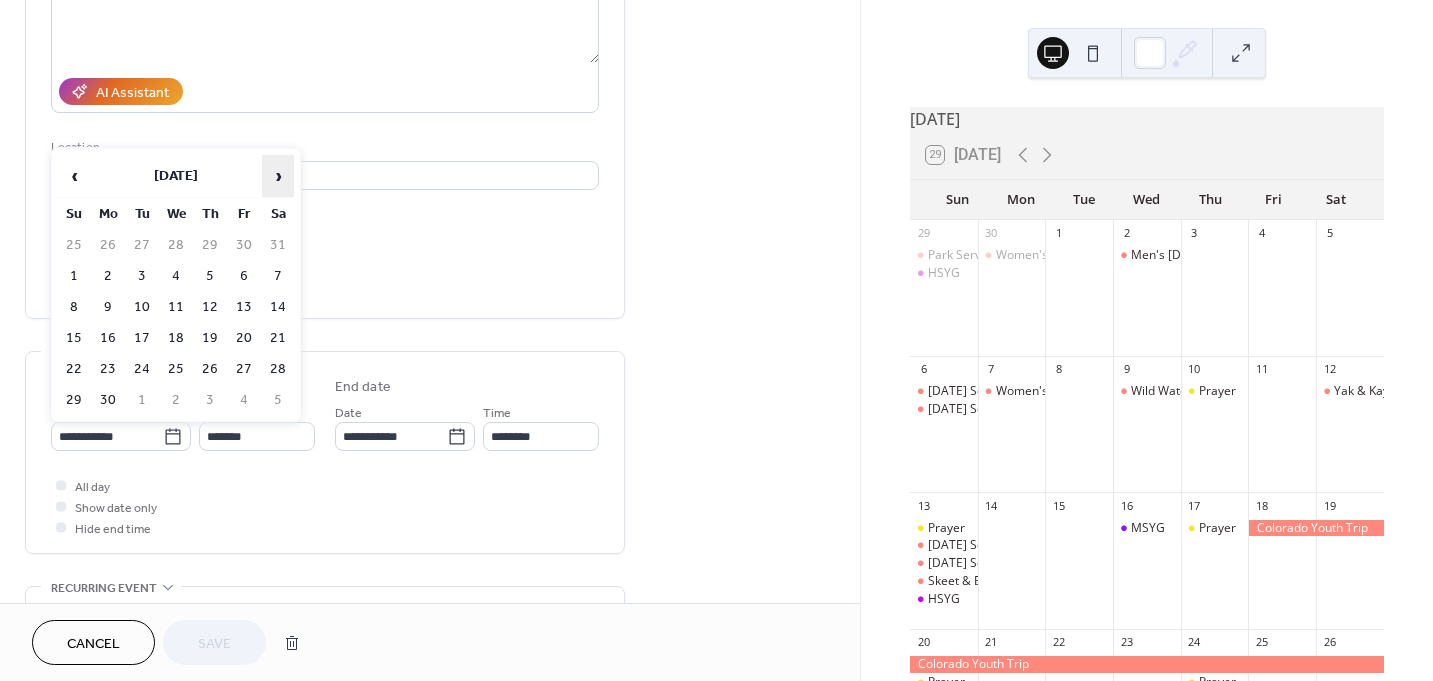 click on "›" at bounding box center [278, 176] 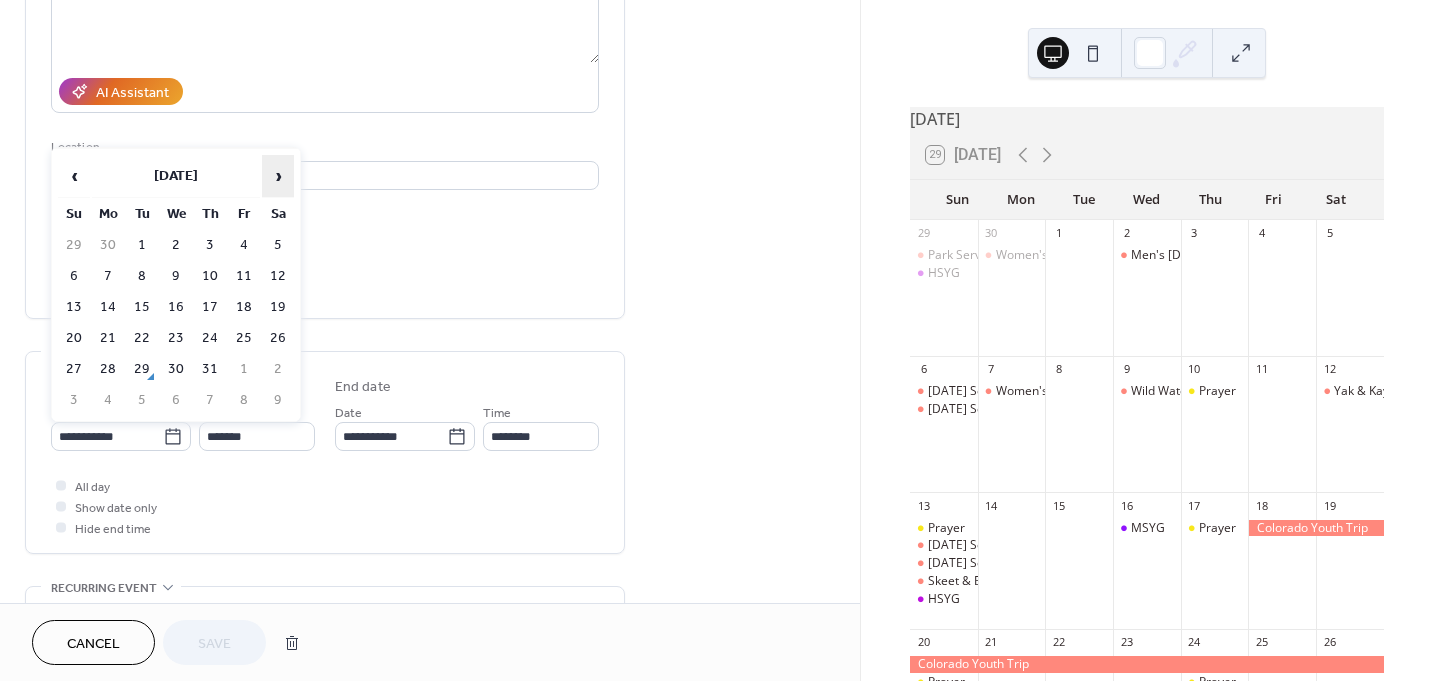 click on "›" at bounding box center [278, 176] 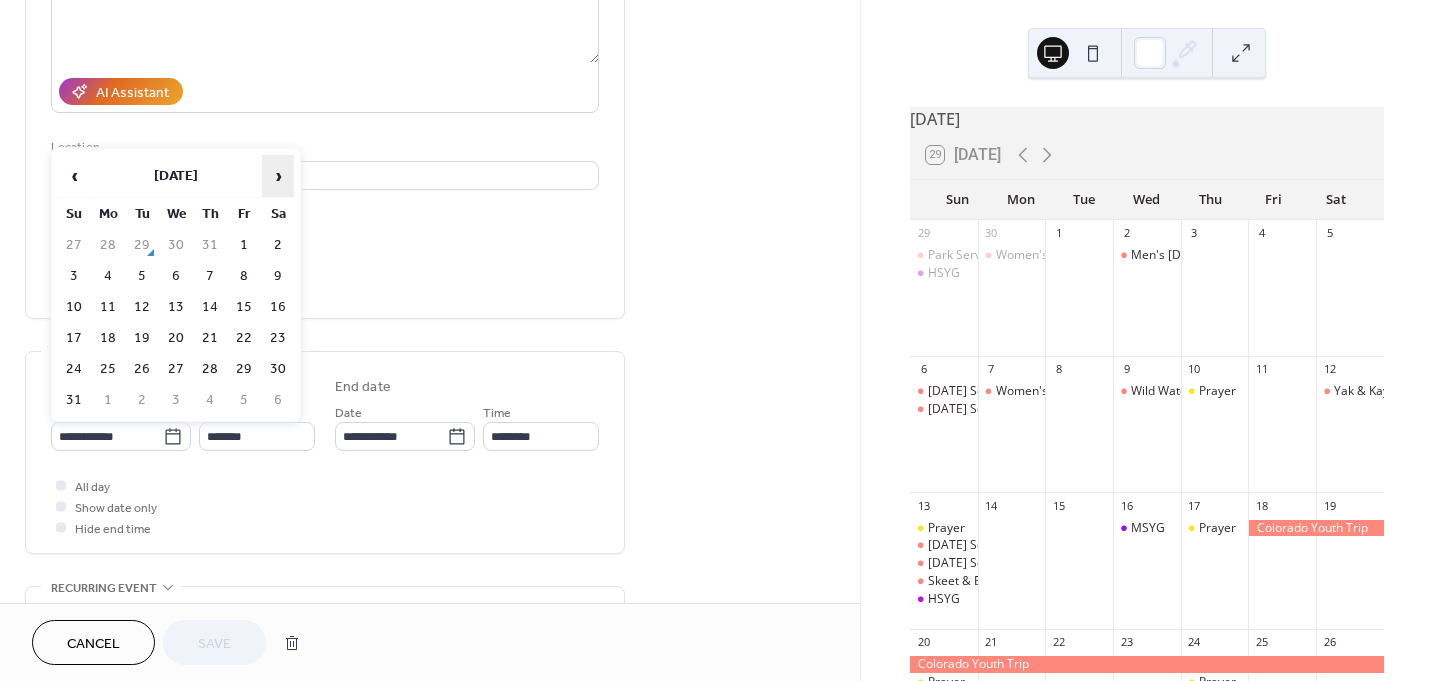click on "›" at bounding box center (278, 176) 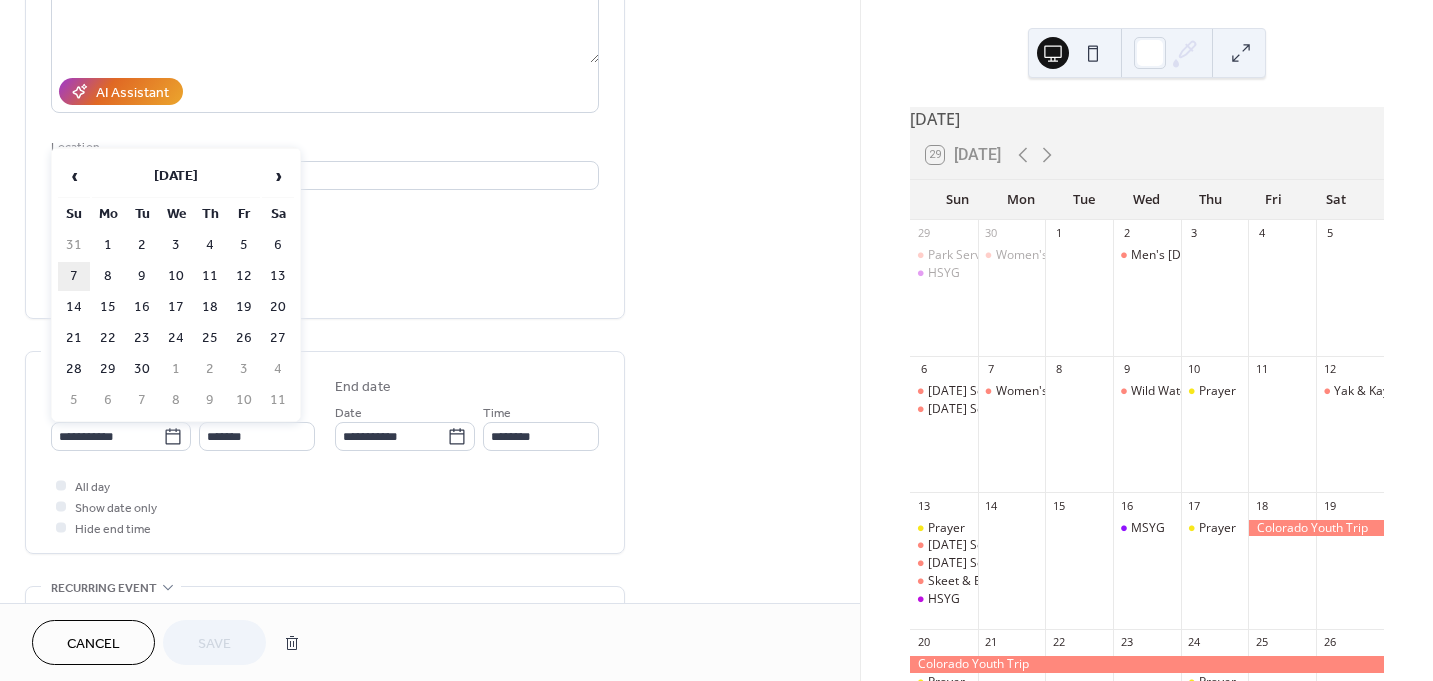 click on "7" at bounding box center (74, 276) 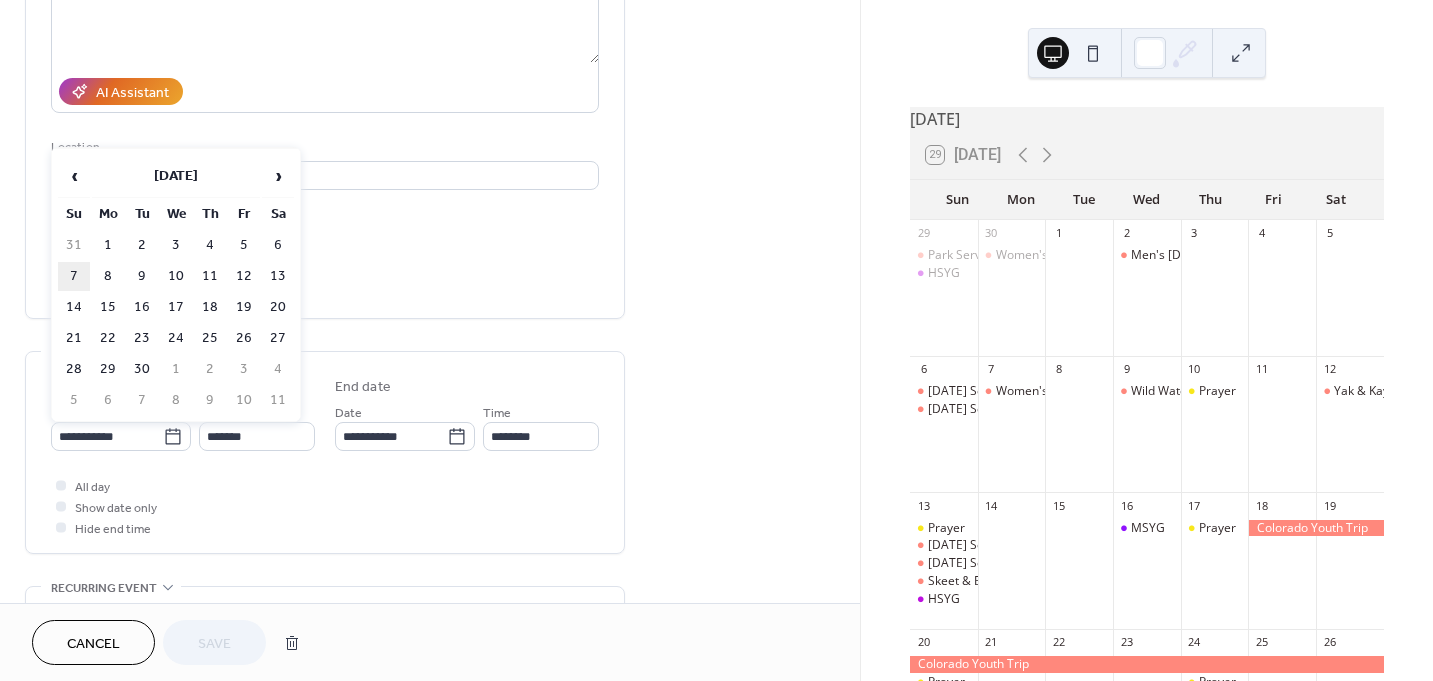 type on "**********" 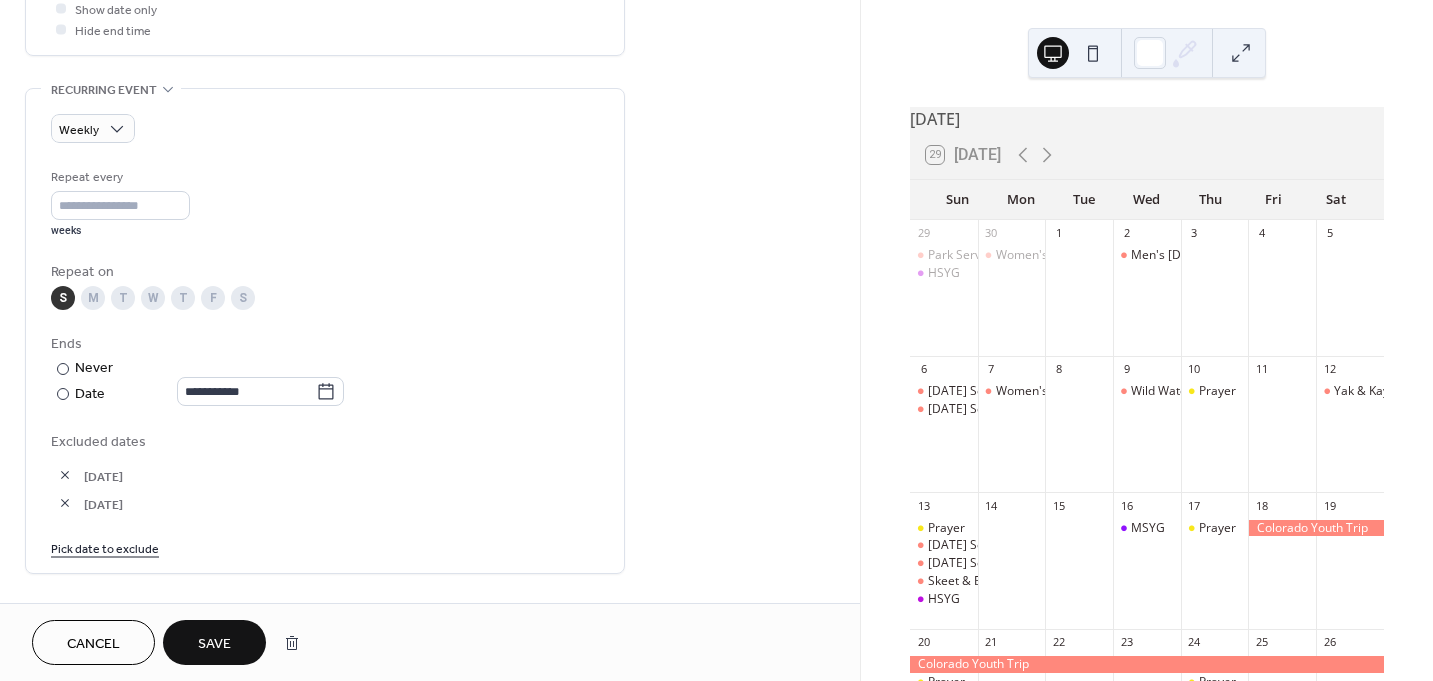 scroll, scrollTop: 800, scrollLeft: 0, axis: vertical 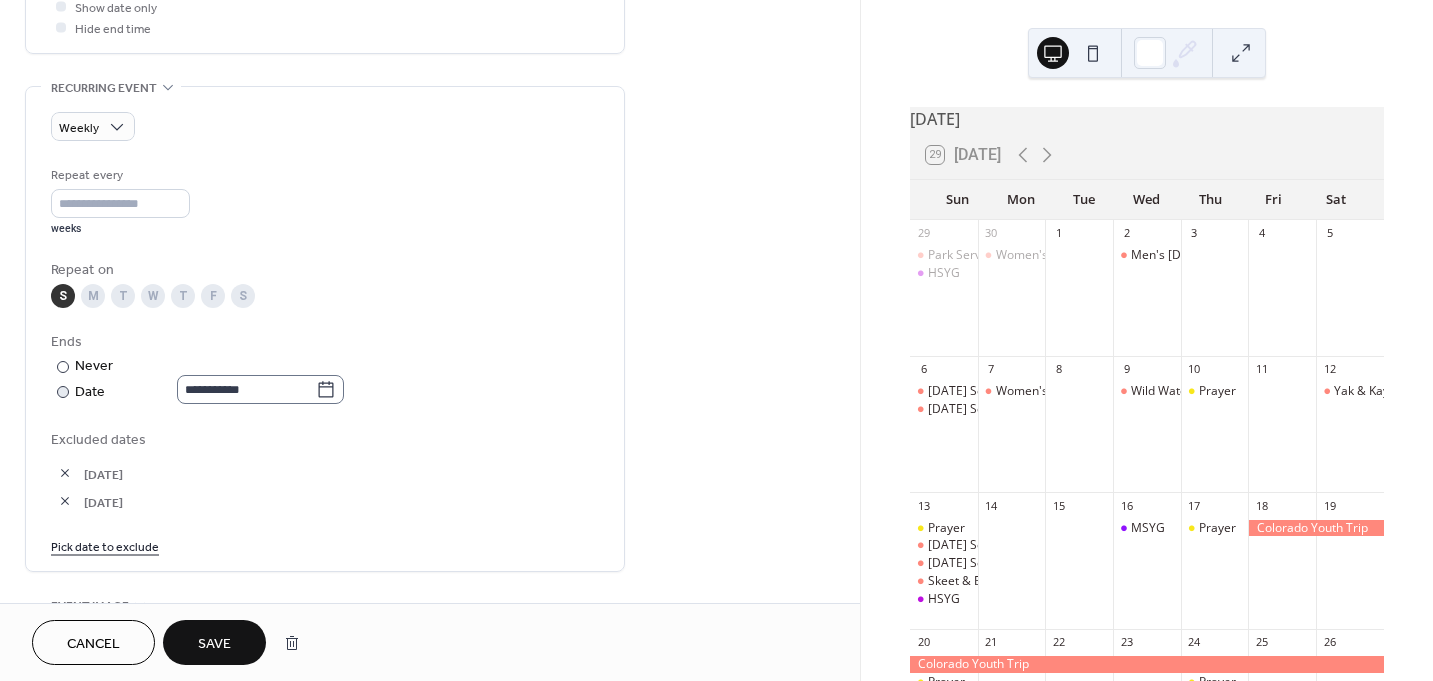 click 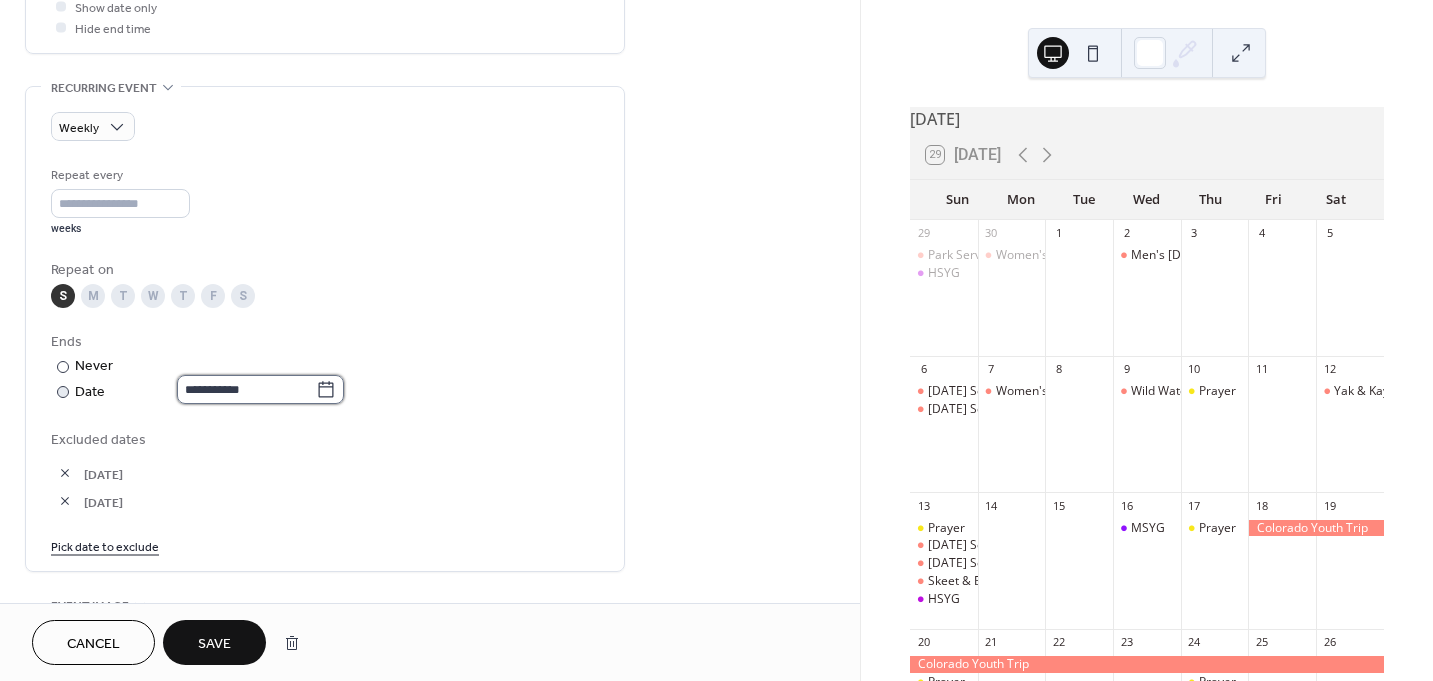 click on "**********" at bounding box center (246, 389) 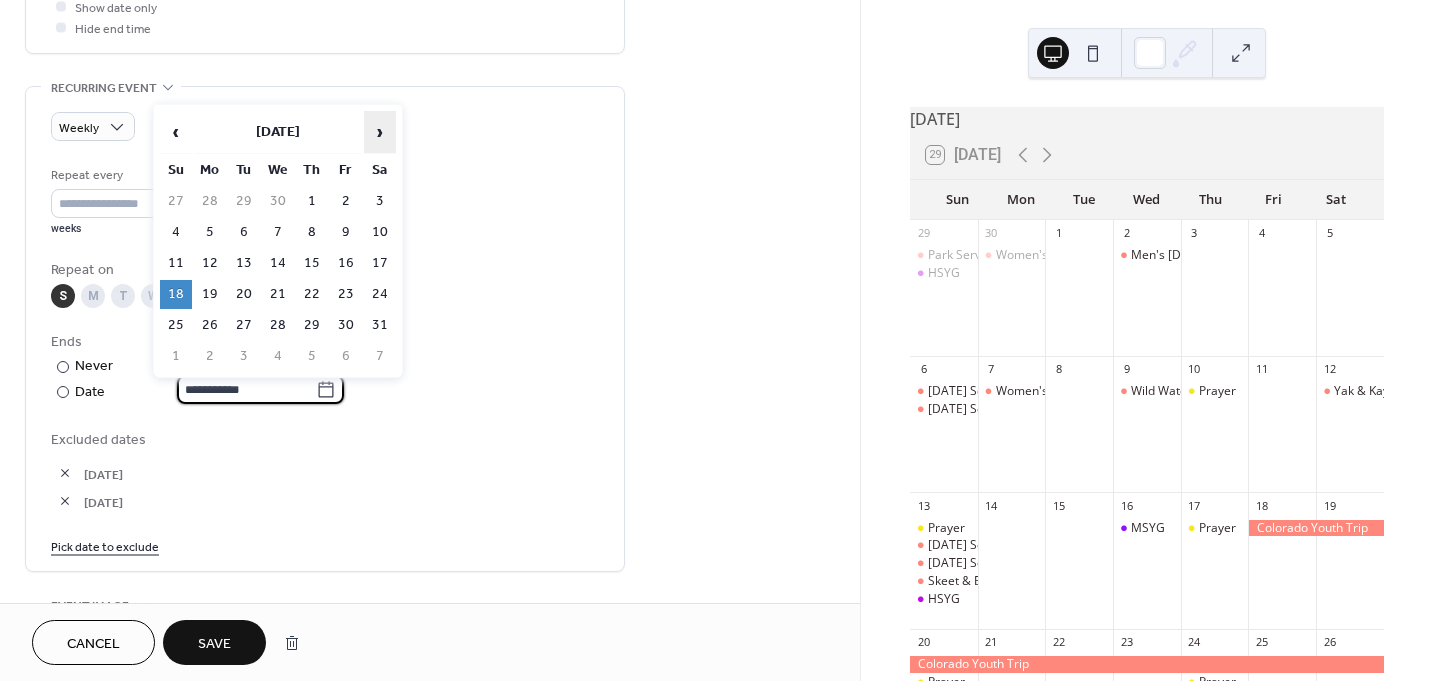 click on "›" at bounding box center (380, 132) 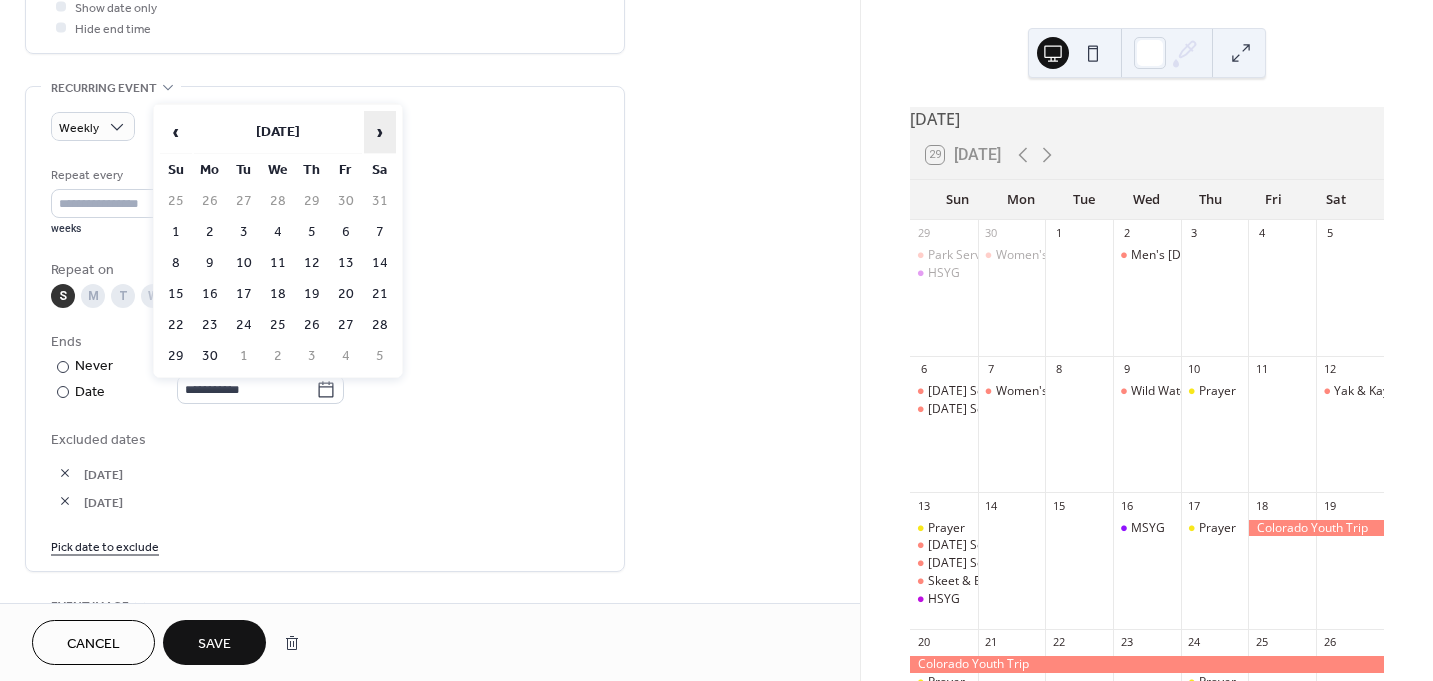 click on "›" at bounding box center (380, 132) 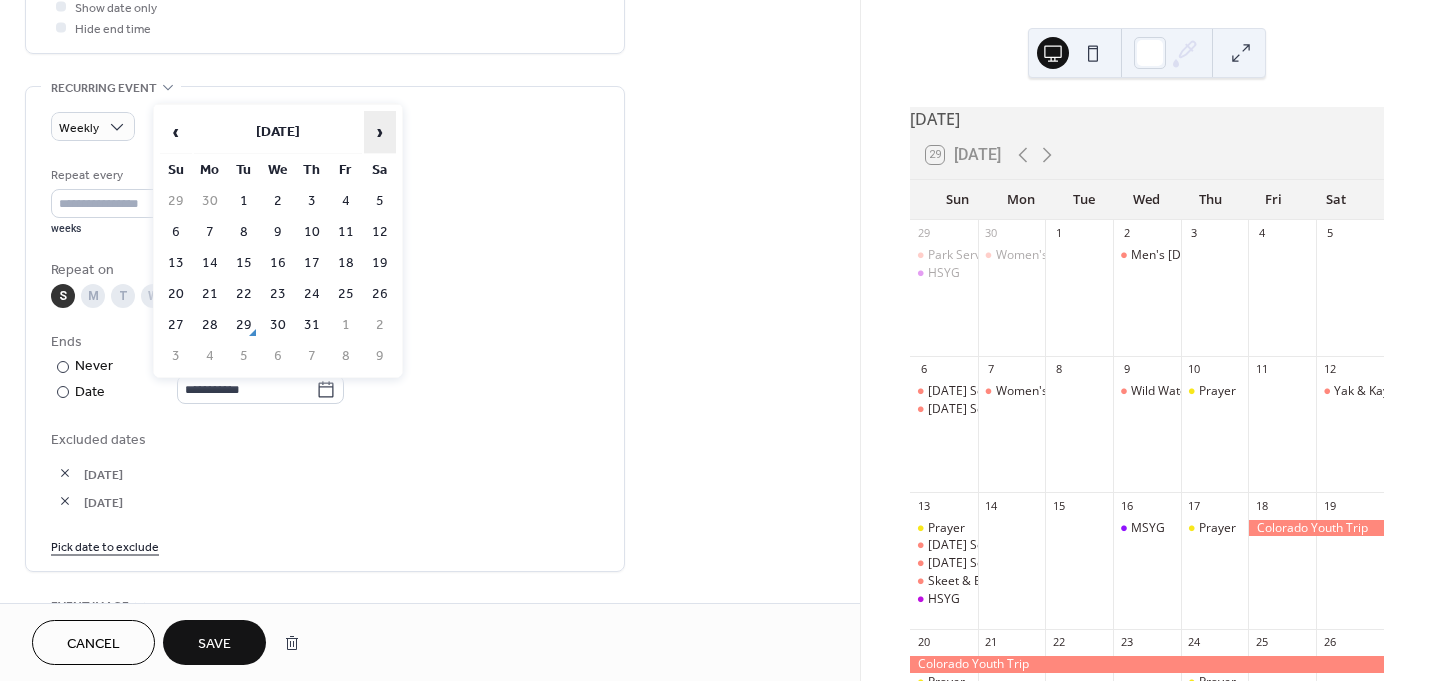 click on "›" at bounding box center (380, 132) 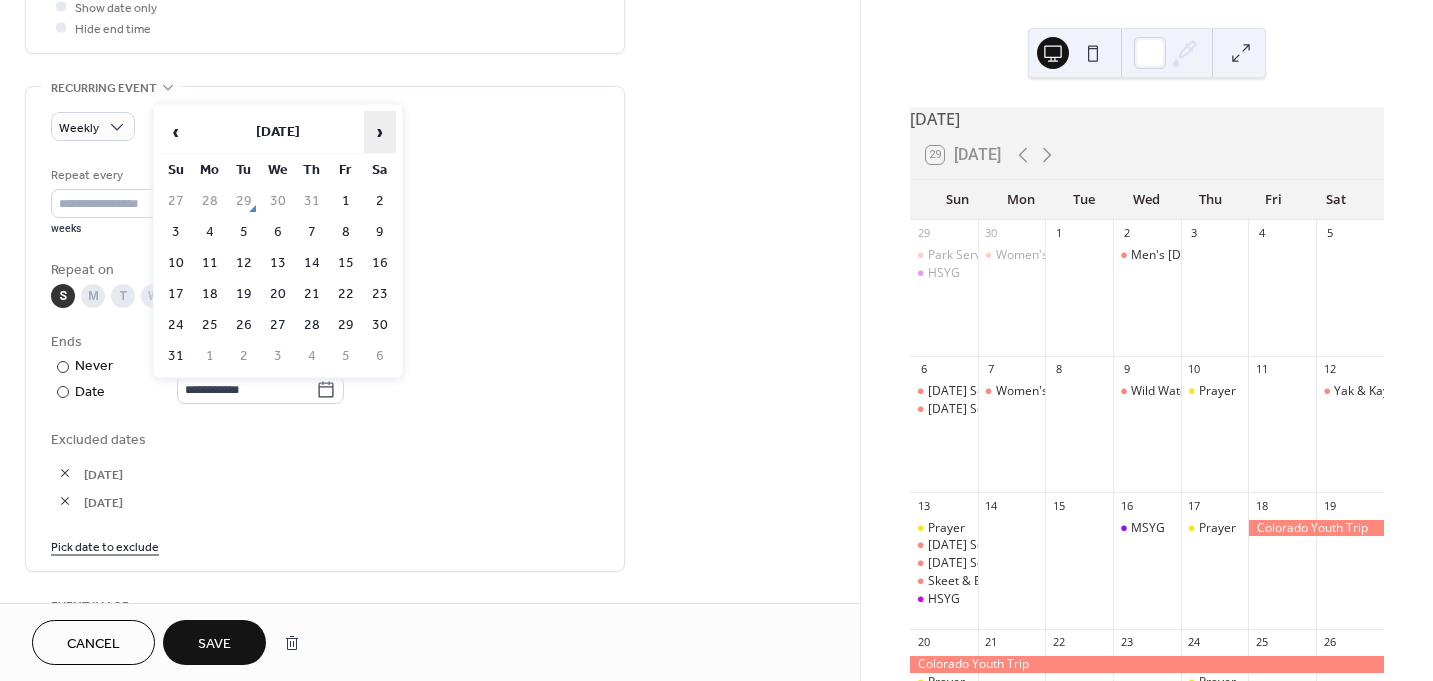 click on "›" at bounding box center [380, 132] 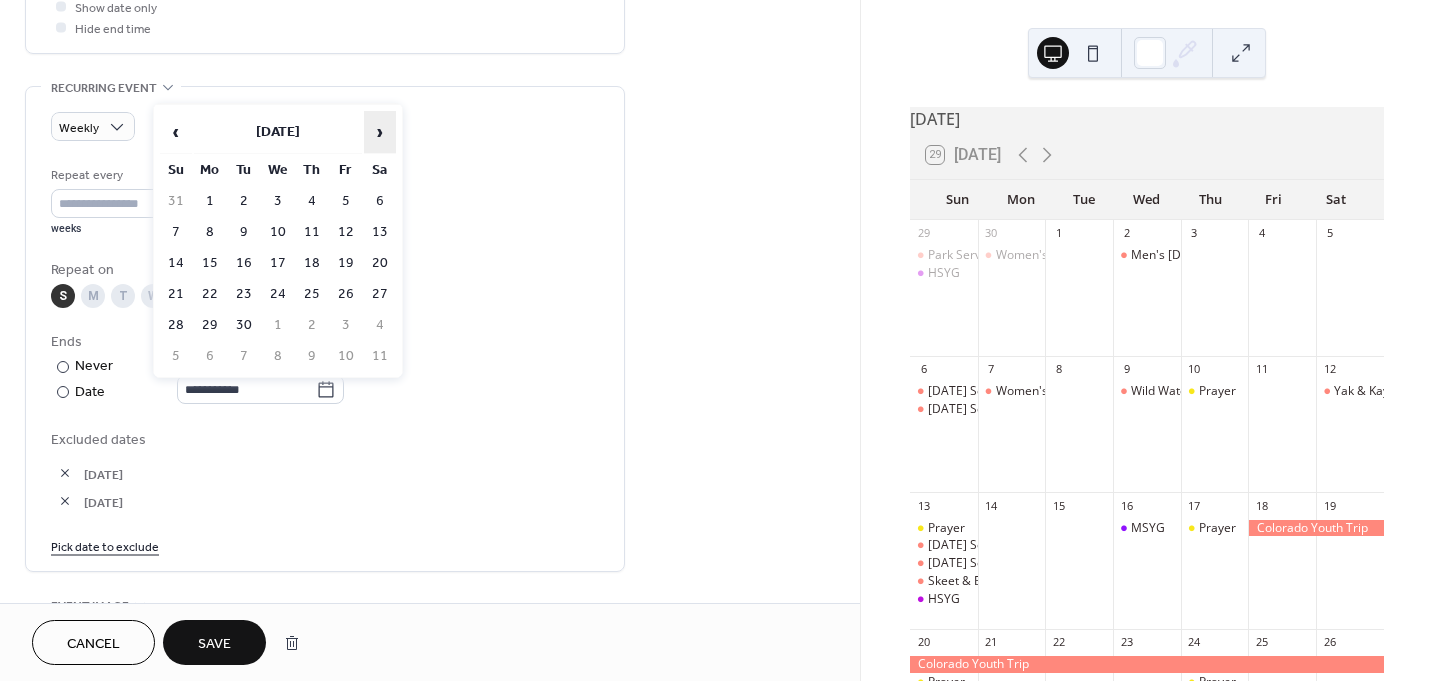 click on "›" at bounding box center (380, 132) 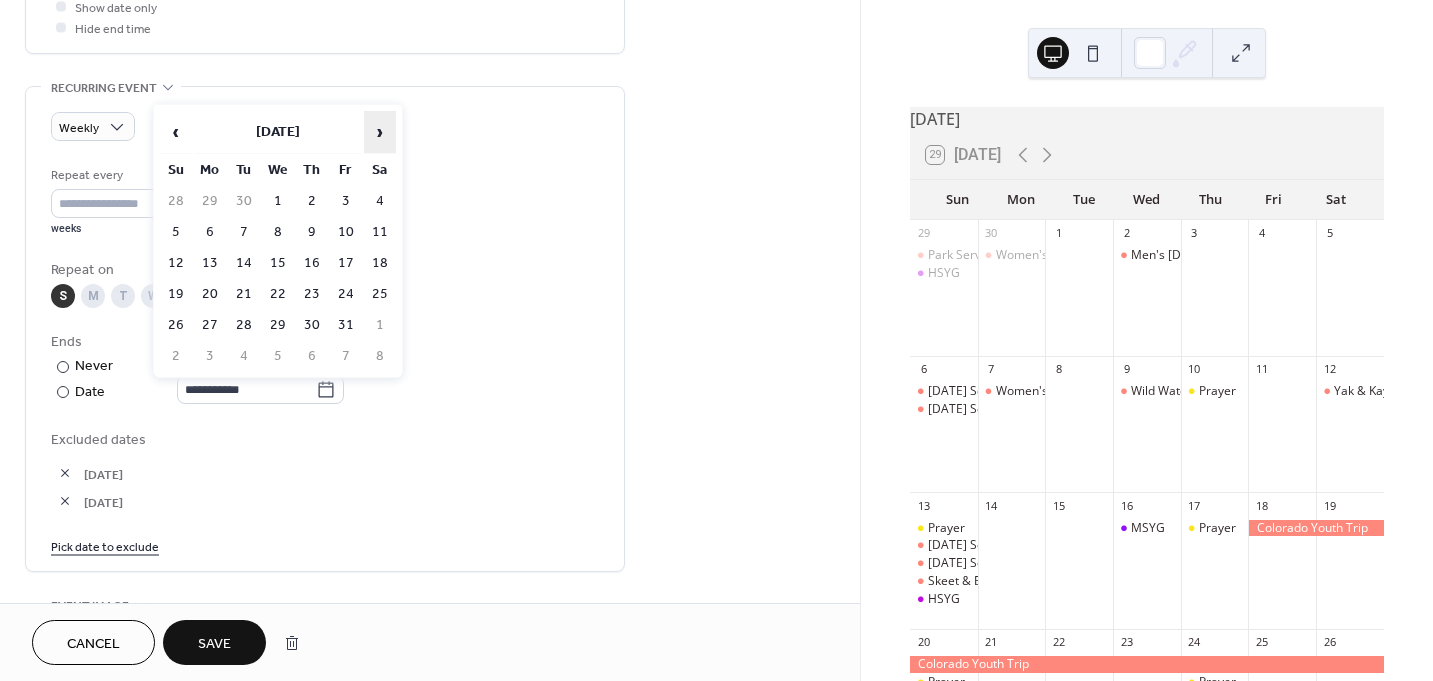 click on "›" at bounding box center (380, 132) 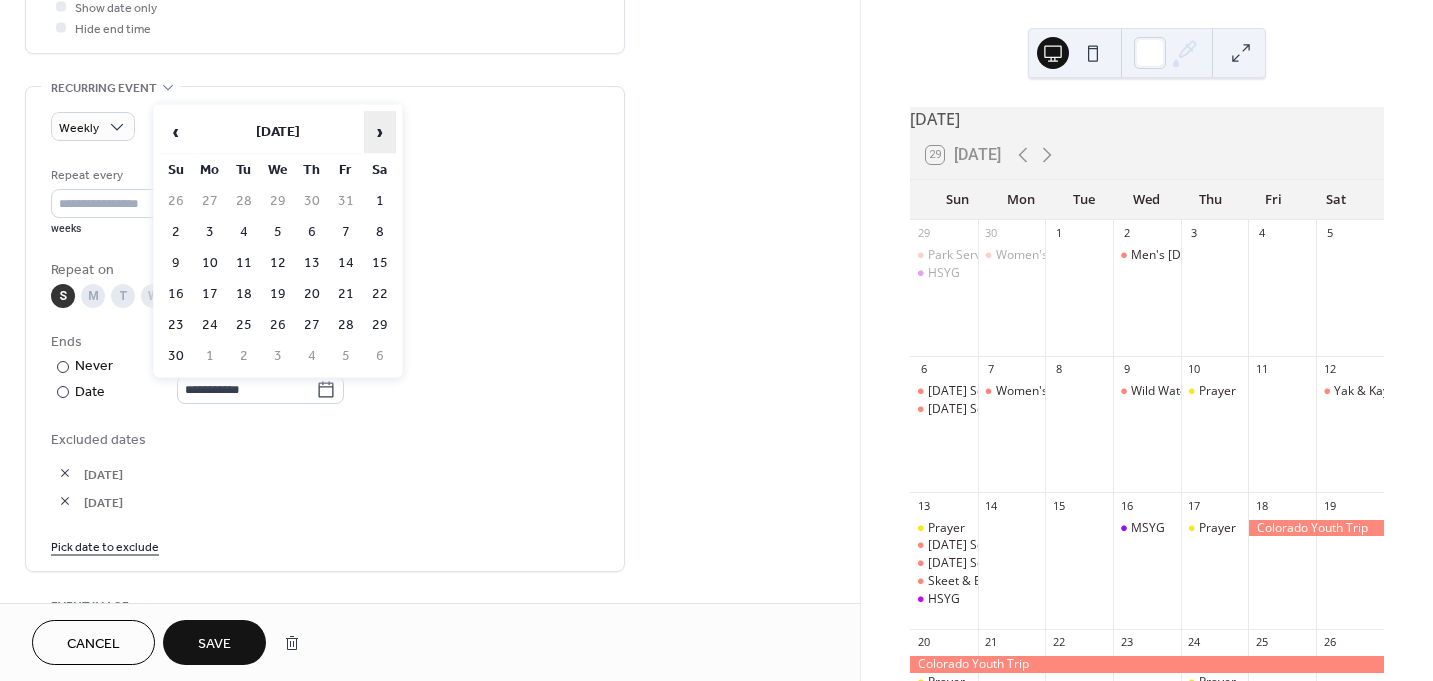 click on "›" at bounding box center (380, 132) 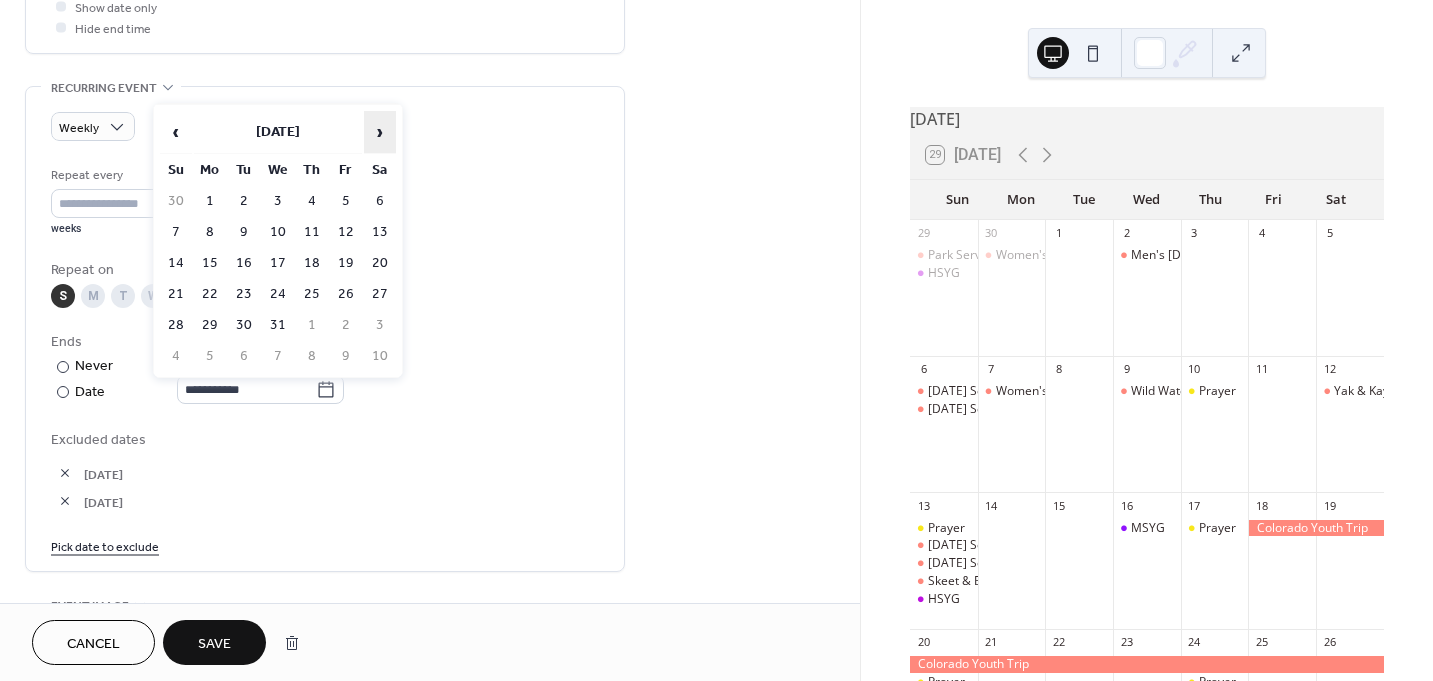click on "›" at bounding box center [380, 132] 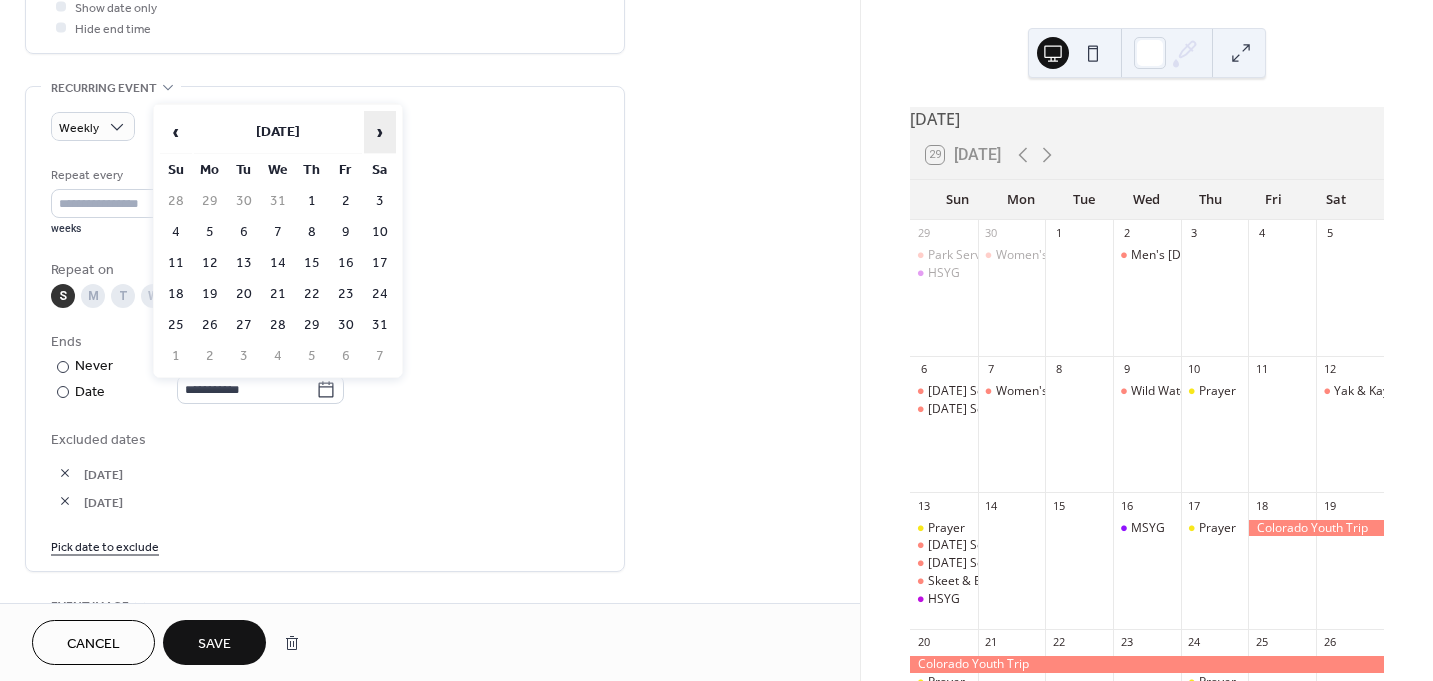 click on "›" at bounding box center [380, 132] 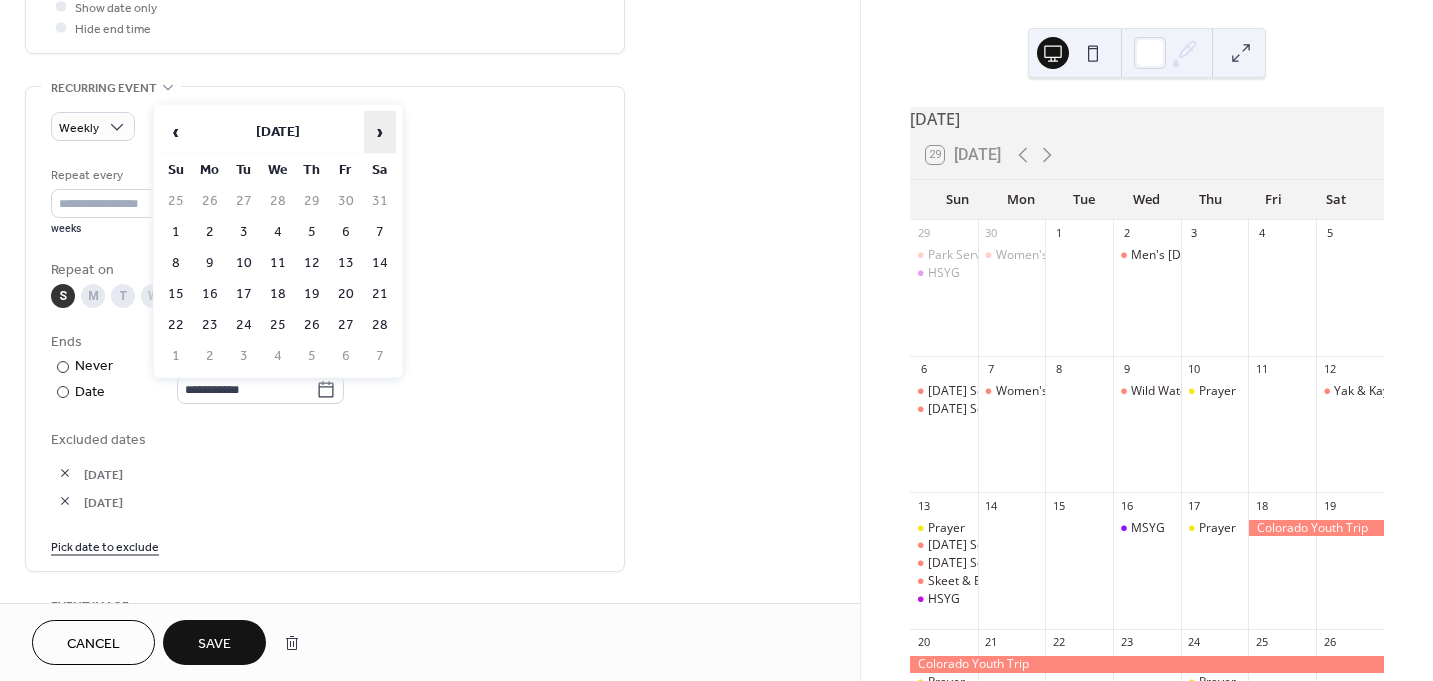 click on "›" at bounding box center (380, 132) 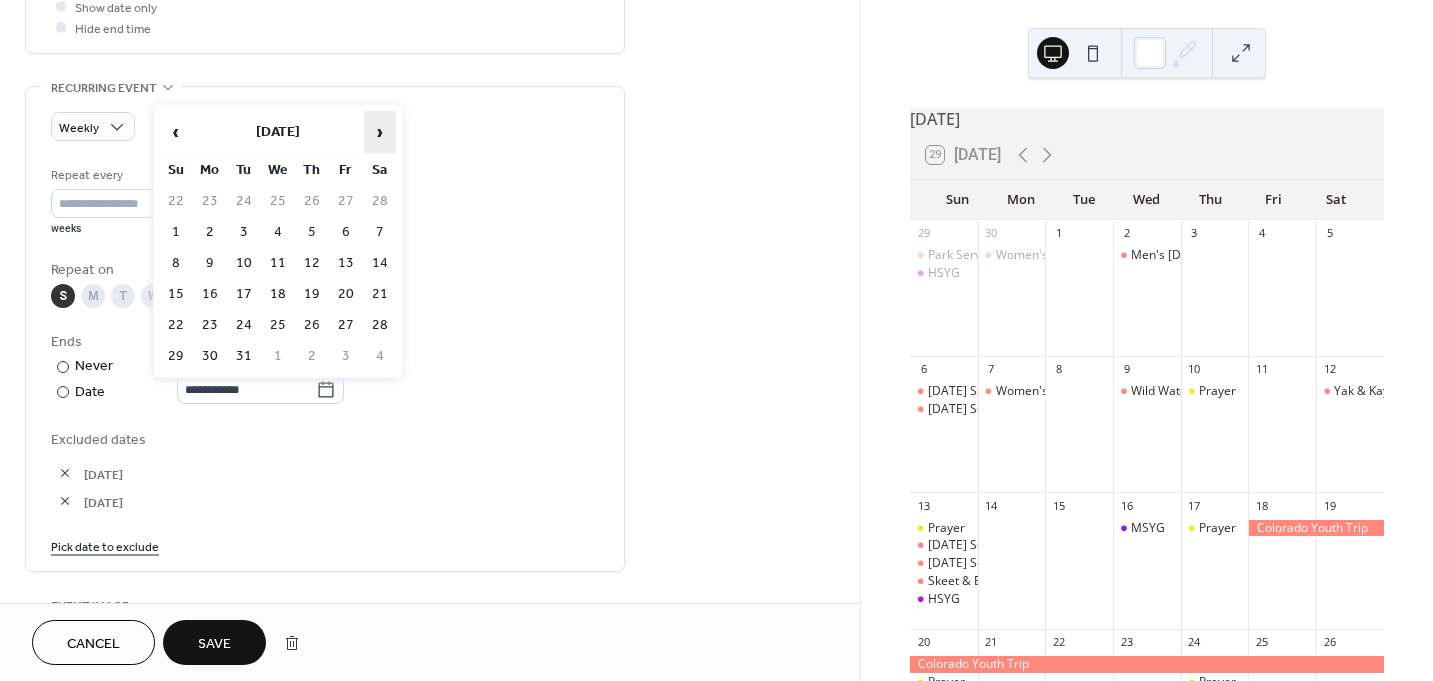 click on "›" at bounding box center [380, 132] 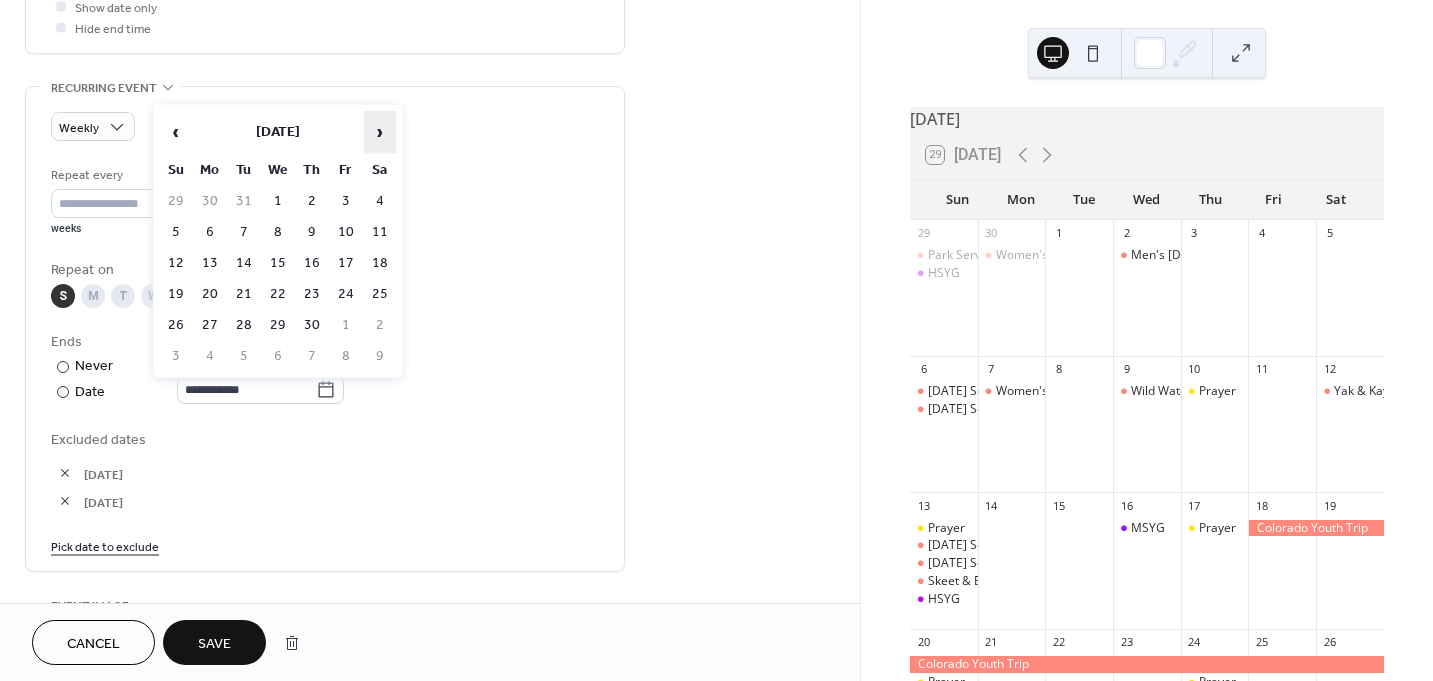 click on "›" at bounding box center [380, 132] 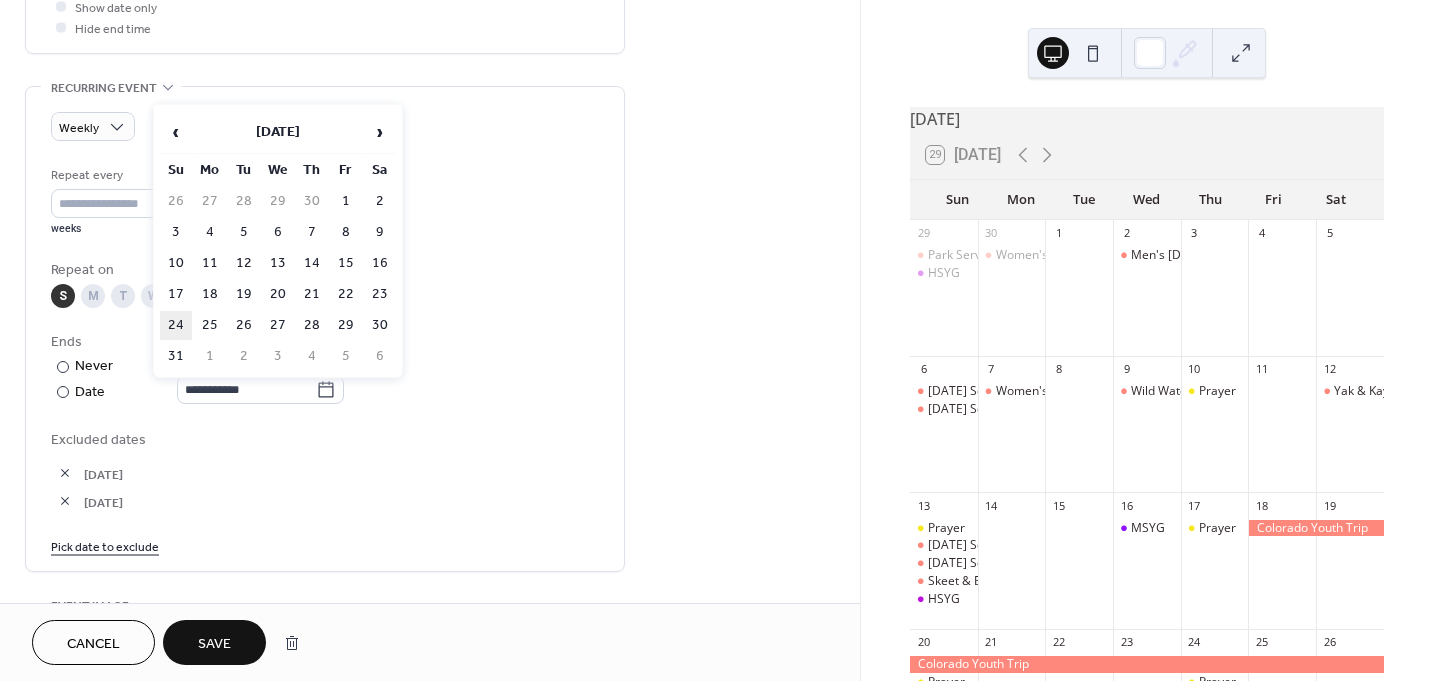 click on "24" at bounding box center (176, 325) 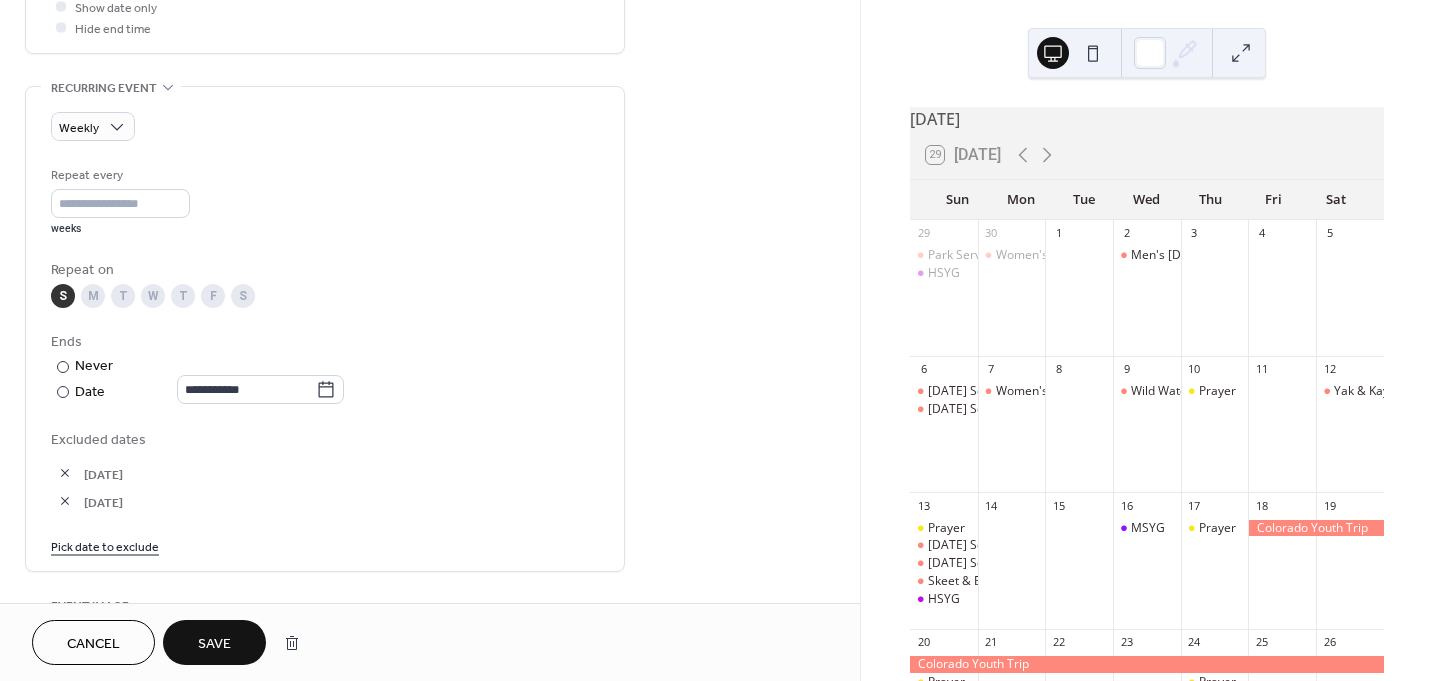 click at bounding box center [65, 473] 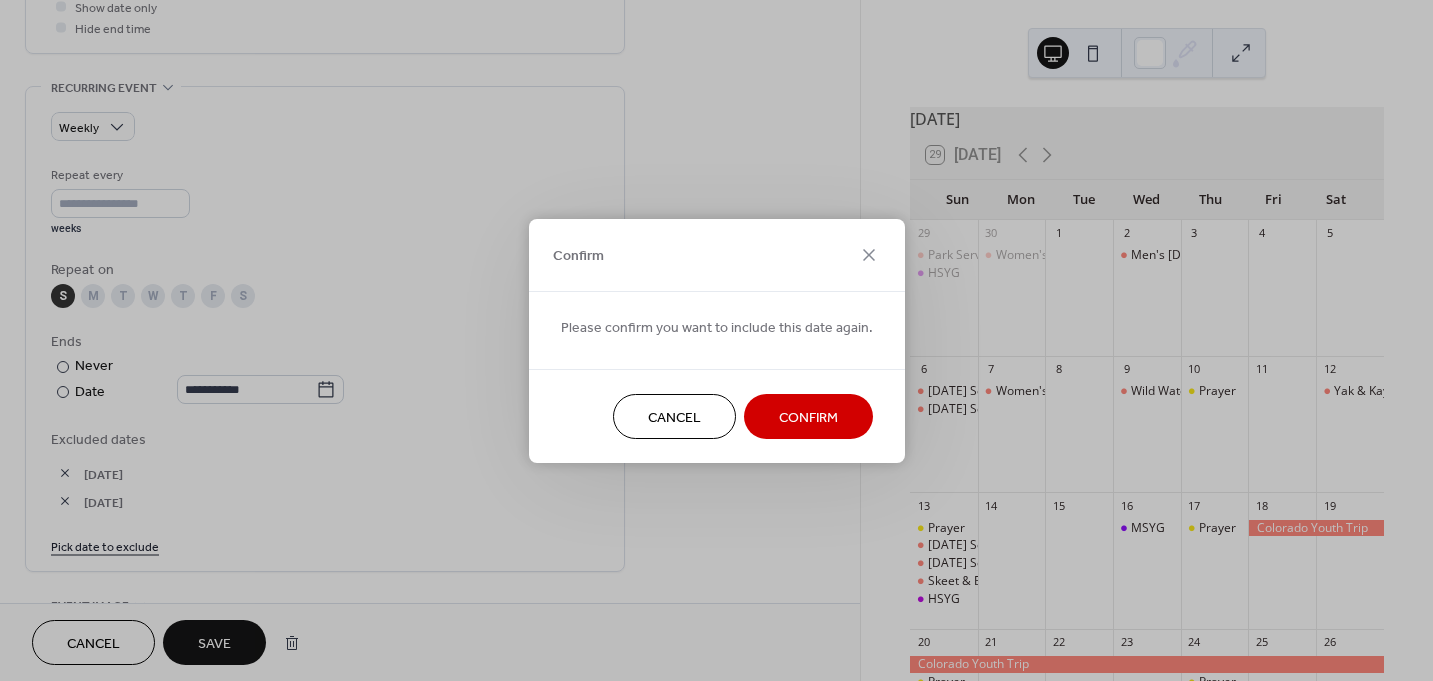 click on "Confirm" at bounding box center [808, 416] 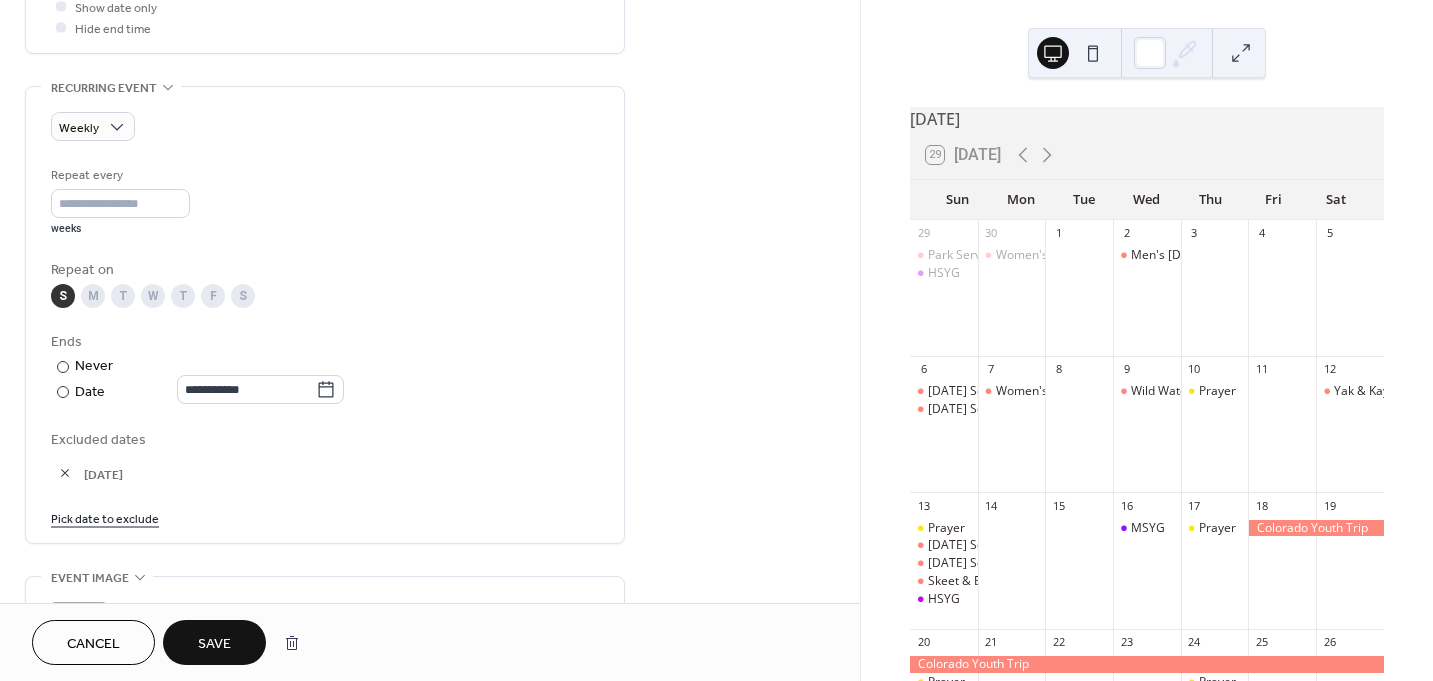 click at bounding box center [65, 473] 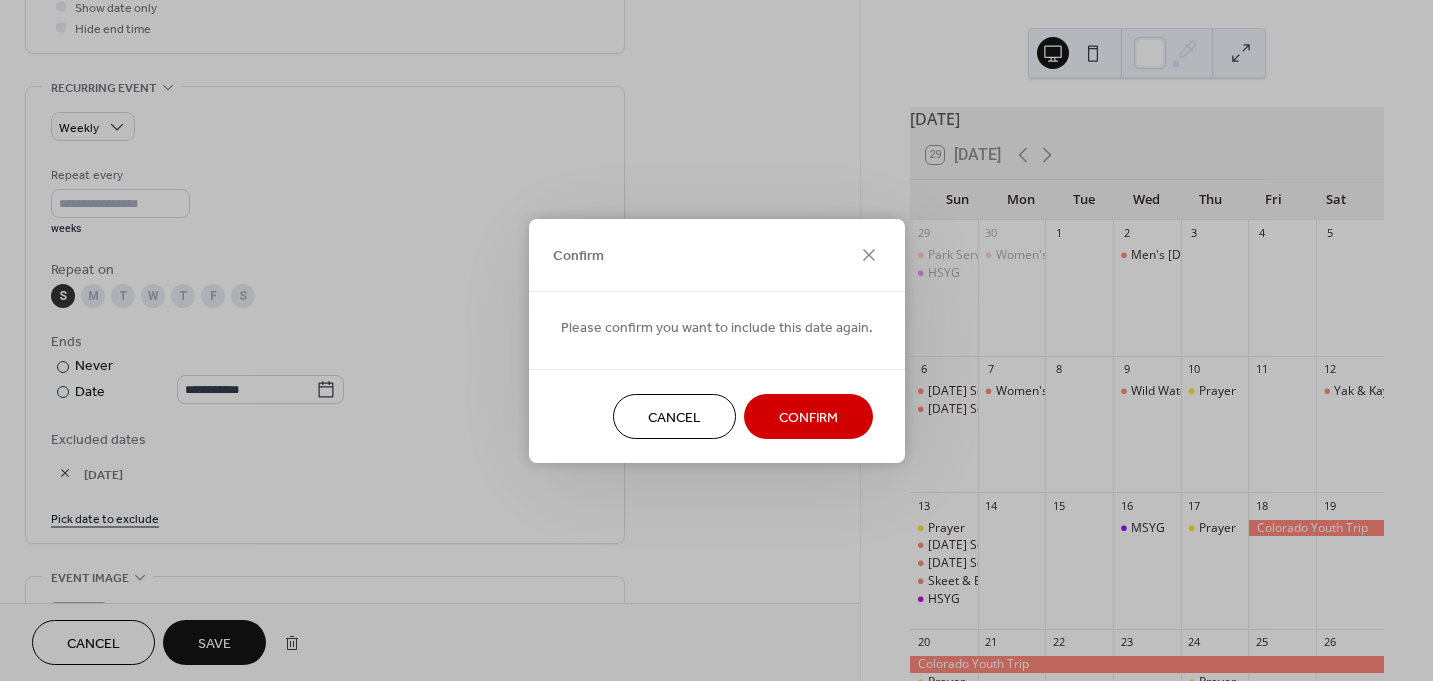 click on "Confirm" at bounding box center (808, 416) 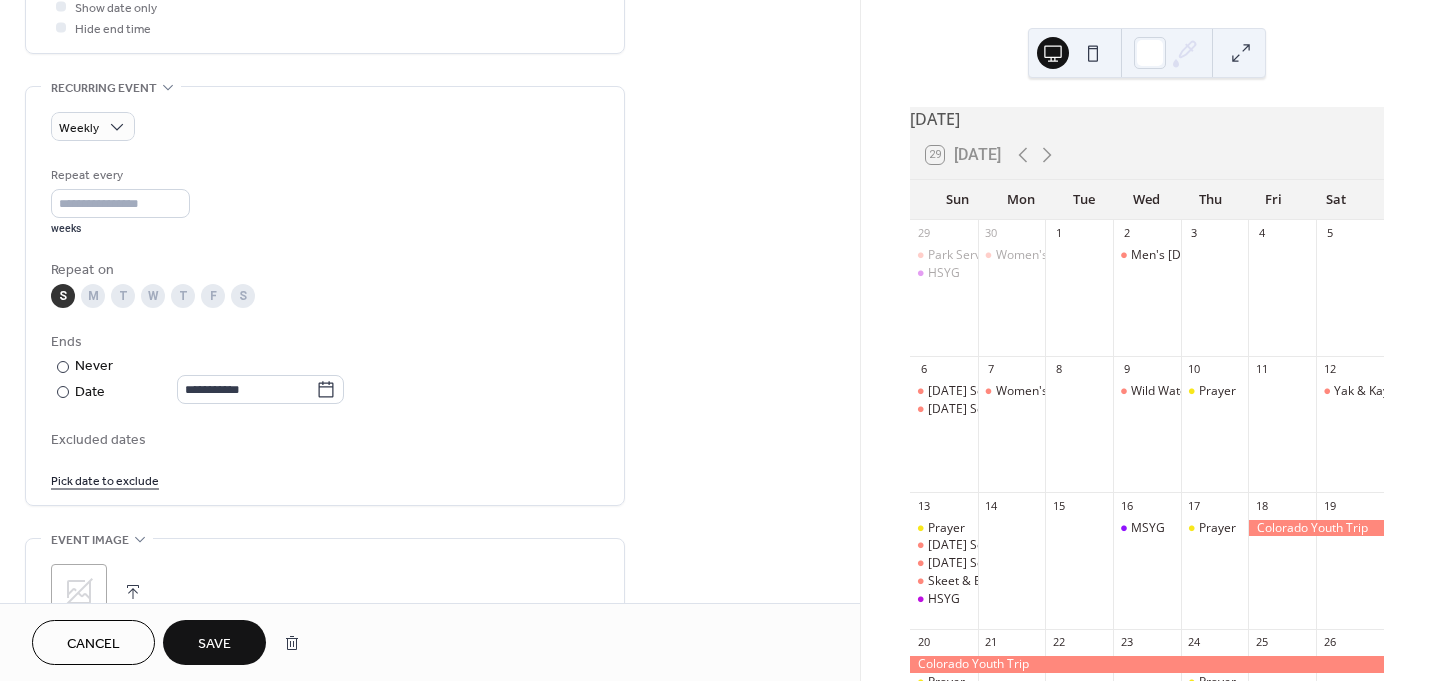 click on "Pick date to exclude" at bounding box center [105, 479] 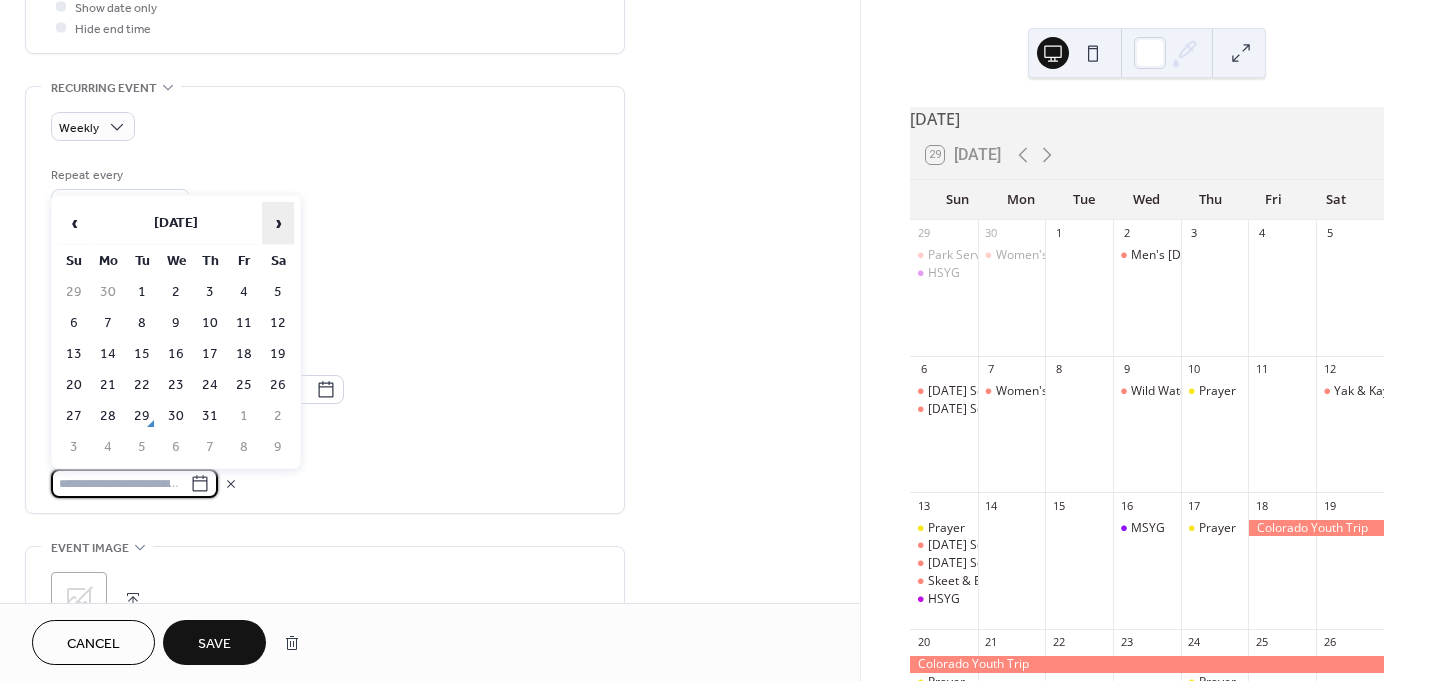 click on "›" at bounding box center [278, 223] 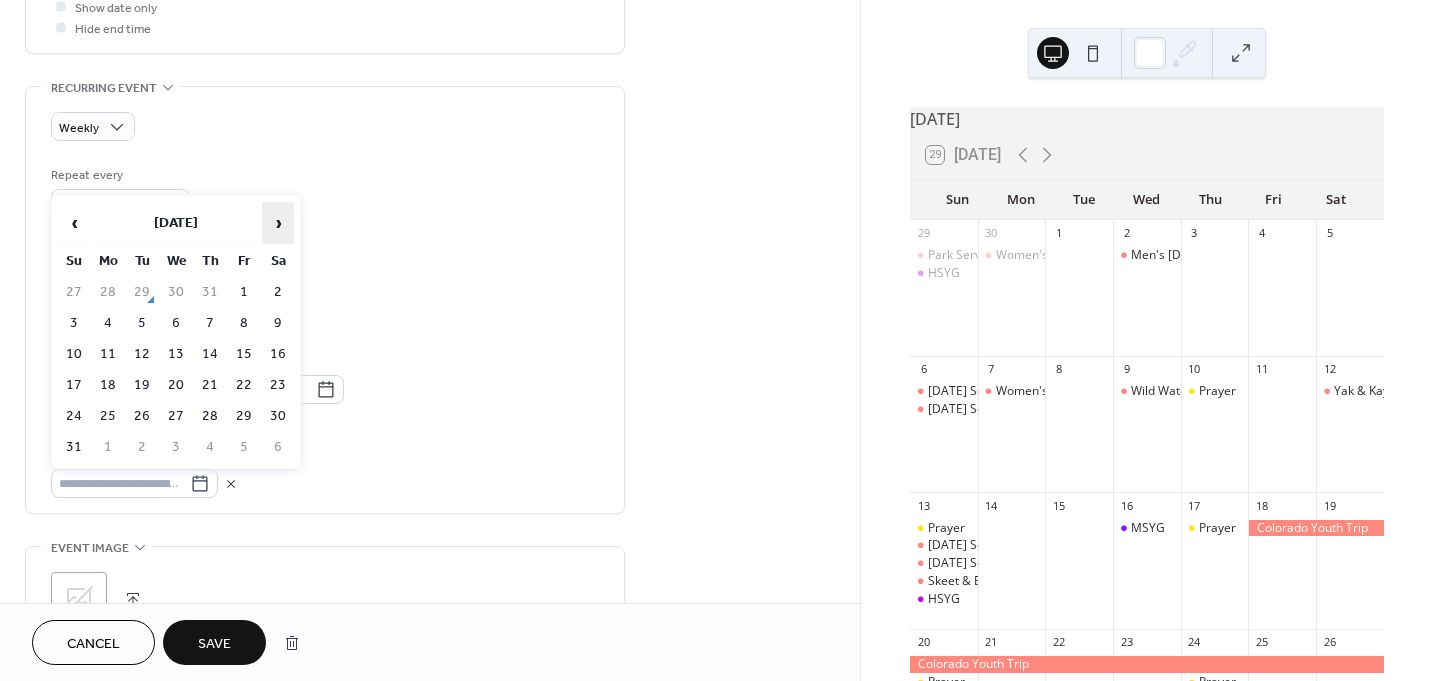 click on "›" at bounding box center [278, 223] 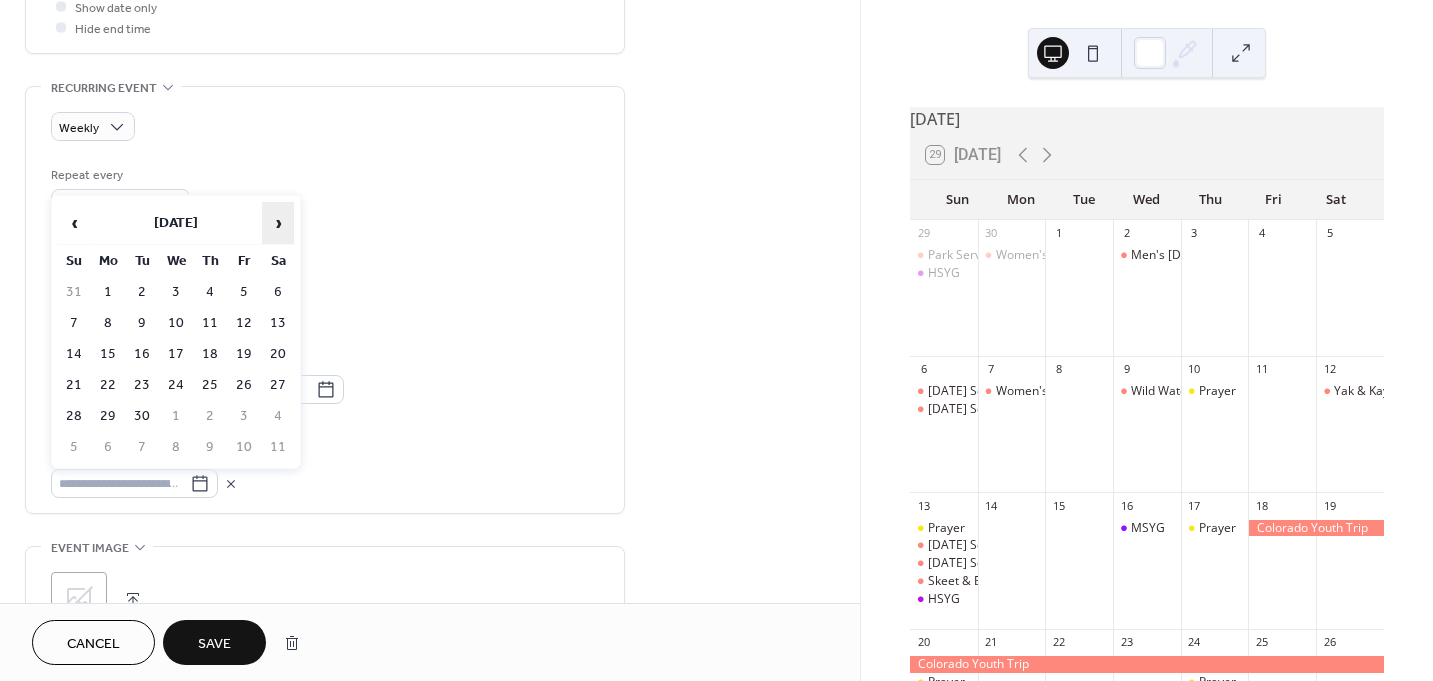 click on "›" at bounding box center (278, 223) 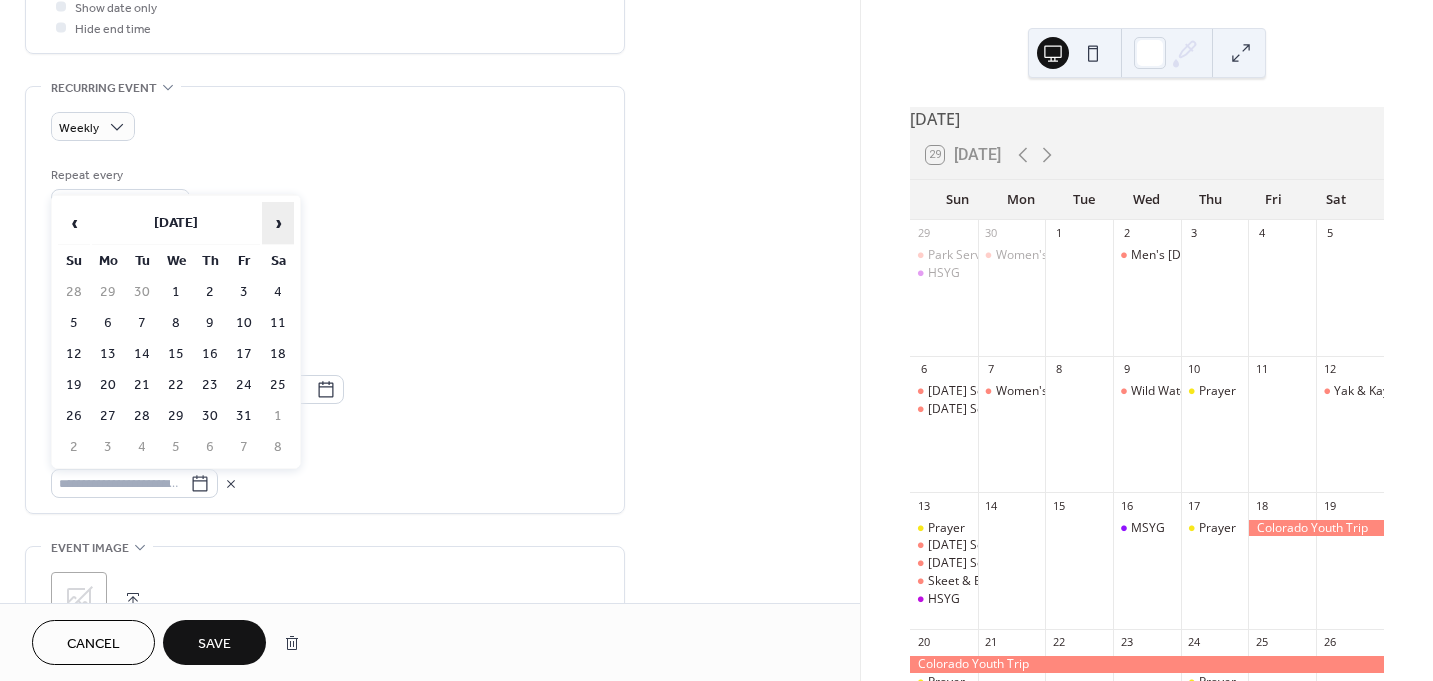 click on "›" at bounding box center [278, 223] 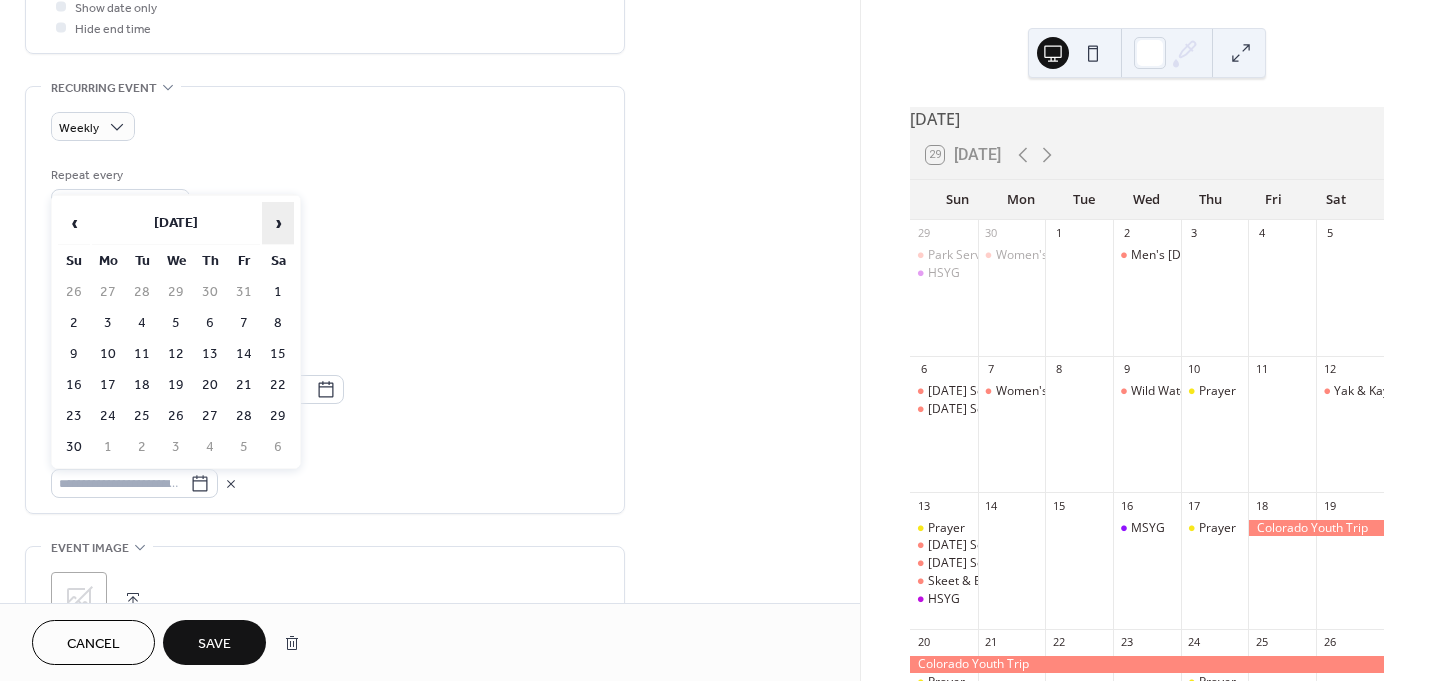 click on "›" at bounding box center [278, 223] 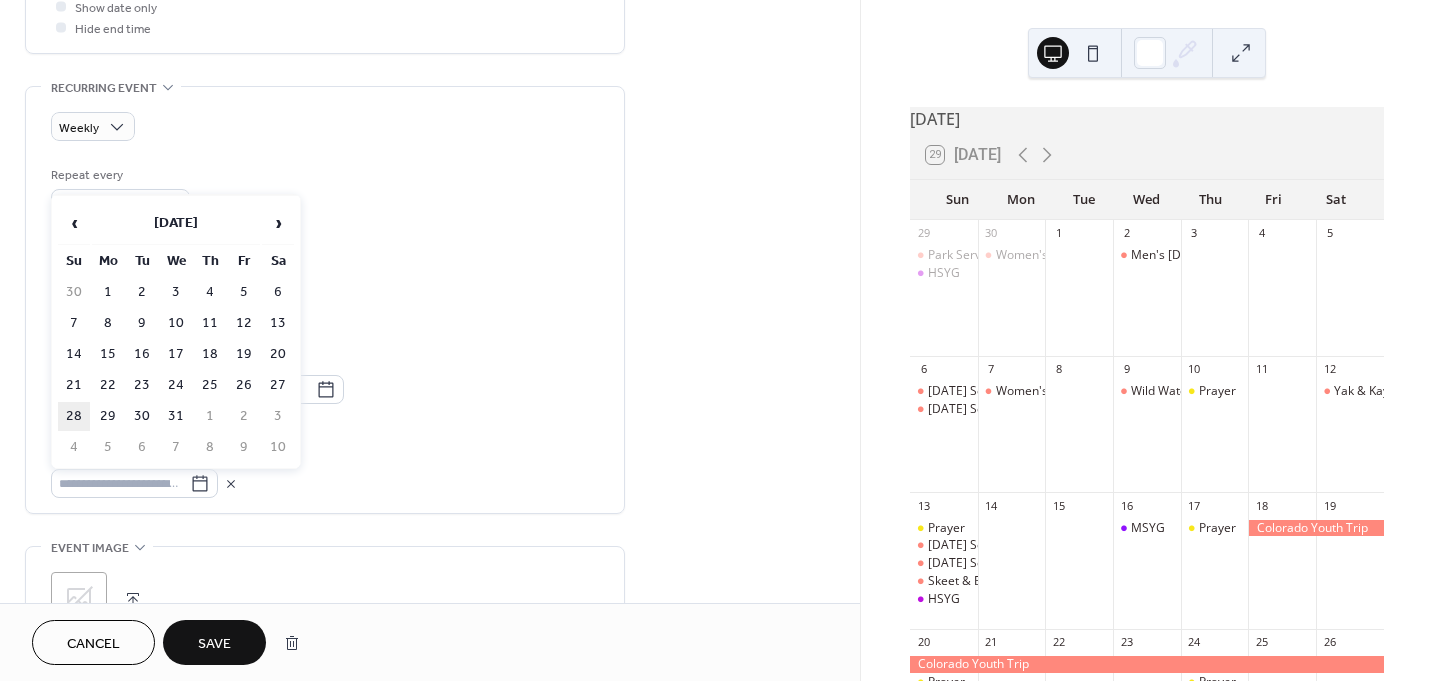 click on "28" at bounding box center (74, 416) 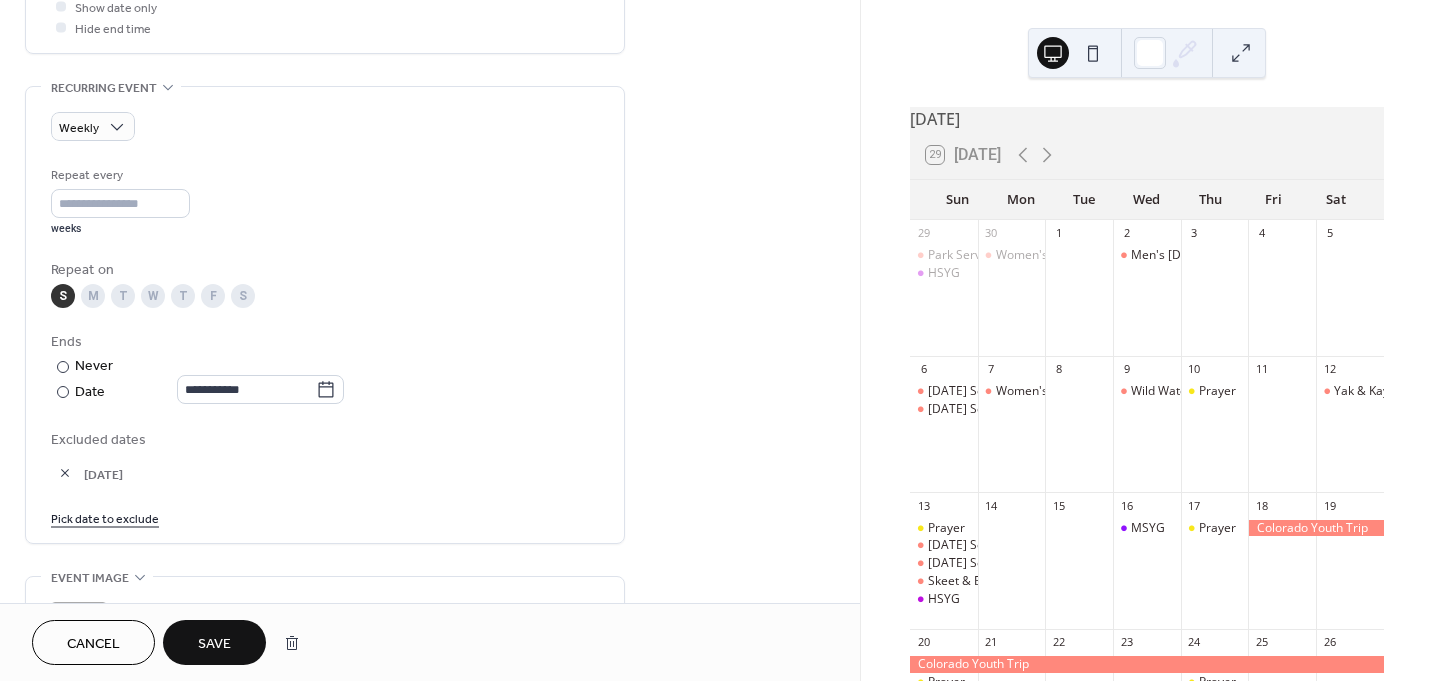 click on "Pick date to exclude" at bounding box center (105, 517) 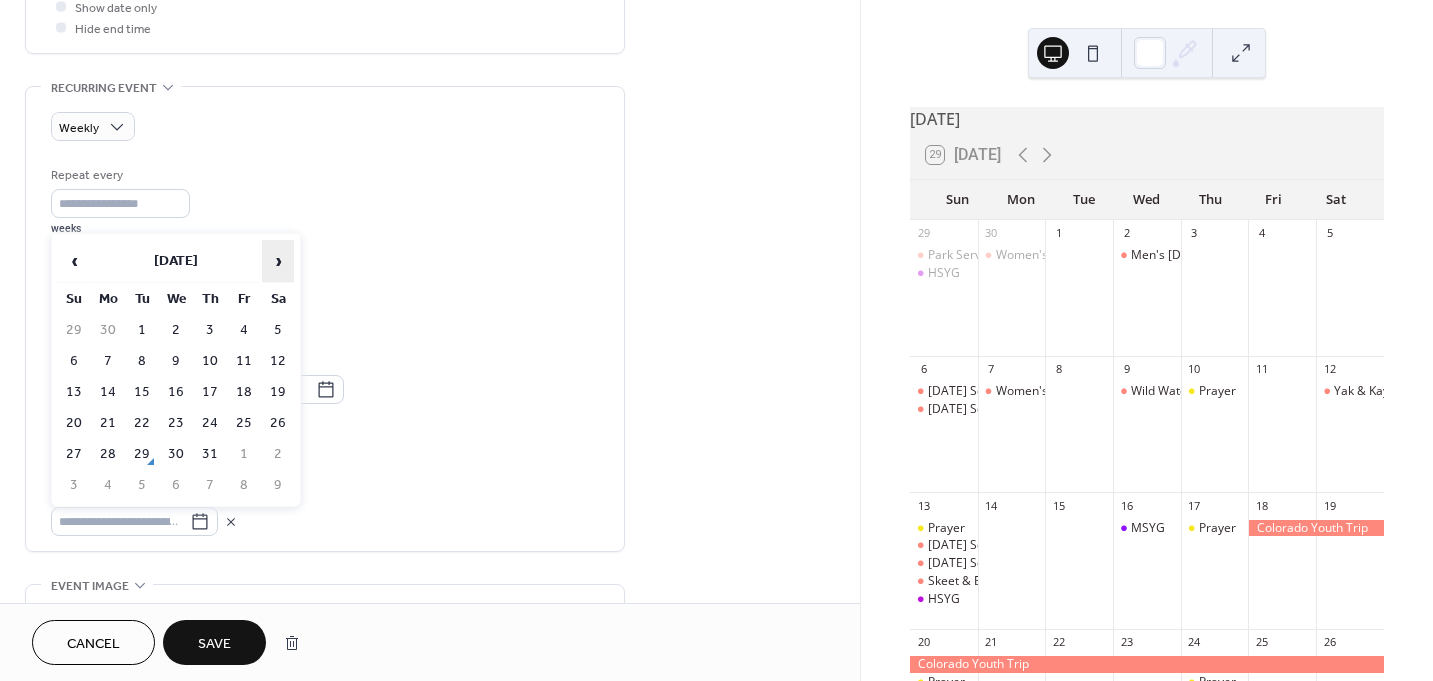 click on "›" at bounding box center (278, 261) 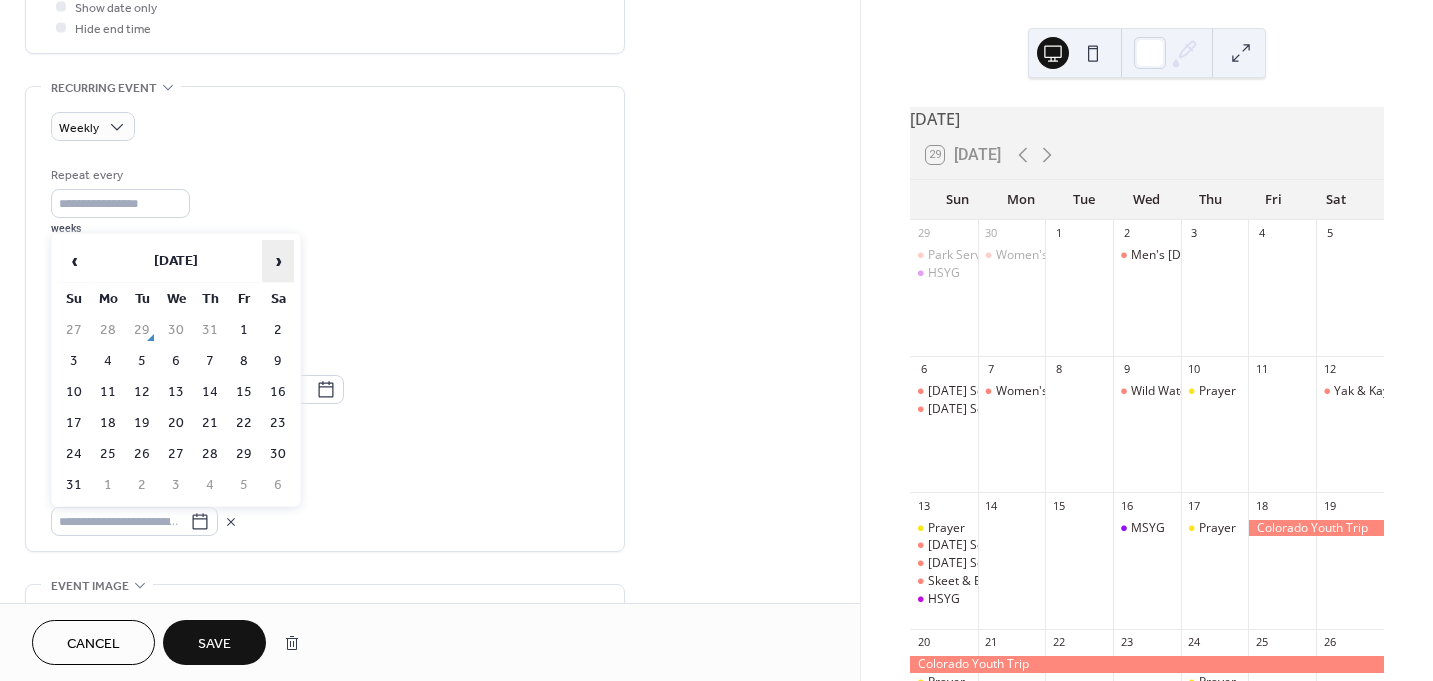 click on "›" at bounding box center (278, 261) 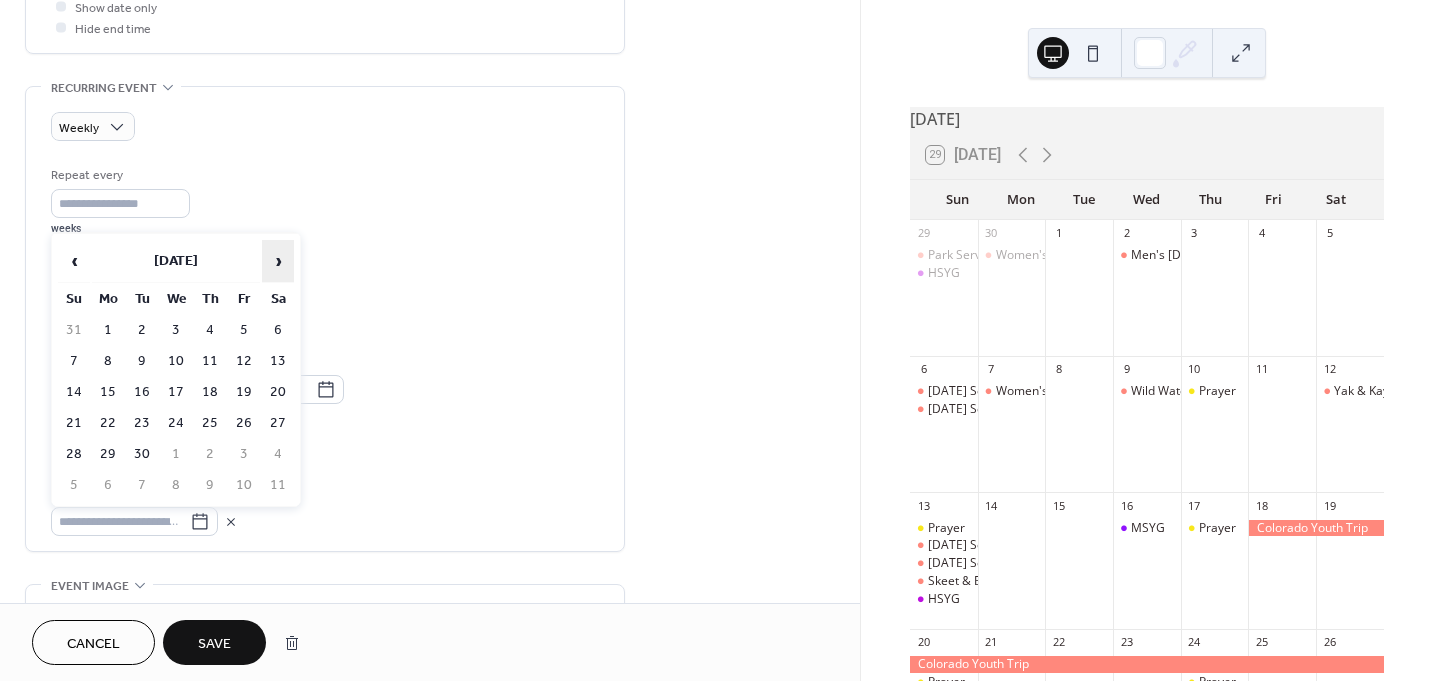 click on "›" at bounding box center (278, 261) 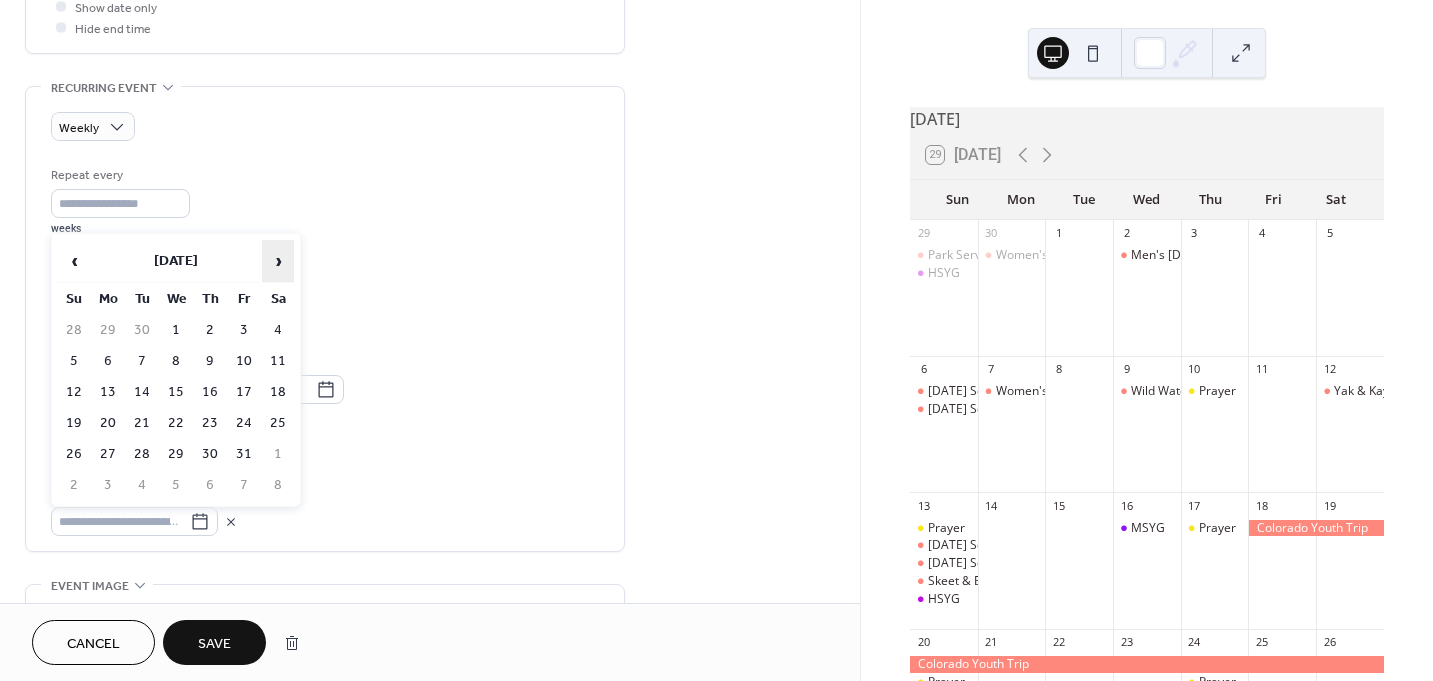 click on "›" at bounding box center [278, 261] 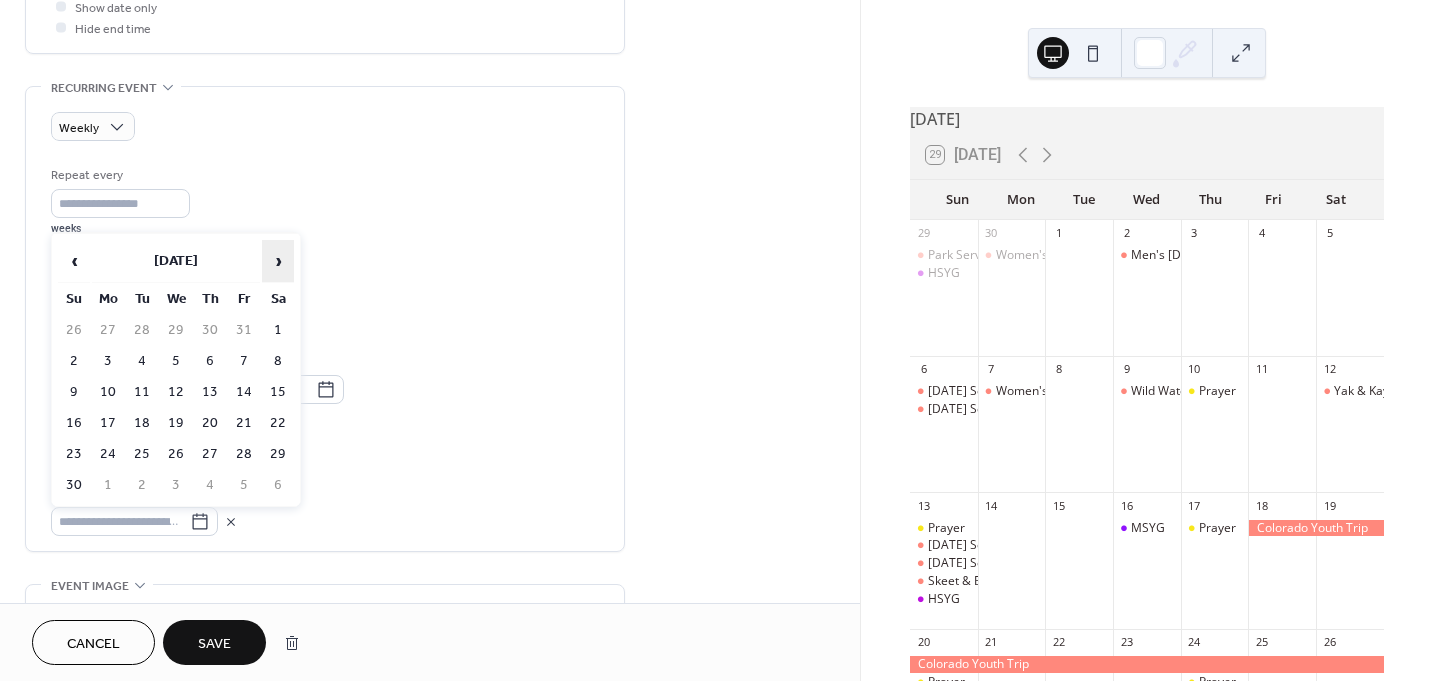 click on "›" at bounding box center [278, 261] 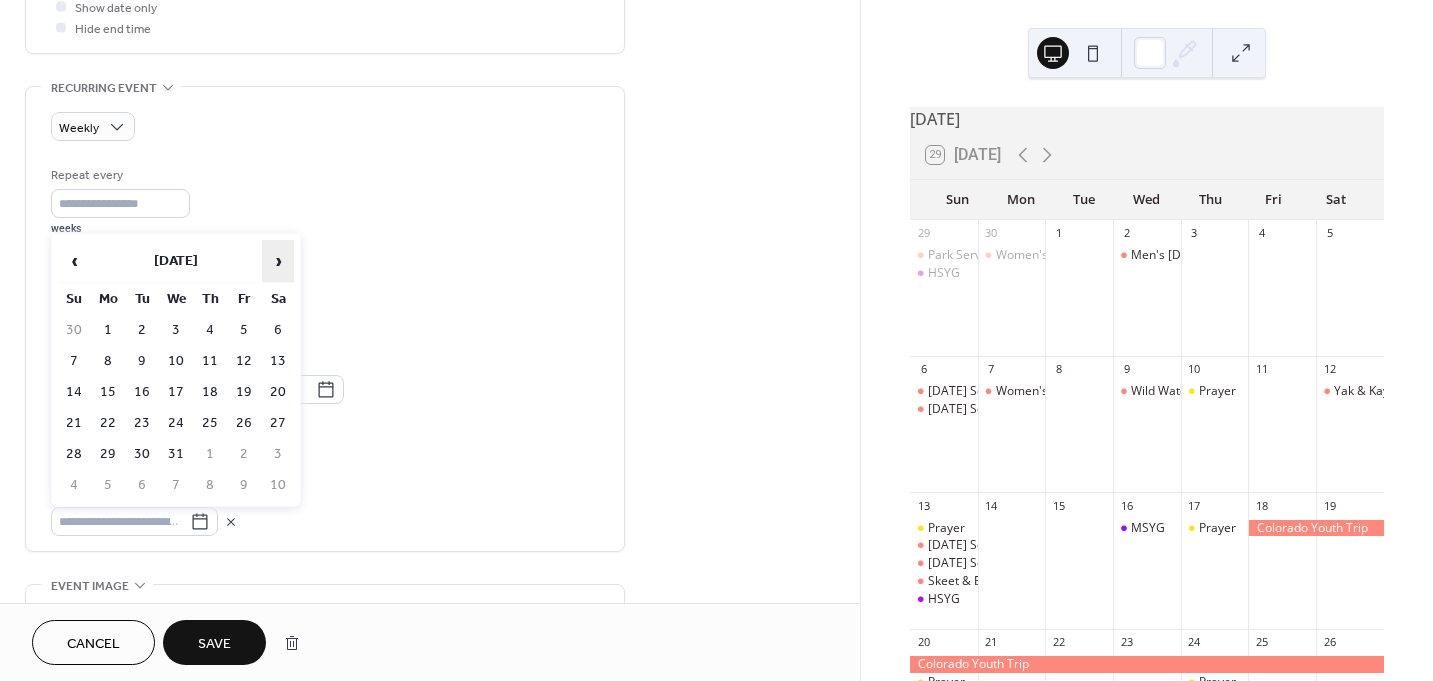 click on "›" at bounding box center (278, 261) 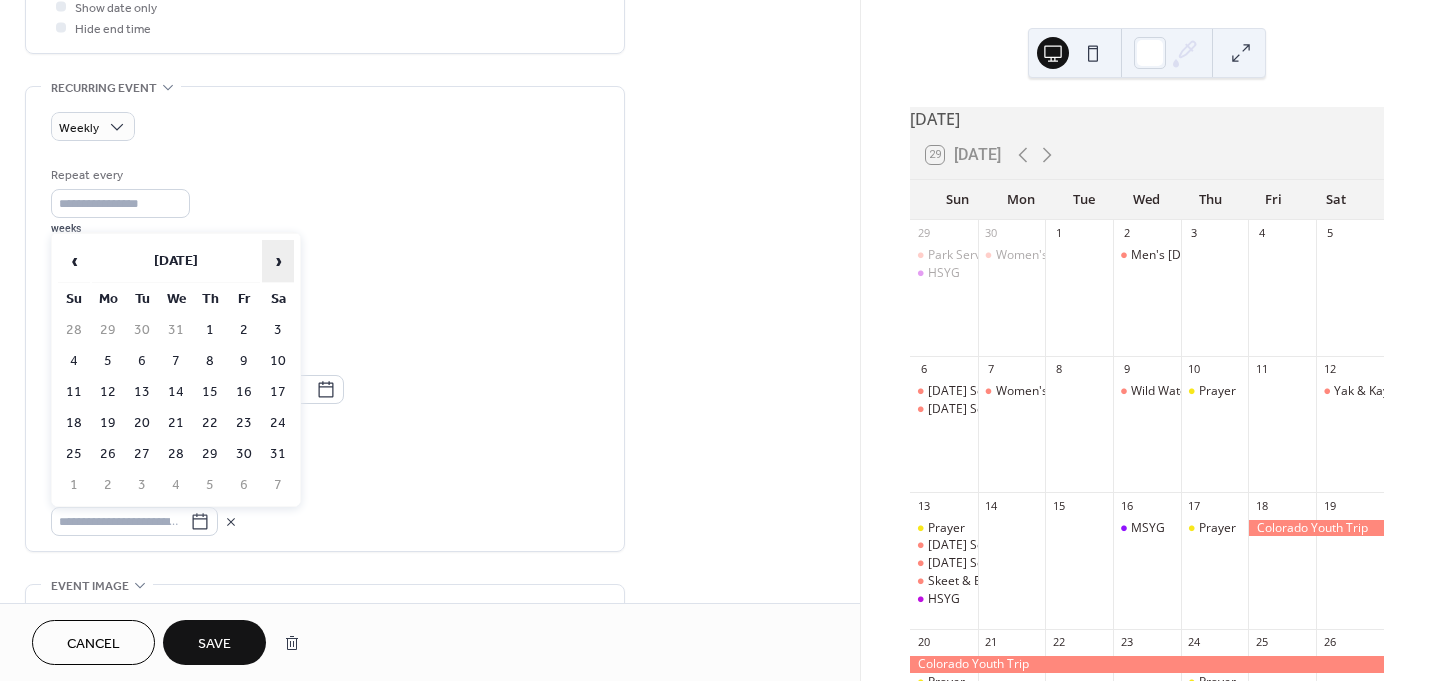 click on "›" at bounding box center (278, 261) 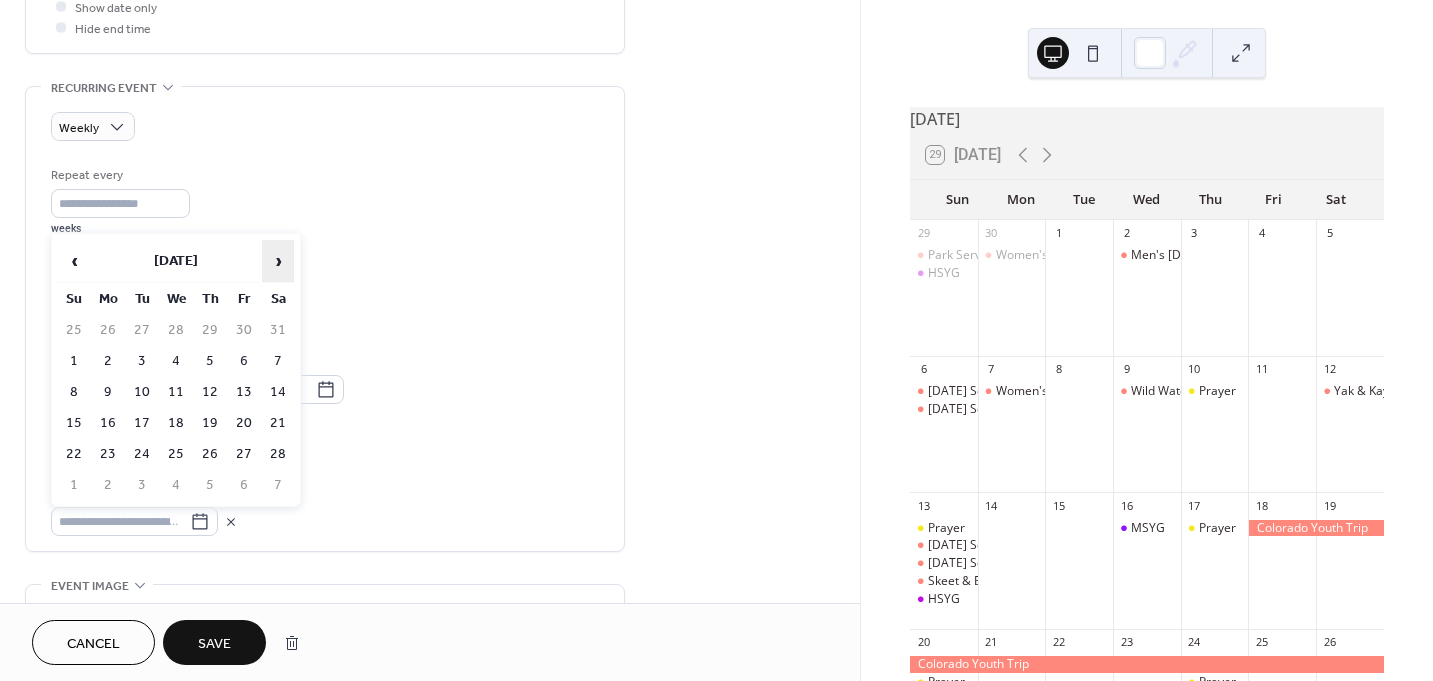 click on "›" at bounding box center (278, 261) 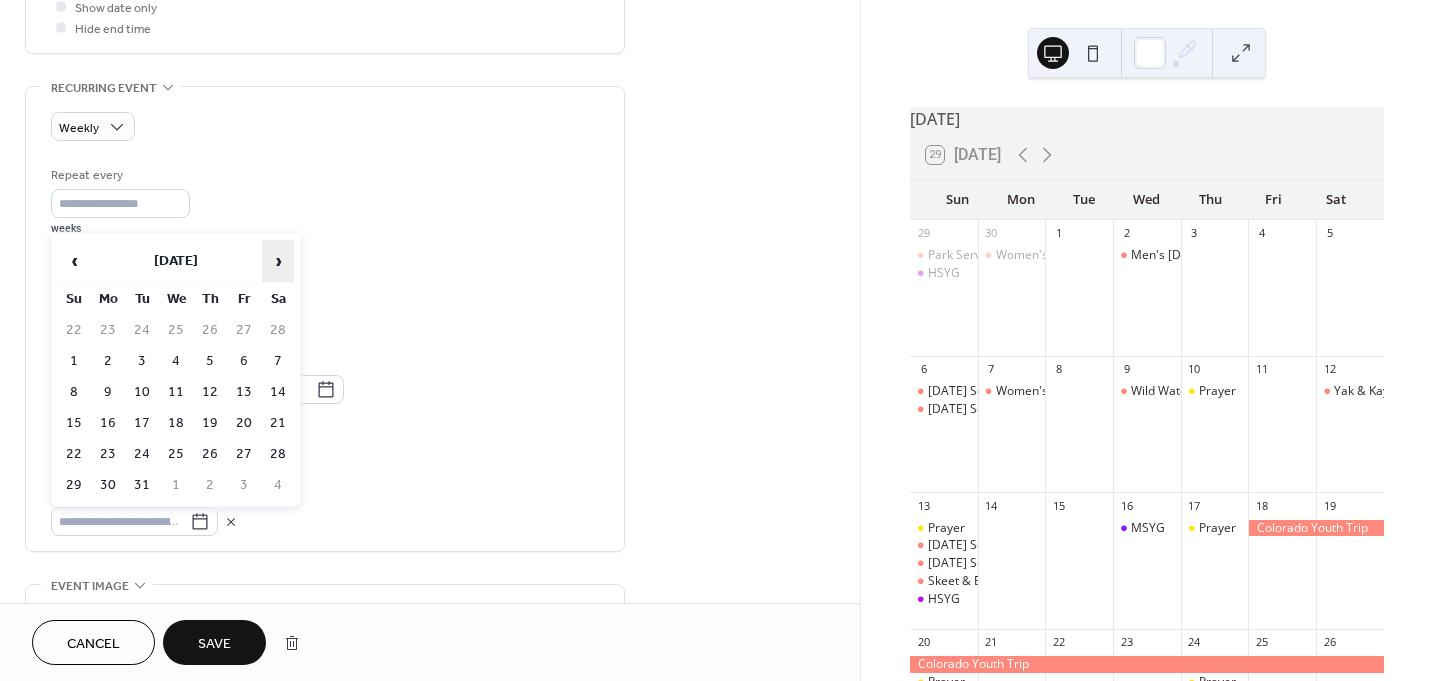 click on "›" at bounding box center [278, 261] 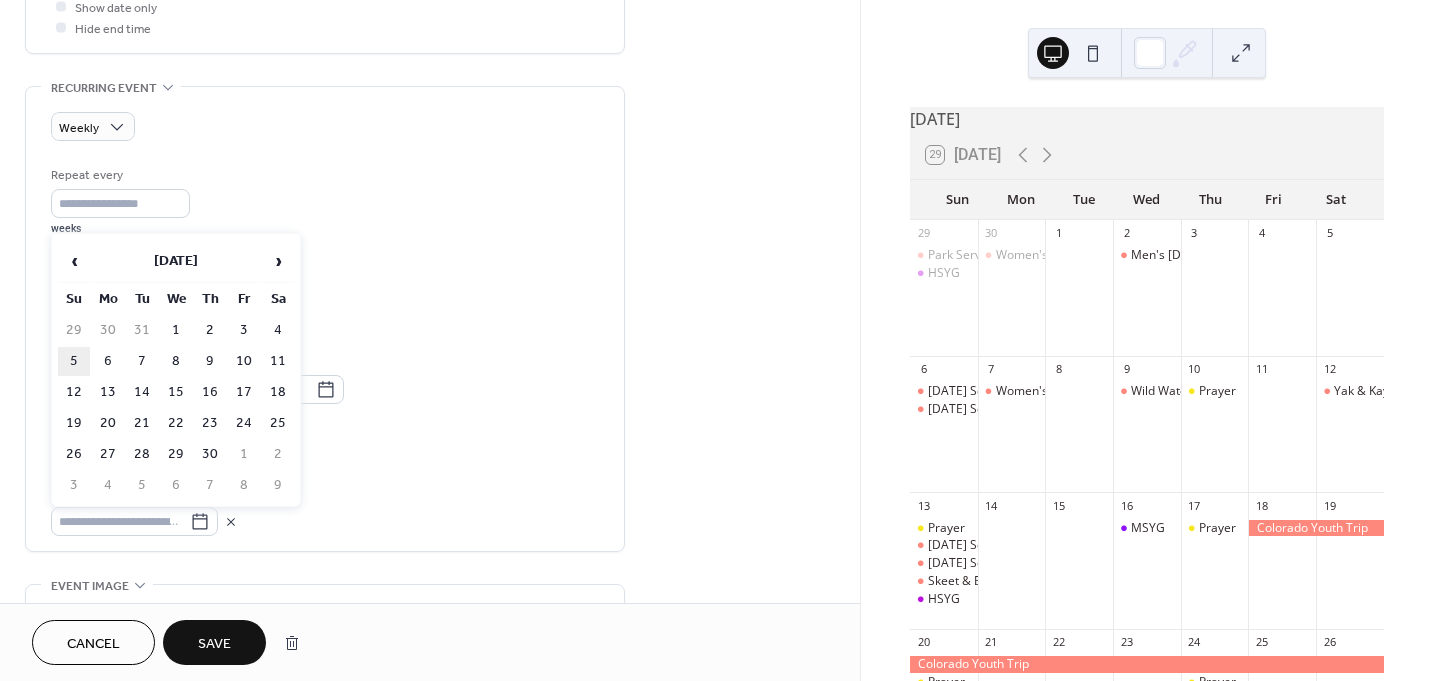 click on "5" at bounding box center (74, 361) 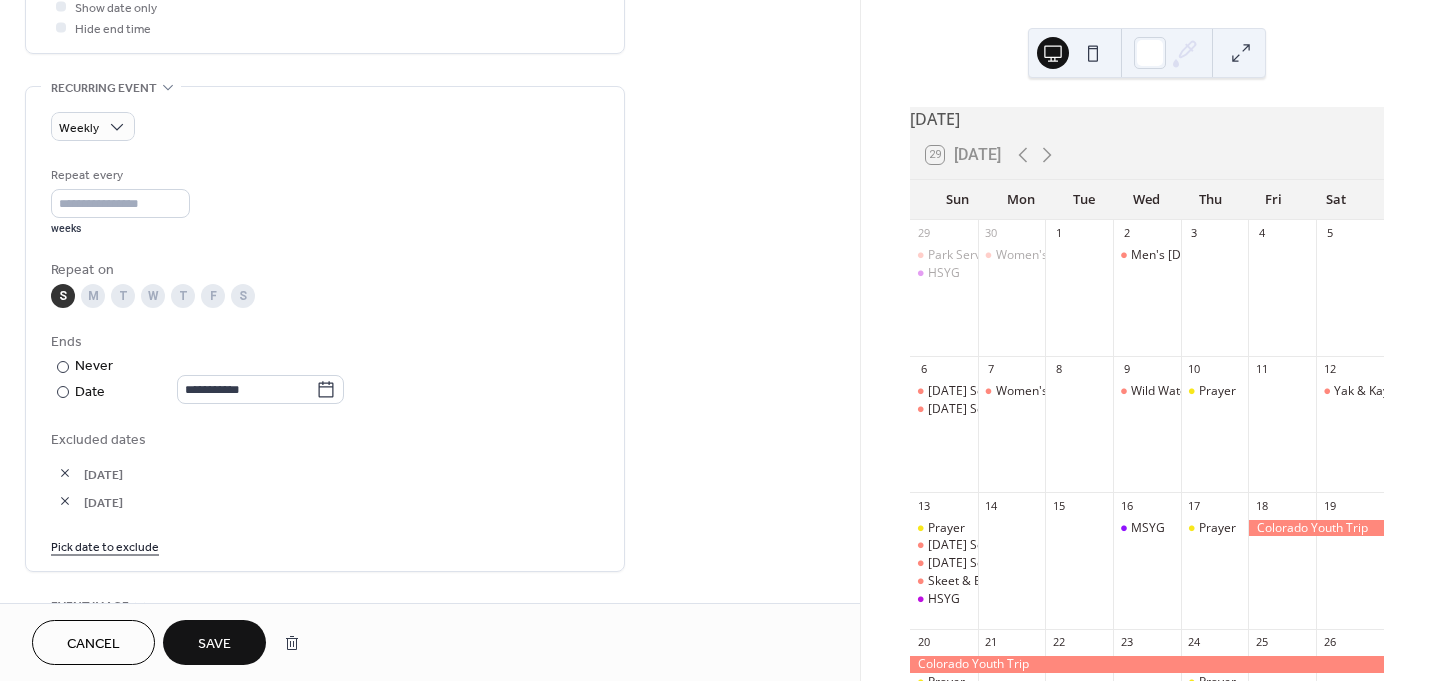 click on "Save" at bounding box center [214, 644] 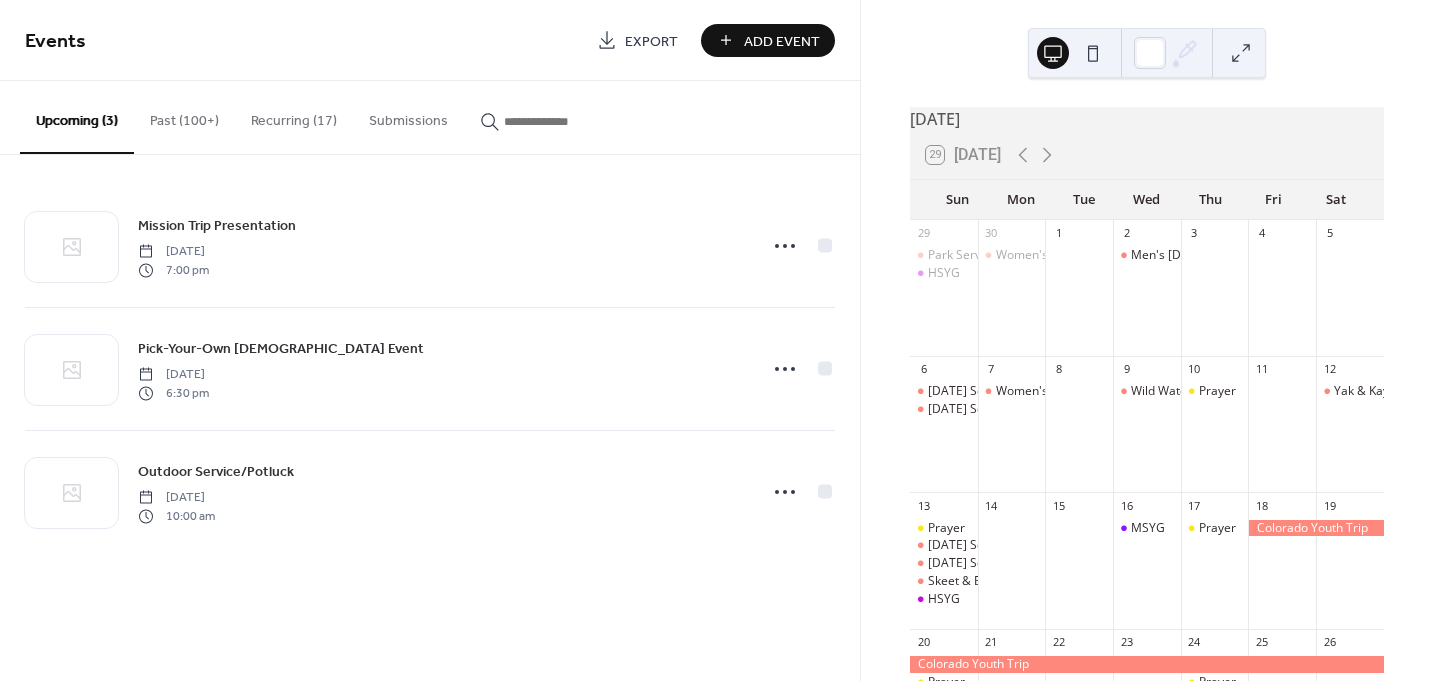 click on "Recurring (17)" at bounding box center [294, 116] 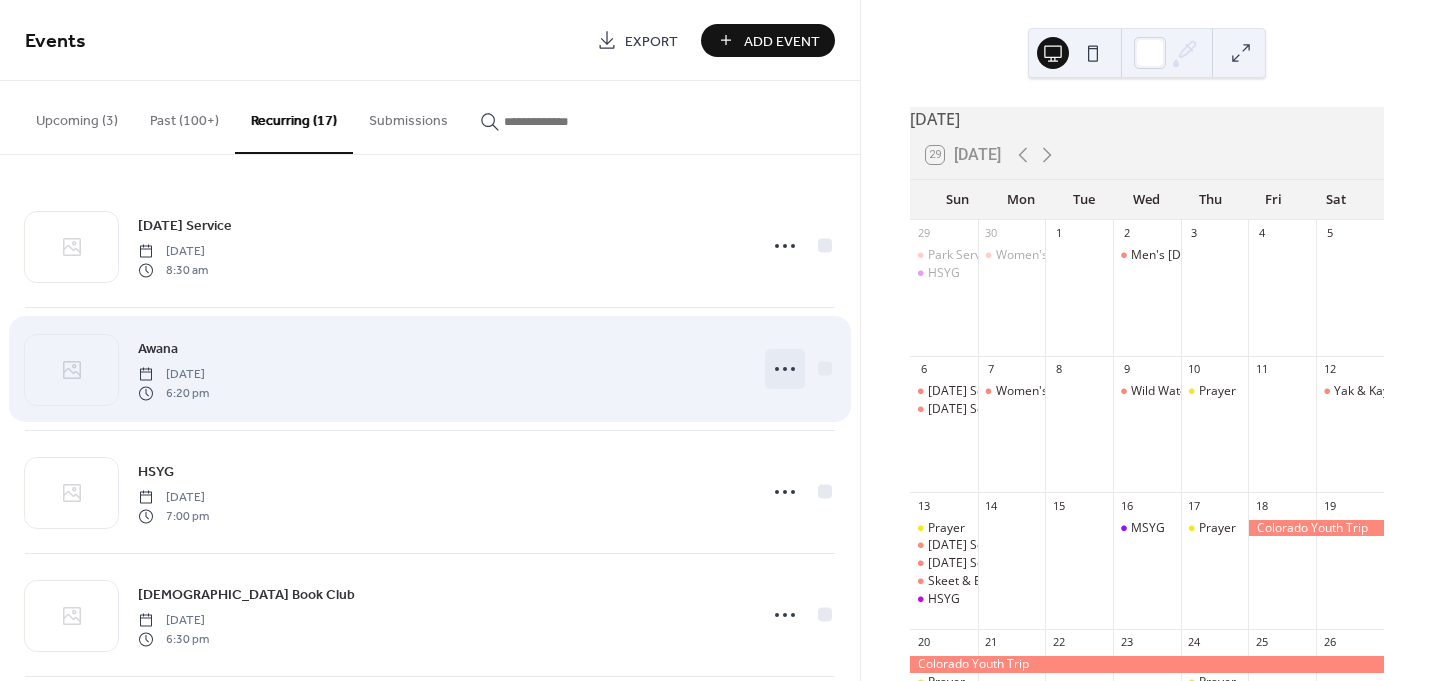 click 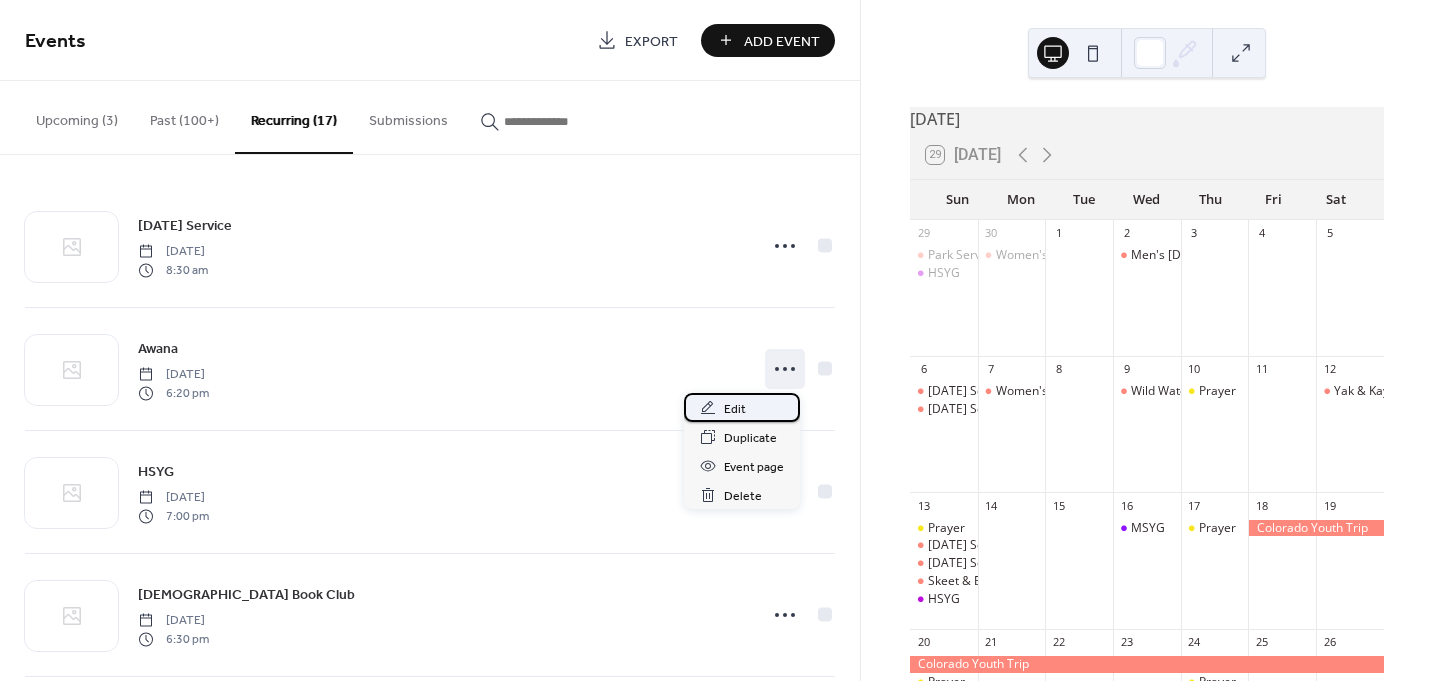 click on "Edit" at bounding box center (735, 409) 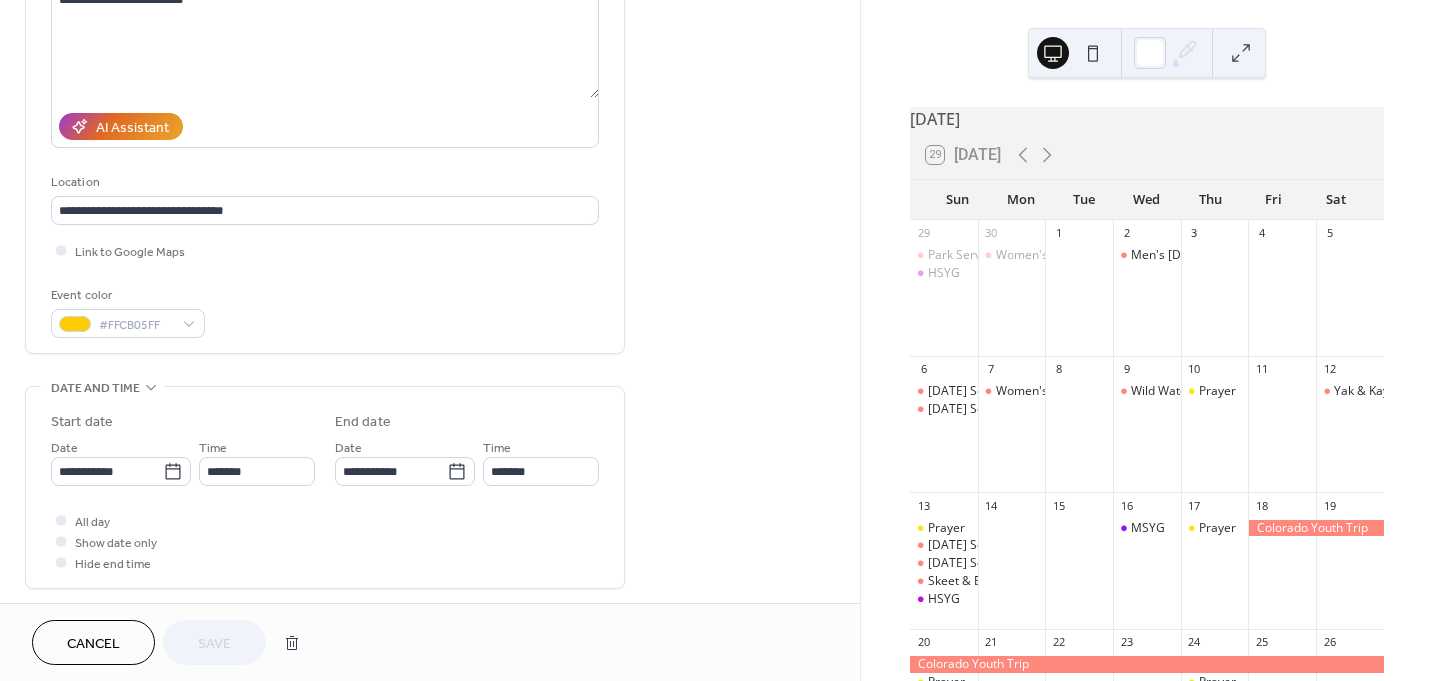 scroll, scrollTop: 300, scrollLeft: 0, axis: vertical 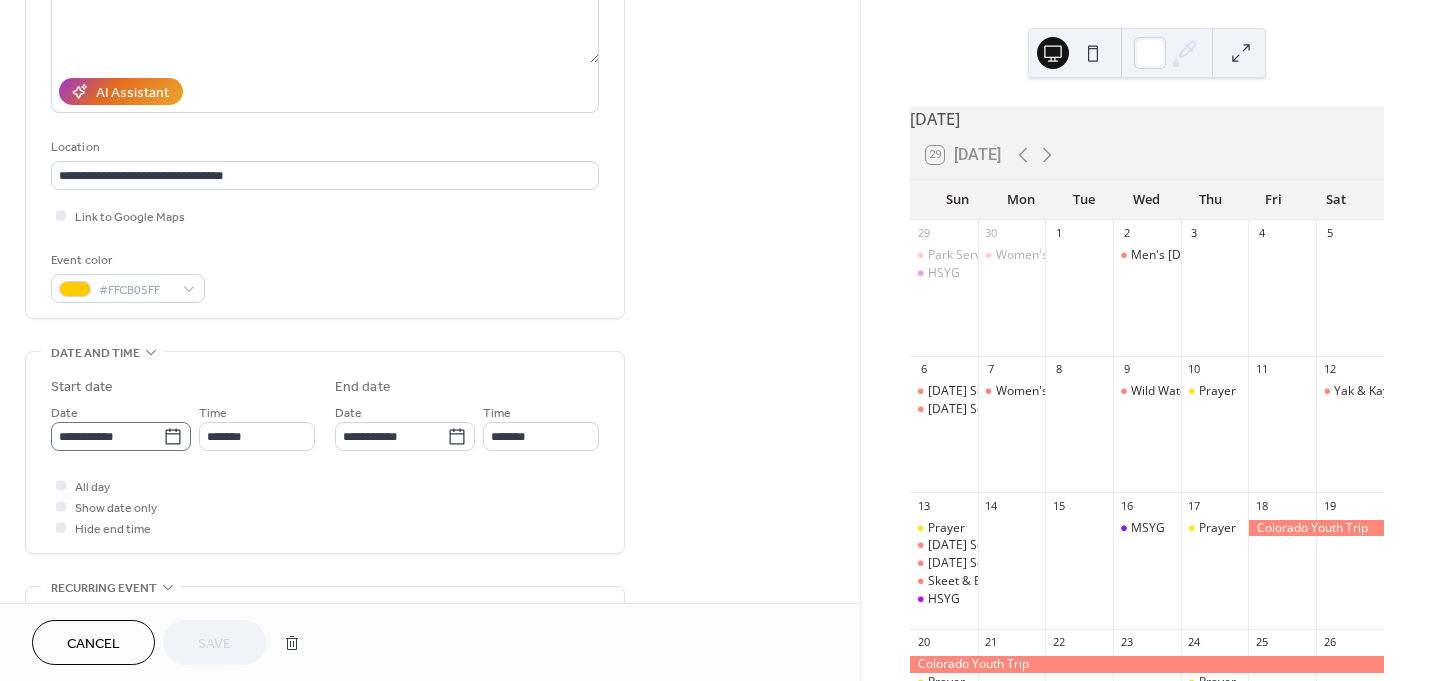 click 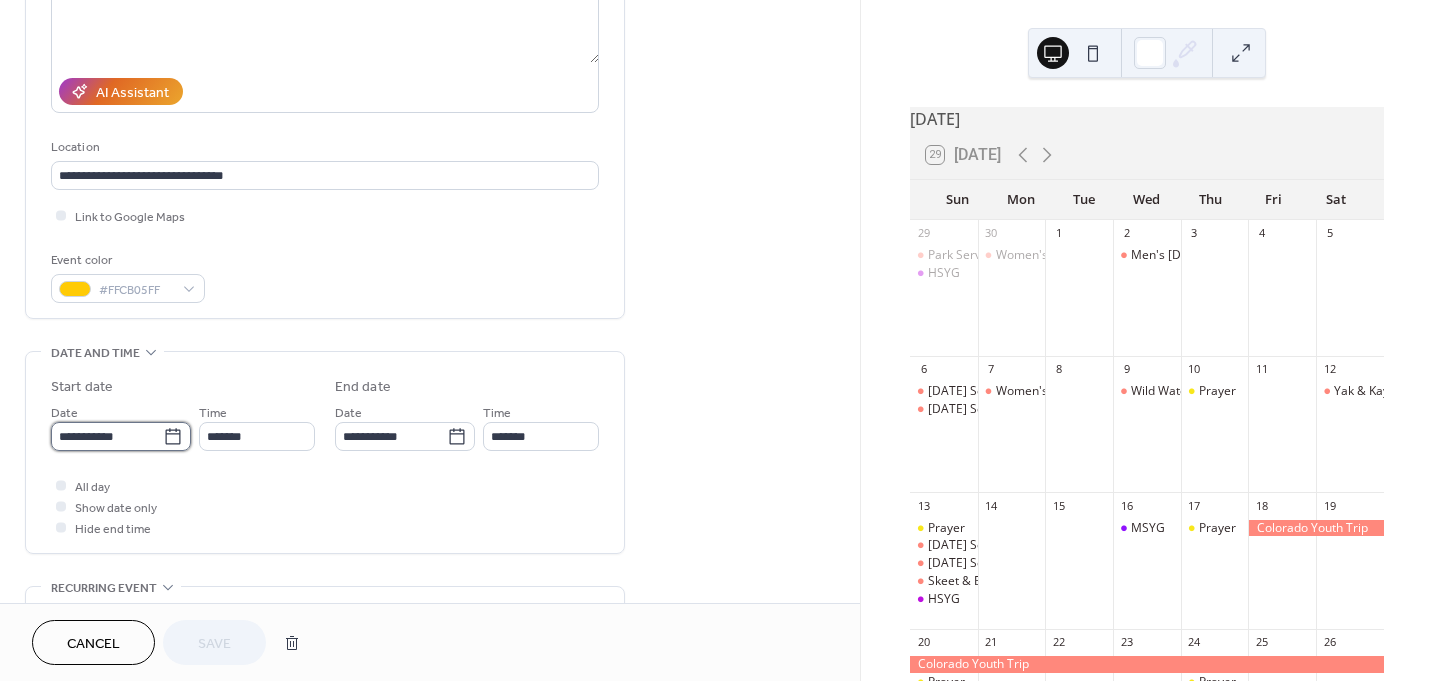 click on "**********" at bounding box center [107, 436] 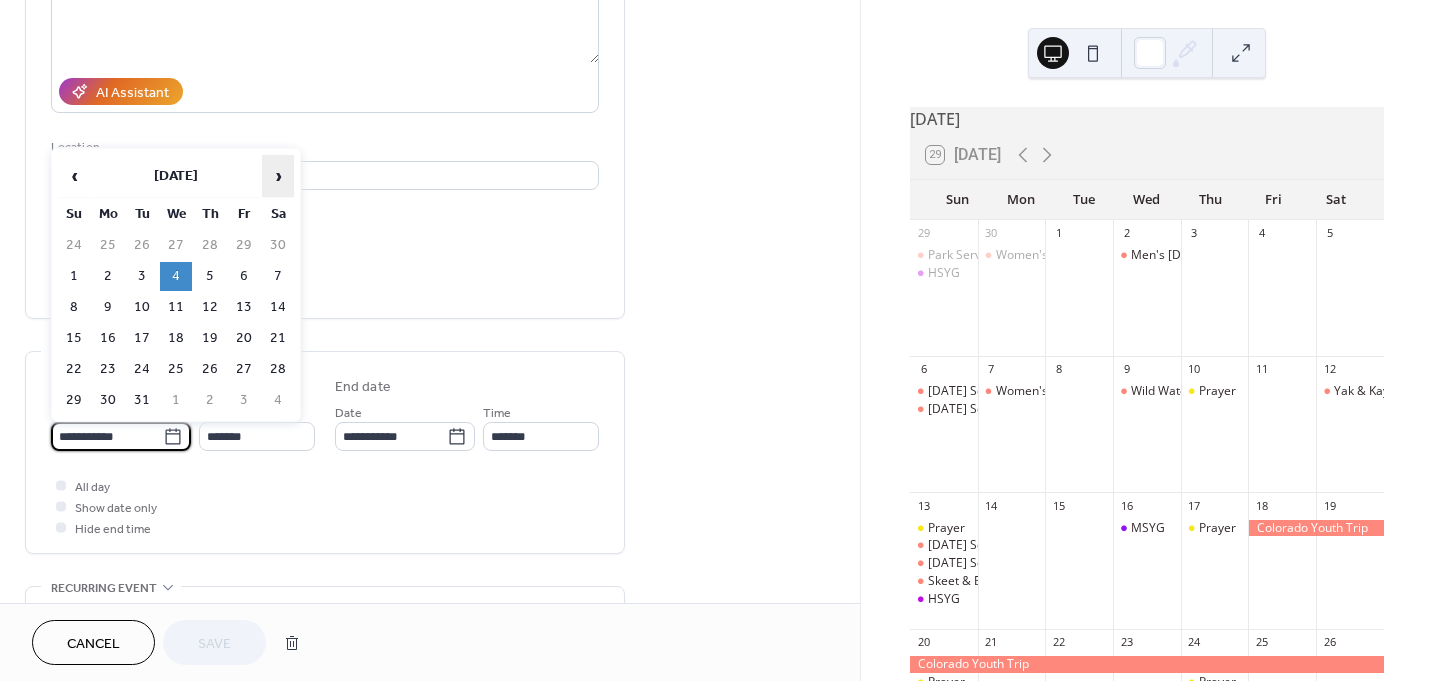 click on "›" at bounding box center (278, 176) 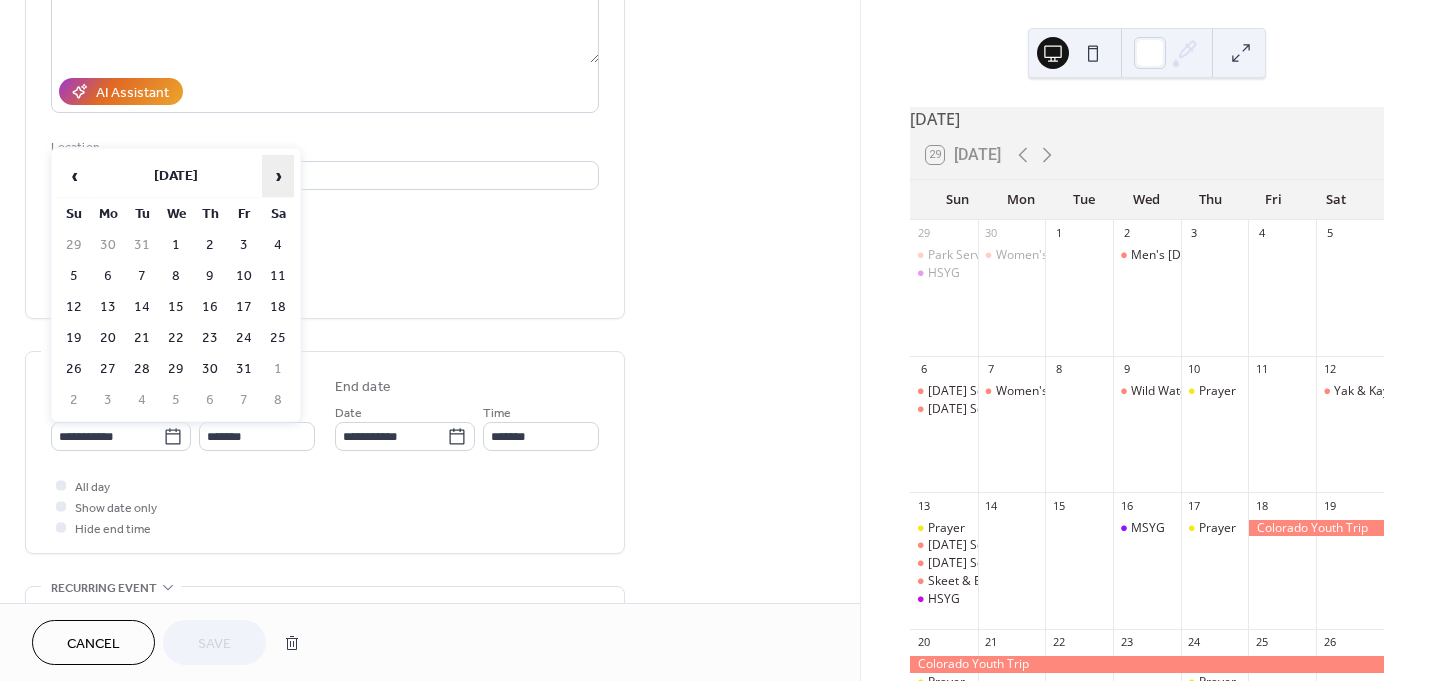 click on "›" at bounding box center (278, 176) 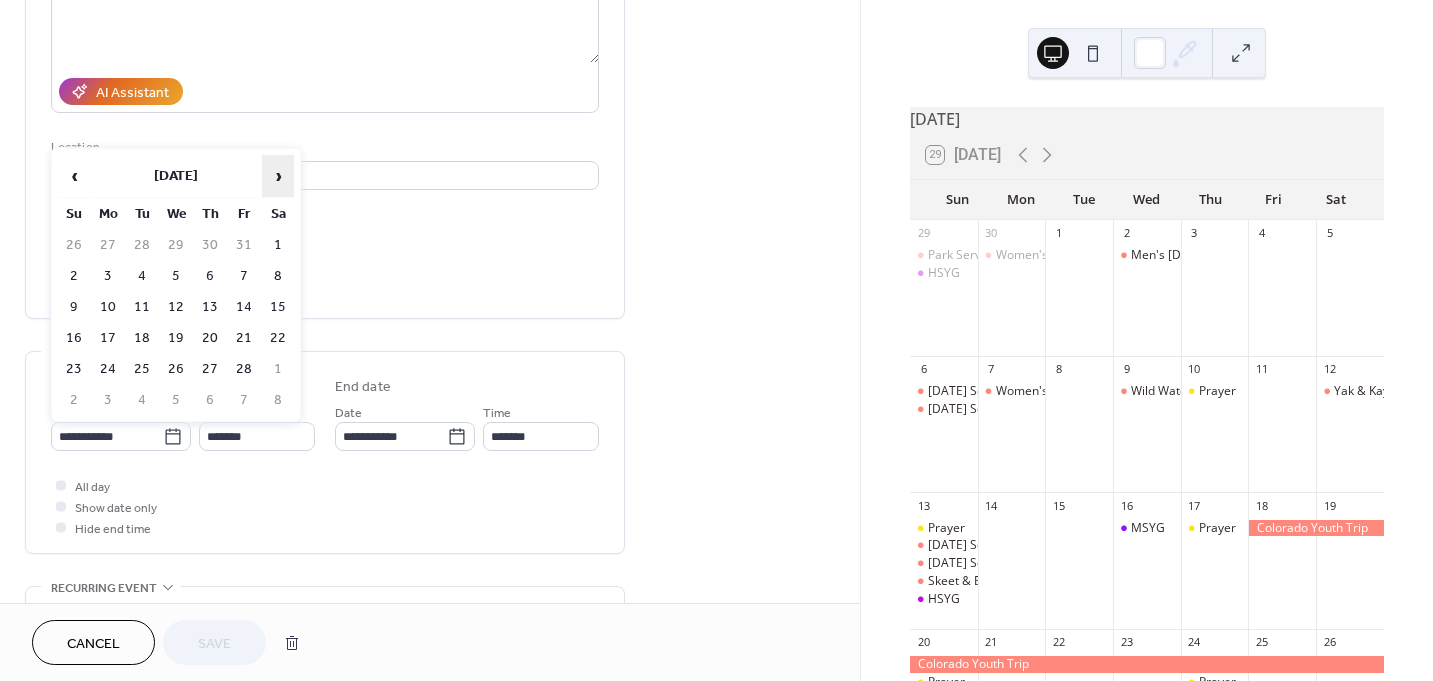 click on "›" at bounding box center [278, 176] 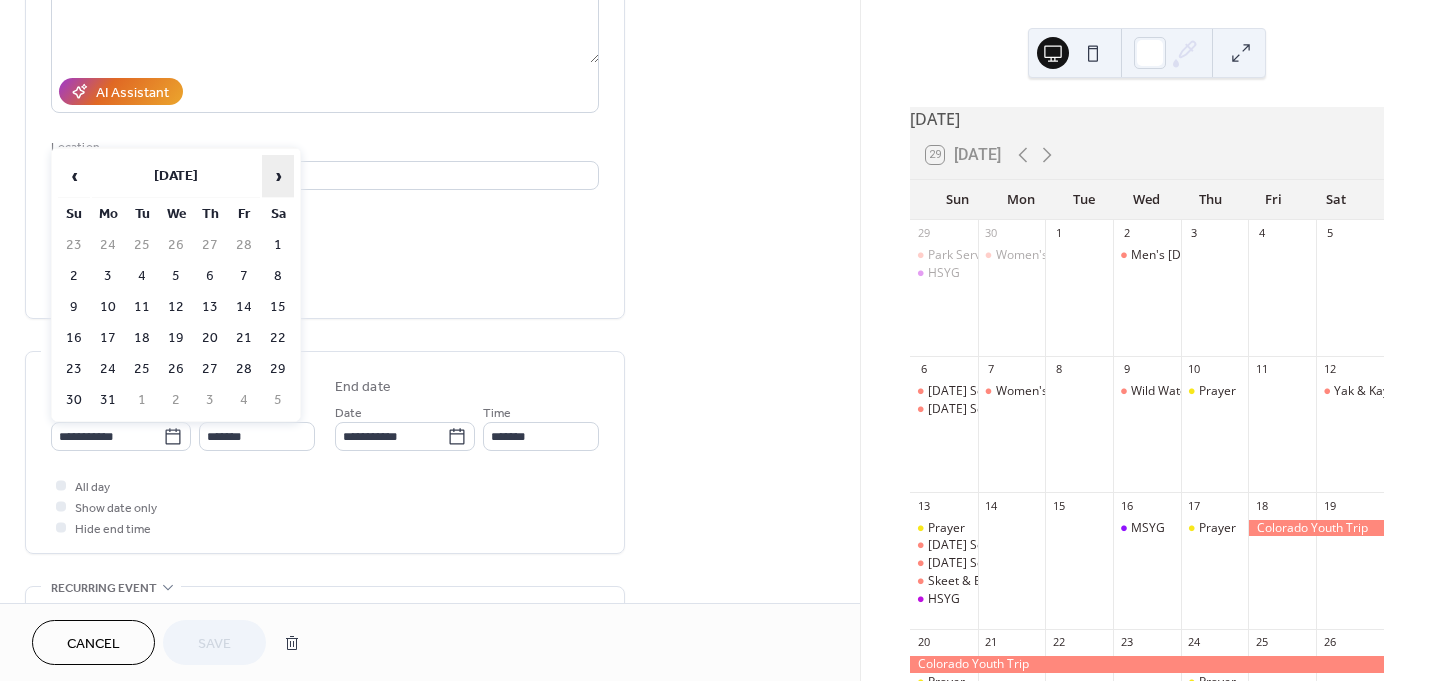 click on "›" at bounding box center (278, 176) 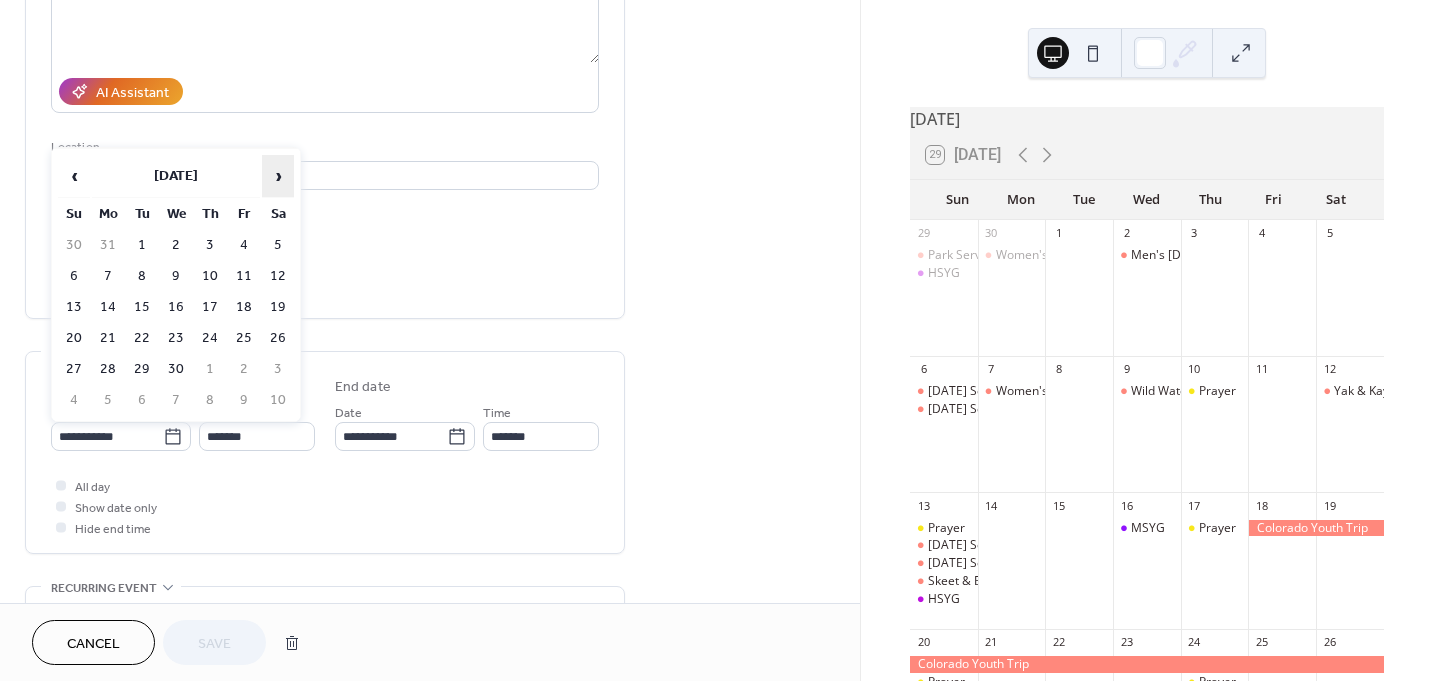click on "›" at bounding box center (278, 176) 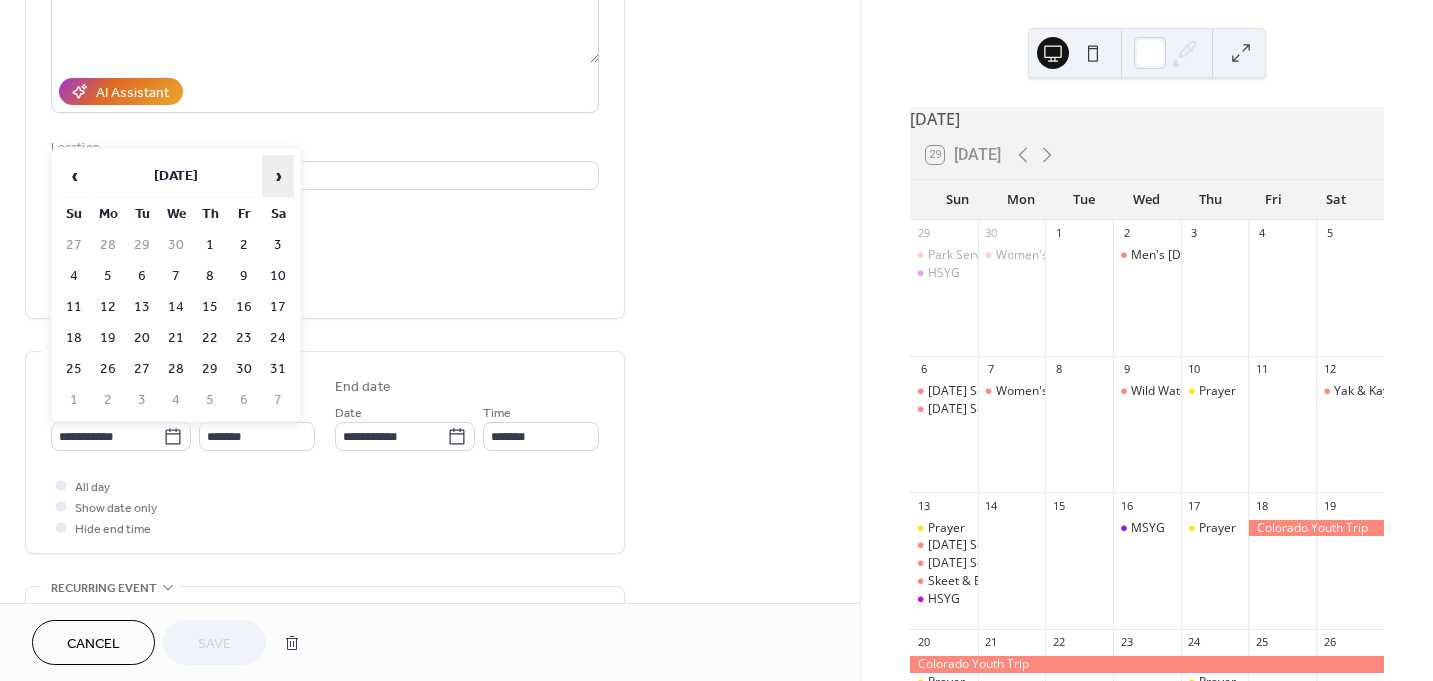 click on "›" at bounding box center (278, 176) 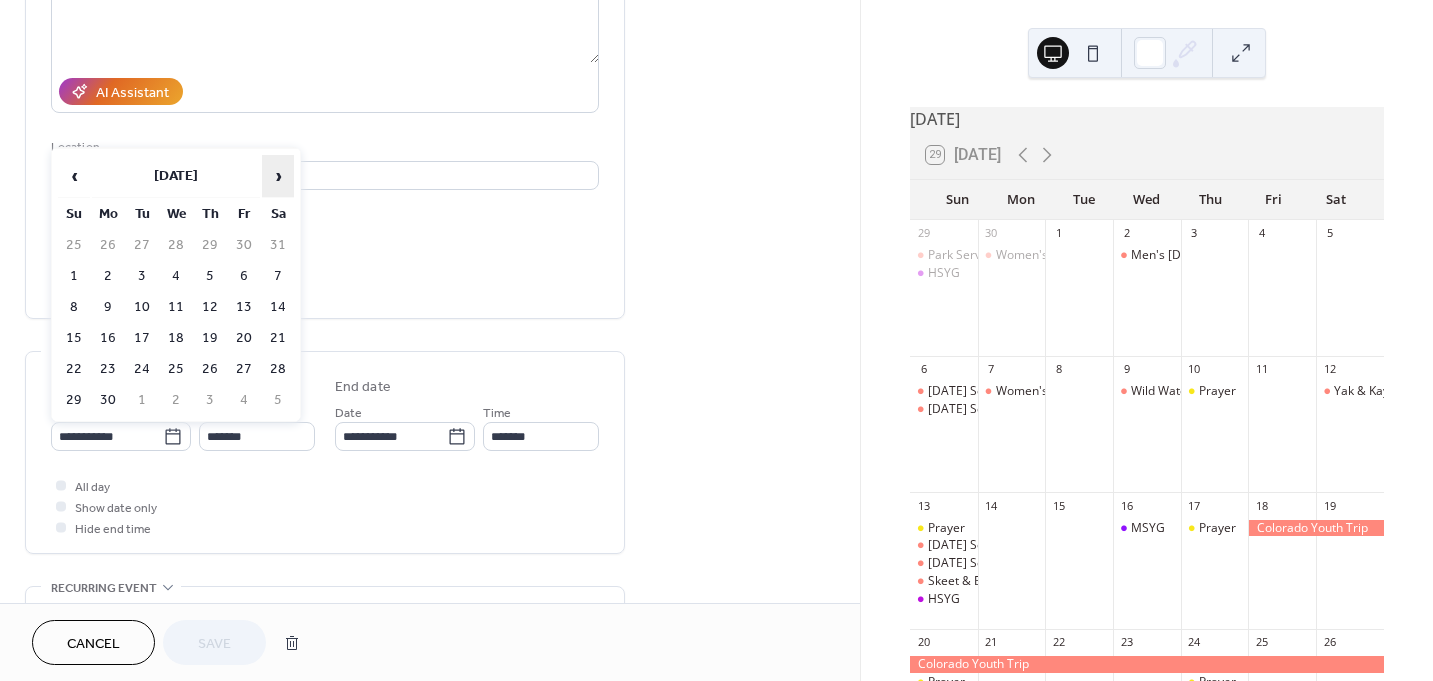 click on "›" at bounding box center [278, 176] 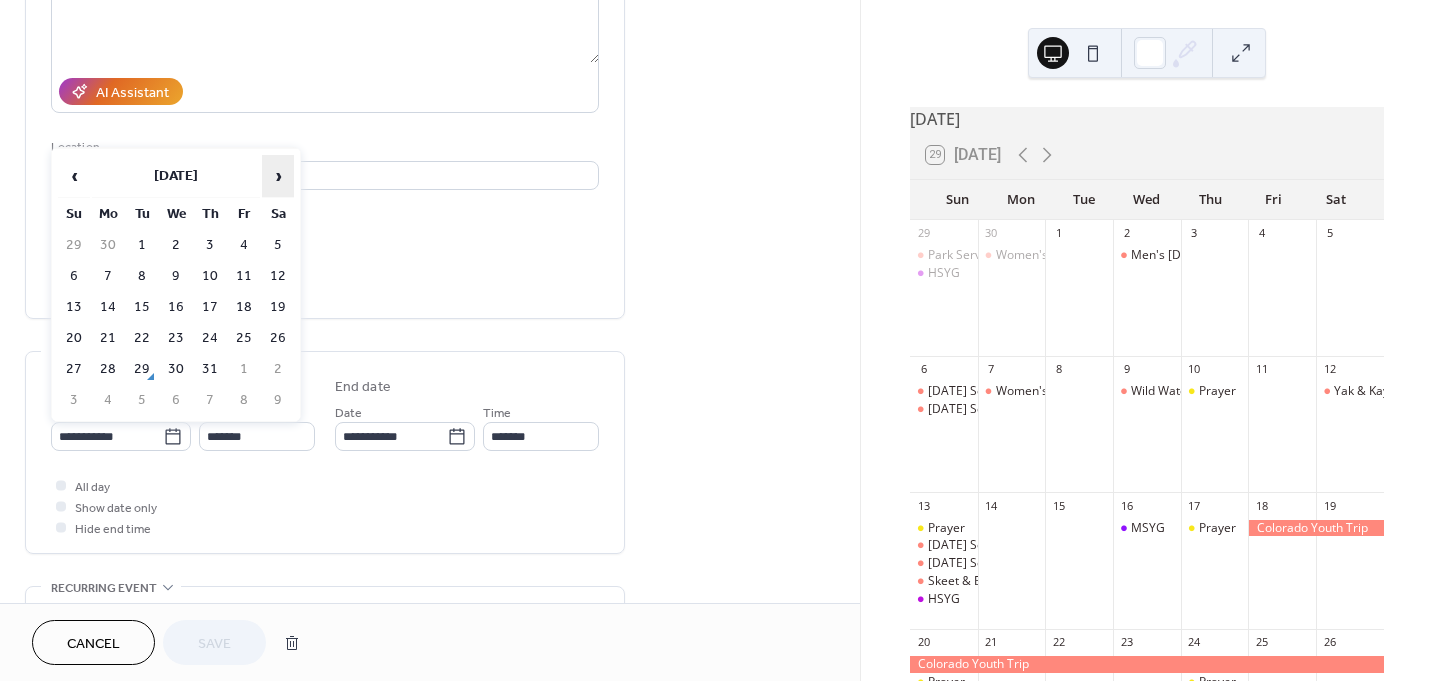 click on "›" at bounding box center [278, 176] 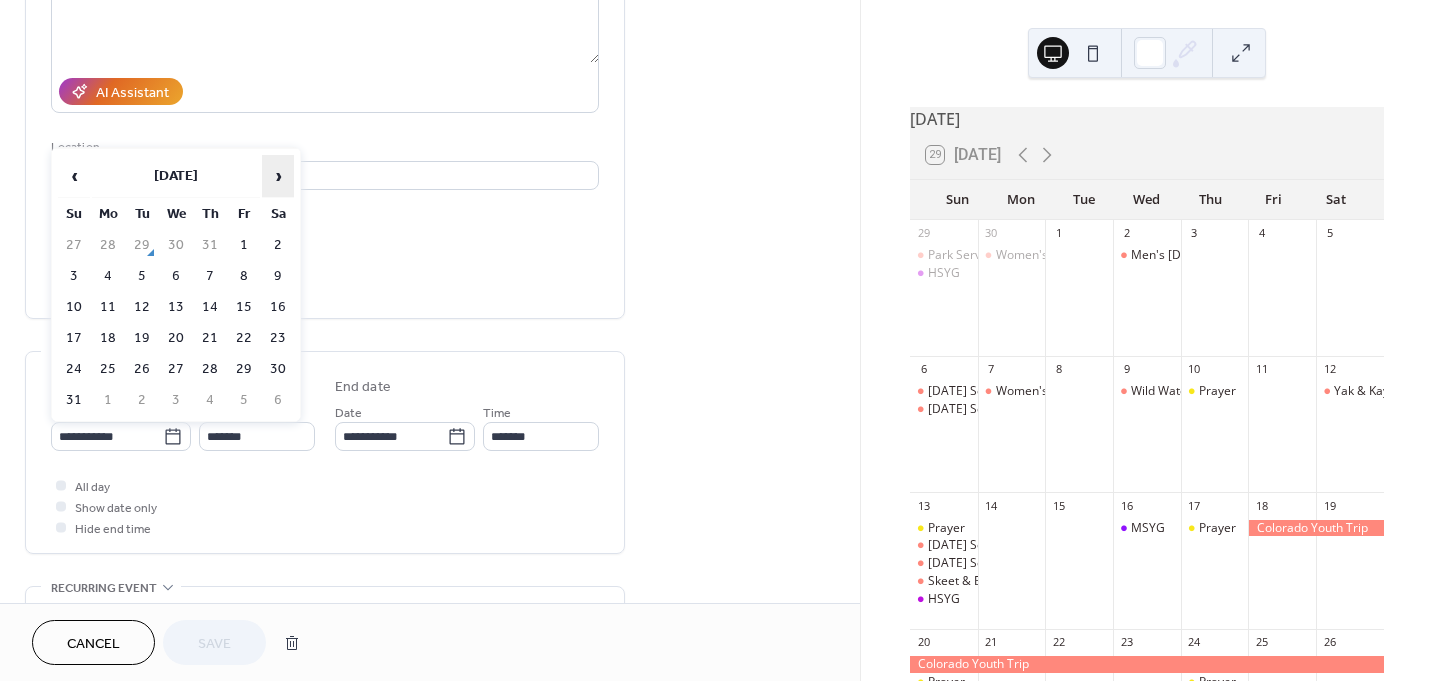 click on "›" at bounding box center [278, 176] 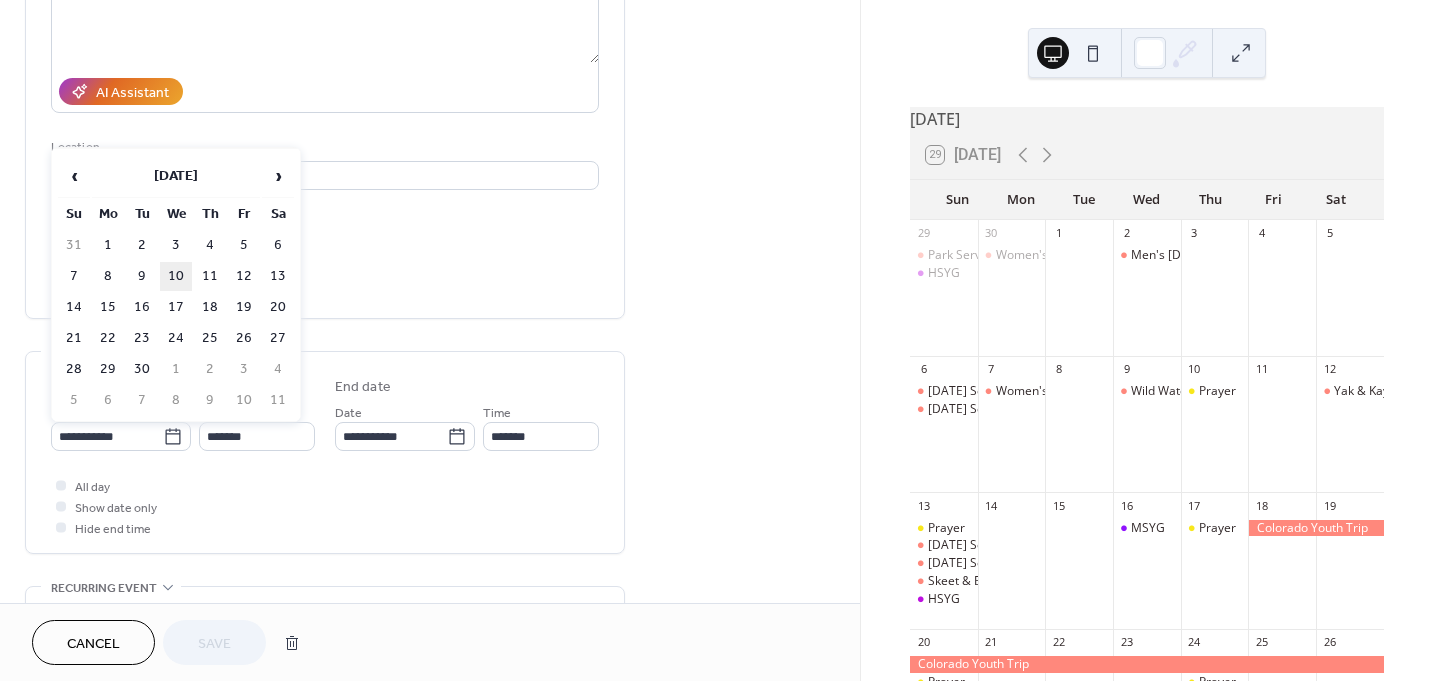 click on "10" at bounding box center (176, 276) 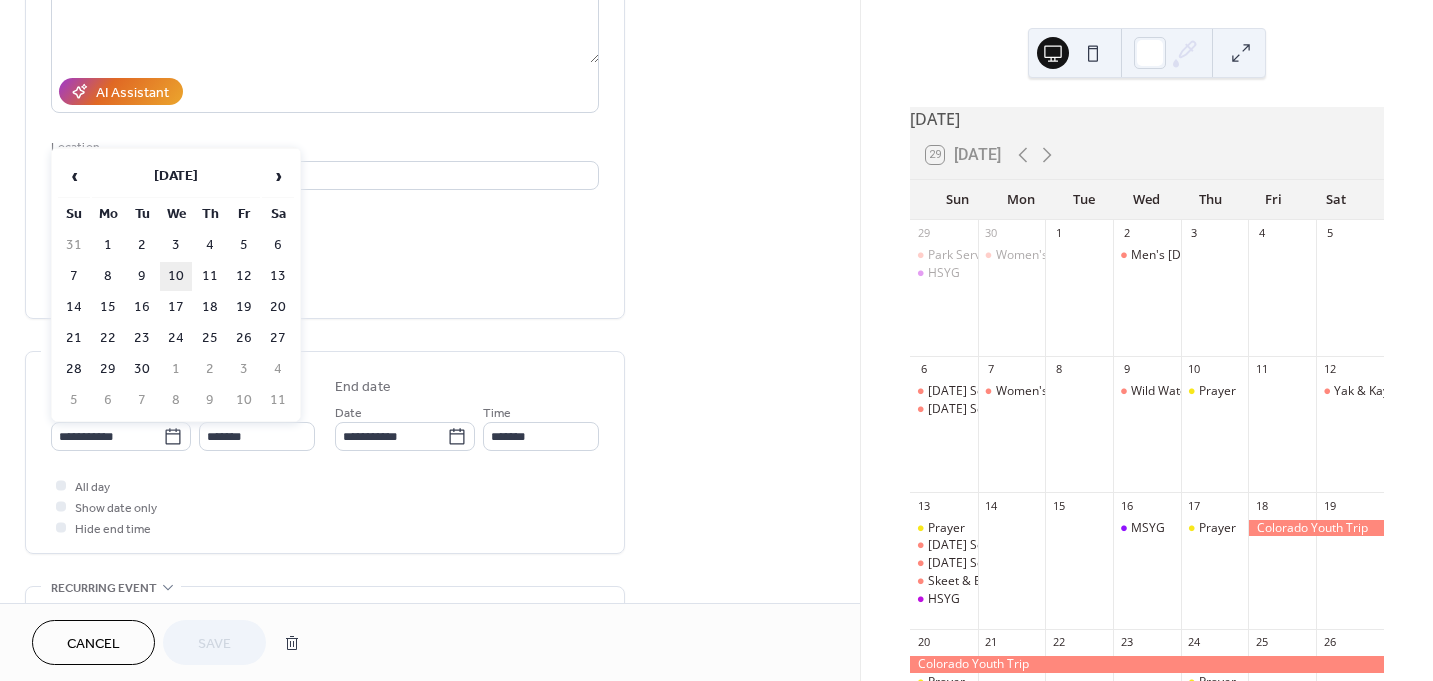 type on "**********" 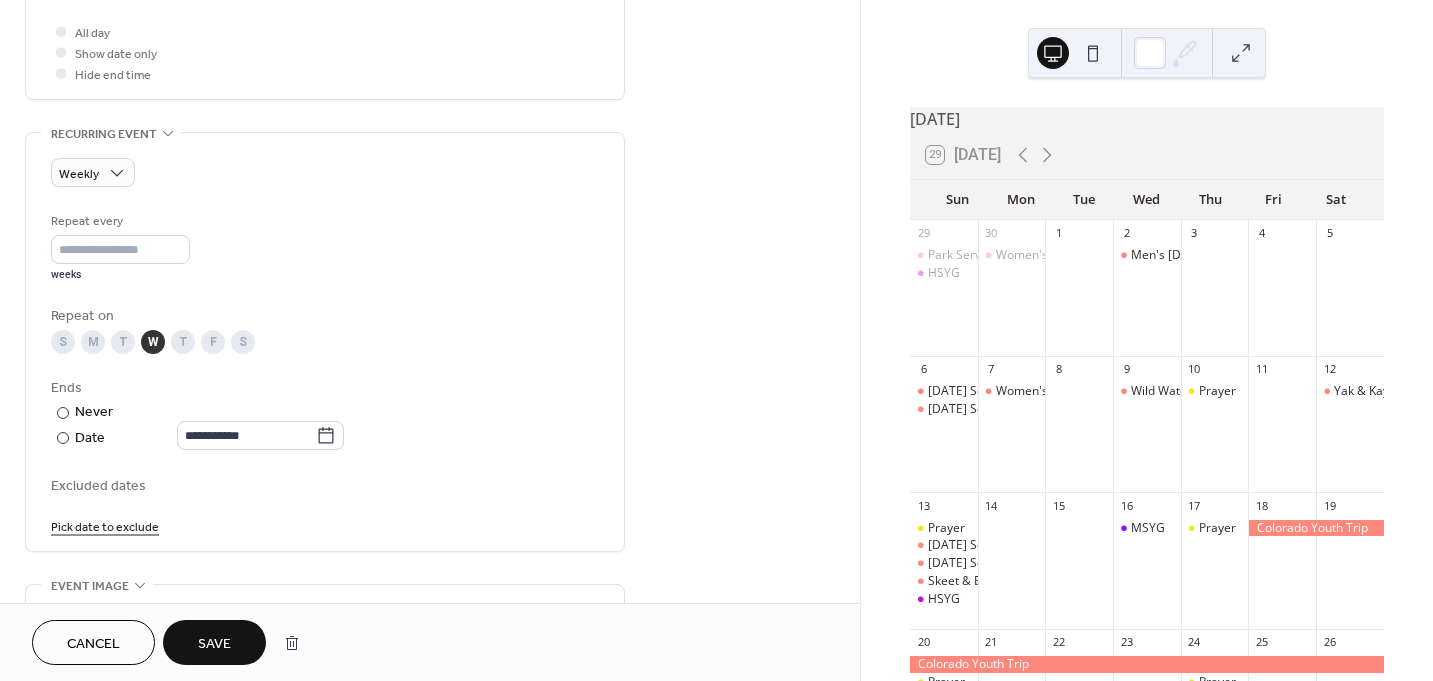 scroll, scrollTop: 800, scrollLeft: 0, axis: vertical 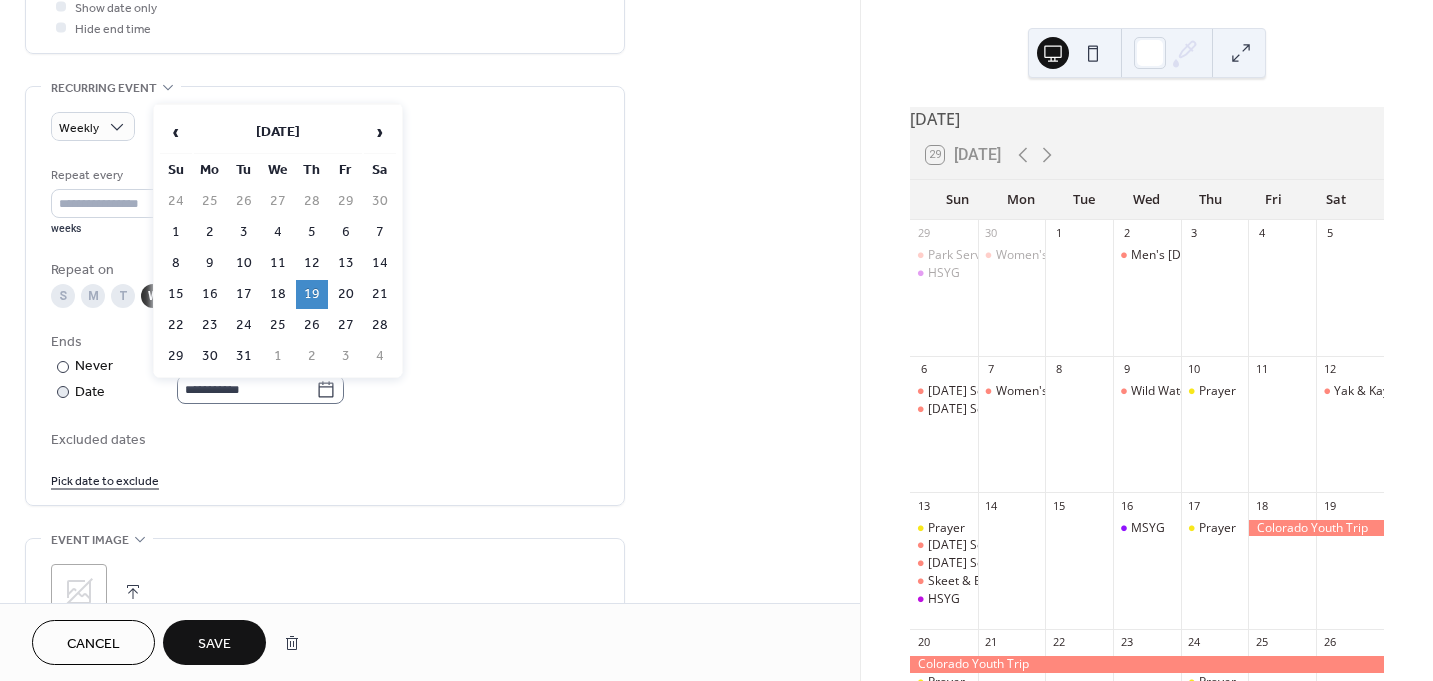 click 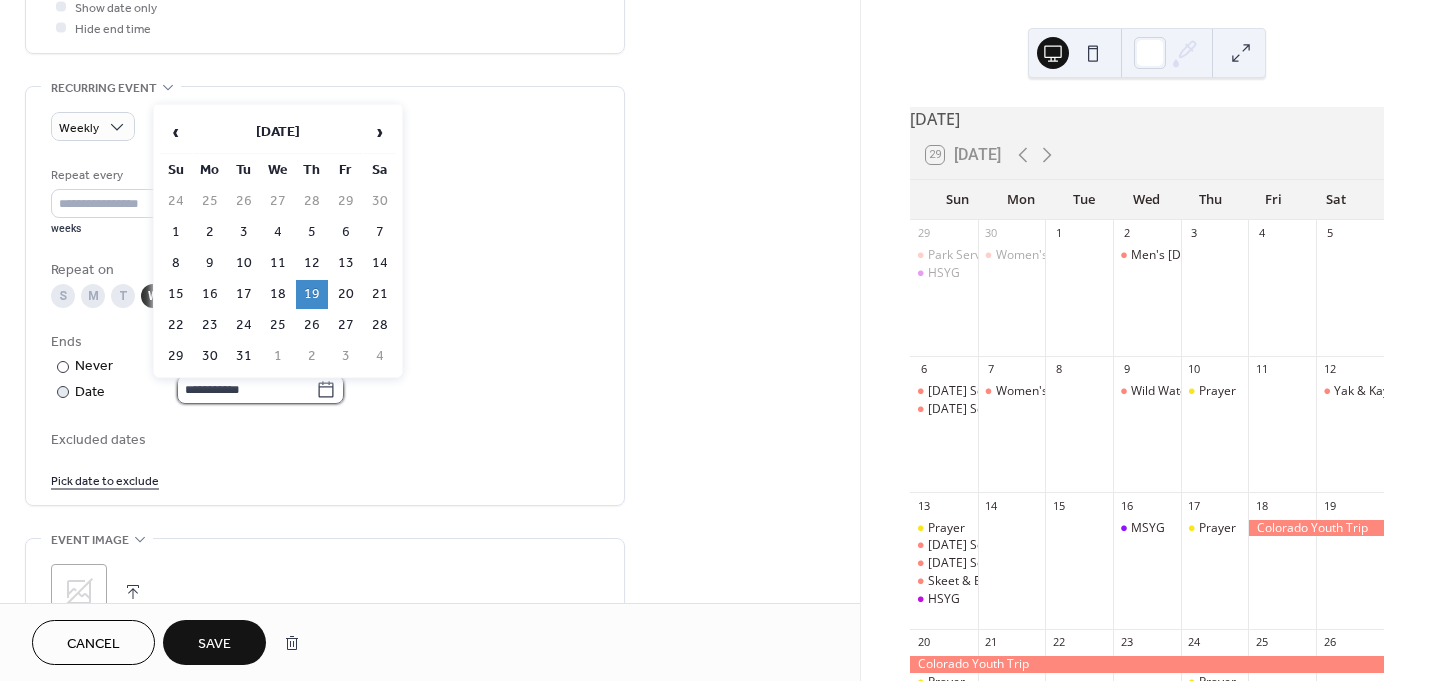 click on "**********" at bounding box center (246, 389) 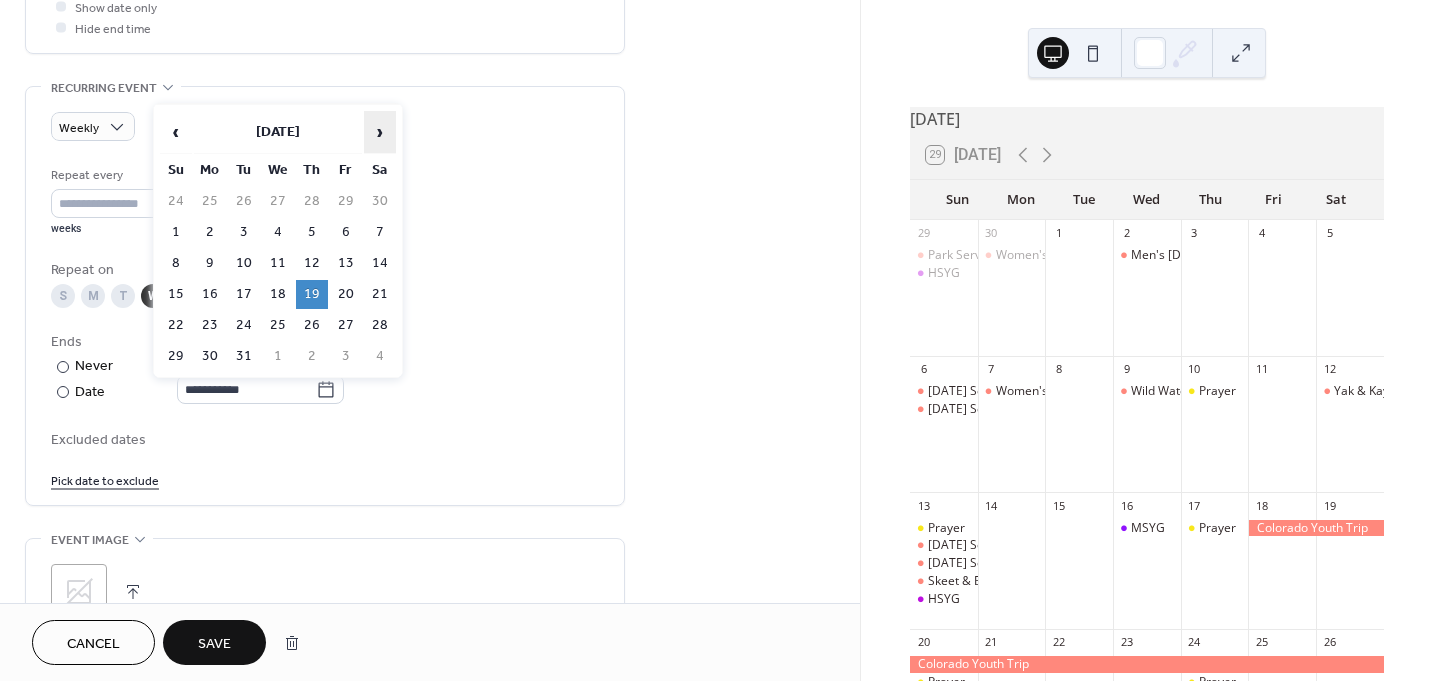 click on "›" at bounding box center [380, 132] 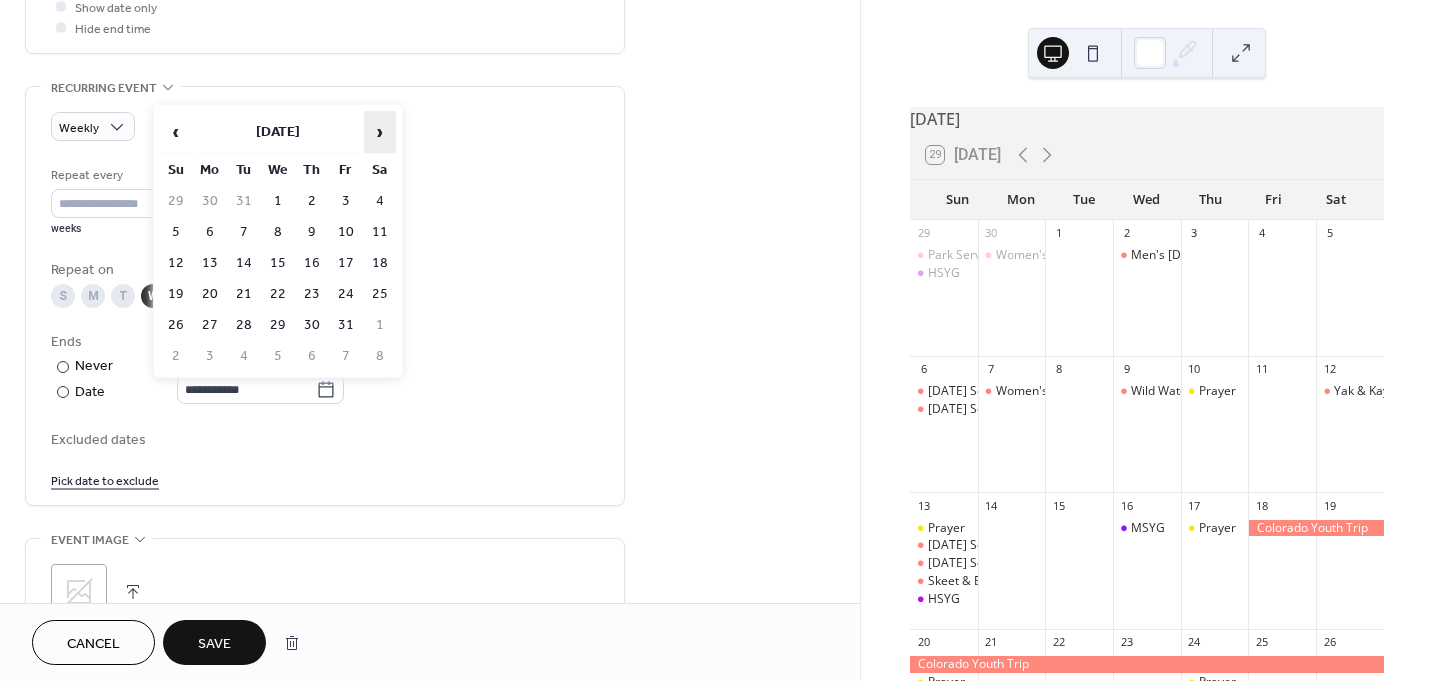 click on "›" at bounding box center [380, 132] 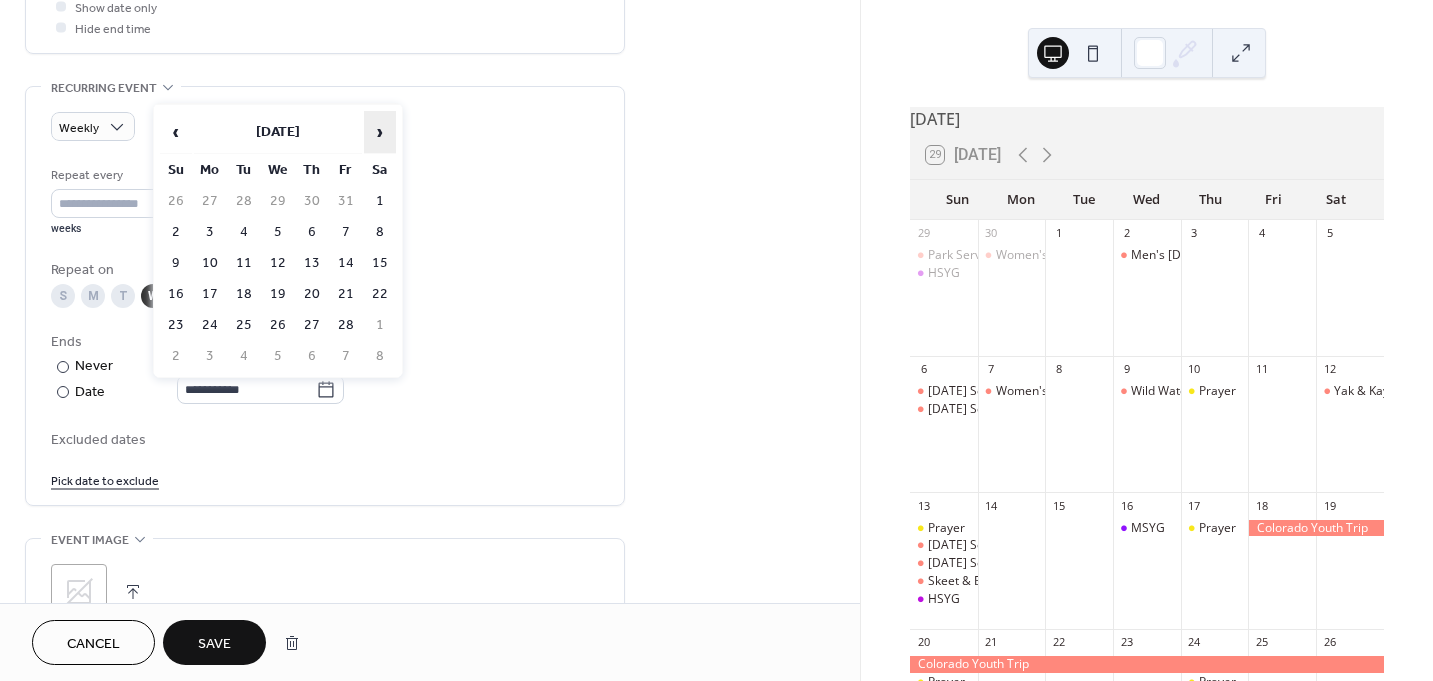 click on "›" at bounding box center (380, 132) 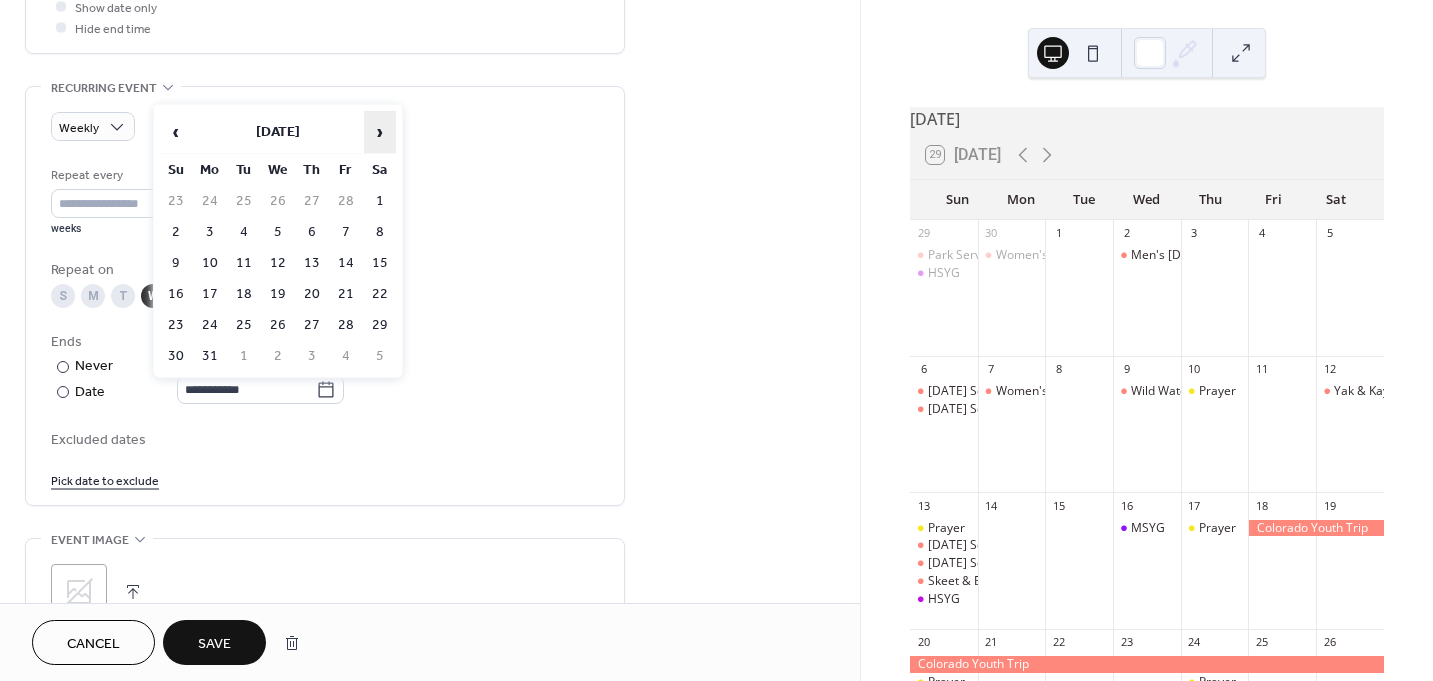 click on "›" at bounding box center (380, 132) 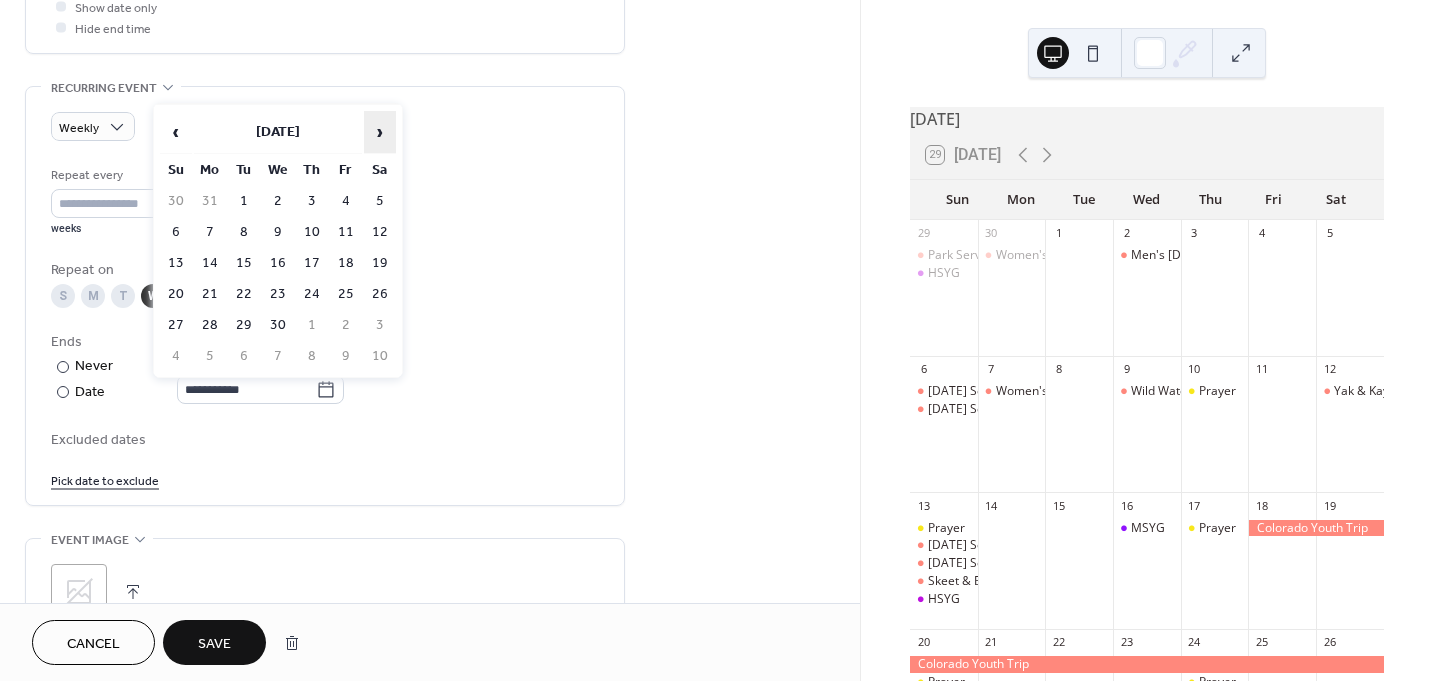 click on "›" at bounding box center [380, 132] 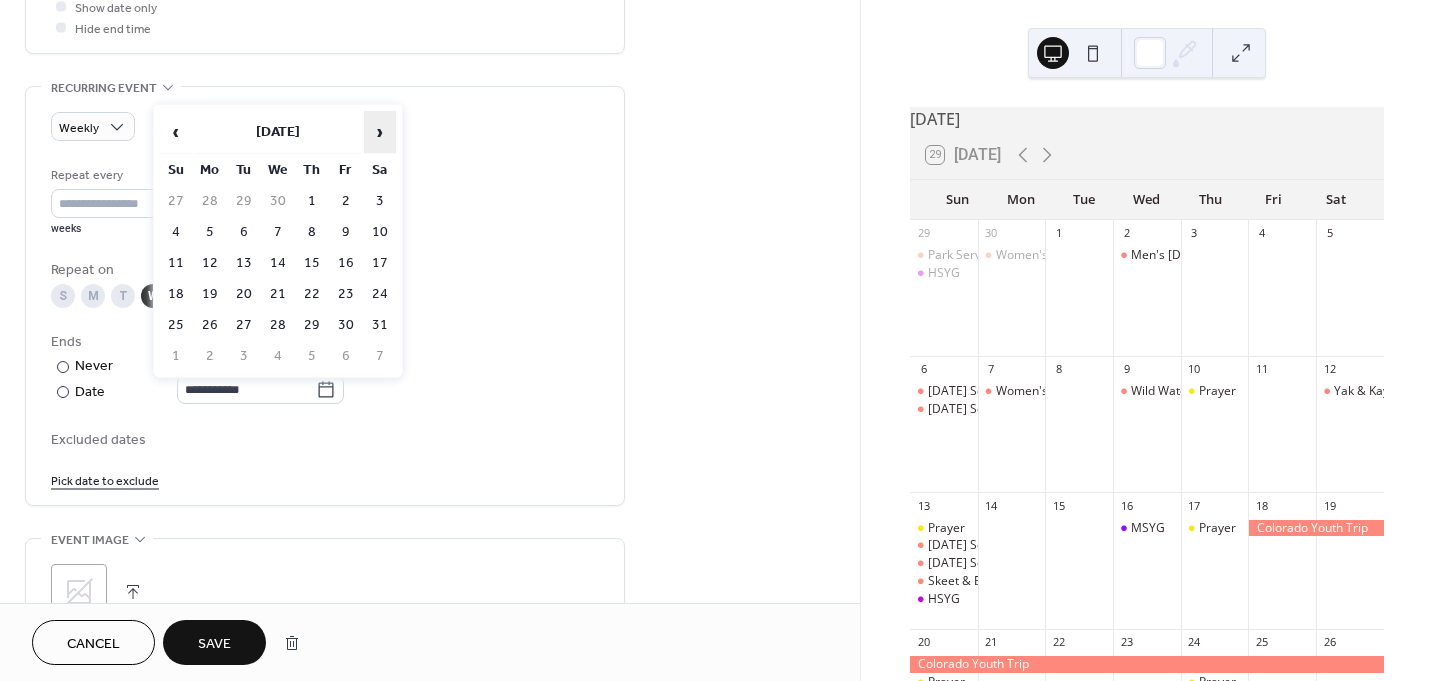 click on "›" at bounding box center (380, 132) 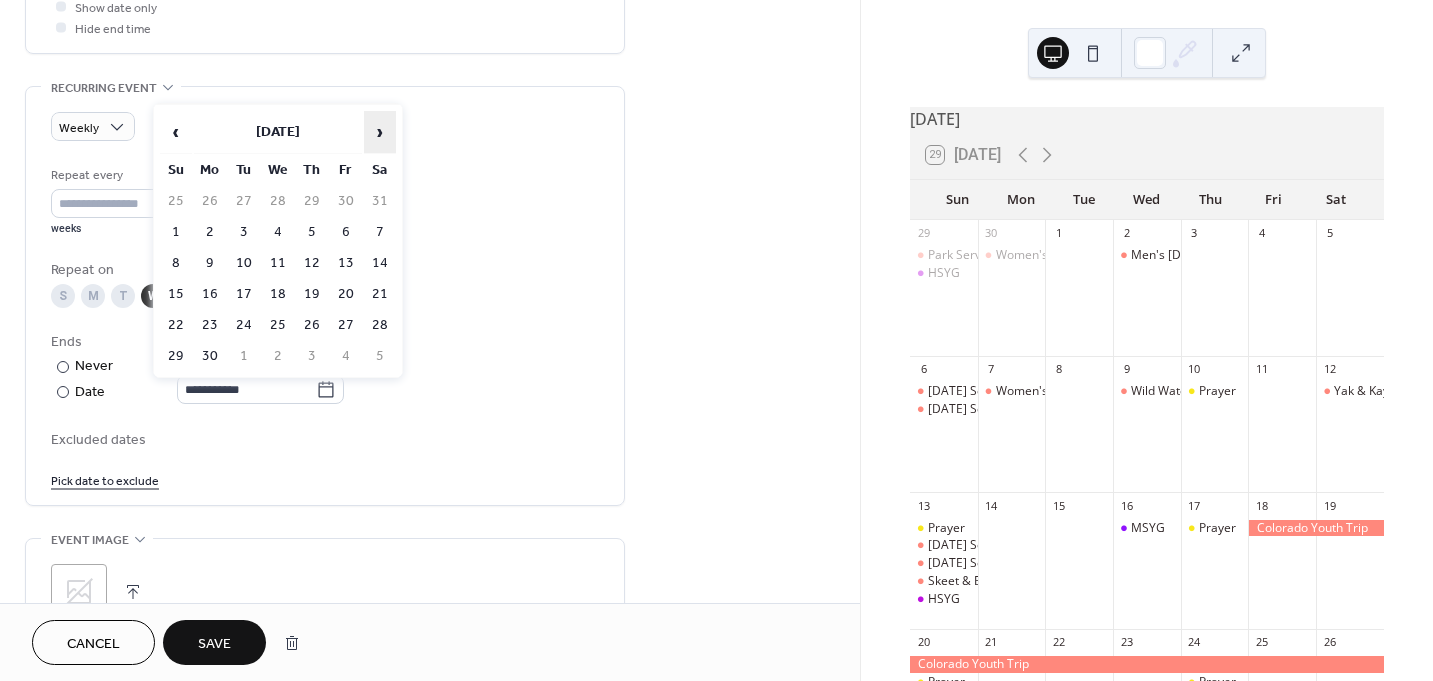 click on "›" at bounding box center [380, 132] 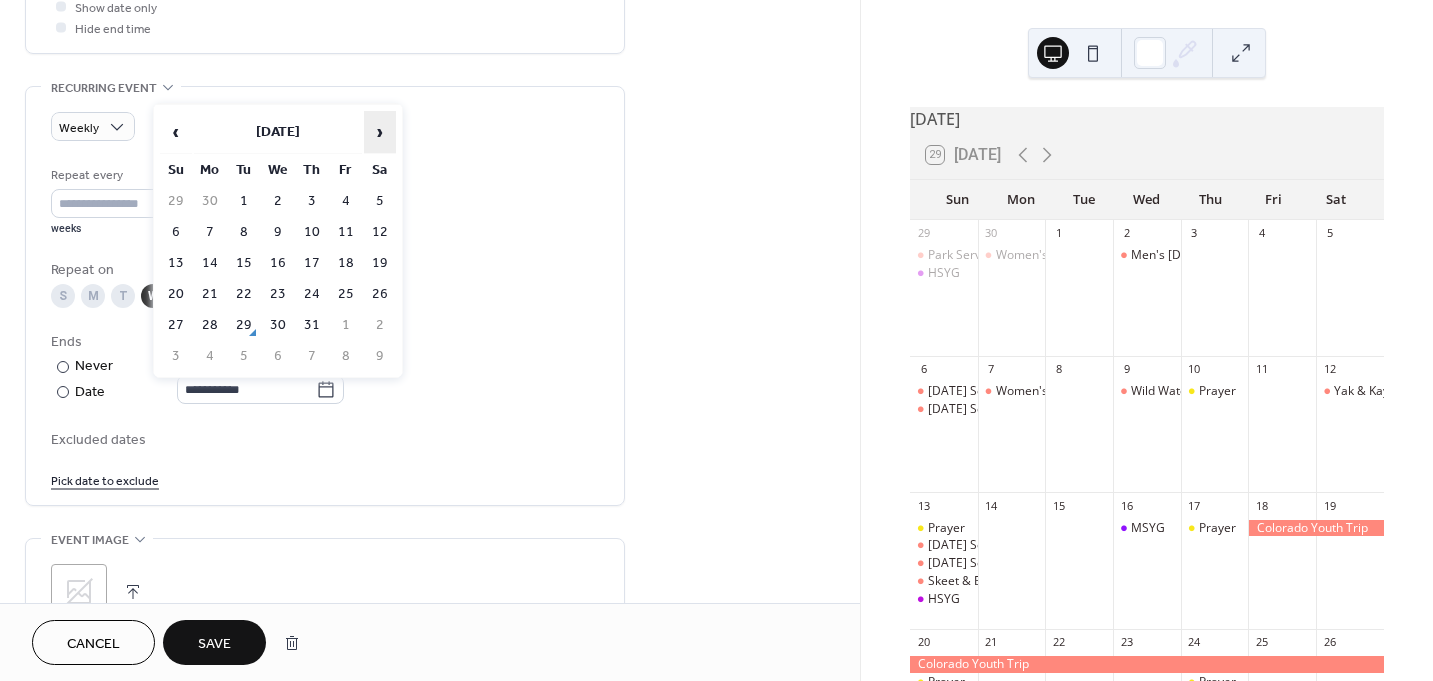 click on "›" at bounding box center (380, 132) 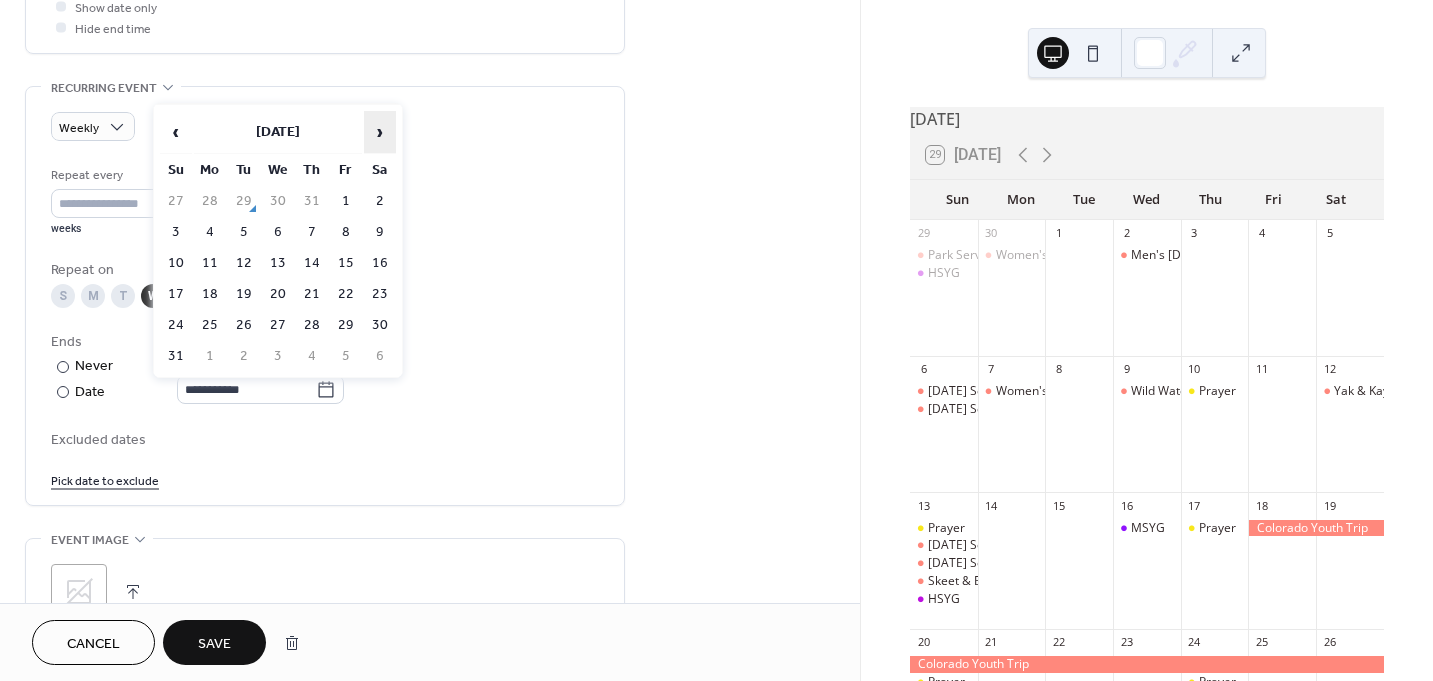 click on "›" at bounding box center (380, 132) 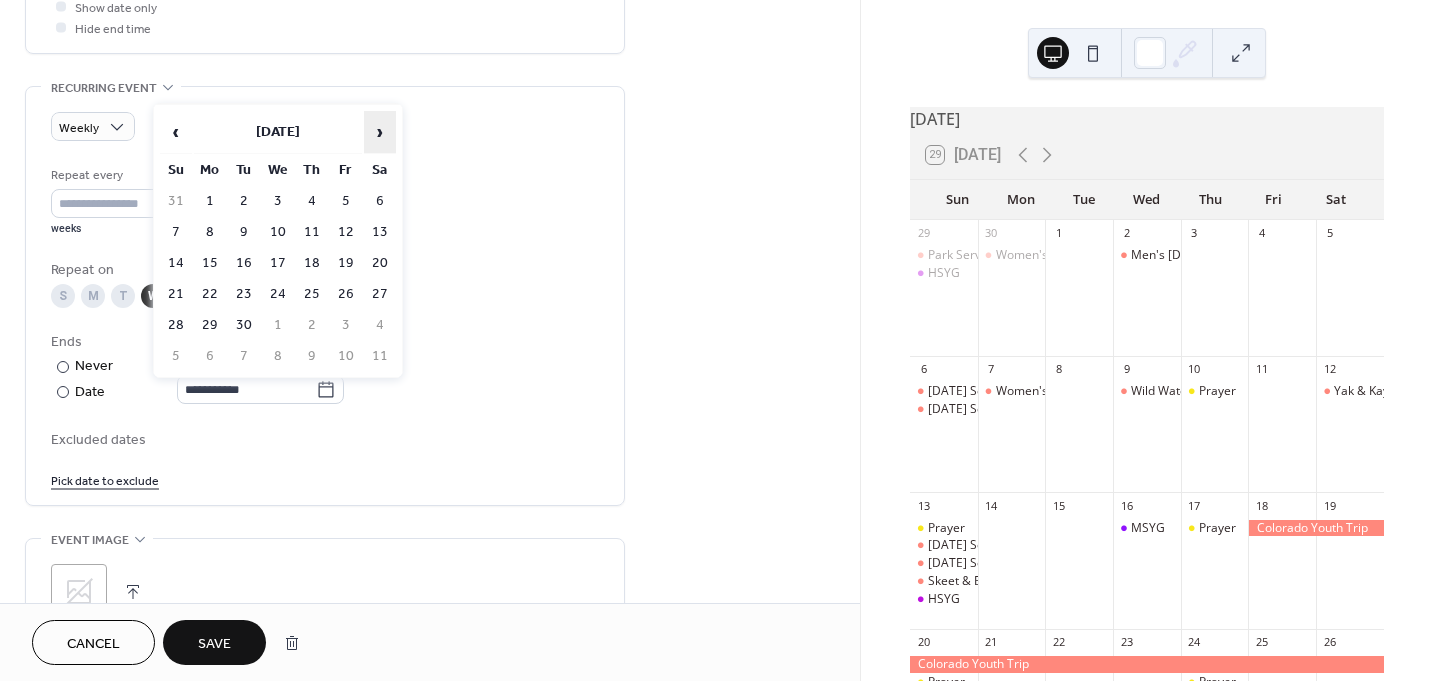 click on "›" at bounding box center (380, 132) 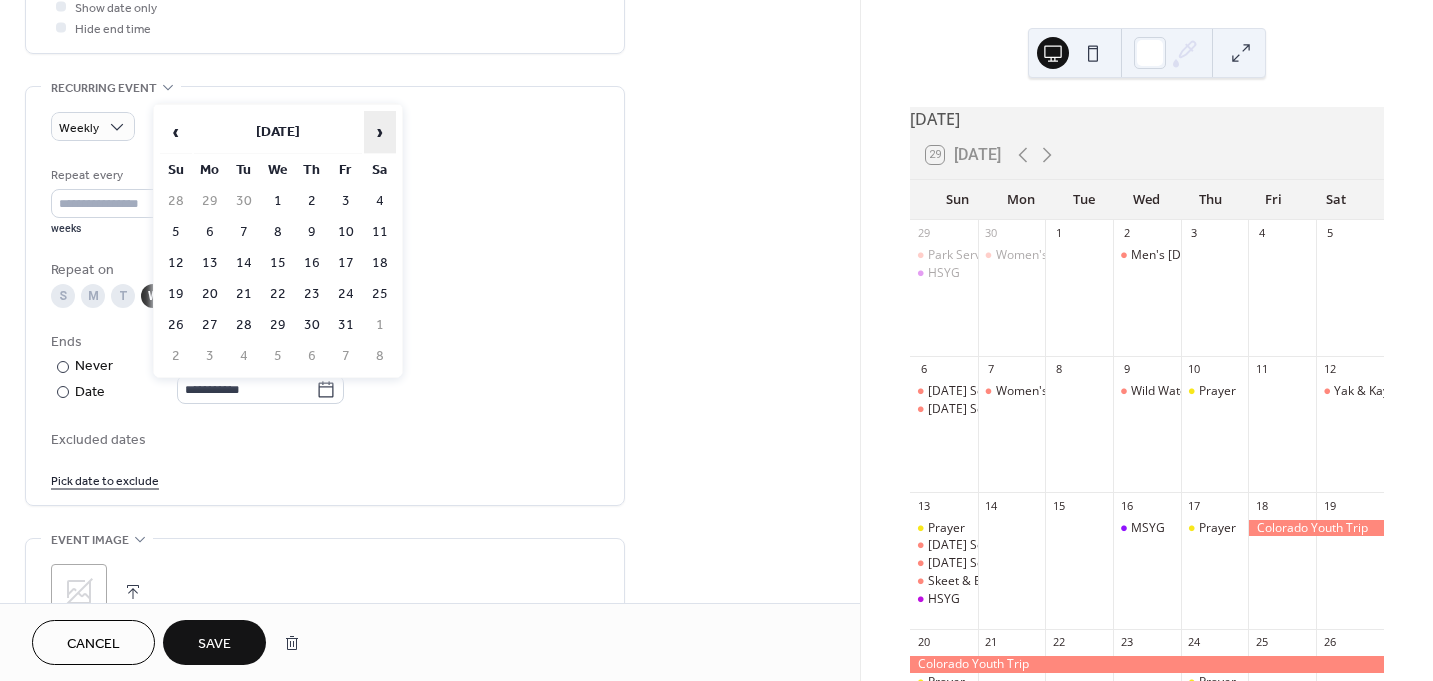 click on "›" at bounding box center [380, 132] 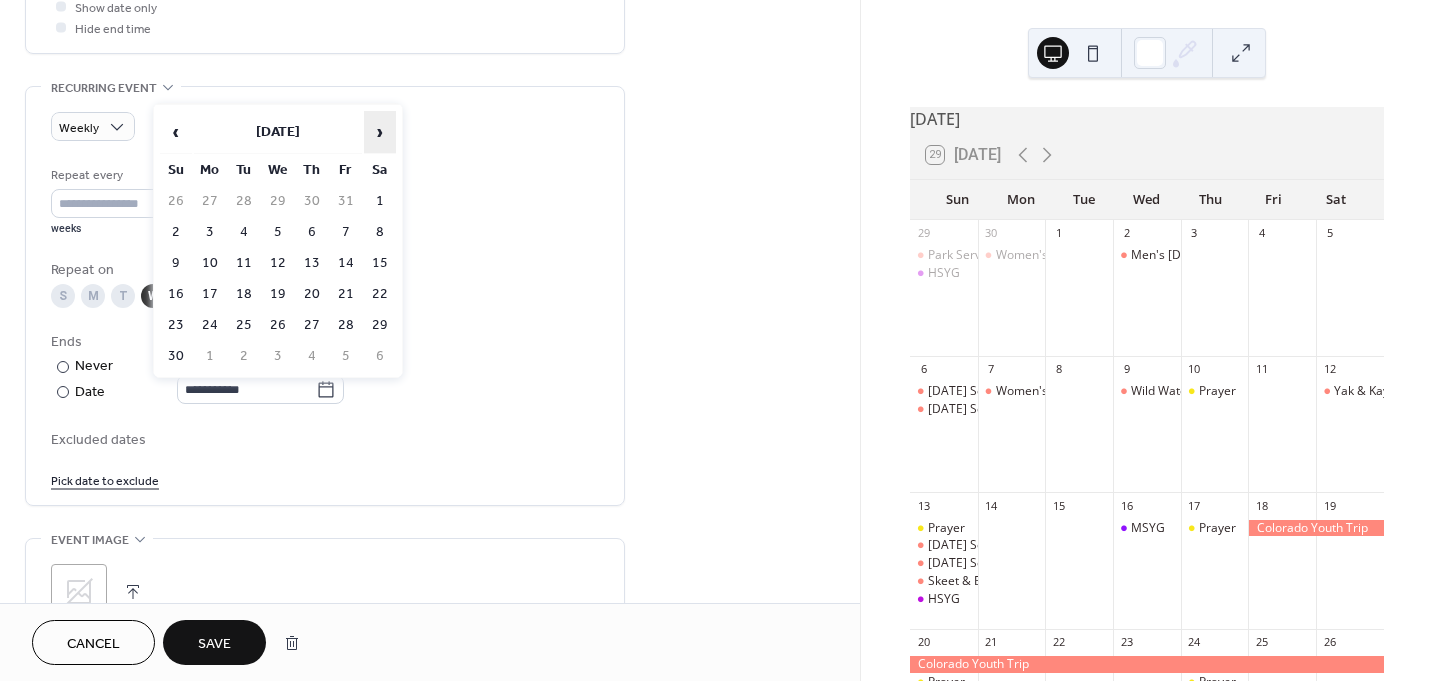click on "›" at bounding box center (380, 132) 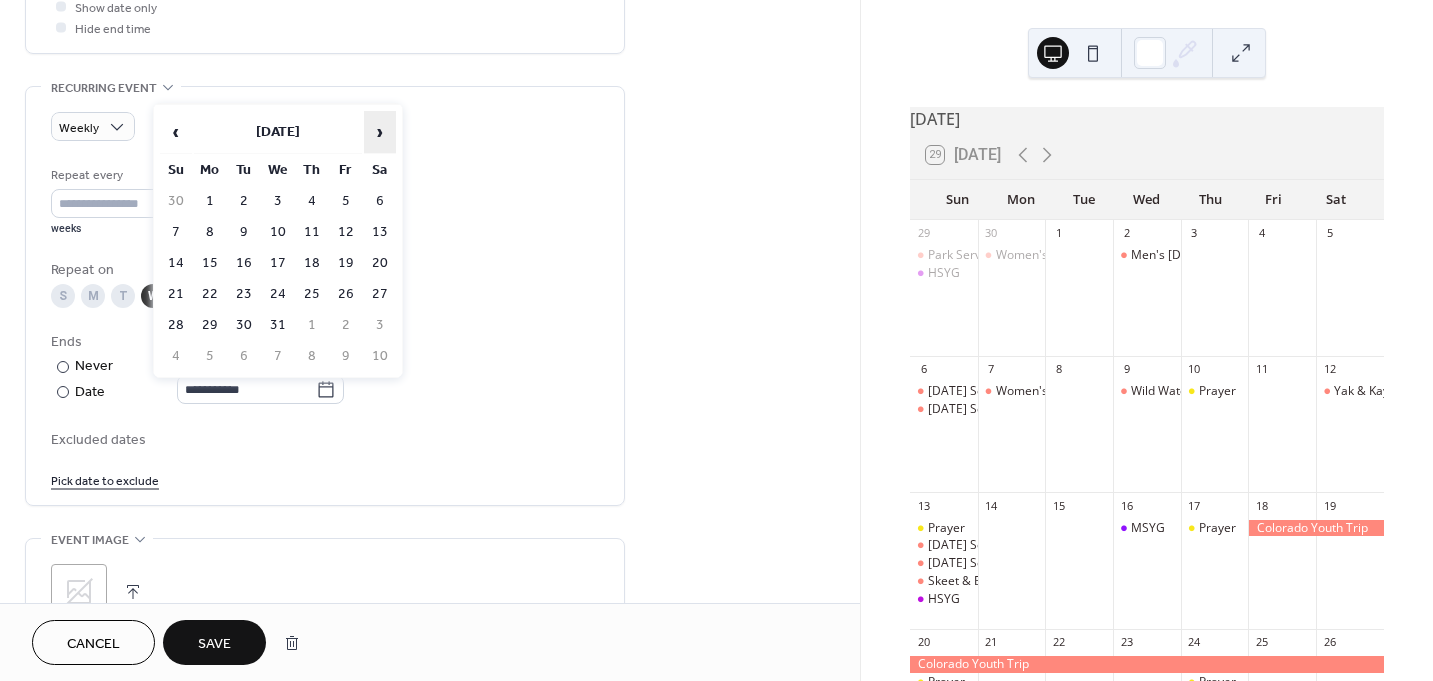 click on "›" at bounding box center [380, 132] 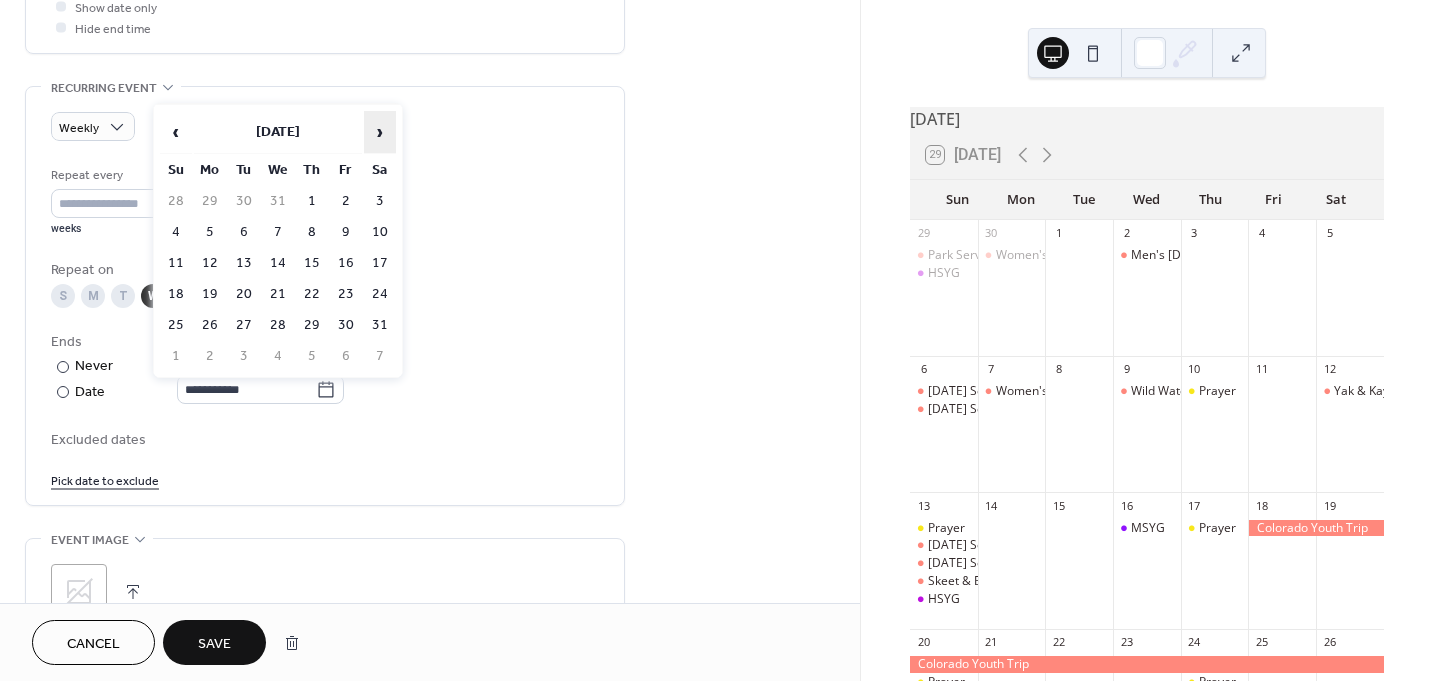 click on "›" at bounding box center [380, 132] 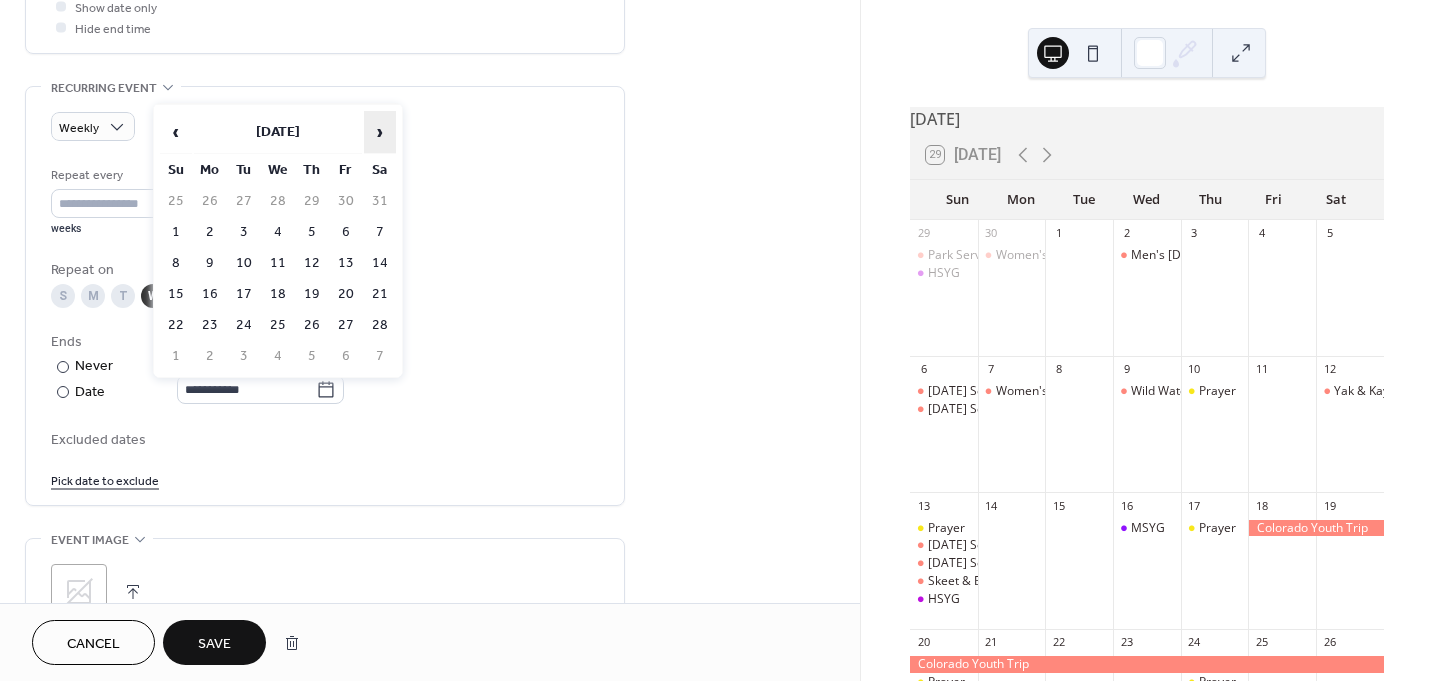 click on "›" at bounding box center [380, 132] 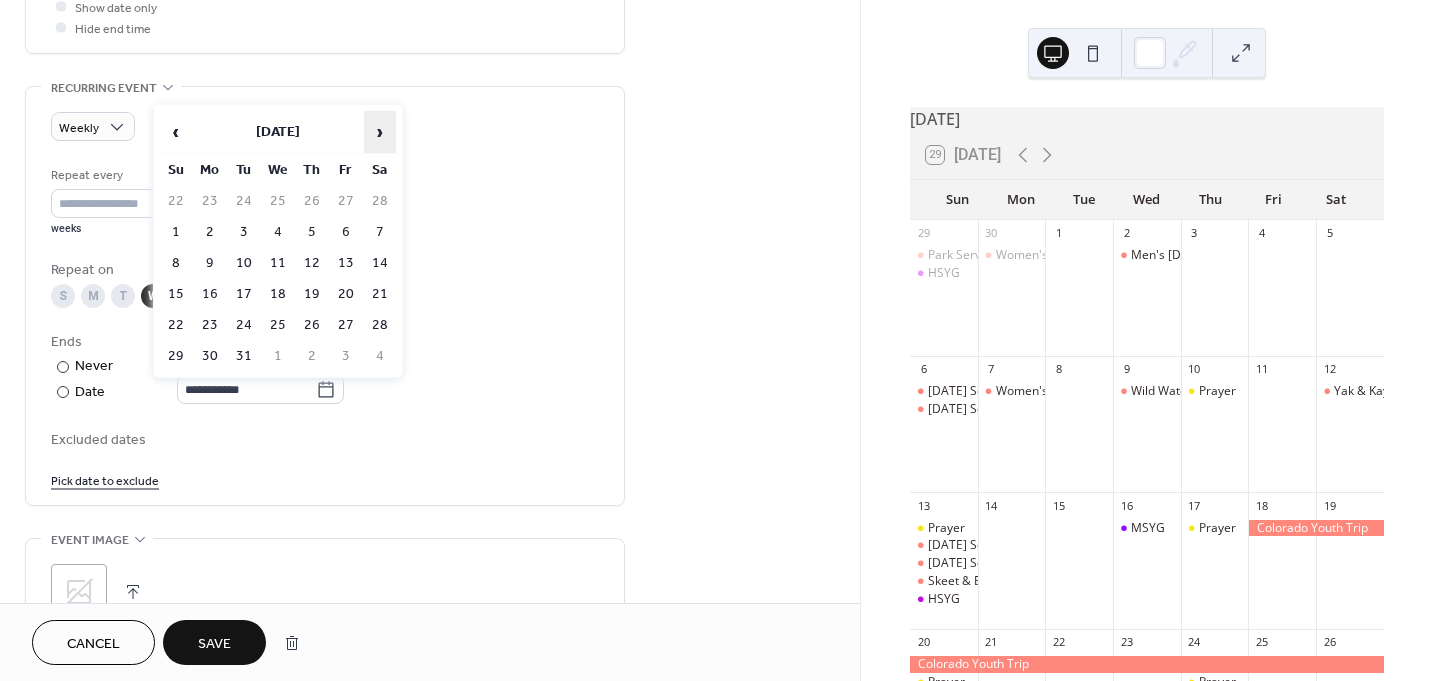 click on "›" at bounding box center [380, 132] 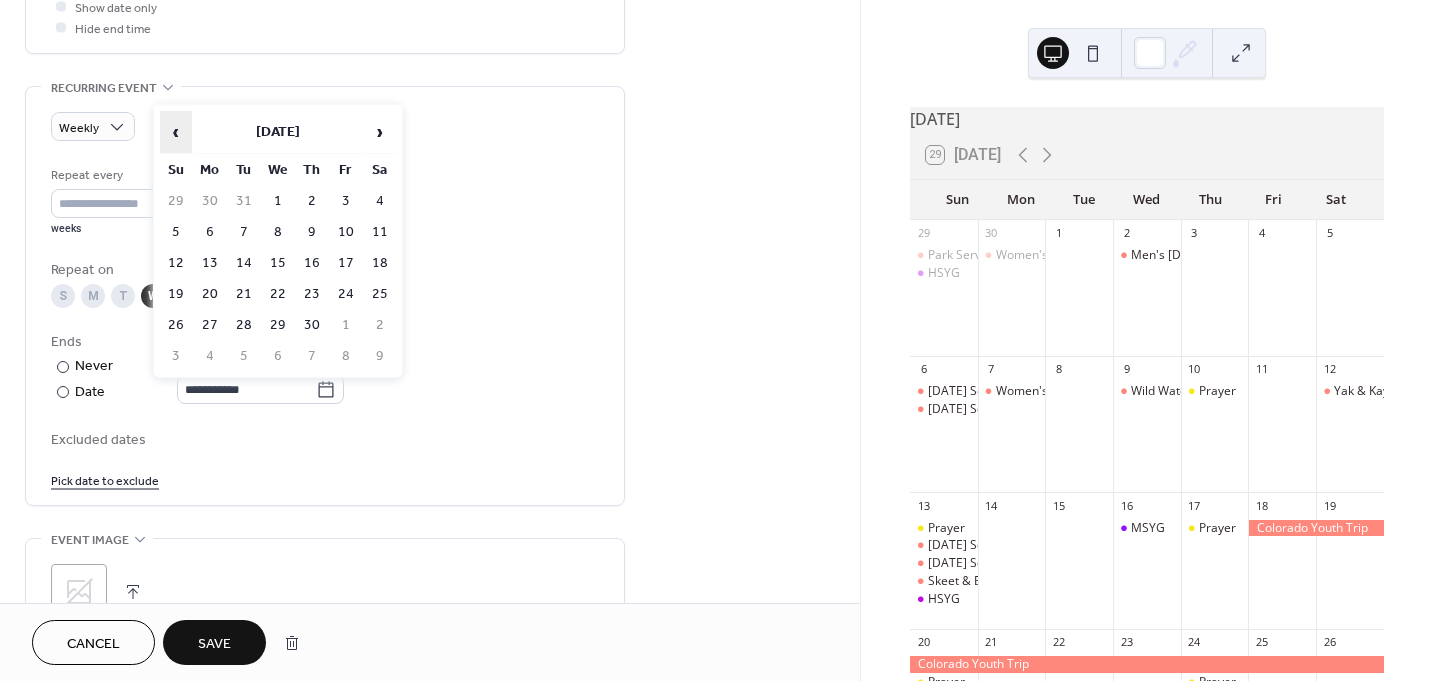 click on "‹" at bounding box center [176, 132] 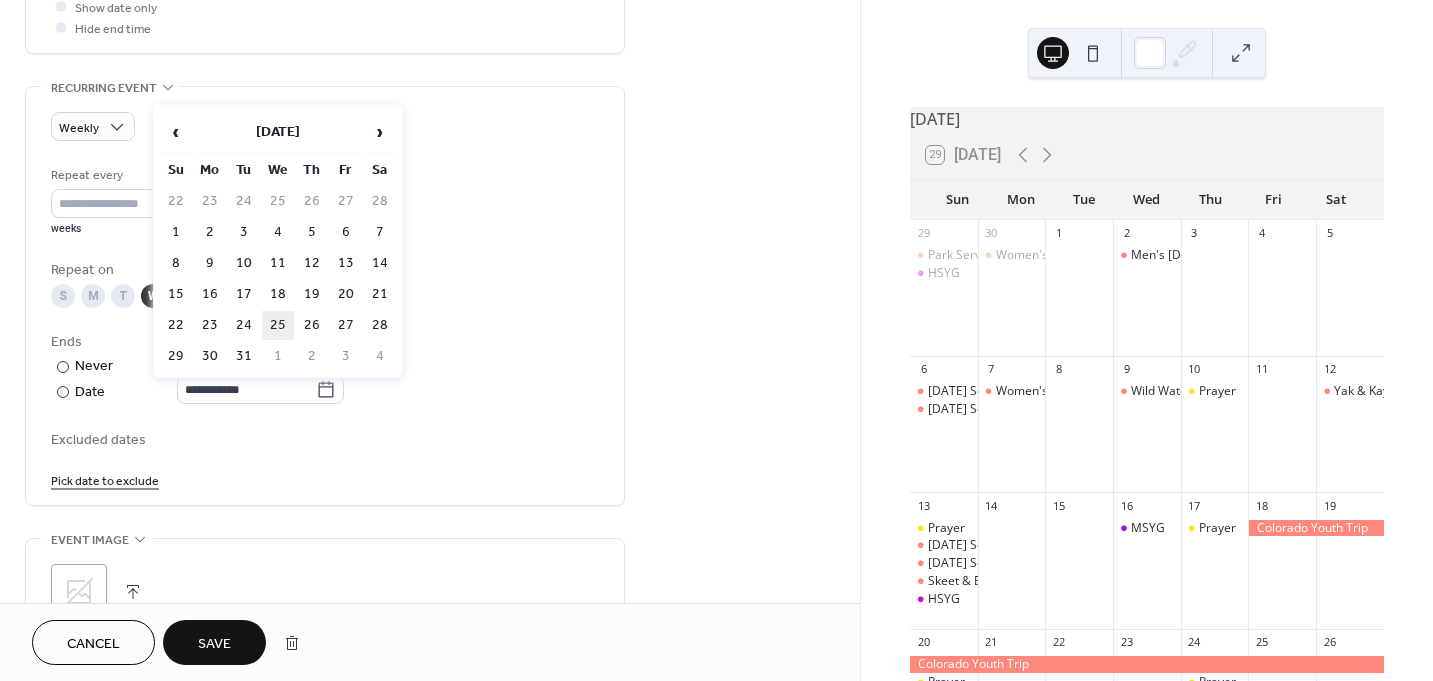 click on "25" at bounding box center [278, 325] 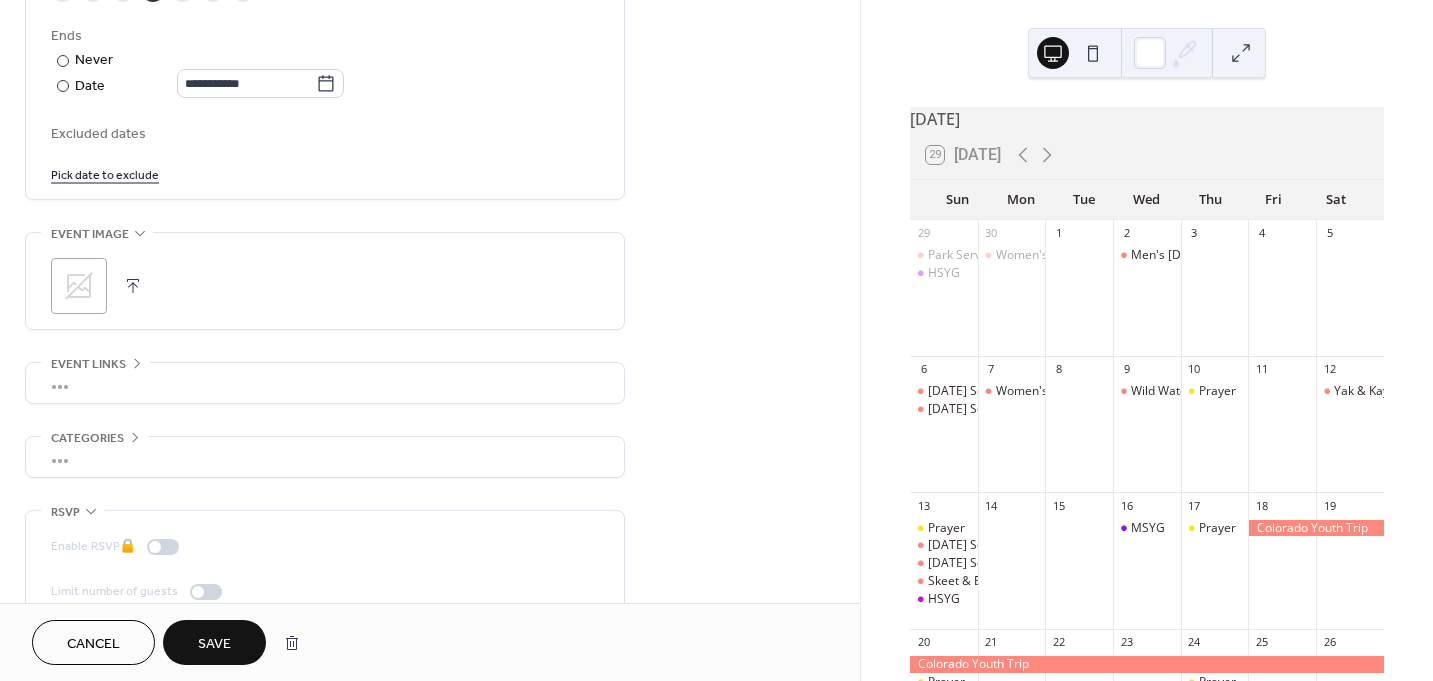 scroll, scrollTop: 1141, scrollLeft: 0, axis: vertical 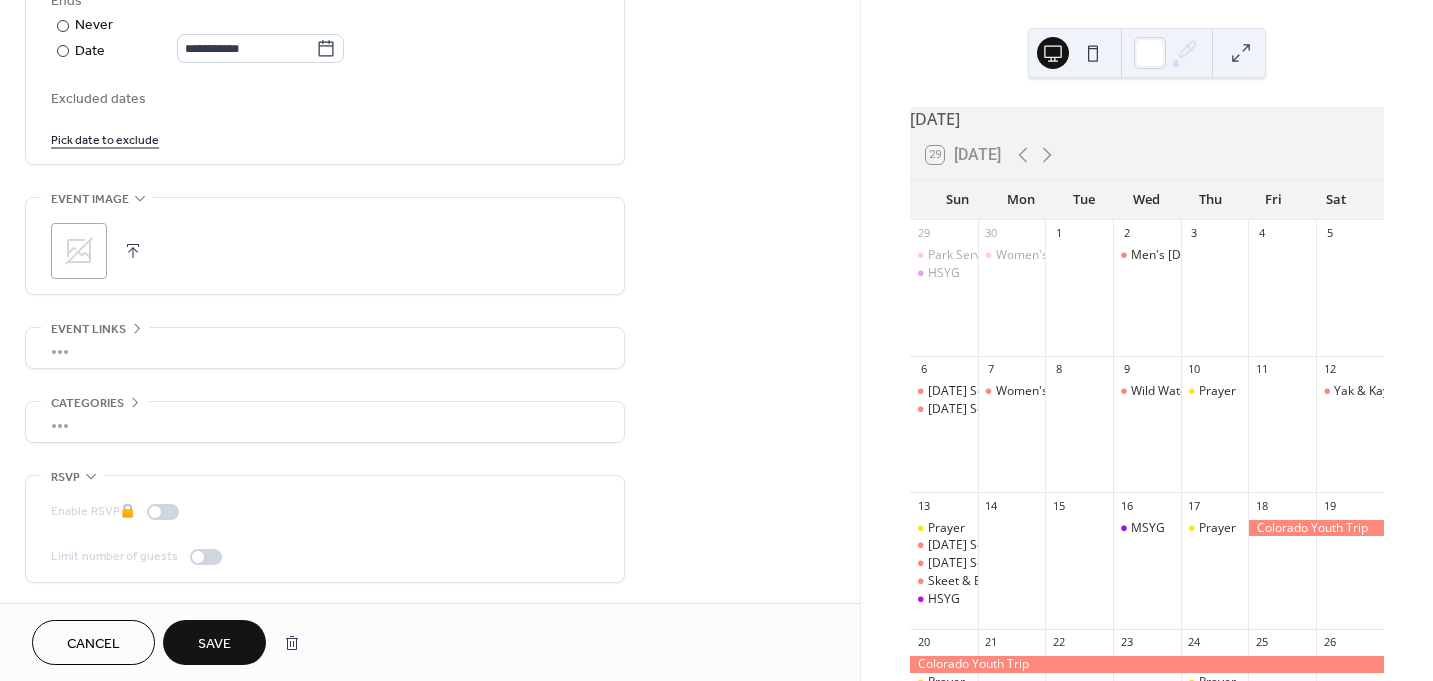 click on "Save" at bounding box center [214, 644] 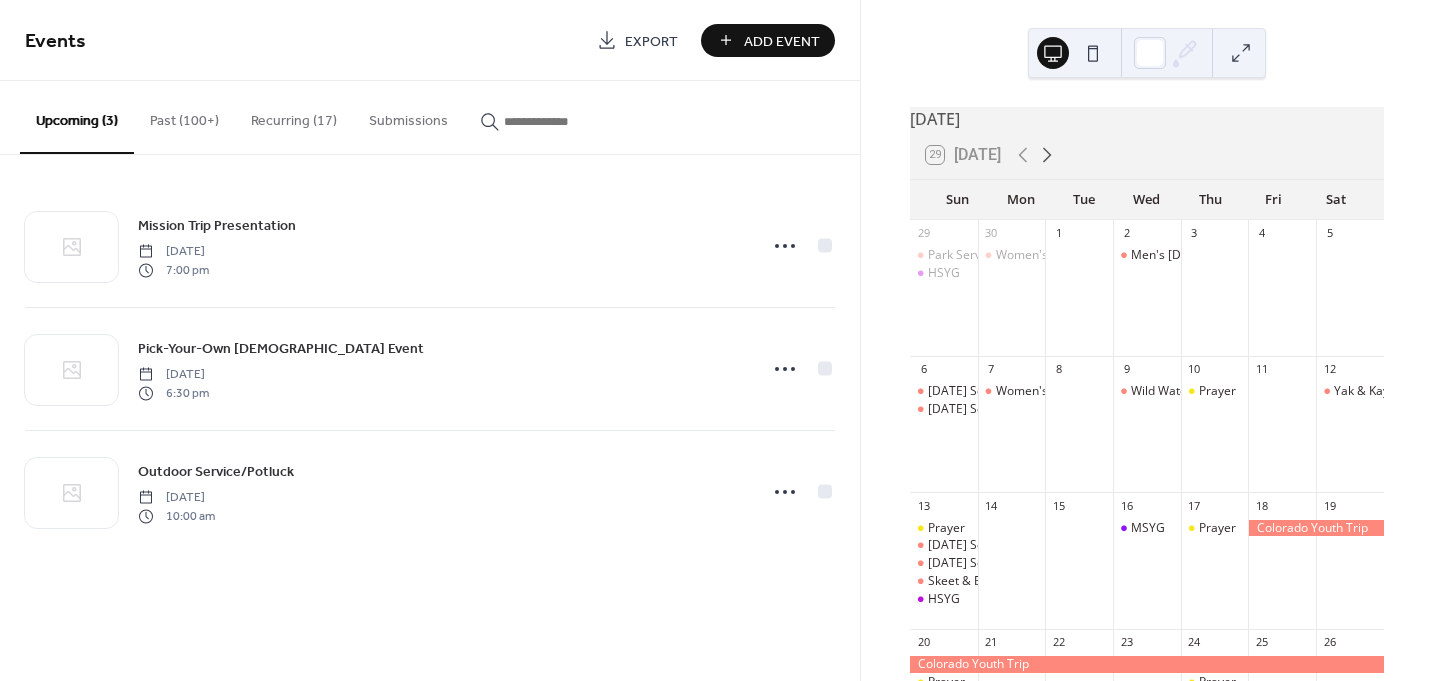 click 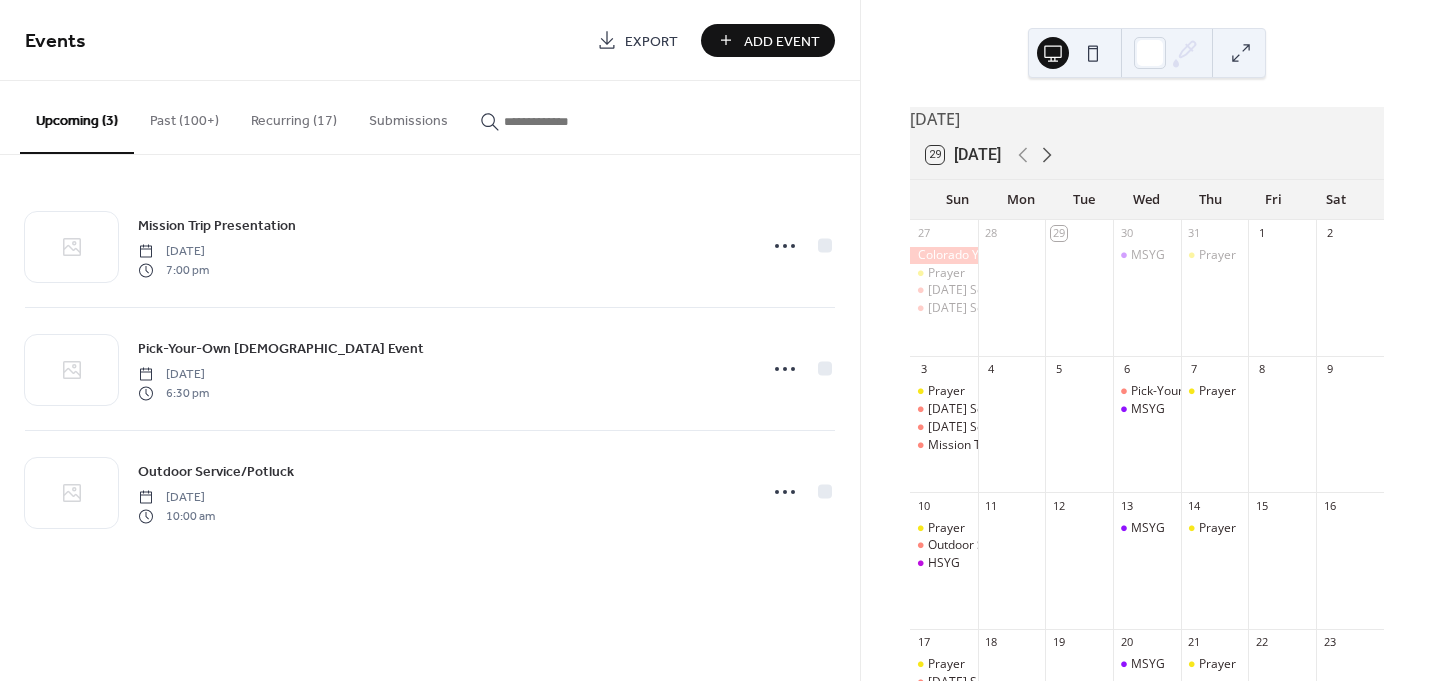 click 